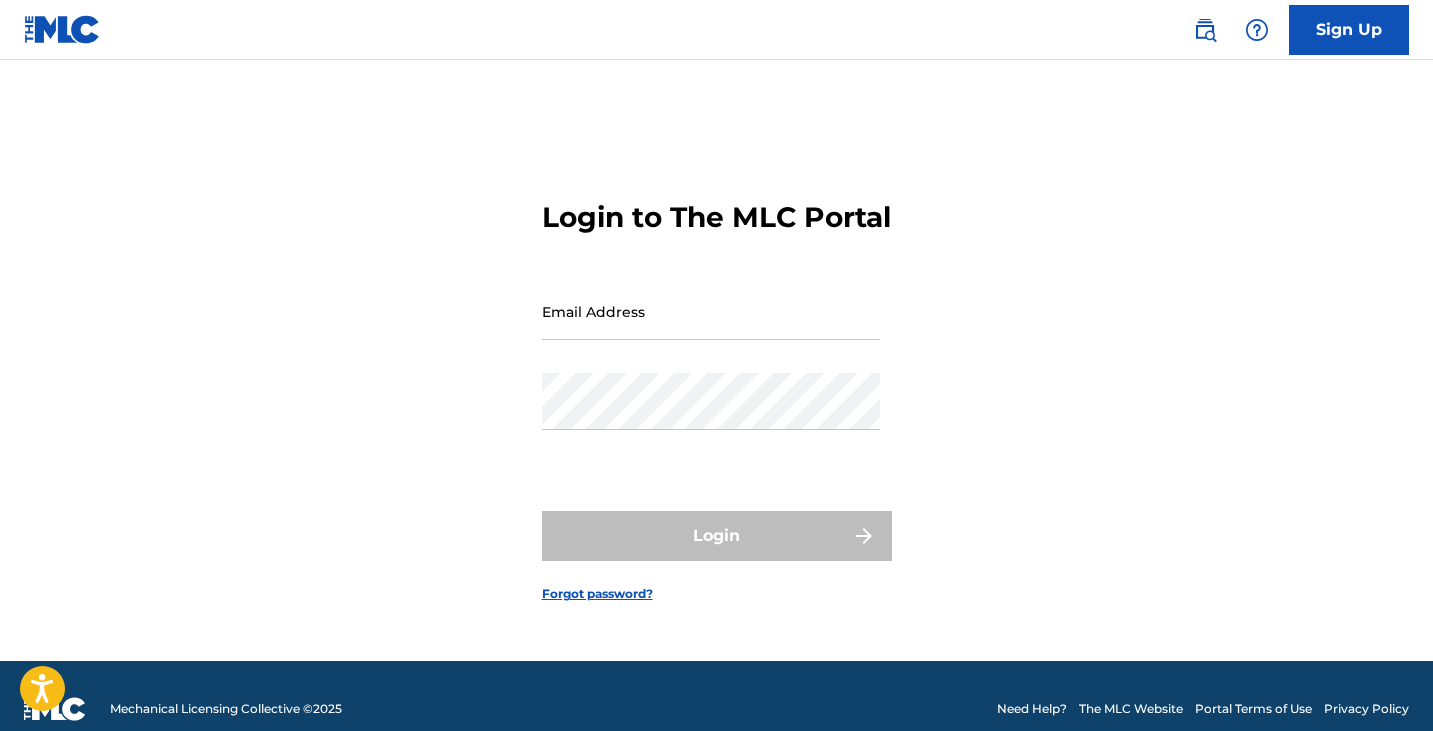 scroll, scrollTop: 26, scrollLeft: 0, axis: vertical 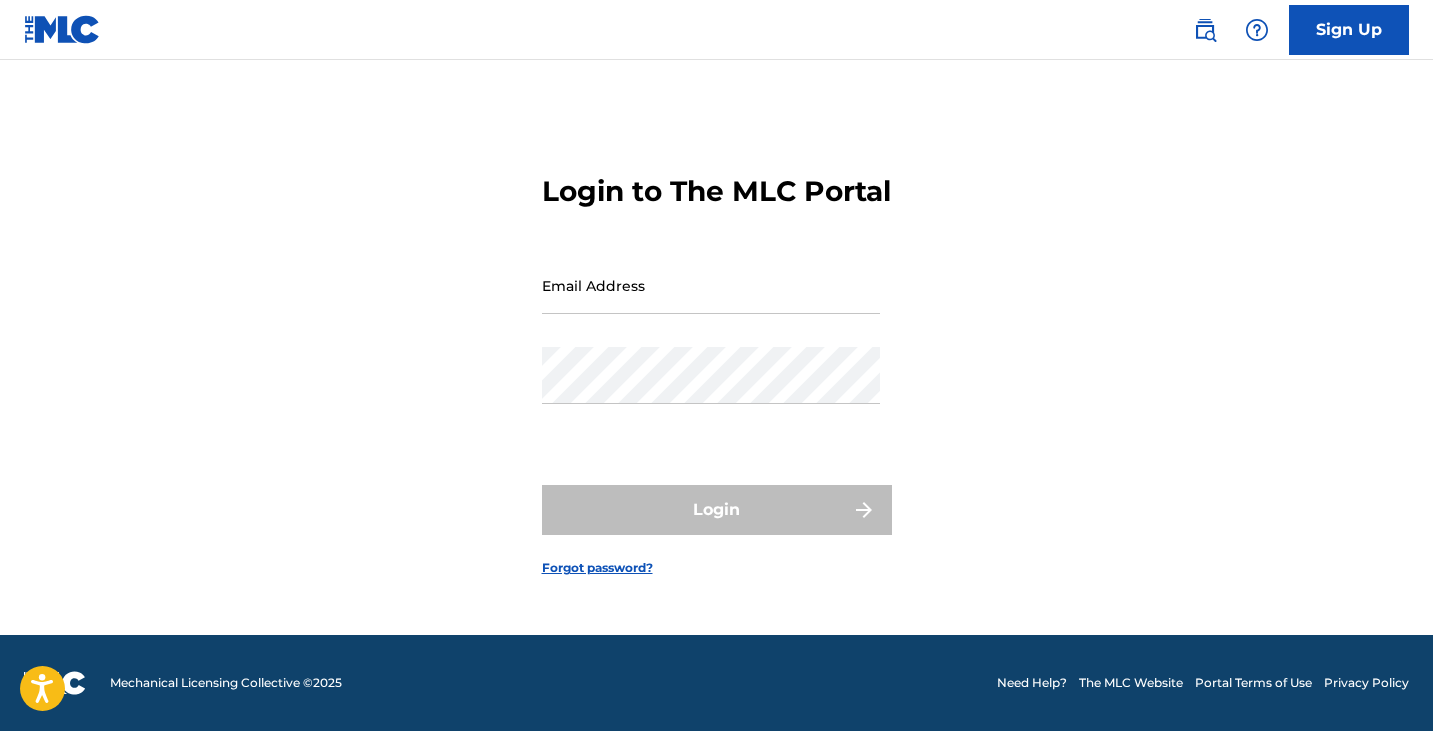 click on "Email Address" at bounding box center [711, 285] 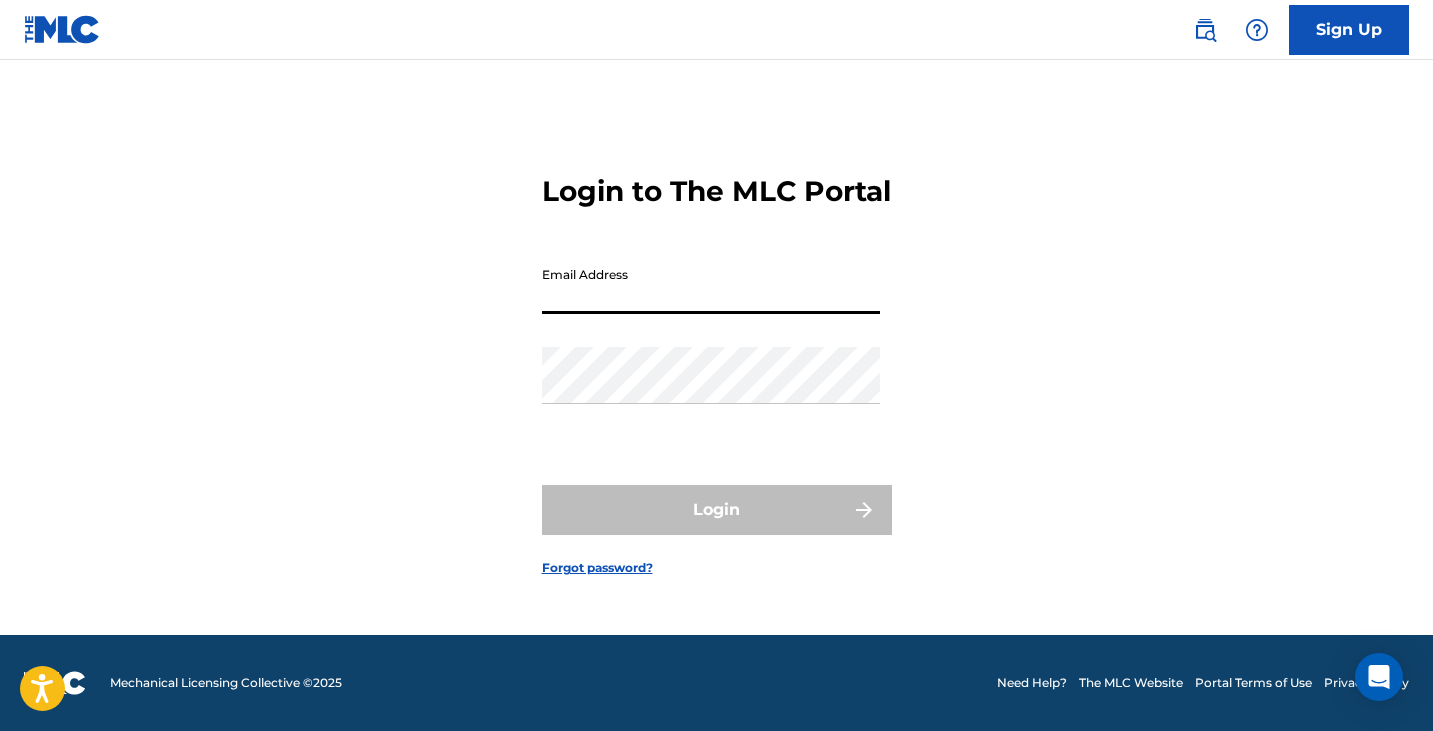 scroll, scrollTop: 0, scrollLeft: 0, axis: both 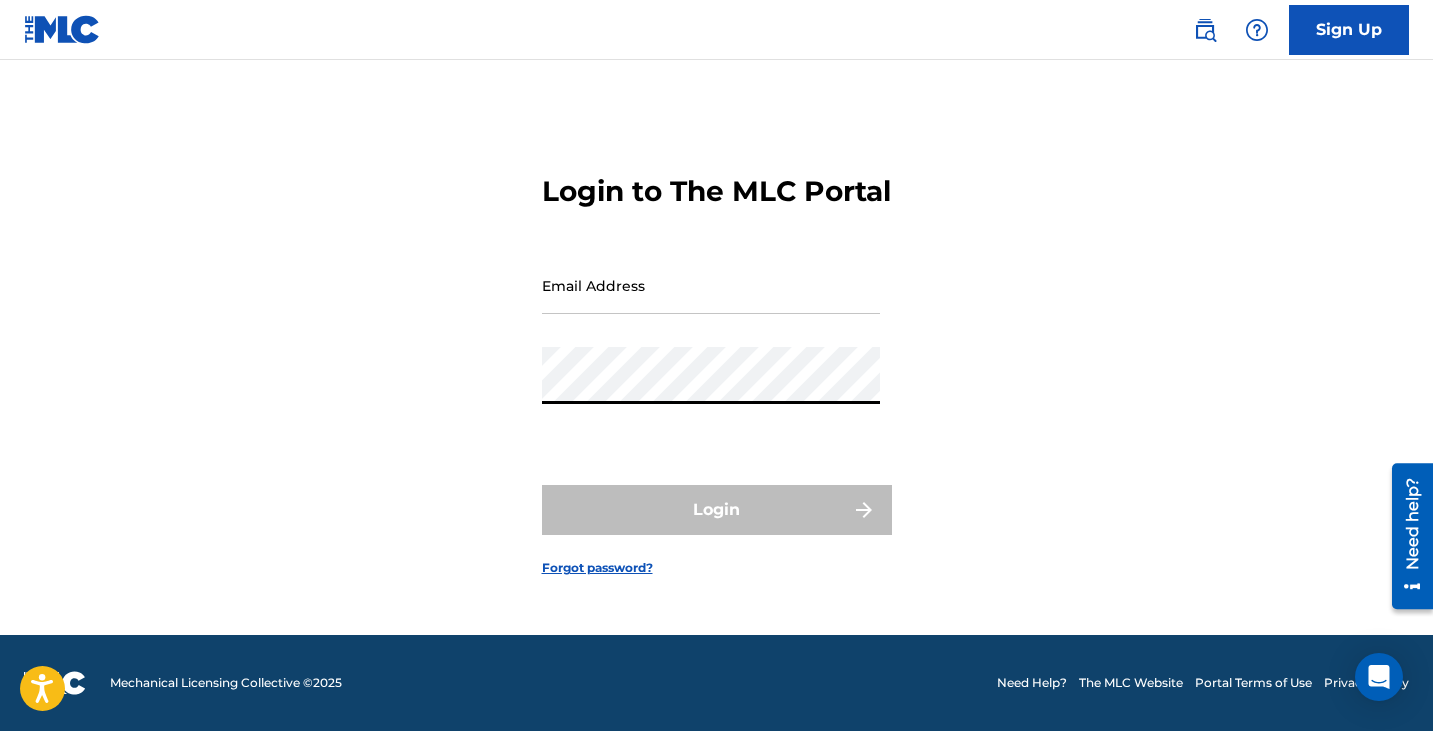 type on "[EMAIL_ADDRESS][DOMAIN_NAME]" 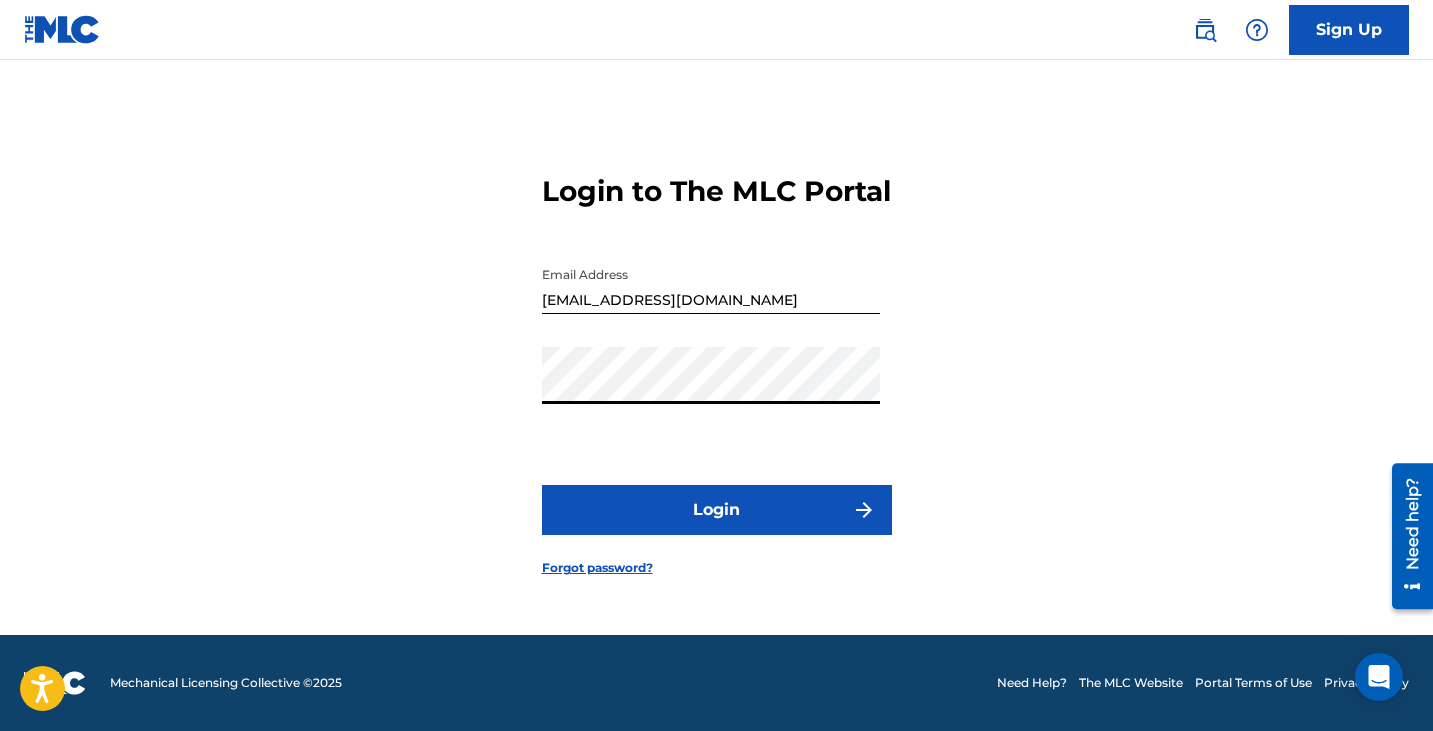 click on "Login" at bounding box center [717, 510] 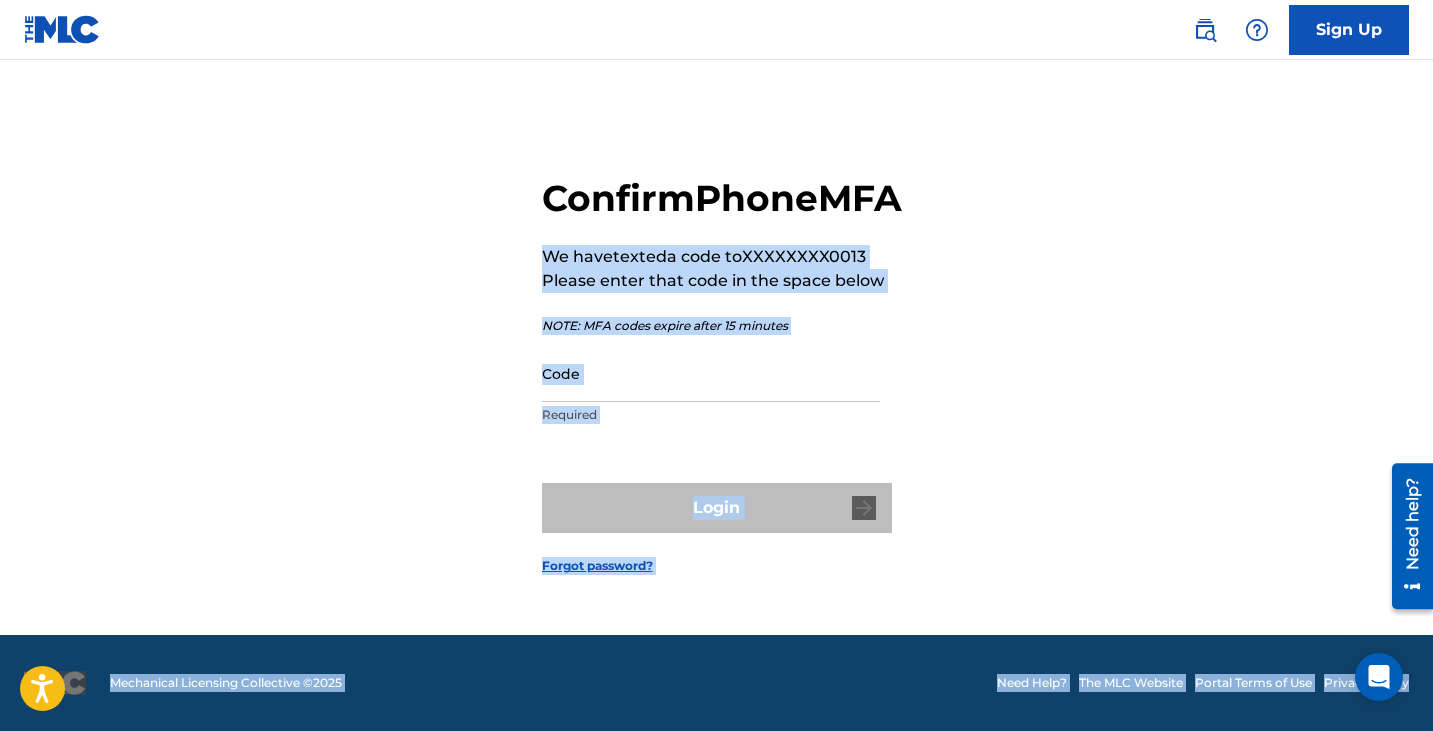 drag, startPoint x: 414, startPoint y: 254, endPoint x: 596, endPoint y: 301, distance: 187.97075 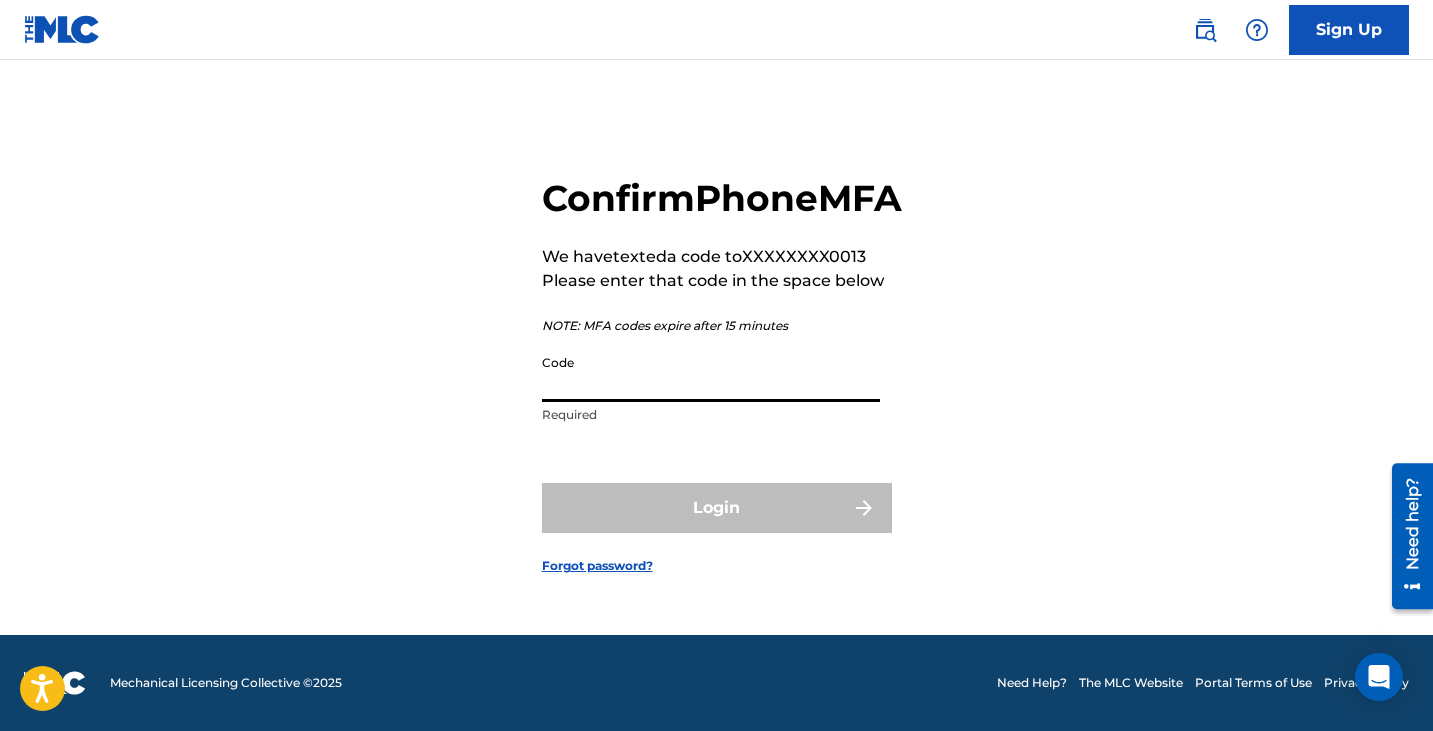 click on "Code" at bounding box center (711, 373) 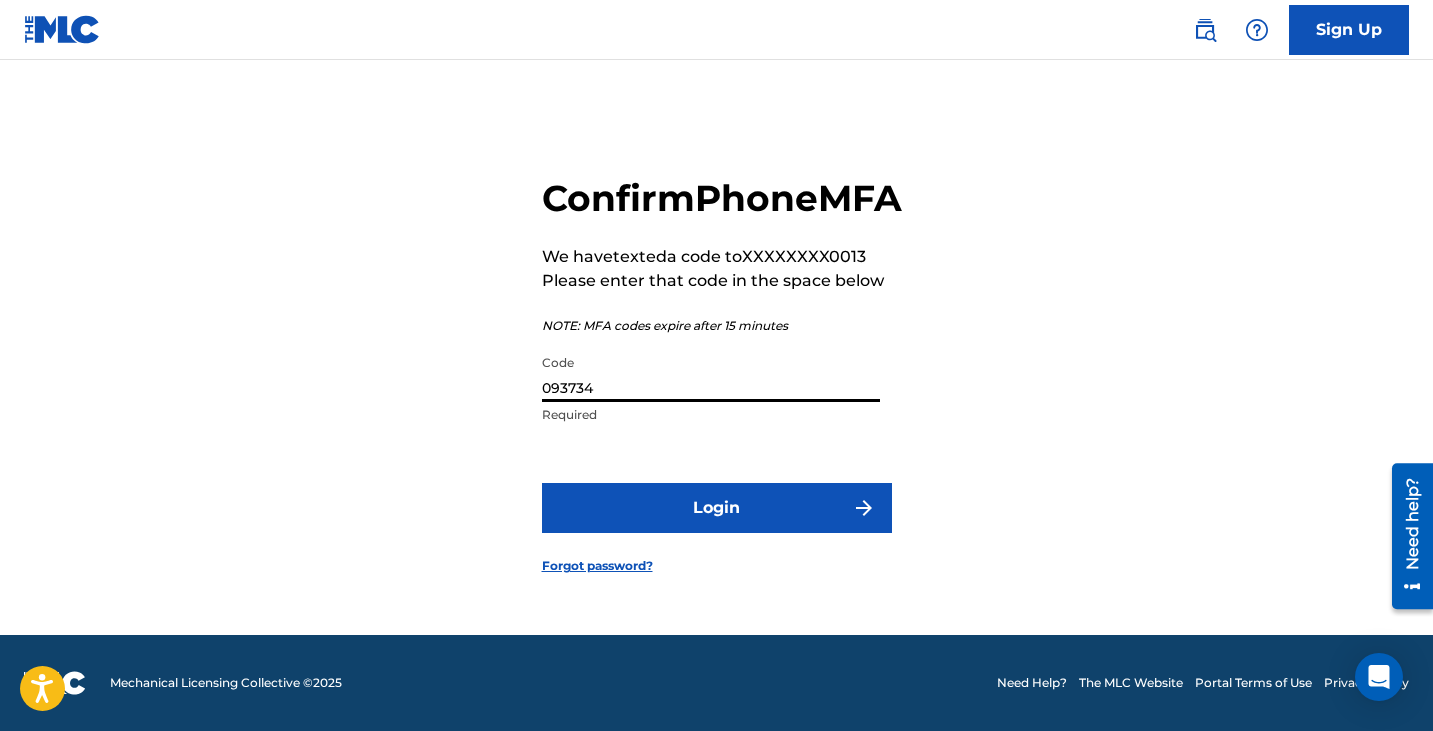 type on "093734" 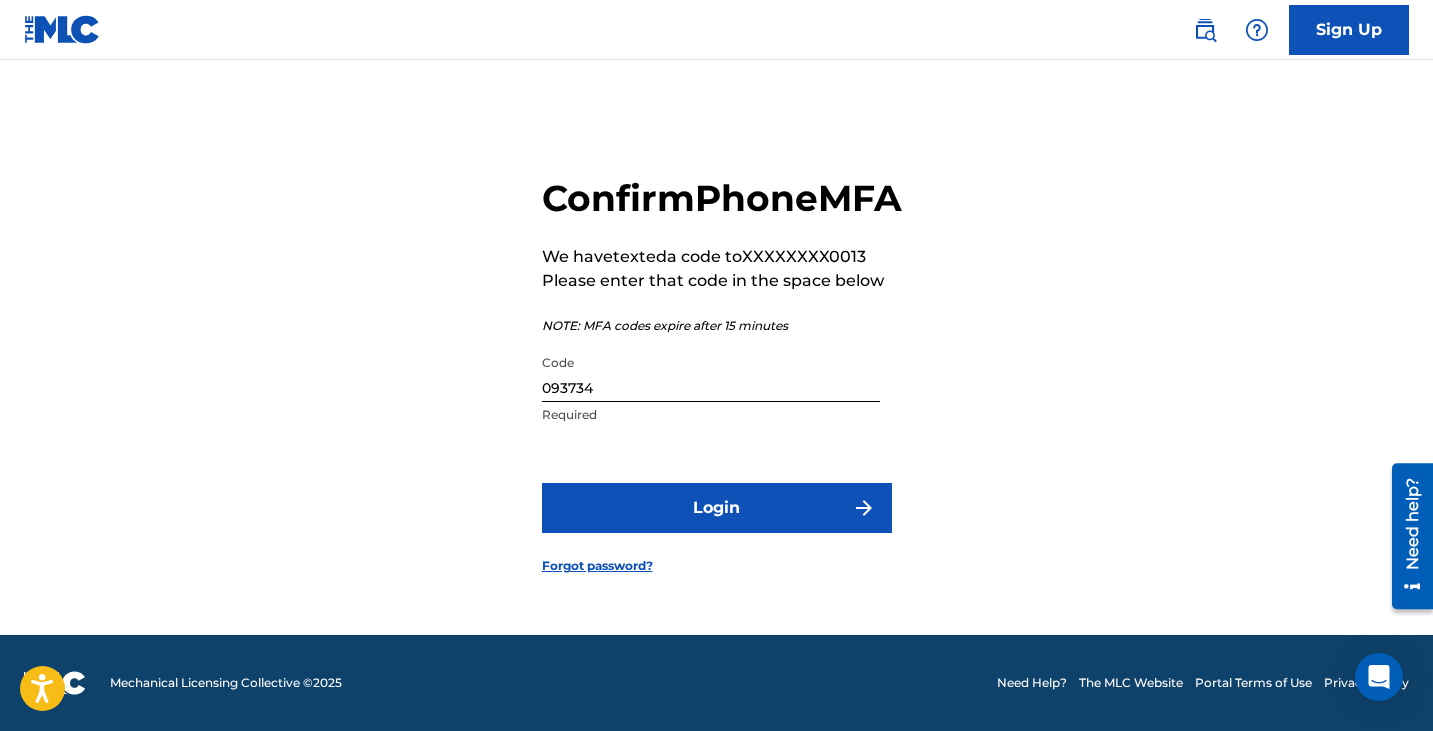 click on "Login" at bounding box center [717, 508] 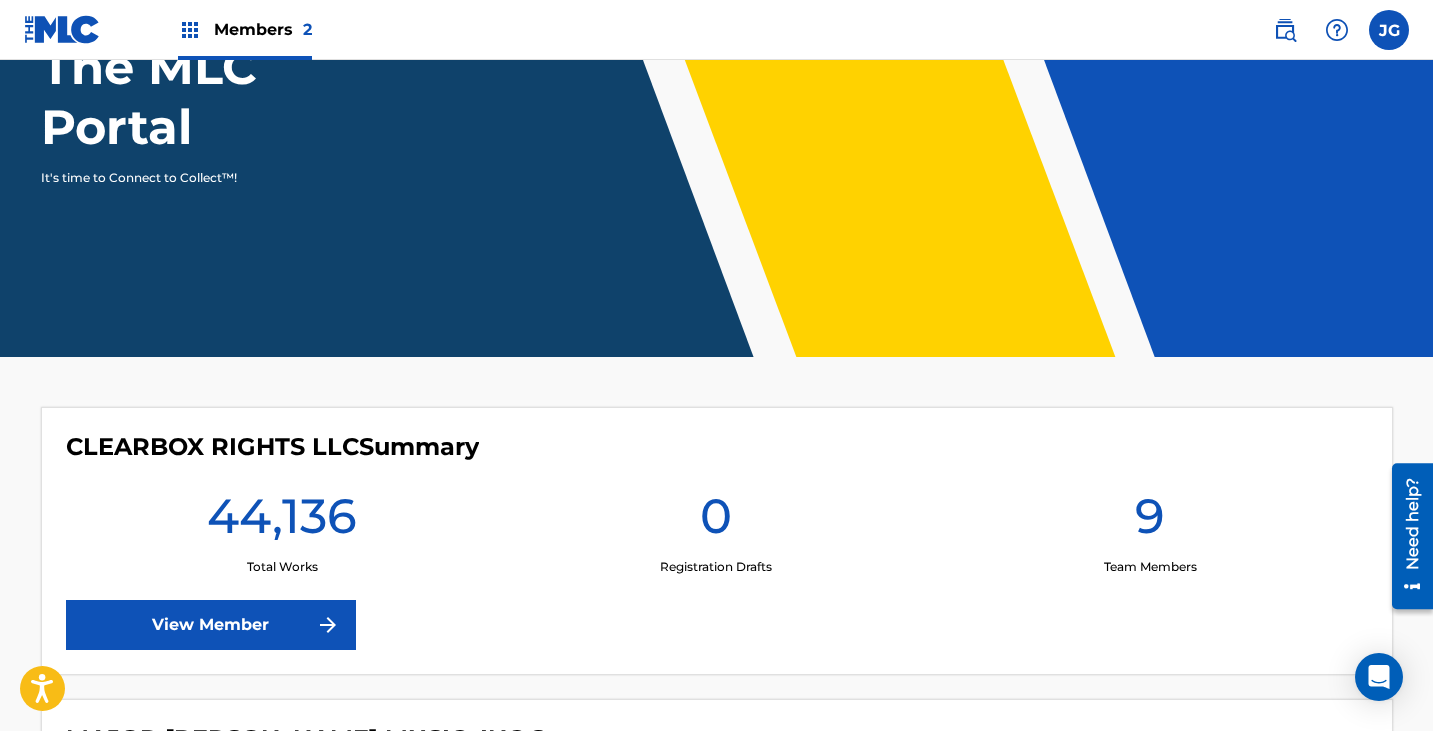 scroll, scrollTop: 400, scrollLeft: 0, axis: vertical 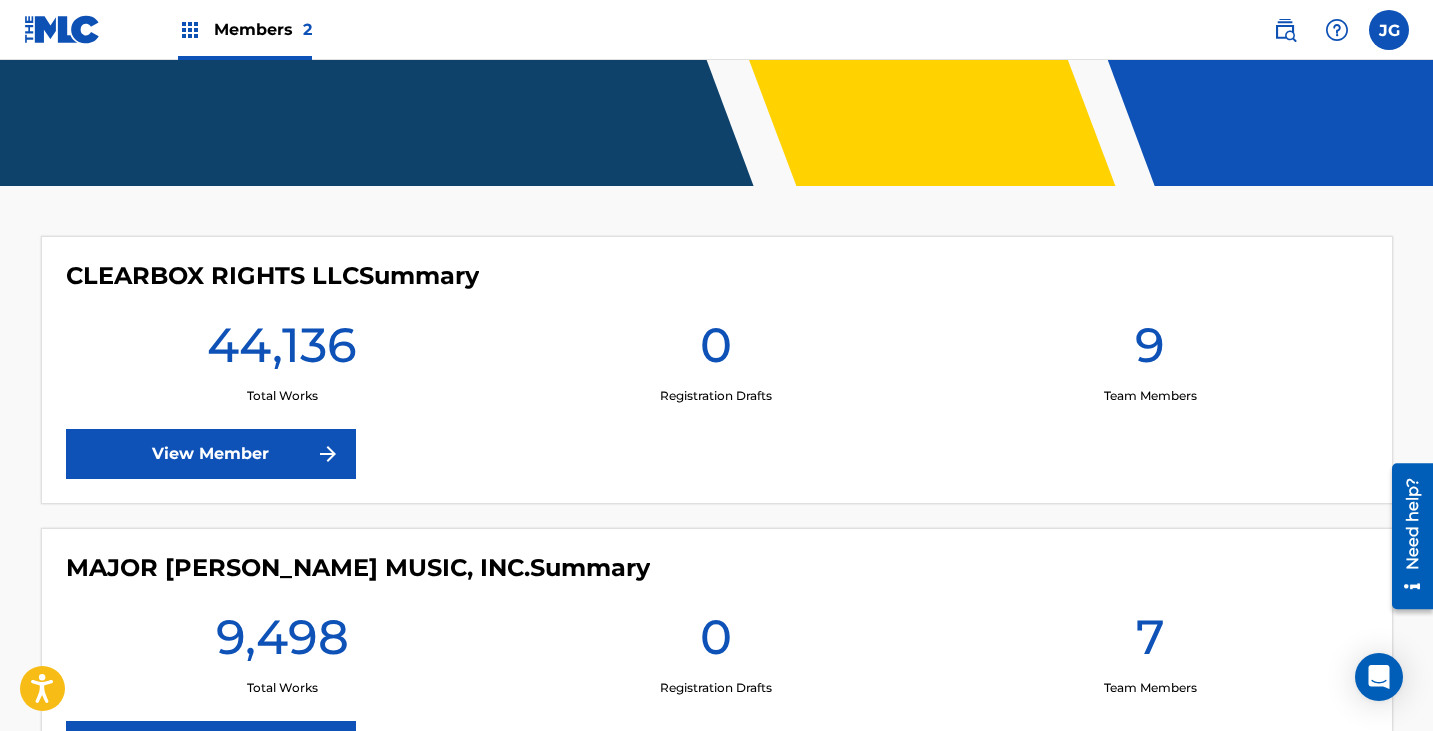 click on "View Member" at bounding box center [211, 454] 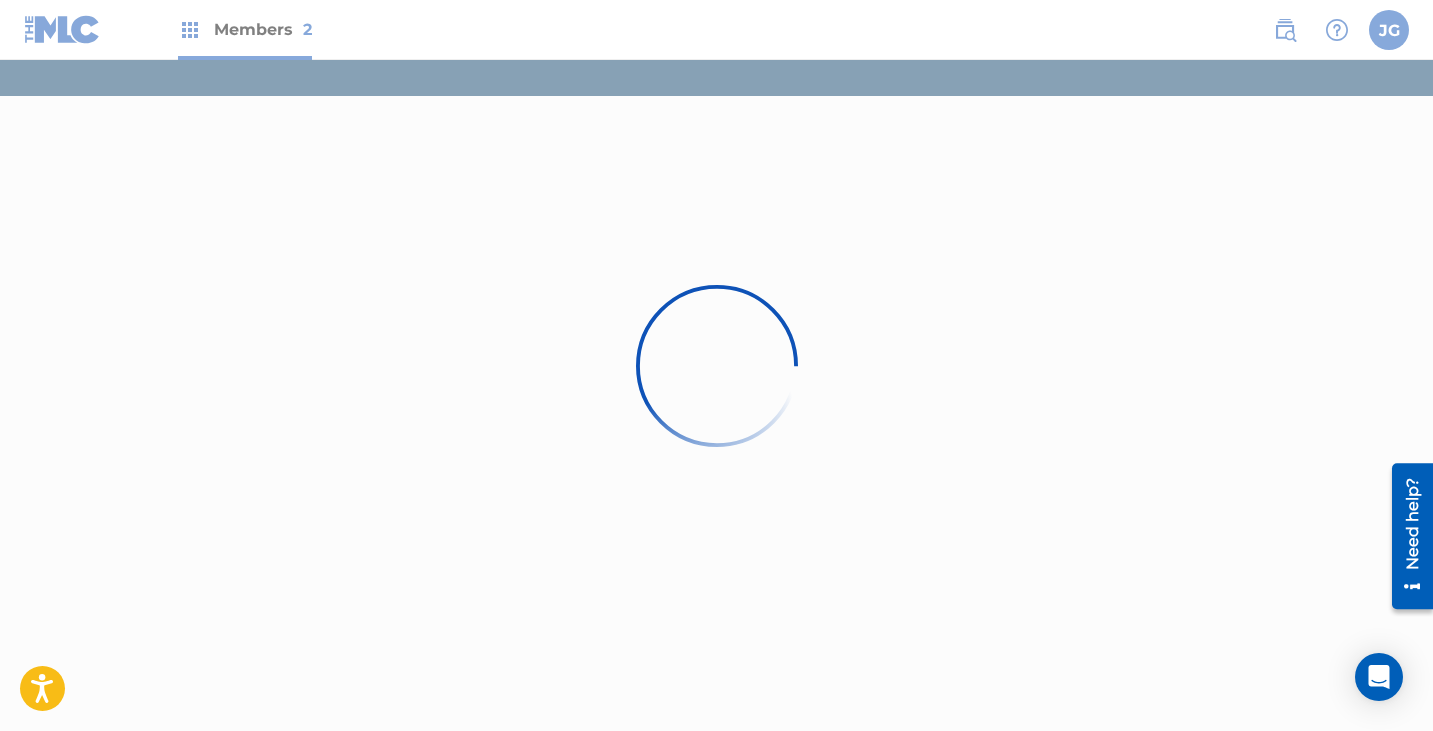 scroll, scrollTop: 0, scrollLeft: 0, axis: both 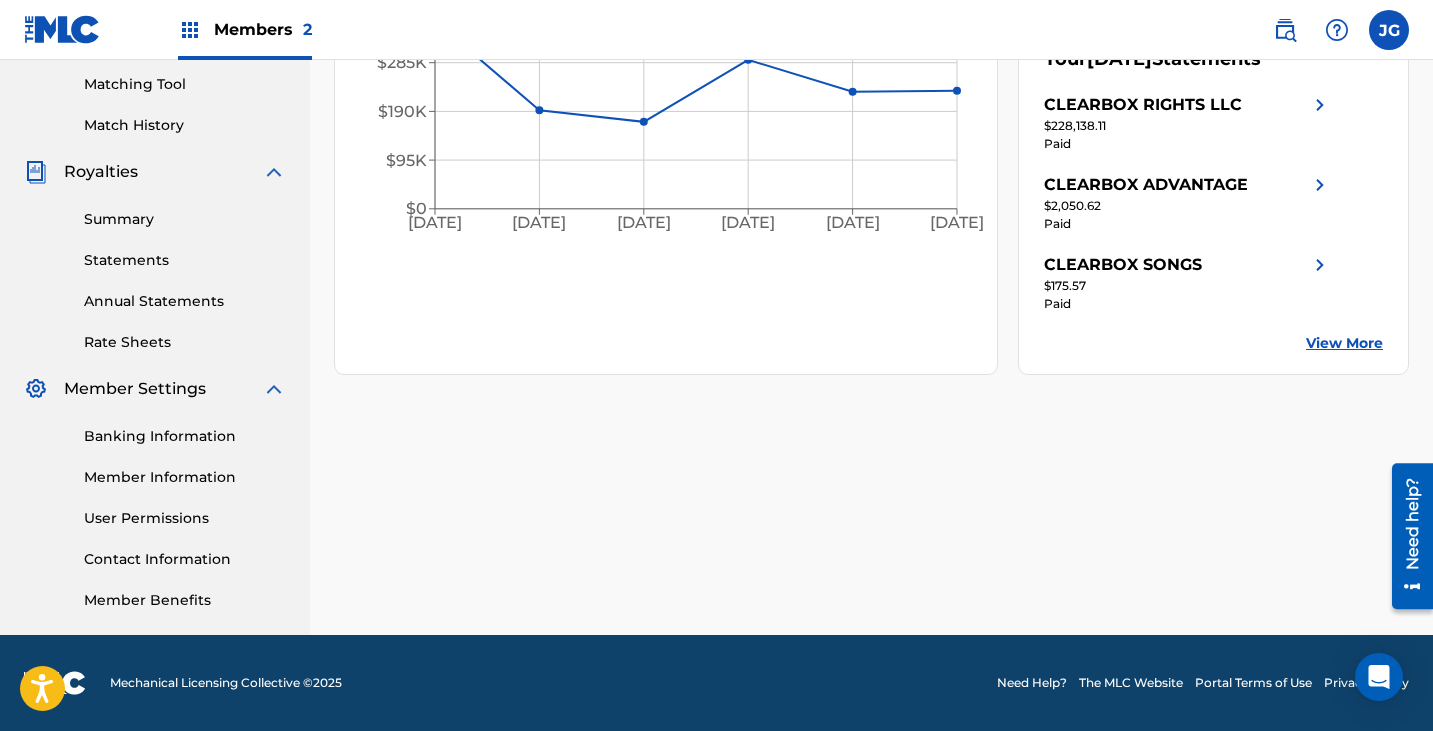 click on "Member Information" at bounding box center (185, 477) 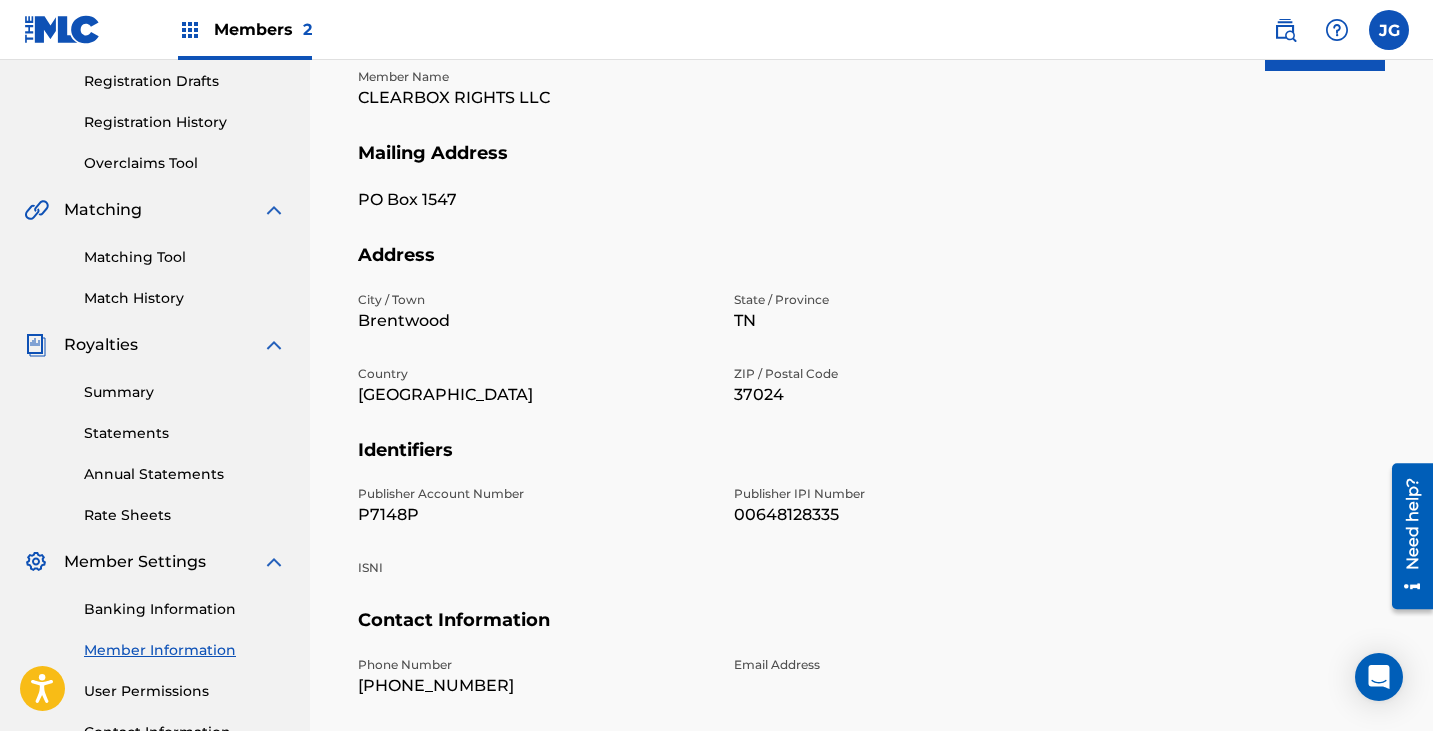 scroll, scrollTop: 500, scrollLeft: 0, axis: vertical 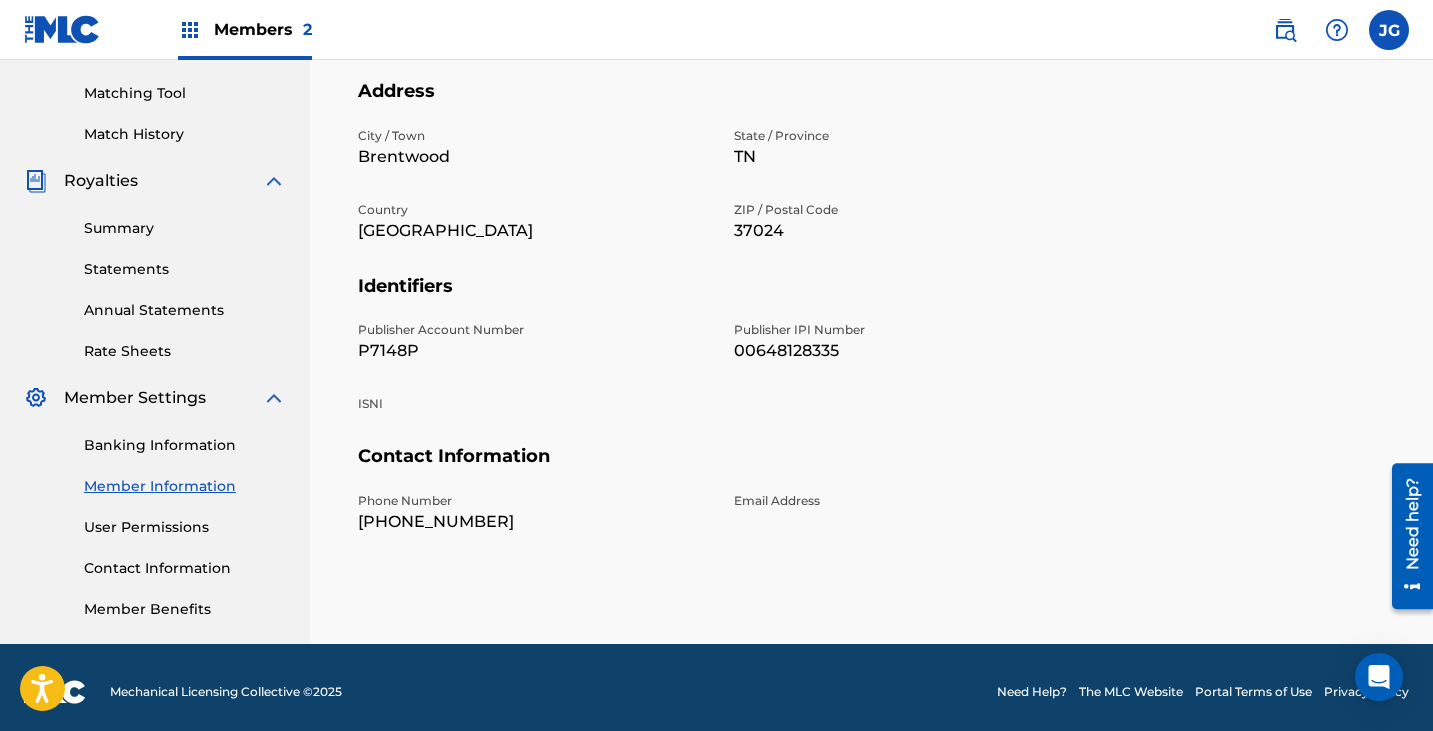 drag, startPoint x: 823, startPoint y: 238, endPoint x: 833, endPoint y: 259, distance: 23.259407 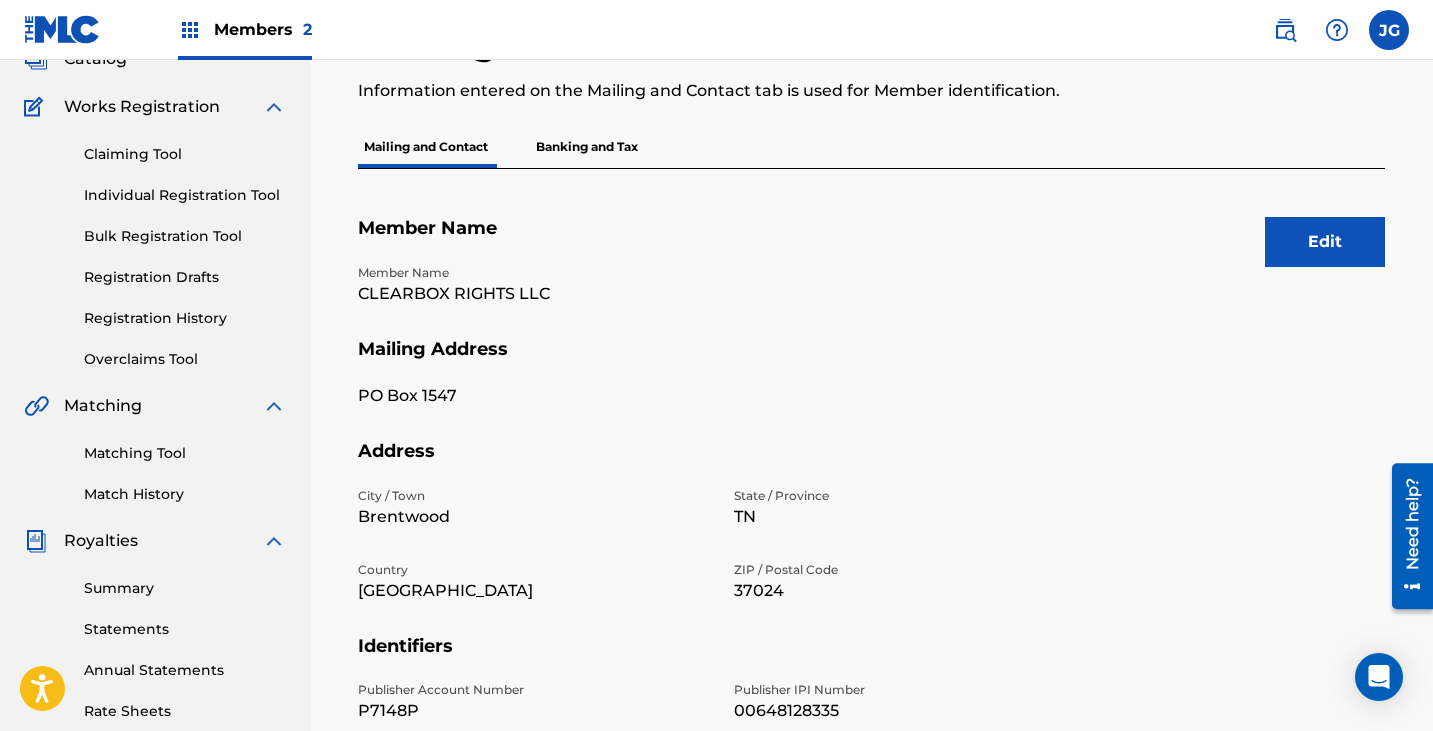scroll, scrollTop: 0, scrollLeft: 0, axis: both 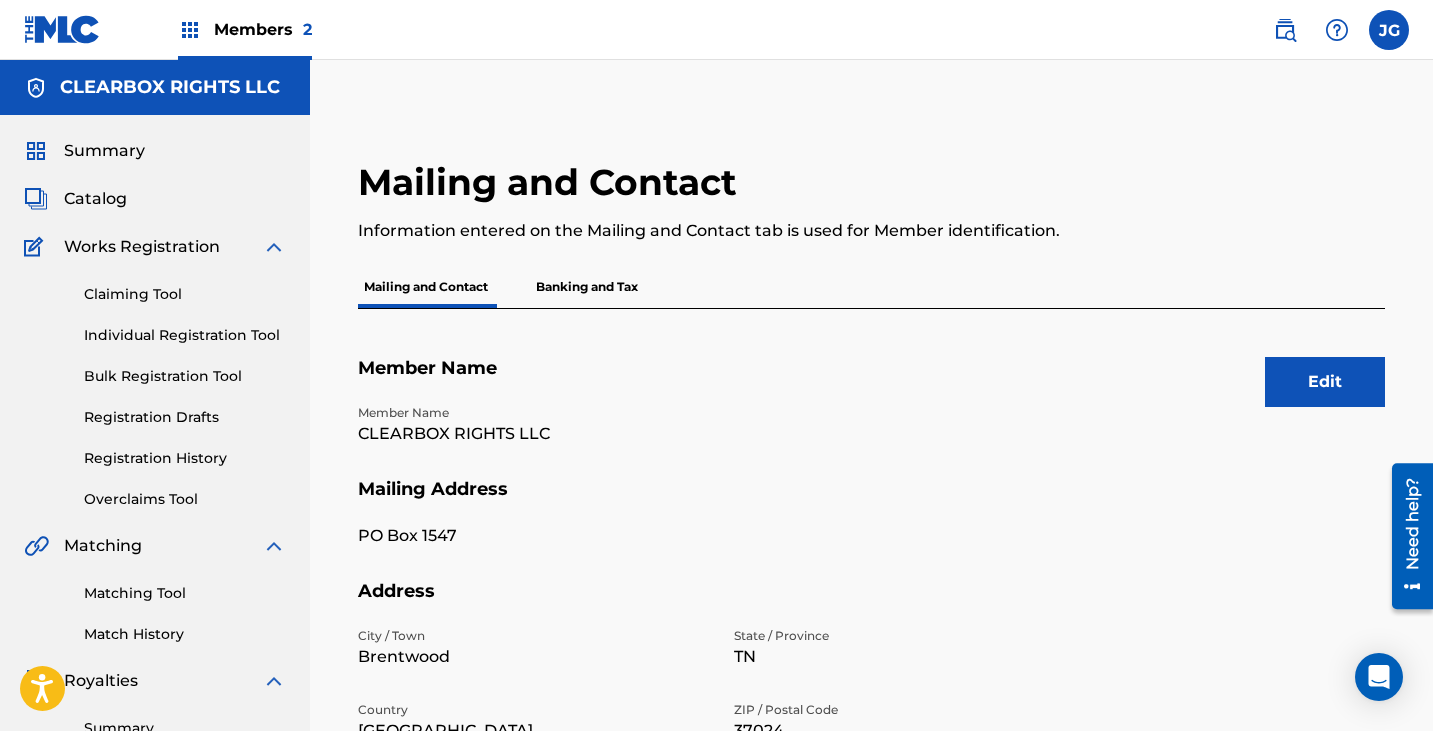 click on "Catalog" at bounding box center (95, 199) 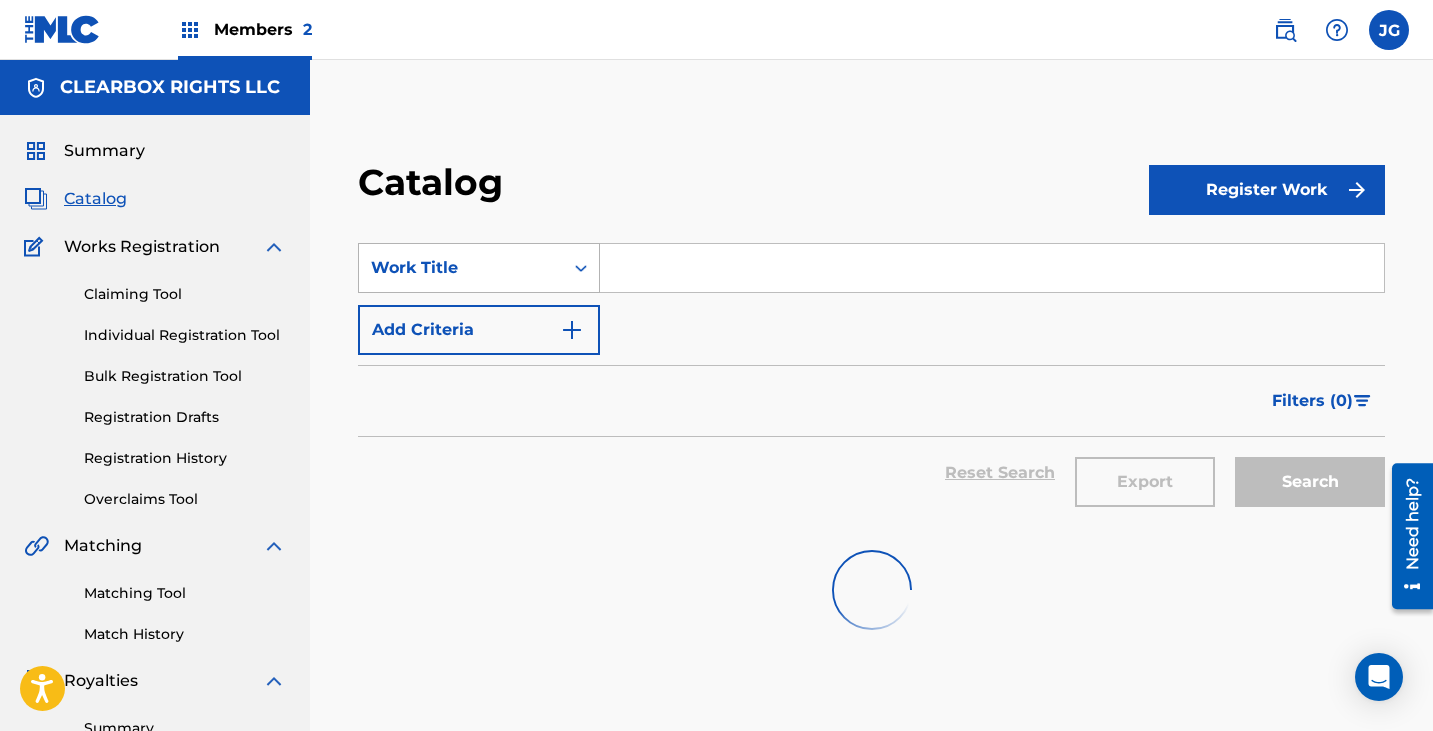 click on "SearchWithCriteria25983f34-3964-48b4-8791-d0913cac75e9 Work Title" at bounding box center (871, 268) 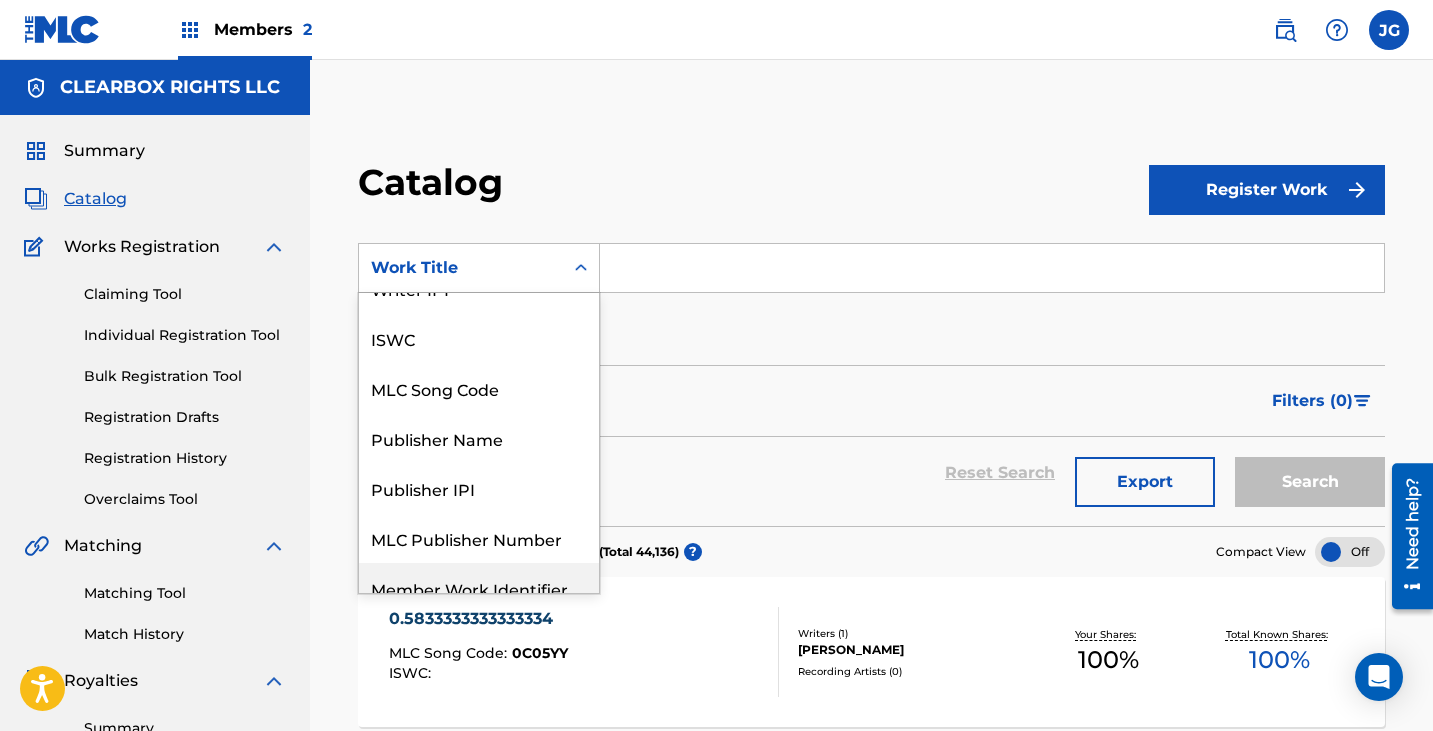 scroll, scrollTop: 0, scrollLeft: 0, axis: both 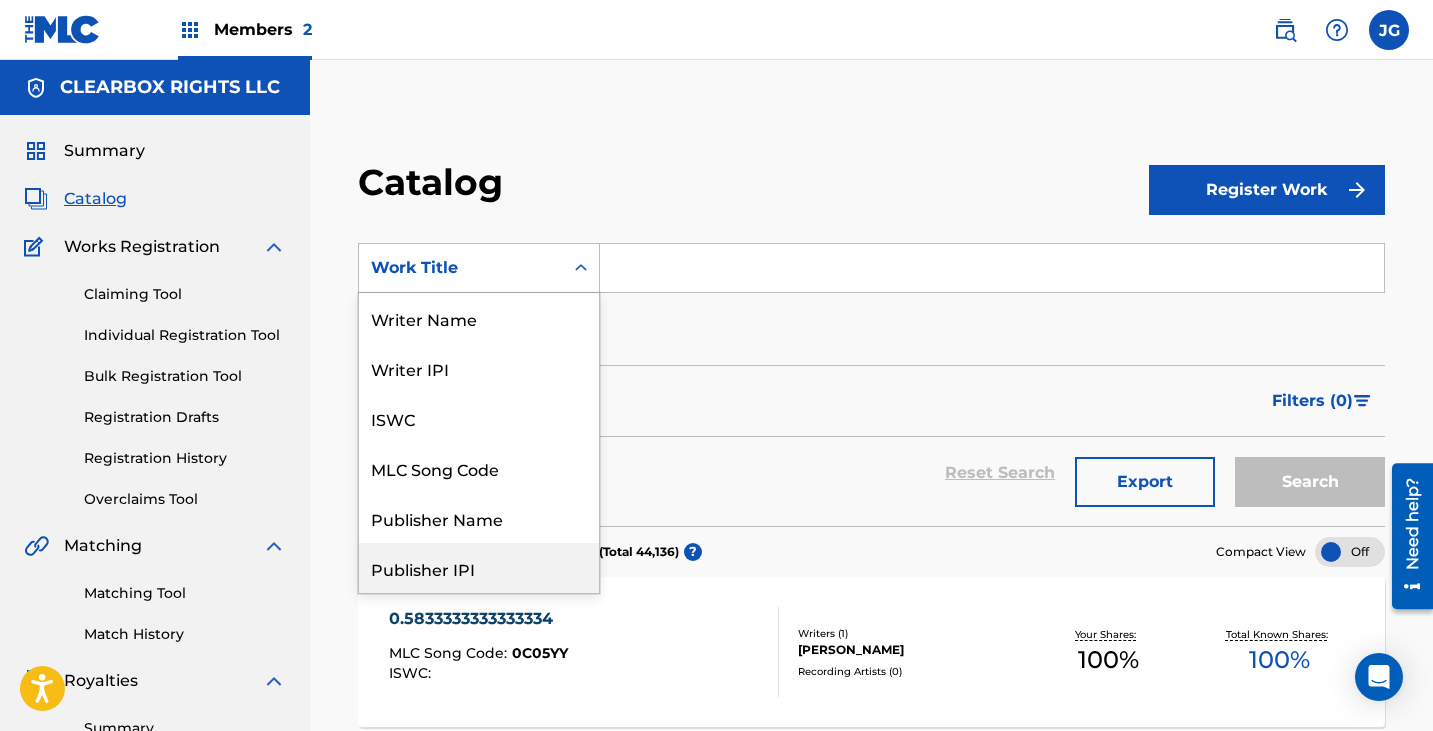 click on "Publisher Name" at bounding box center [479, 518] 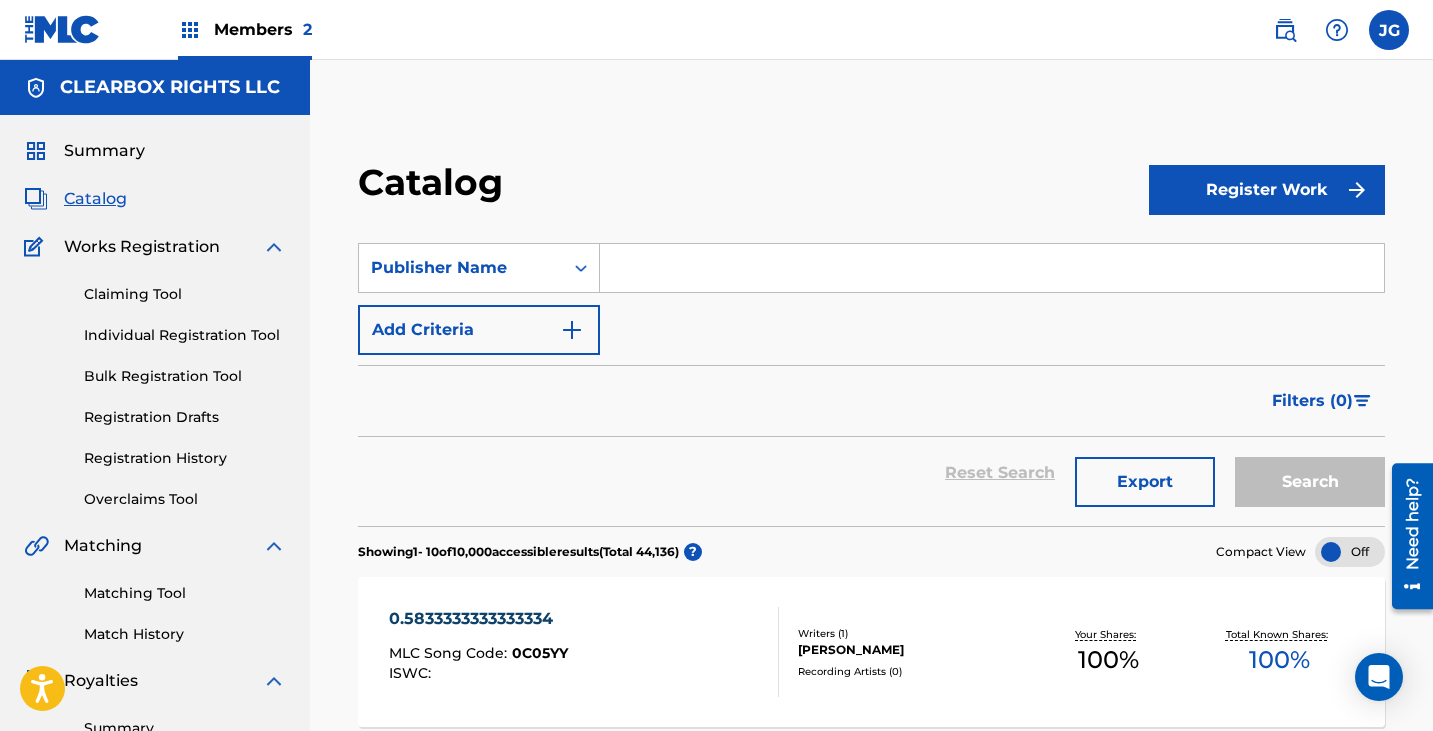 click on "SearchWithCriteria0931c1c6-136f-4a11-9eb6-28b0c41114f3 Publisher Name Add Criteria Filter Hold Filters Overclaim   Dispute   Remove Filters Apply Filters Filters ( 0 ) Reset Search Export Search" at bounding box center [871, 372] 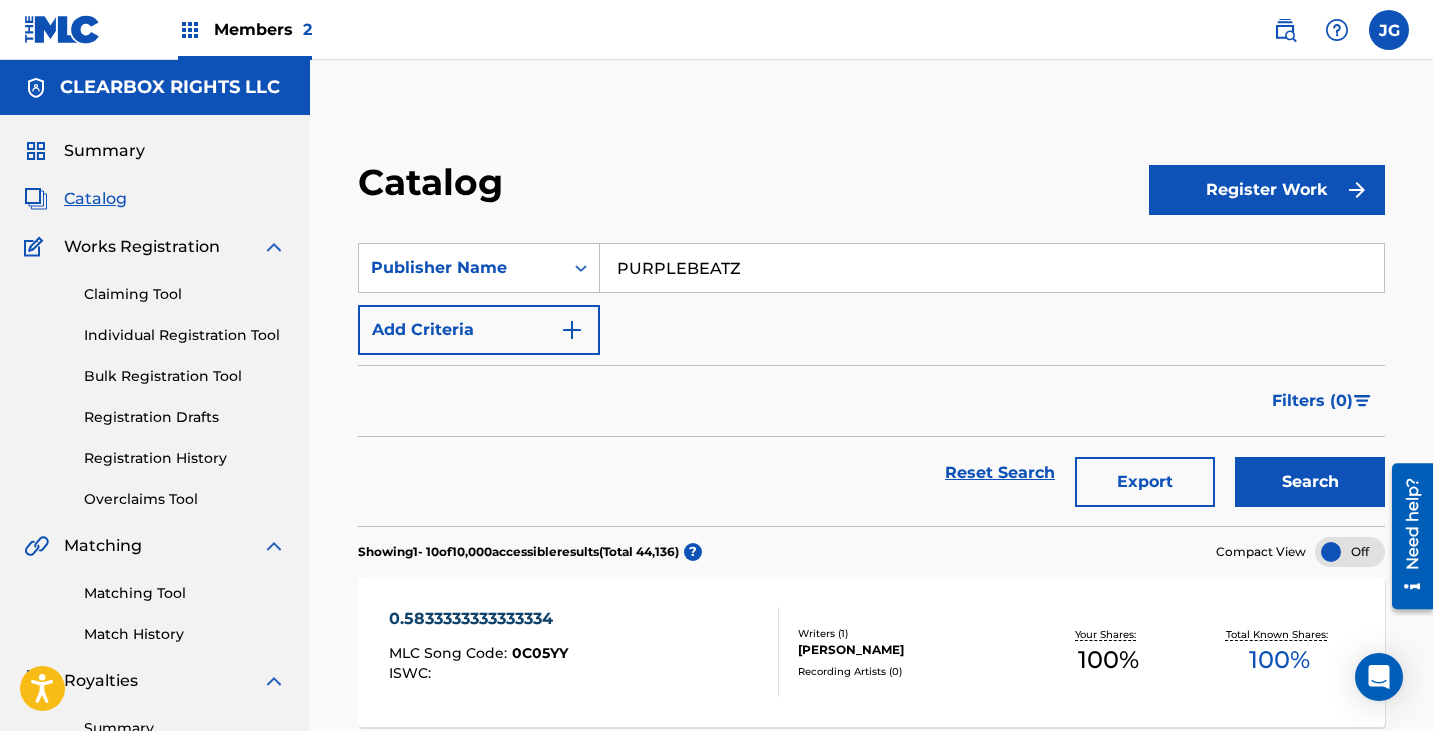 type on "PURPLEBEATZ" 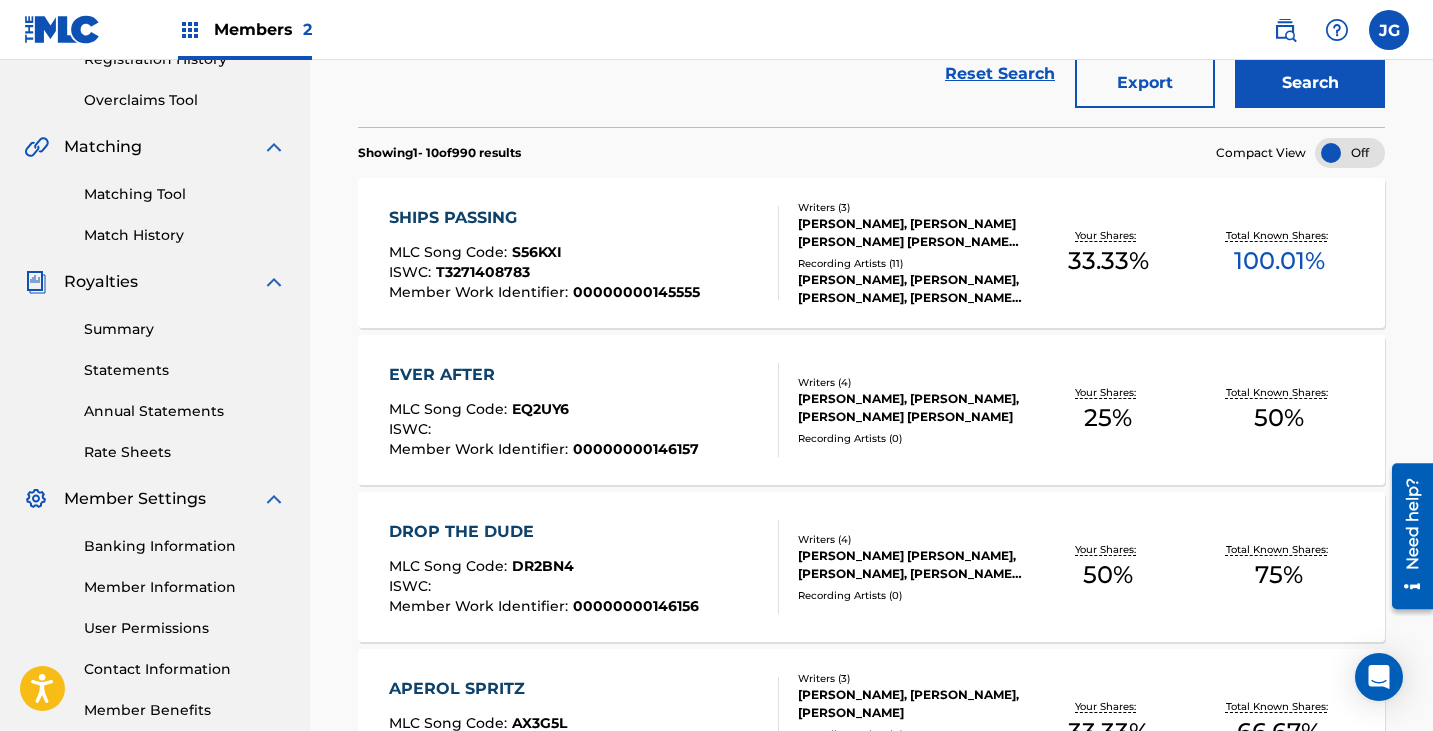 scroll, scrollTop: 400, scrollLeft: 0, axis: vertical 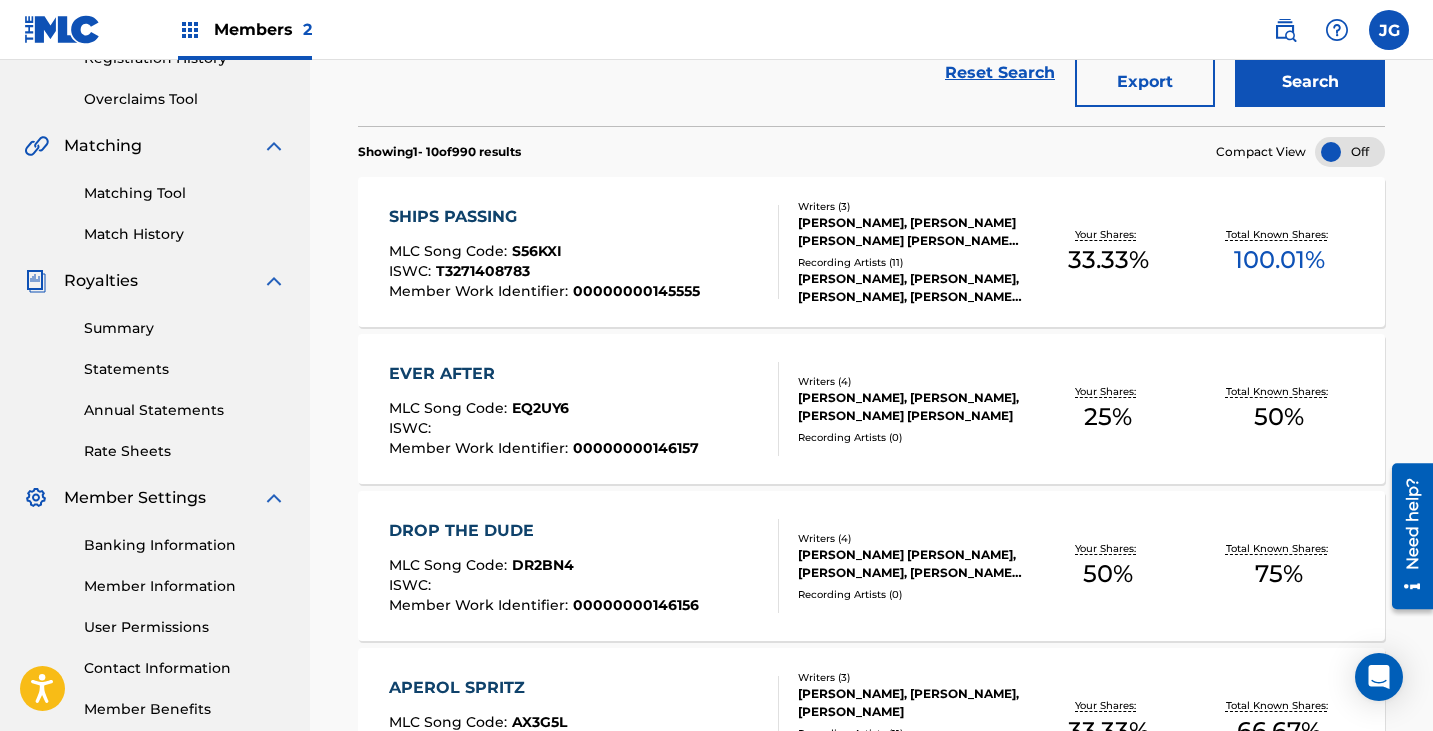 click on "SHIPS PASSING MLC Song Code : S56KXI ISWC : T3271408783 Member Work Identifier : 00000000145555 Writers ( 3 ) JEREMY RANDOLPH THURBER, NASH MILLER OVERSTREET, NICK ATHENS KENT Recording Artists ( 11 ) NICK KENT, NICK KENT, NICK KENT, NICK KENT, NICK KENT Your Shares: 33.33 % Total Known Shares: 100.01 %" at bounding box center (871, 252) 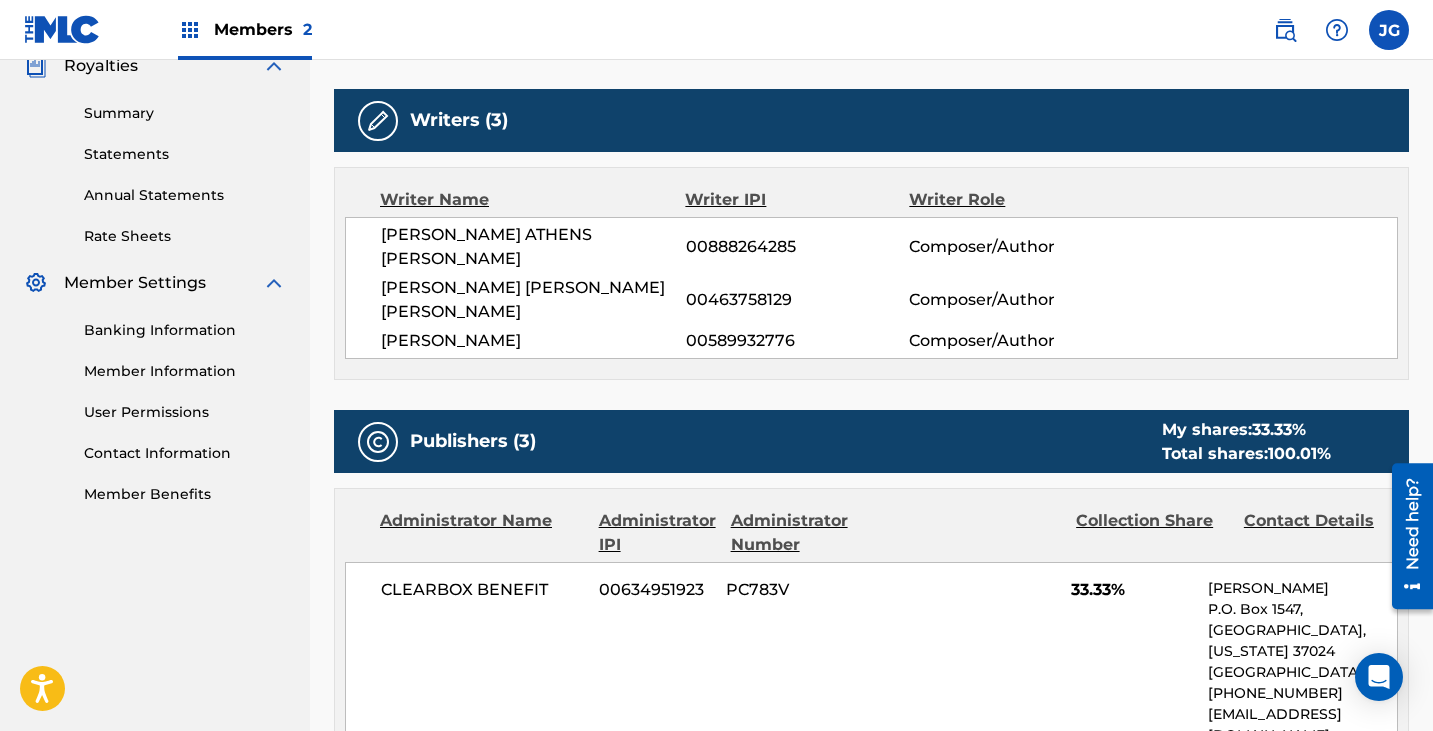 scroll, scrollTop: 1009, scrollLeft: 0, axis: vertical 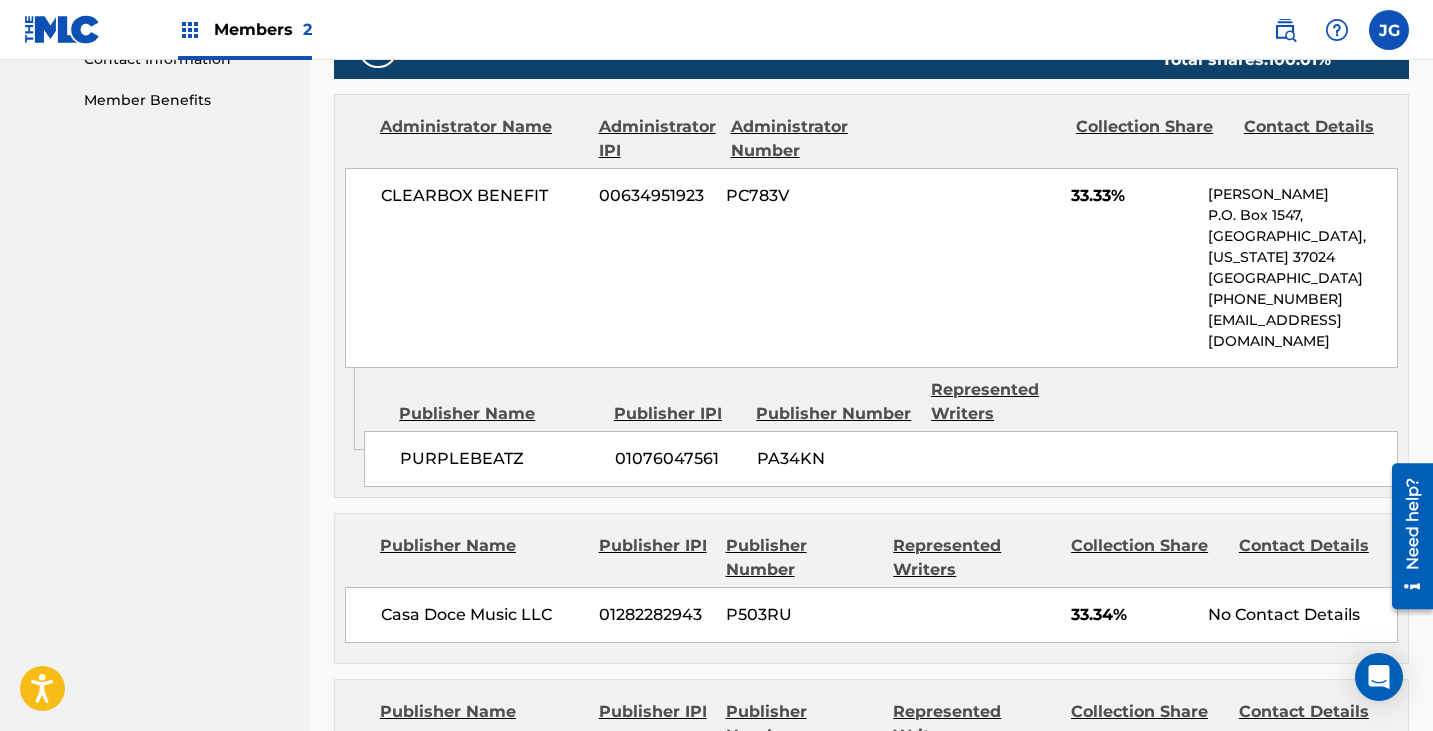 click on "01076047561" at bounding box center [678, 459] 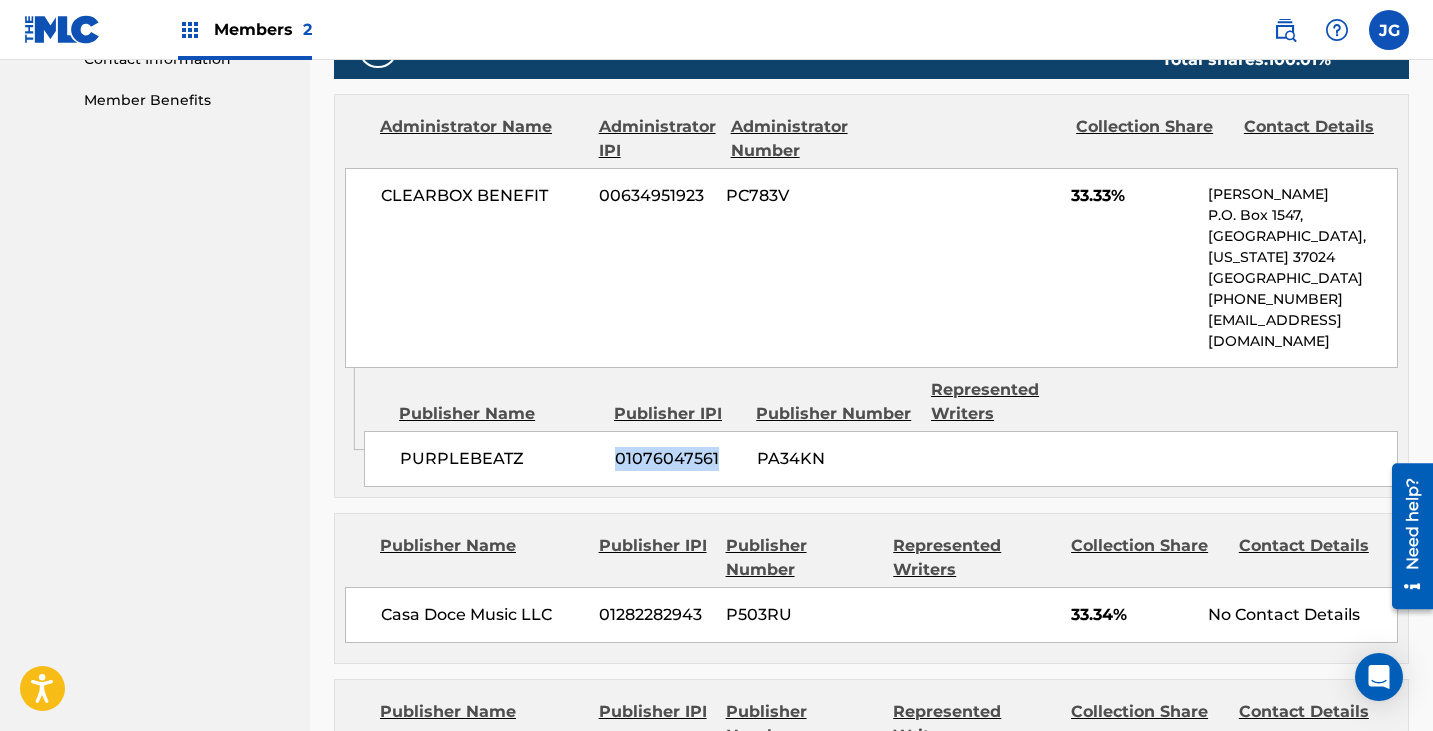click on "01076047561" at bounding box center (678, 459) 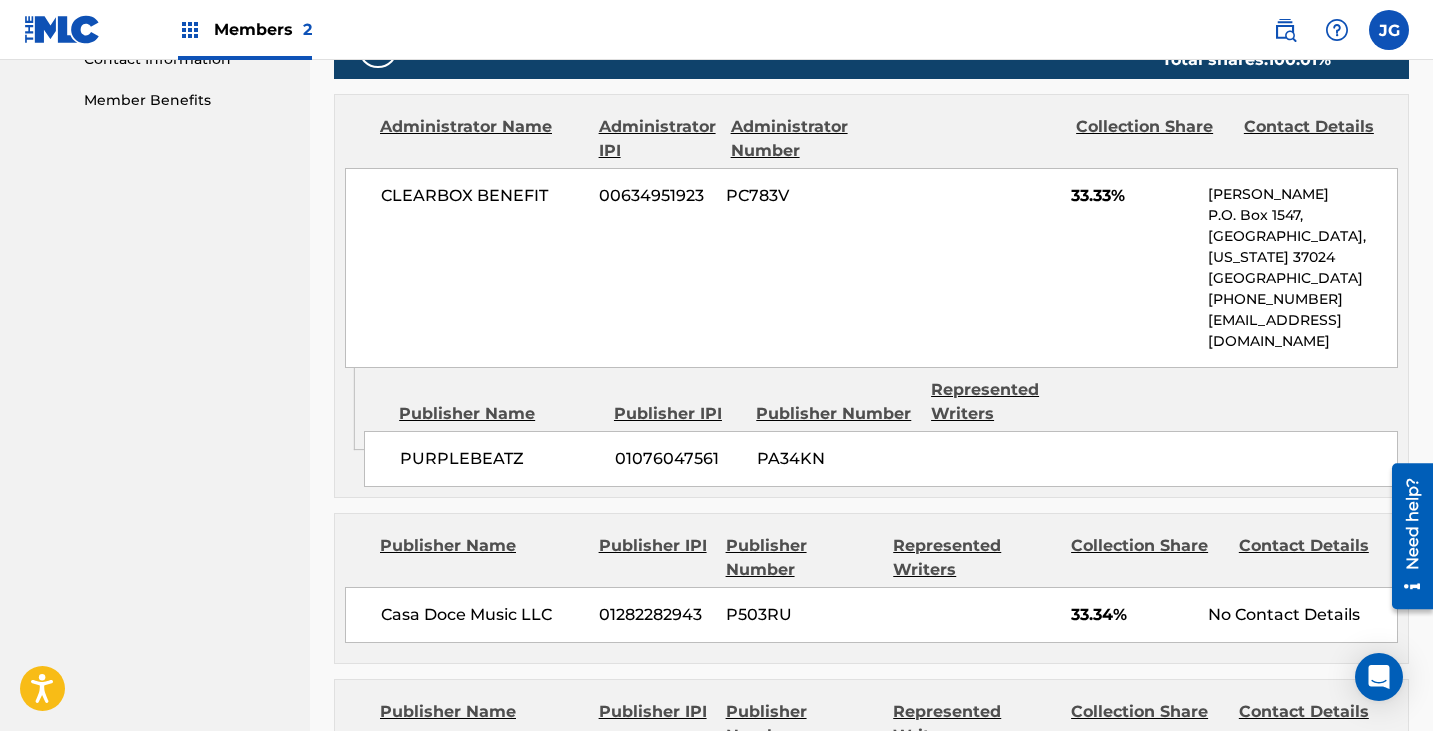 click on "PA34KN" at bounding box center (836, 459) 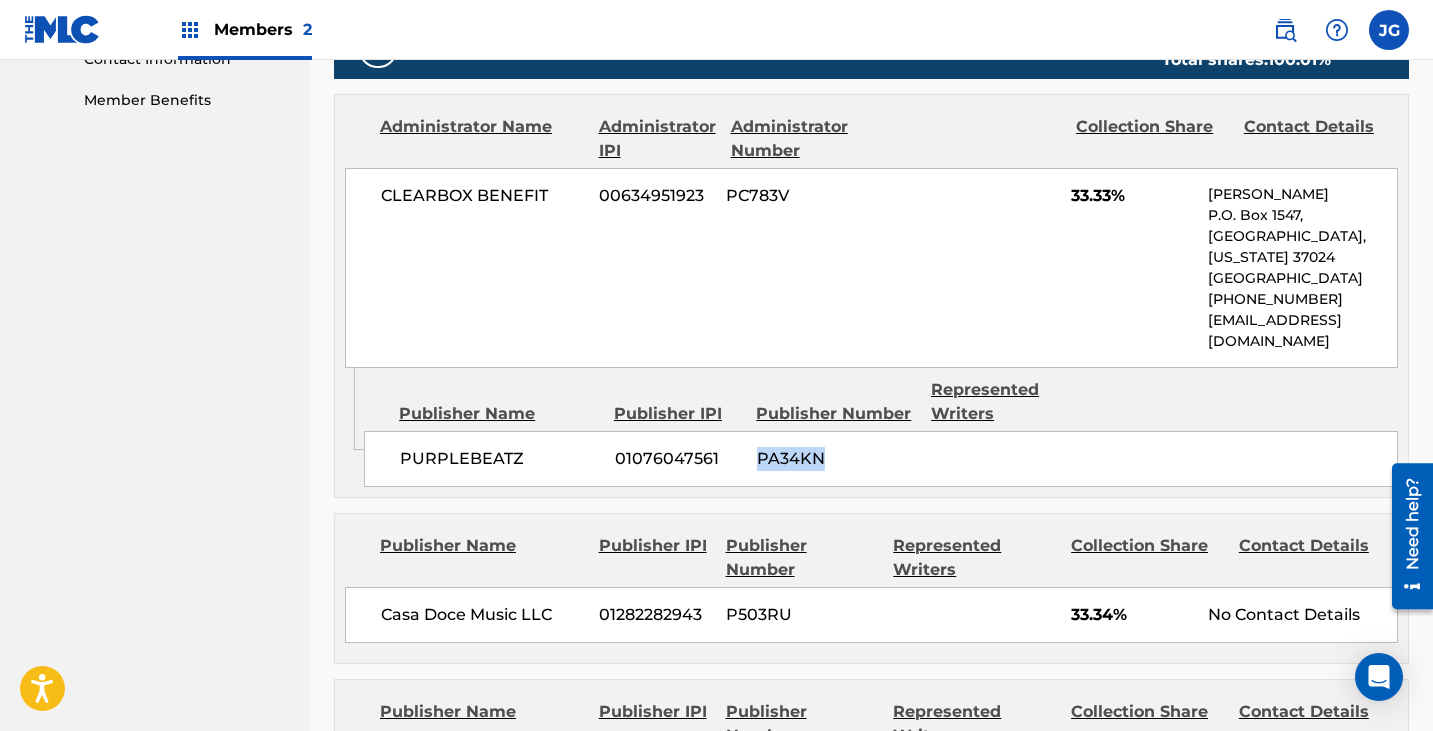 click on "PA34KN" at bounding box center [836, 459] 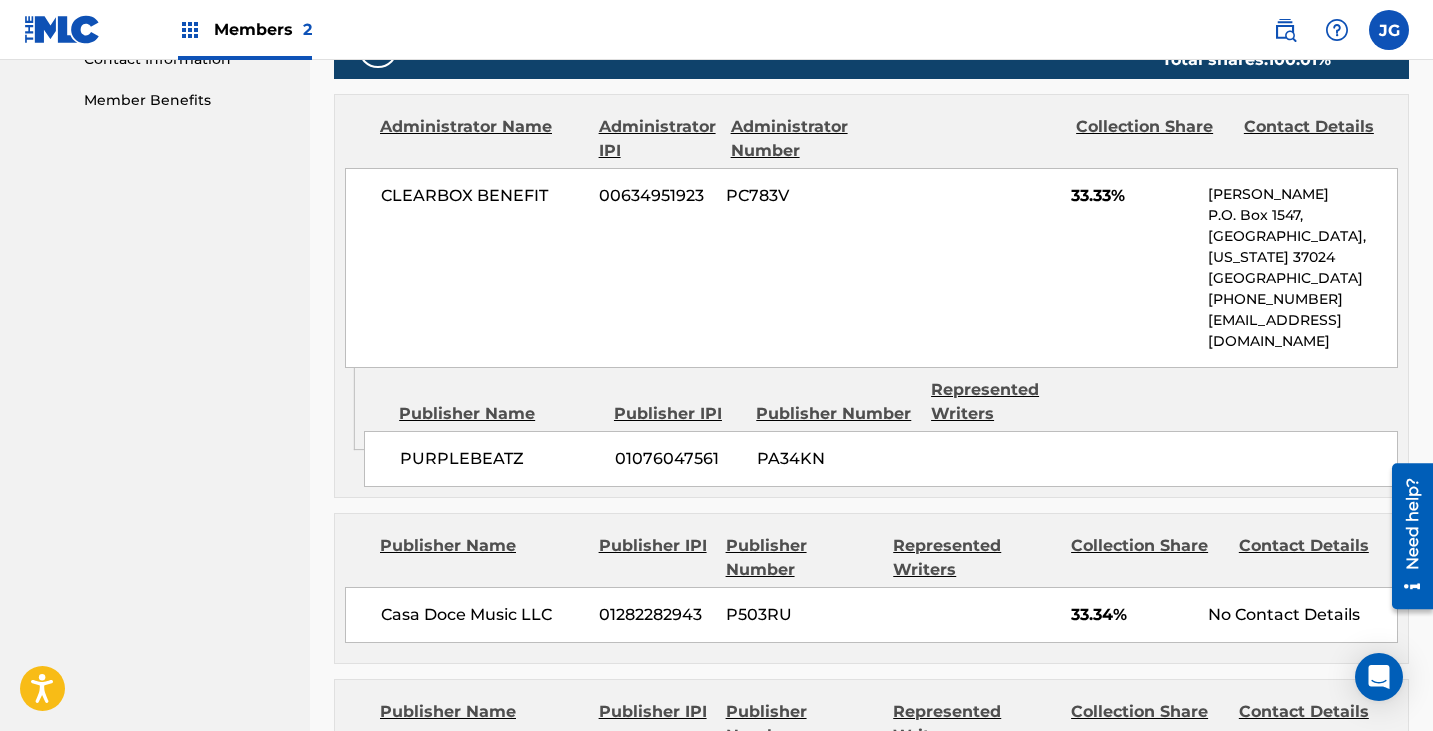 click on "01076047561" at bounding box center [678, 459] 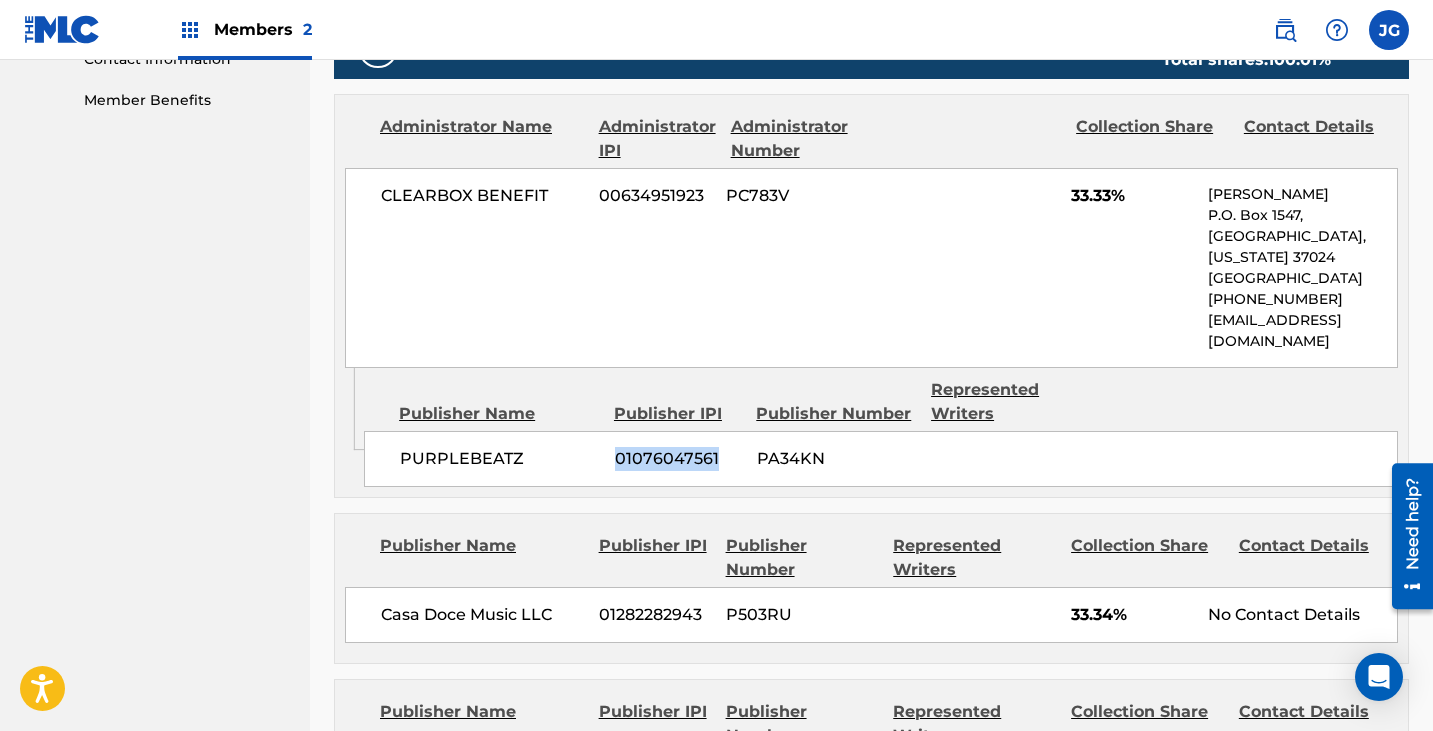click on "01076047561" at bounding box center (678, 459) 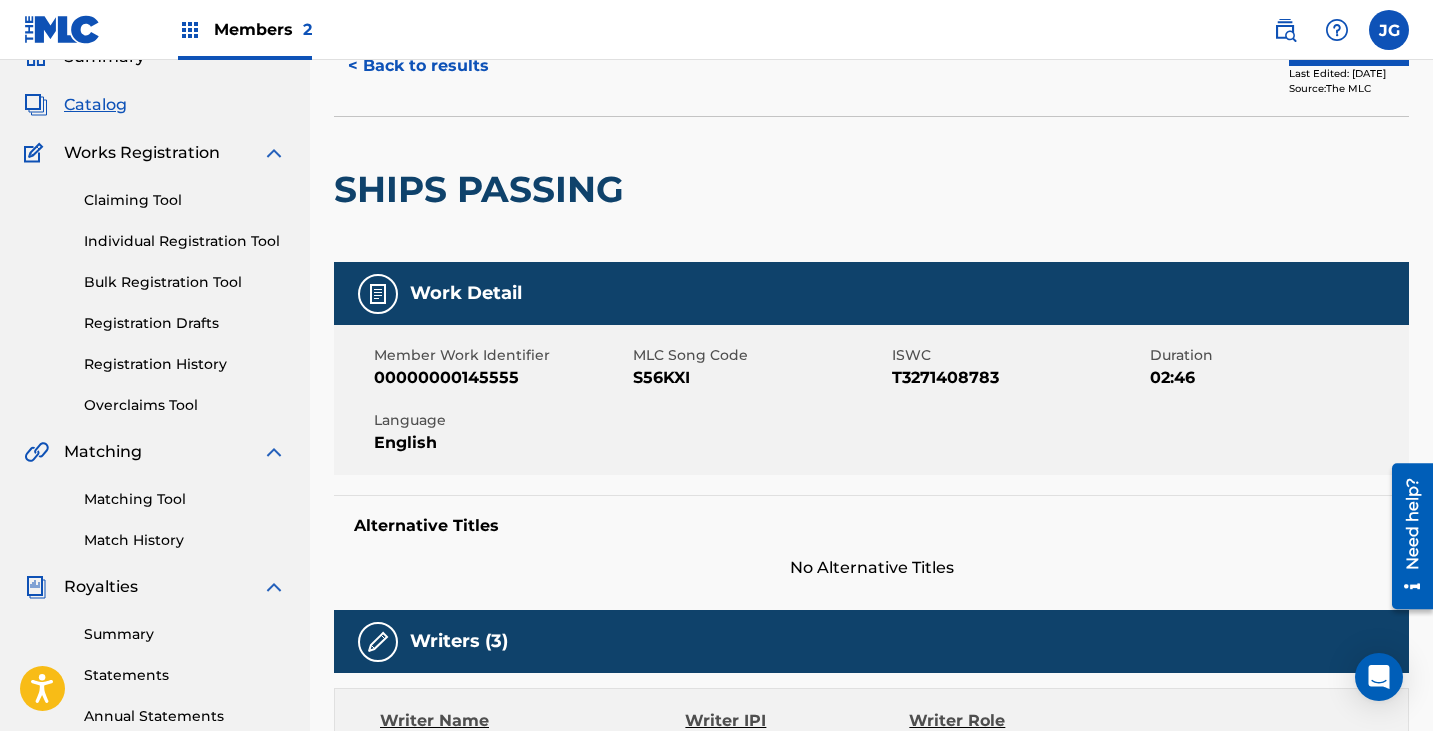 scroll, scrollTop: 9, scrollLeft: 0, axis: vertical 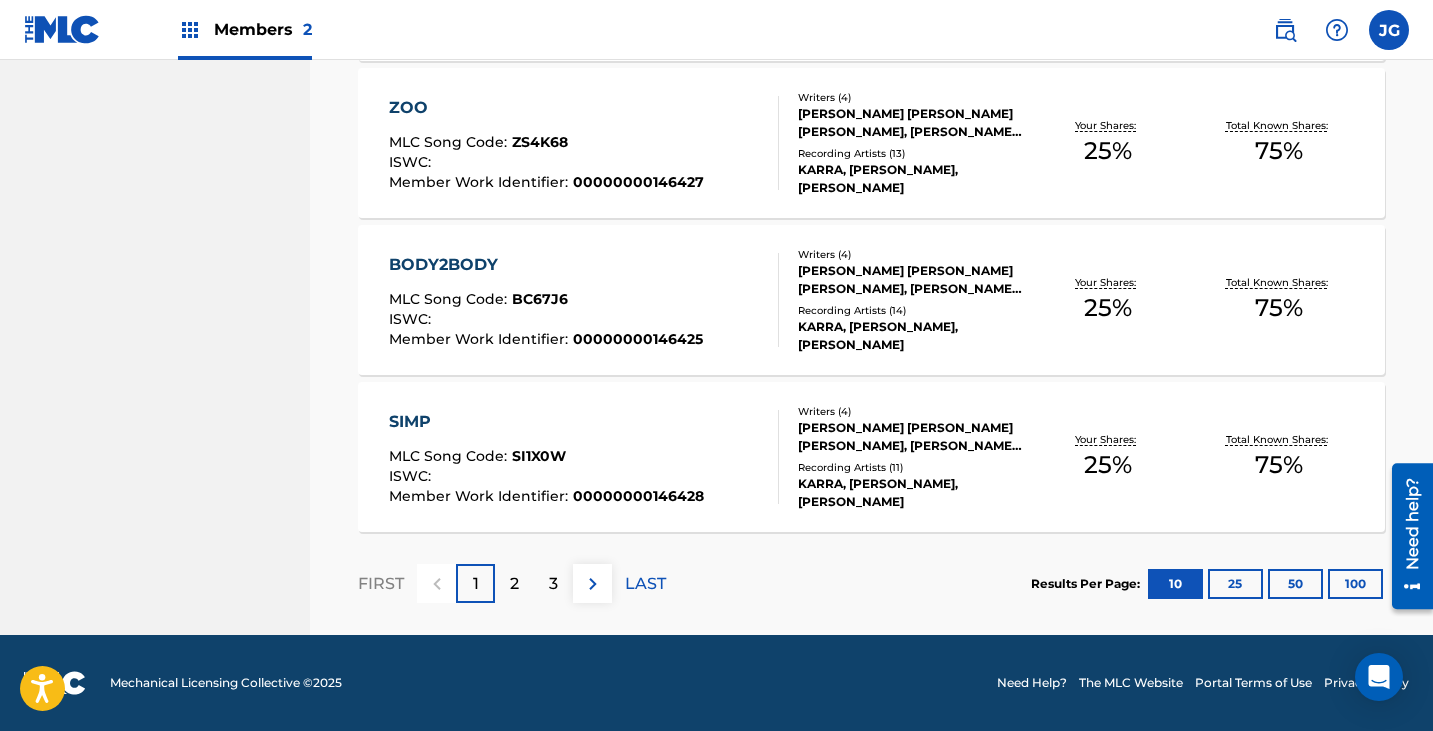 click on "3" at bounding box center (553, 583) 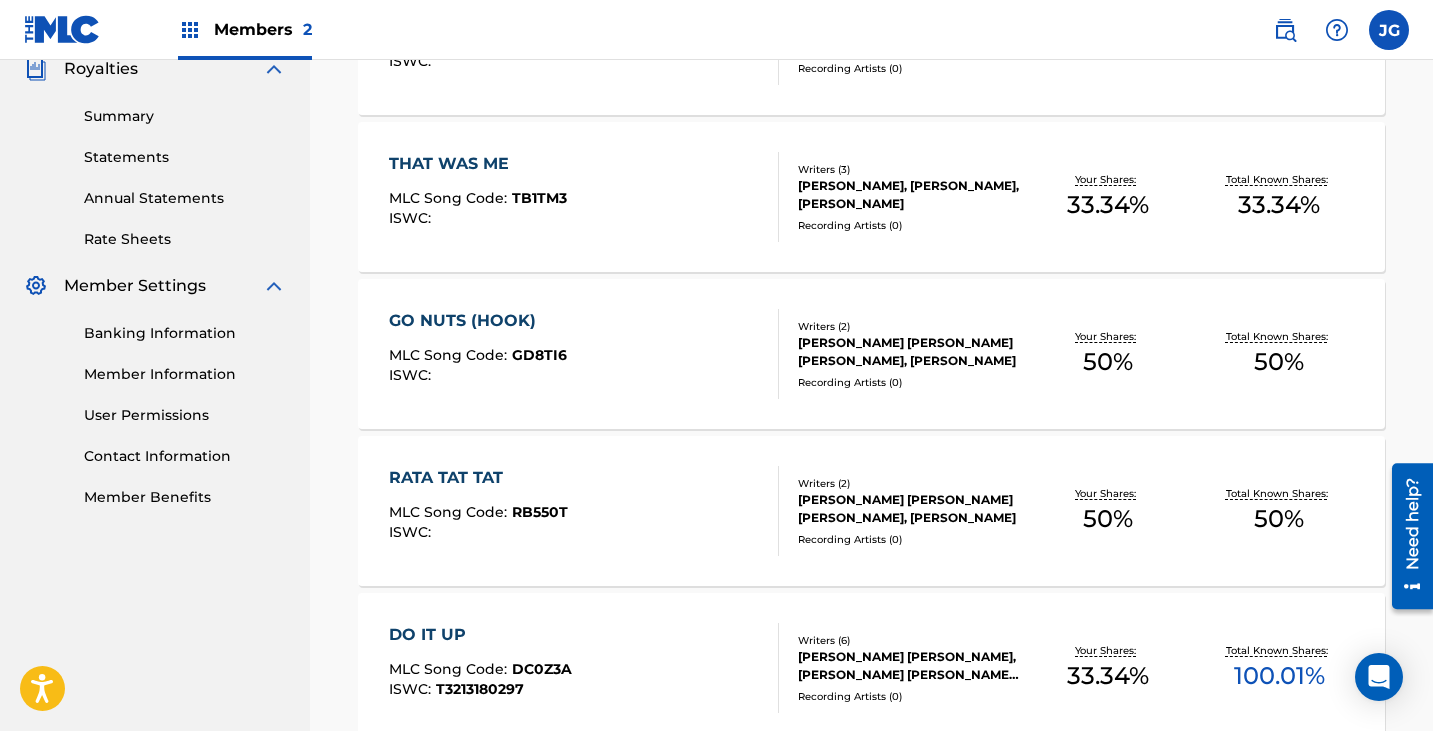 scroll, scrollTop: 508, scrollLeft: 0, axis: vertical 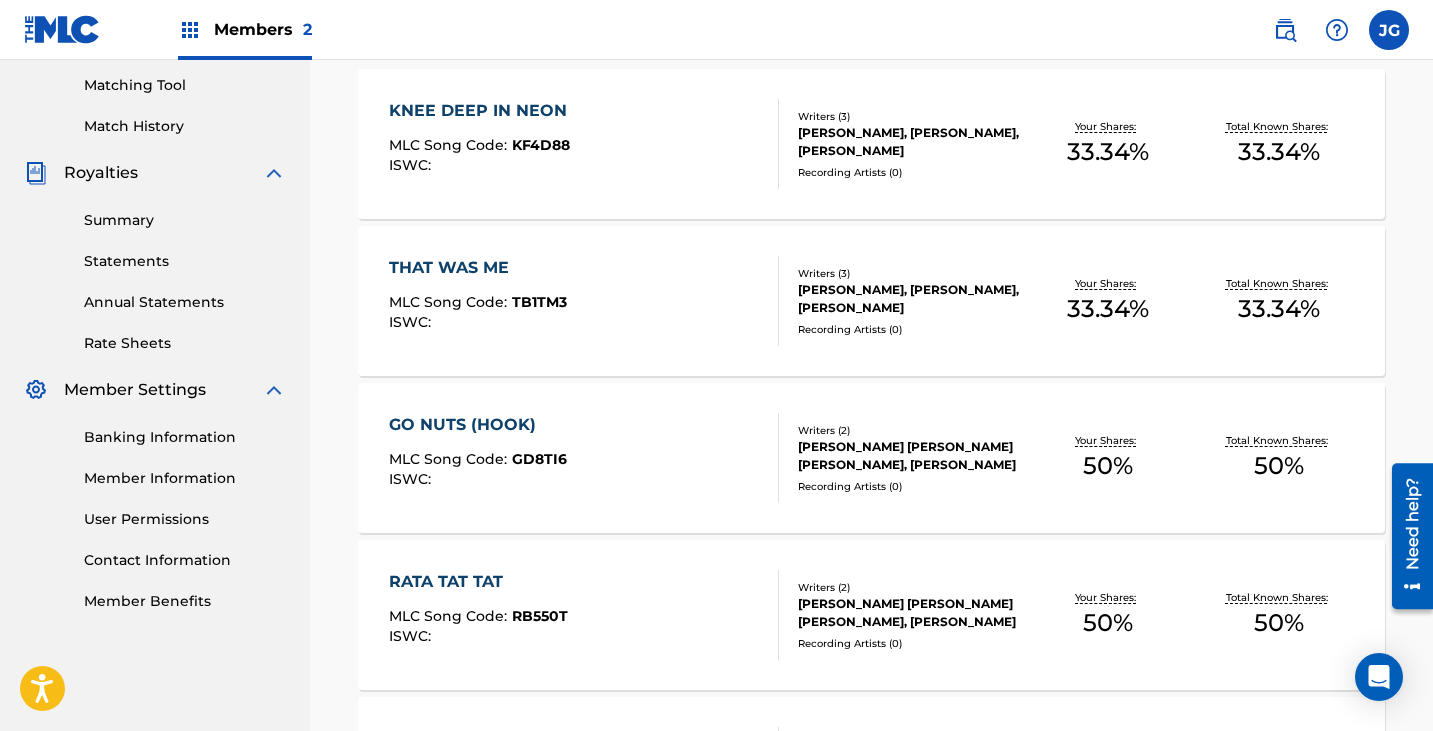 click on "THAT WAS ME MLC Song Code : TB1TM3 ISWC :" at bounding box center [584, 301] 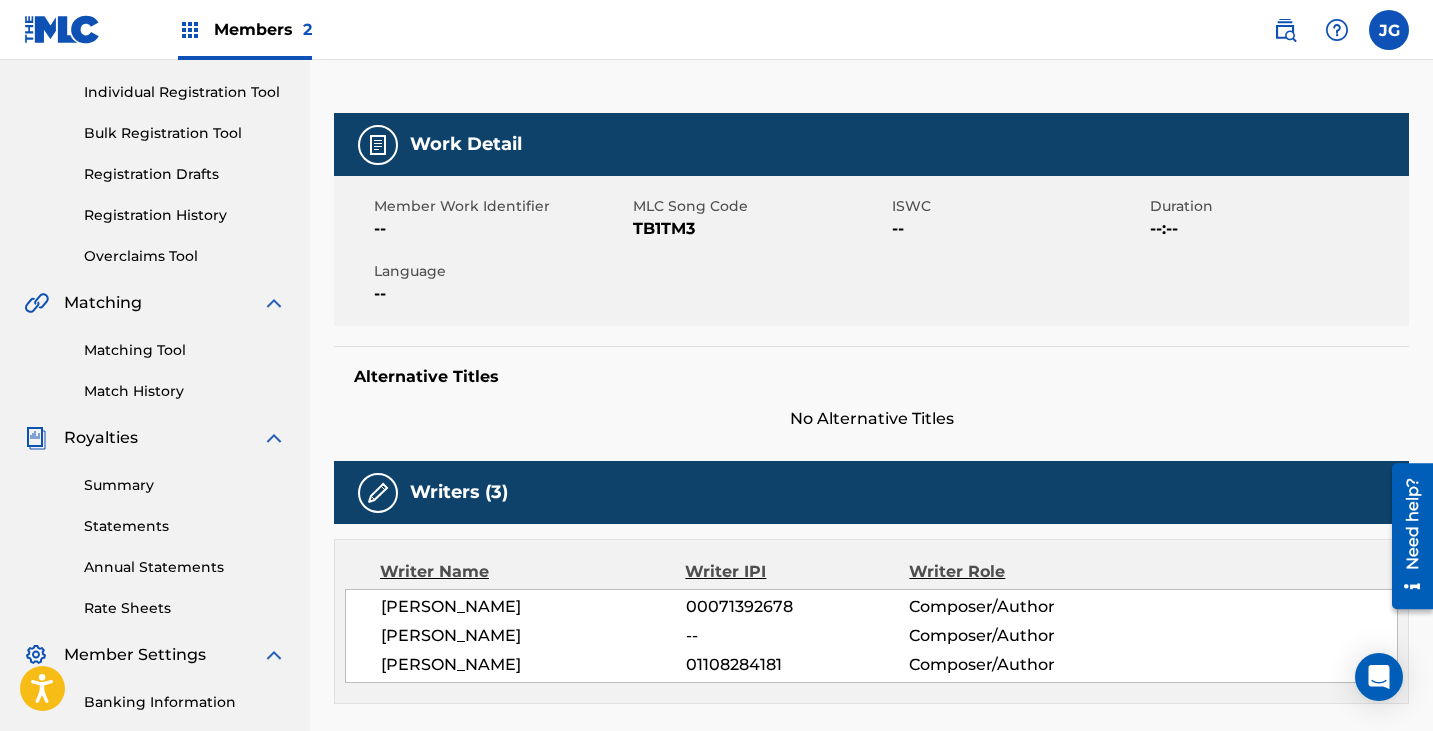 scroll, scrollTop: 500, scrollLeft: 0, axis: vertical 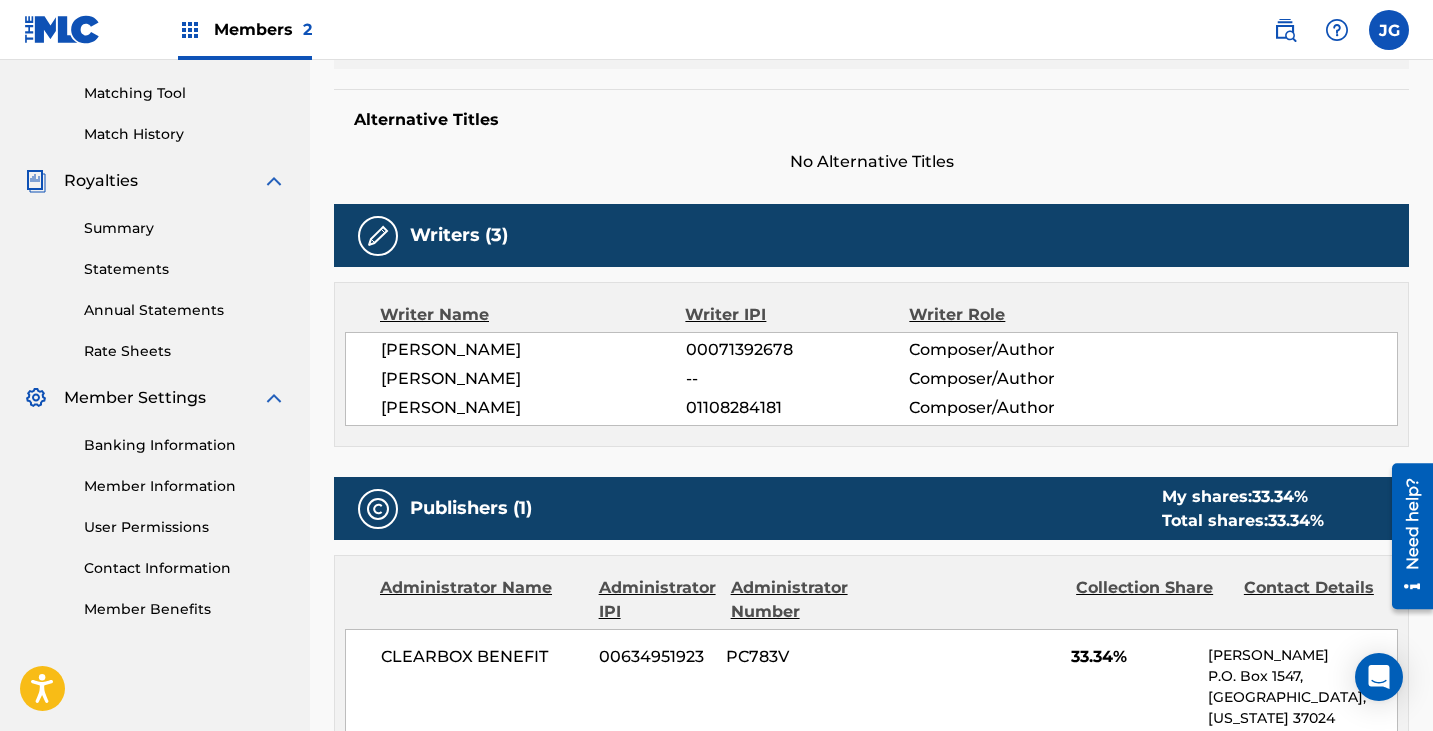 click on "01108284181" at bounding box center (798, 408) 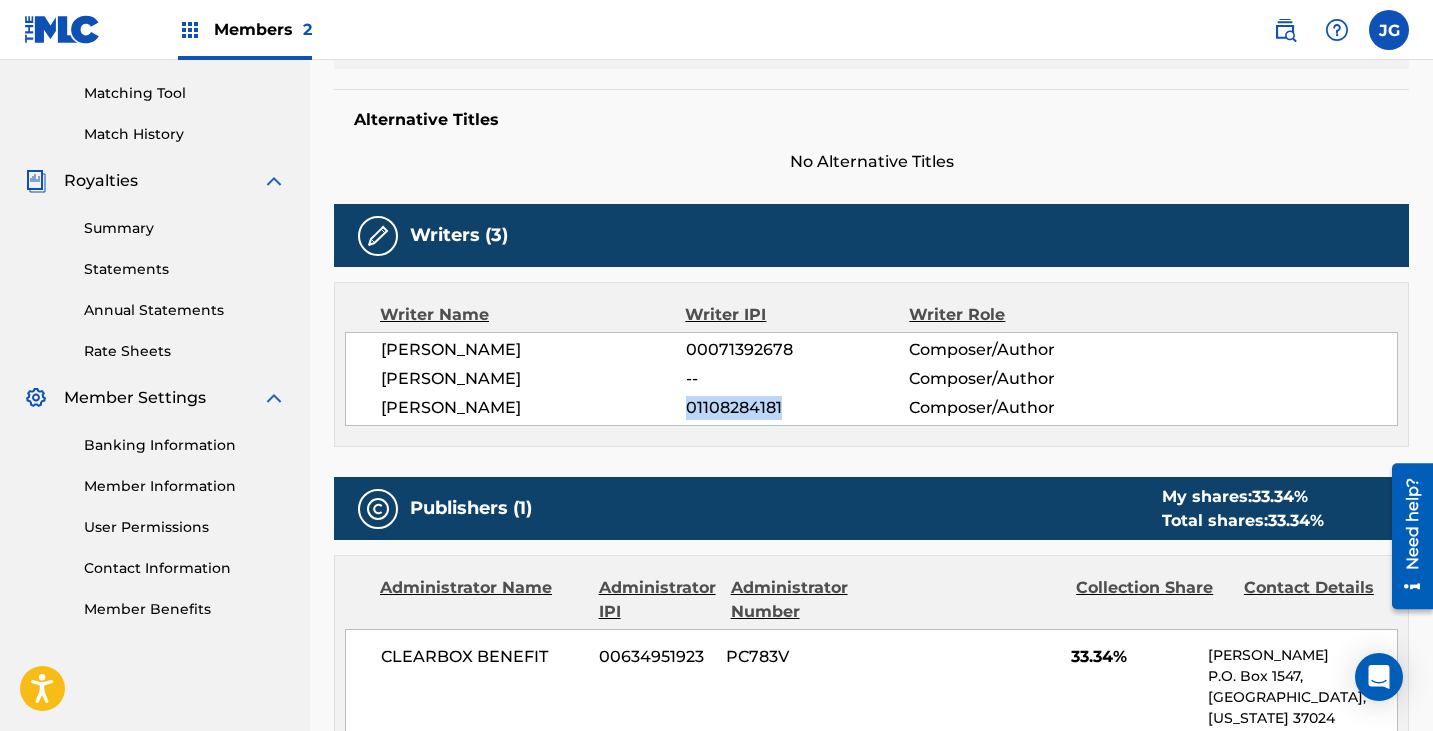click on "01108284181" at bounding box center [798, 408] 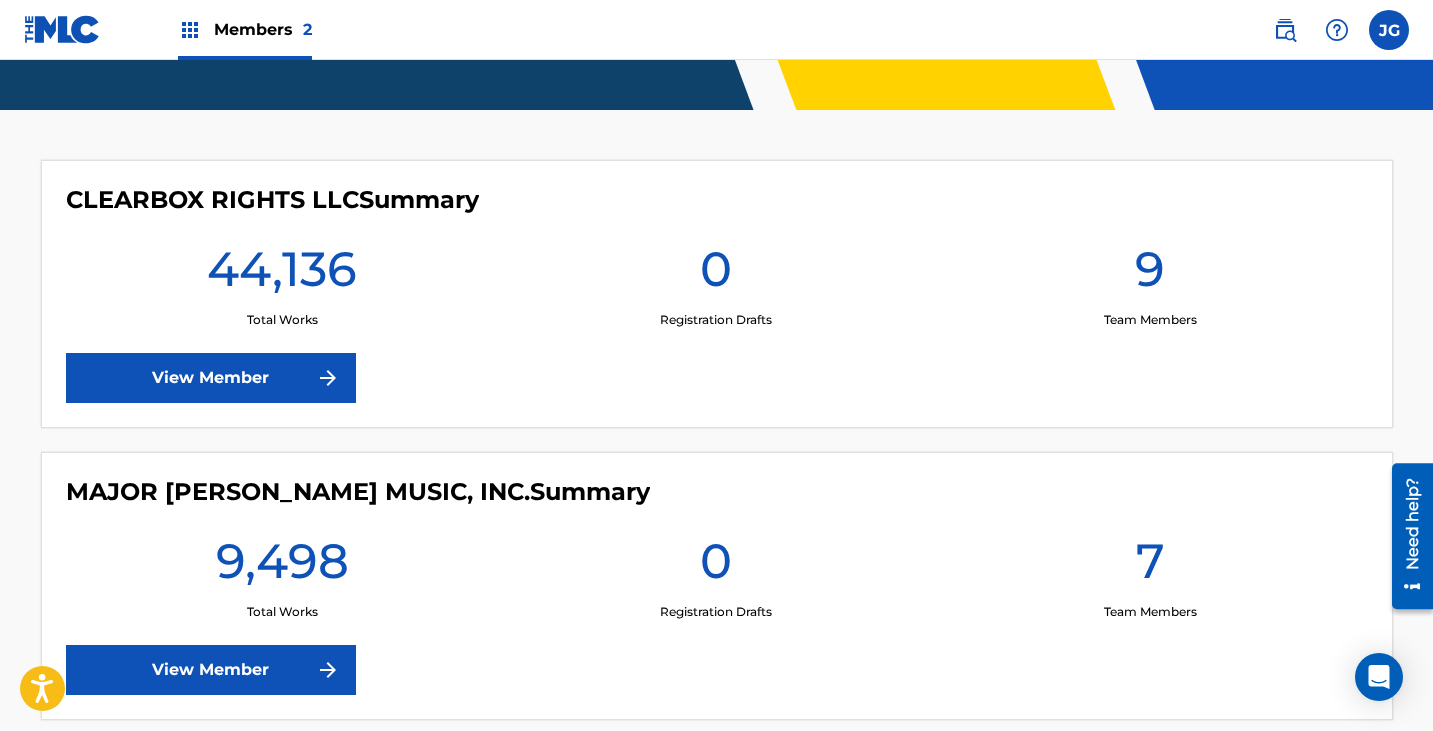 scroll, scrollTop: 500, scrollLeft: 0, axis: vertical 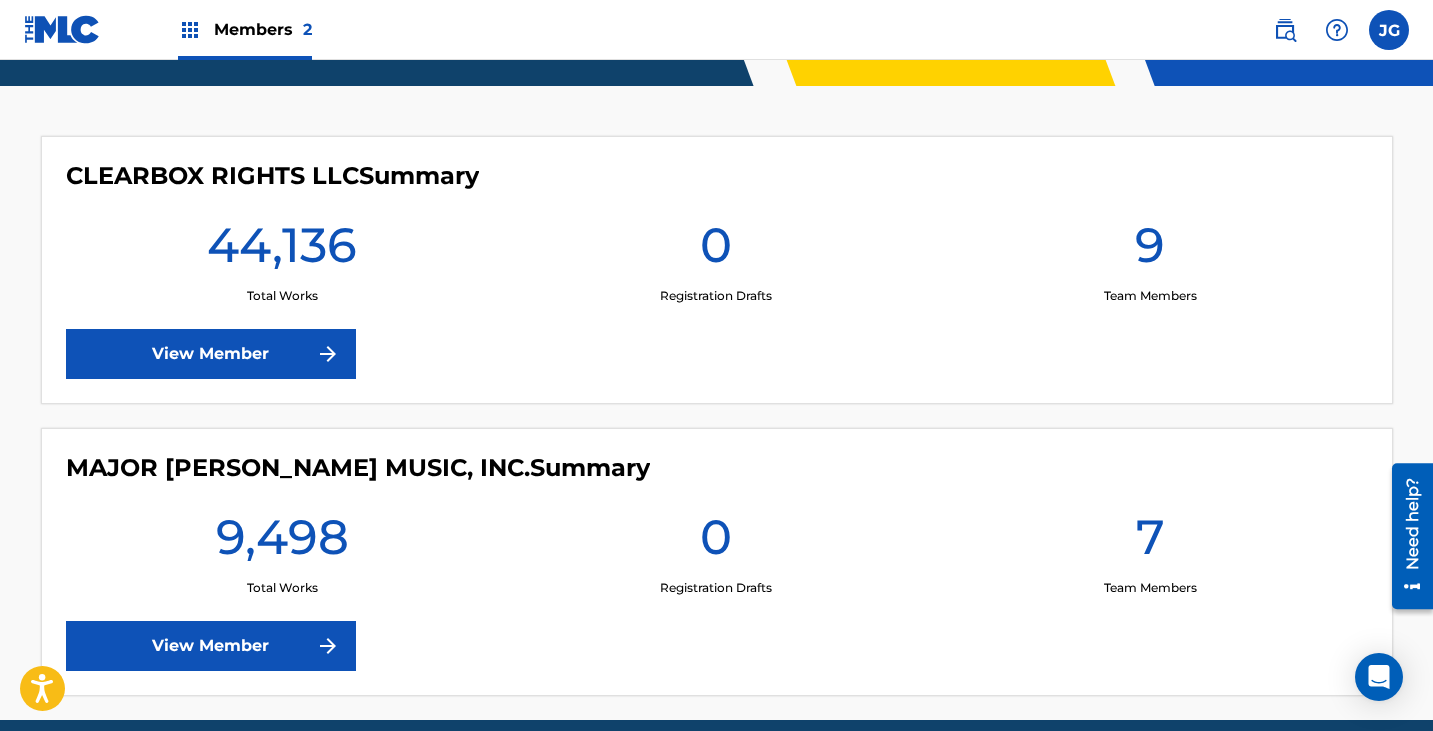click on "View Member" at bounding box center (211, 646) 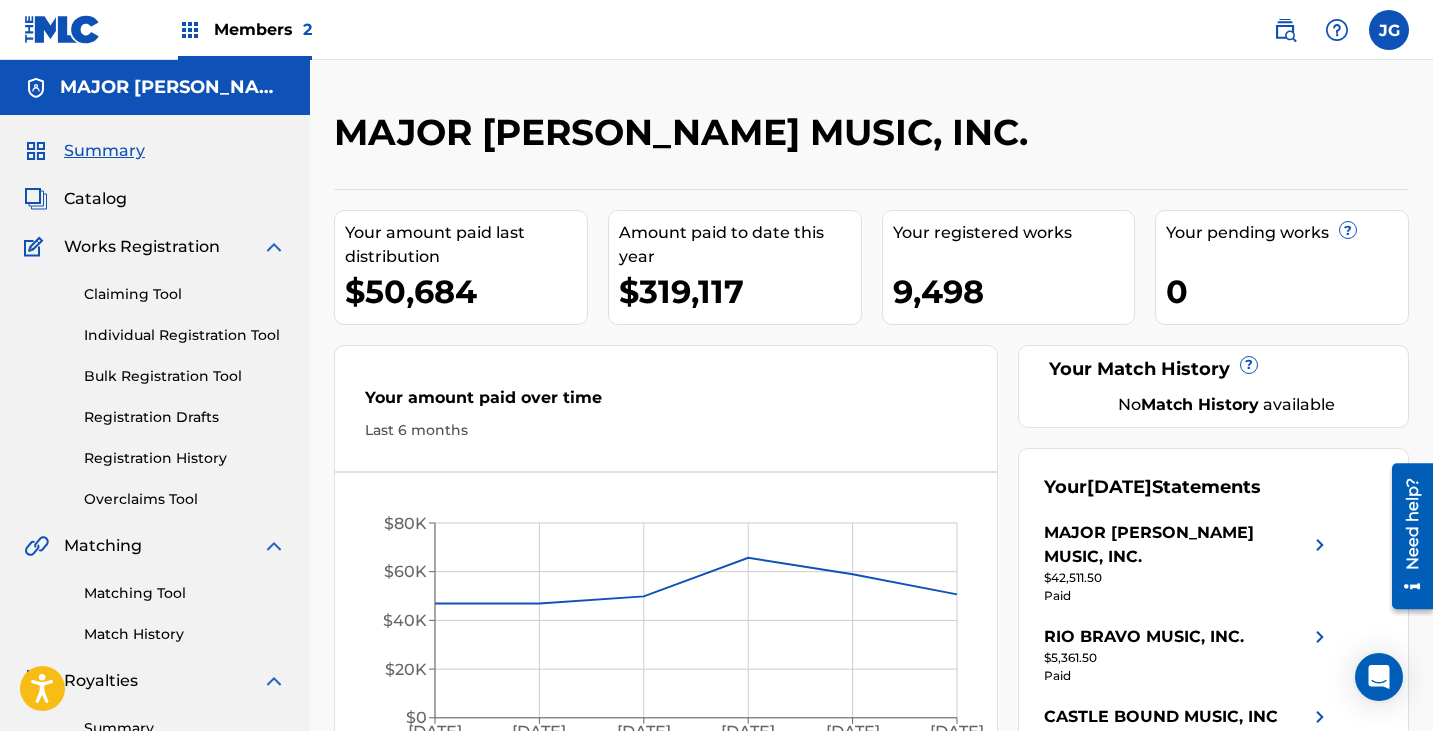 click on "Catalog" at bounding box center (95, 199) 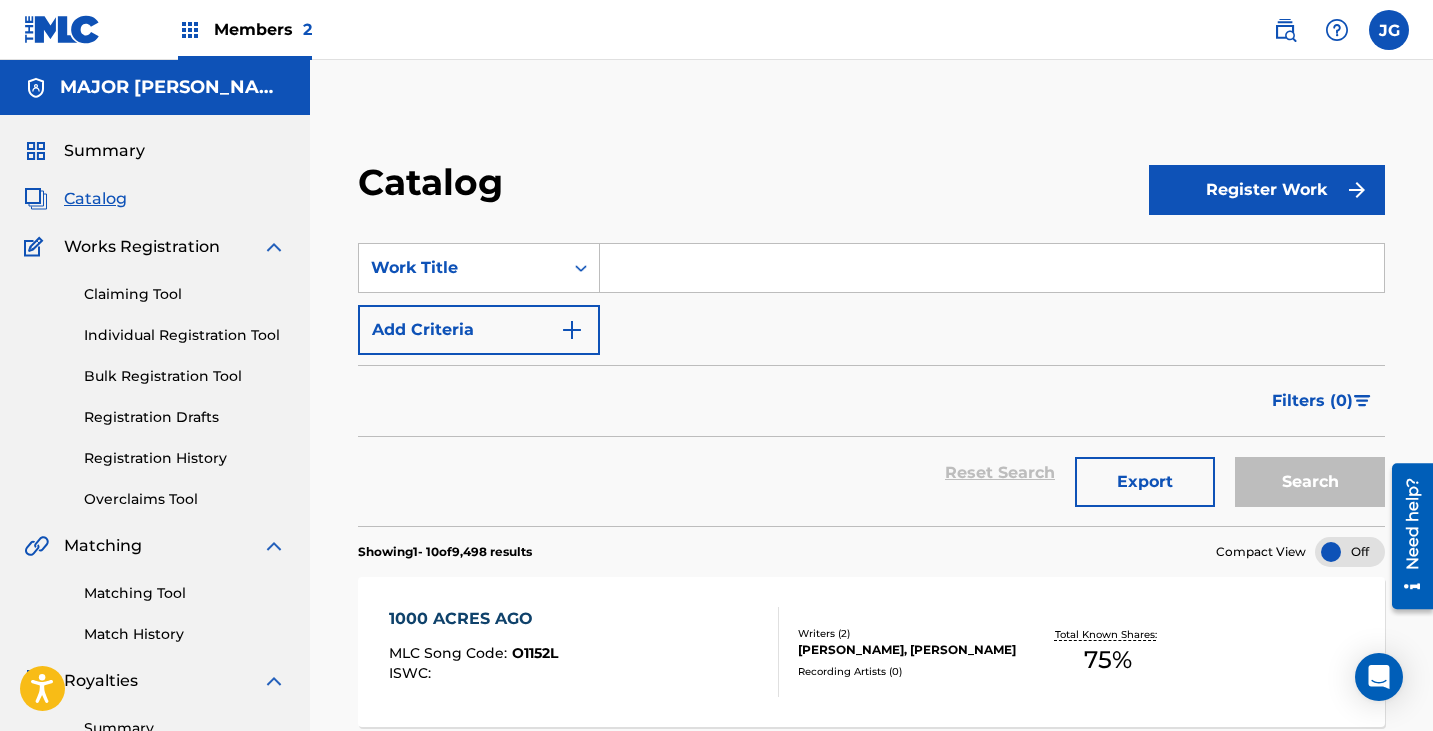 scroll, scrollTop: 500, scrollLeft: 0, axis: vertical 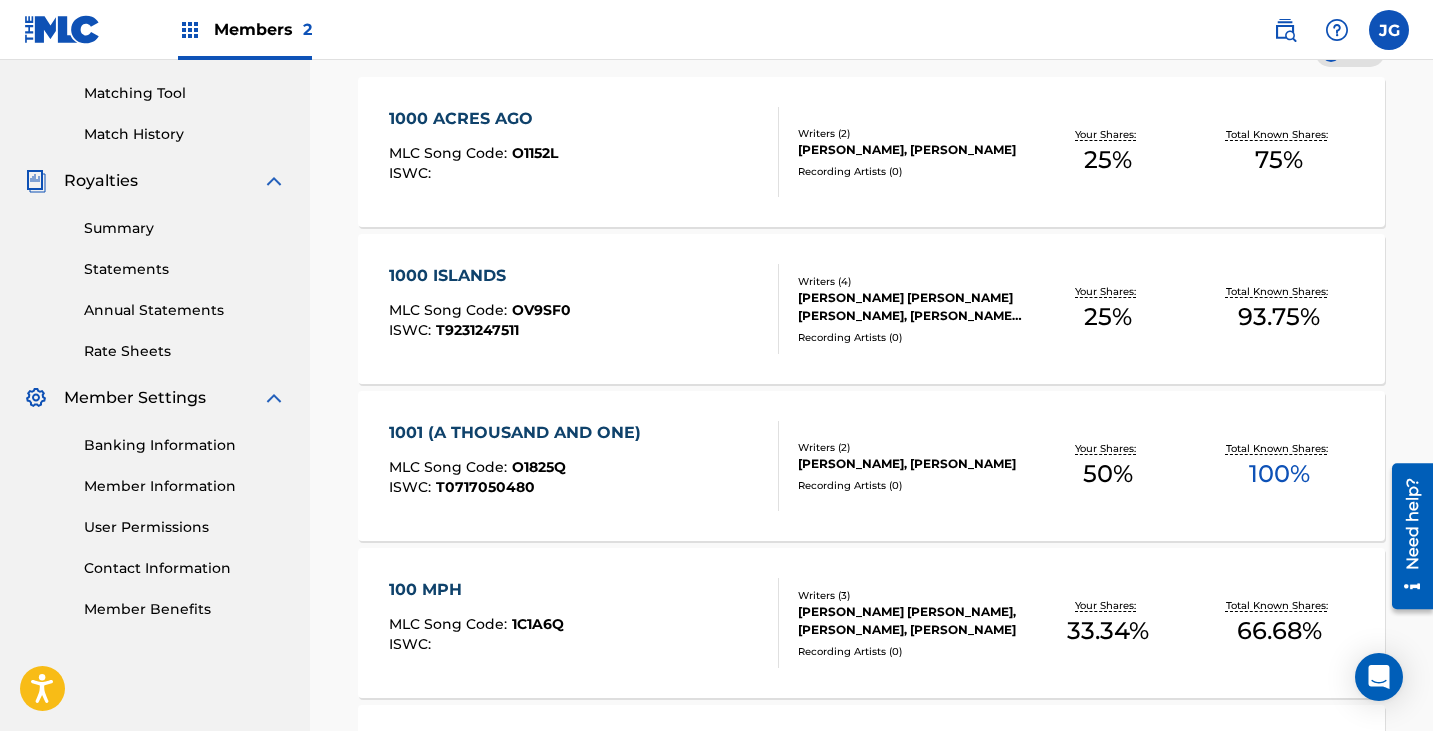 click on "1001 (A THOUSAND AND ONE) MLC Song Code : O1825Q ISWC : T0717050480" at bounding box center (584, 466) 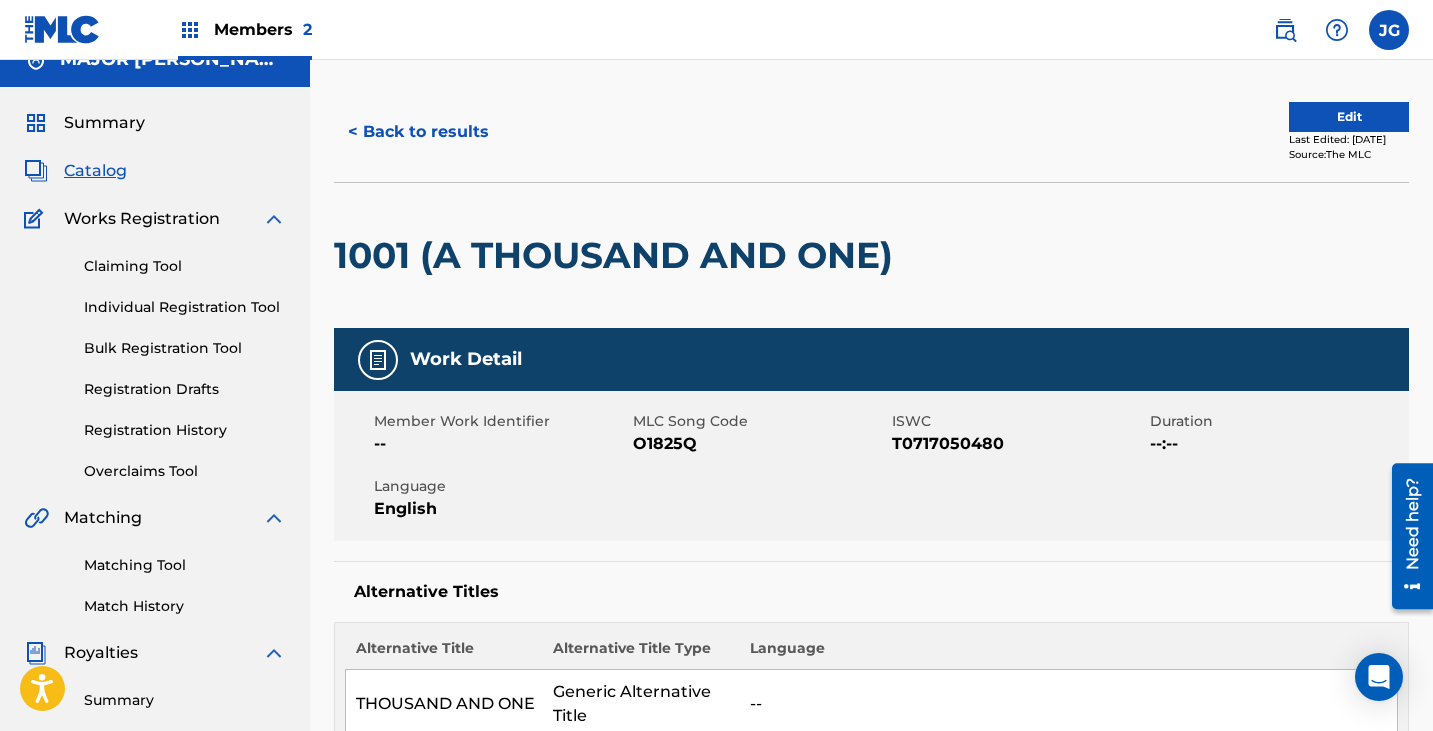 scroll, scrollTop: 0, scrollLeft: 0, axis: both 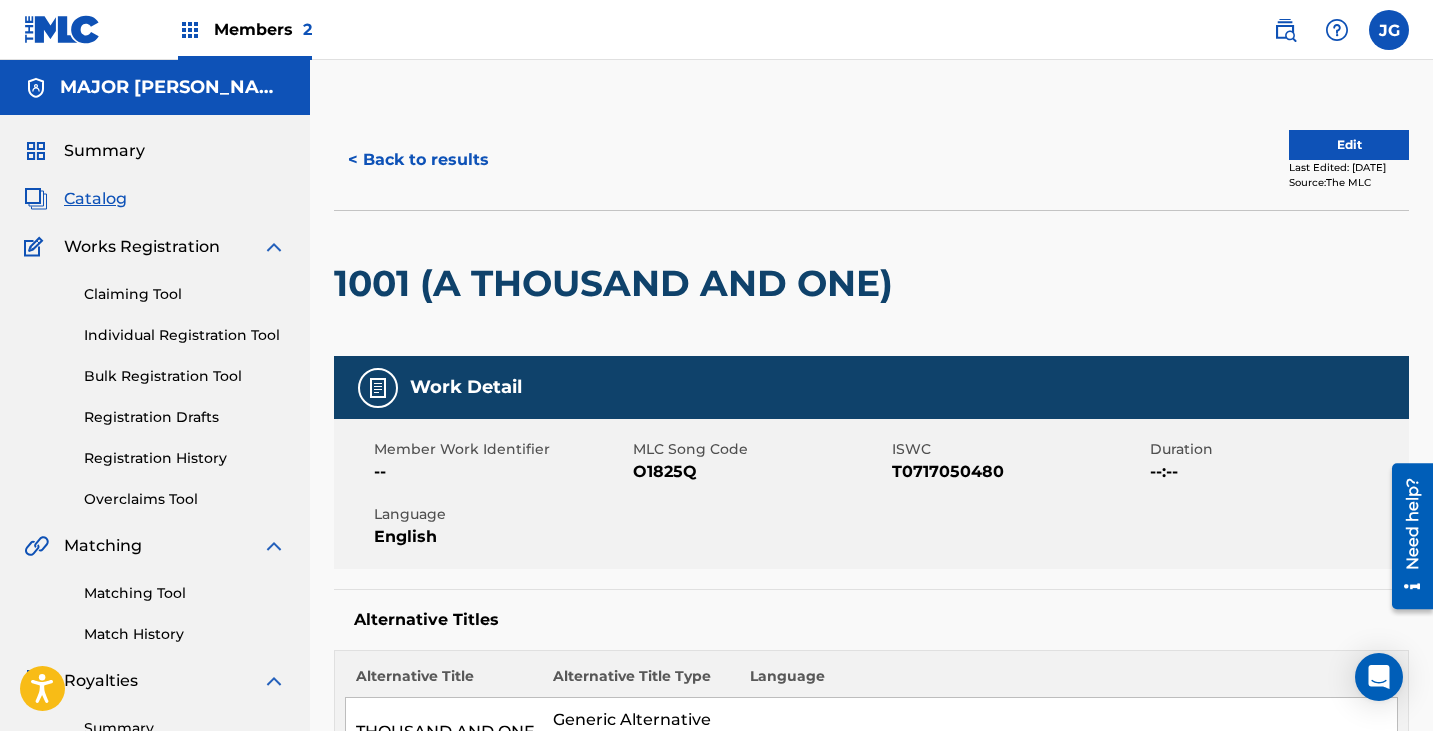 click on "< Back to results" at bounding box center (418, 160) 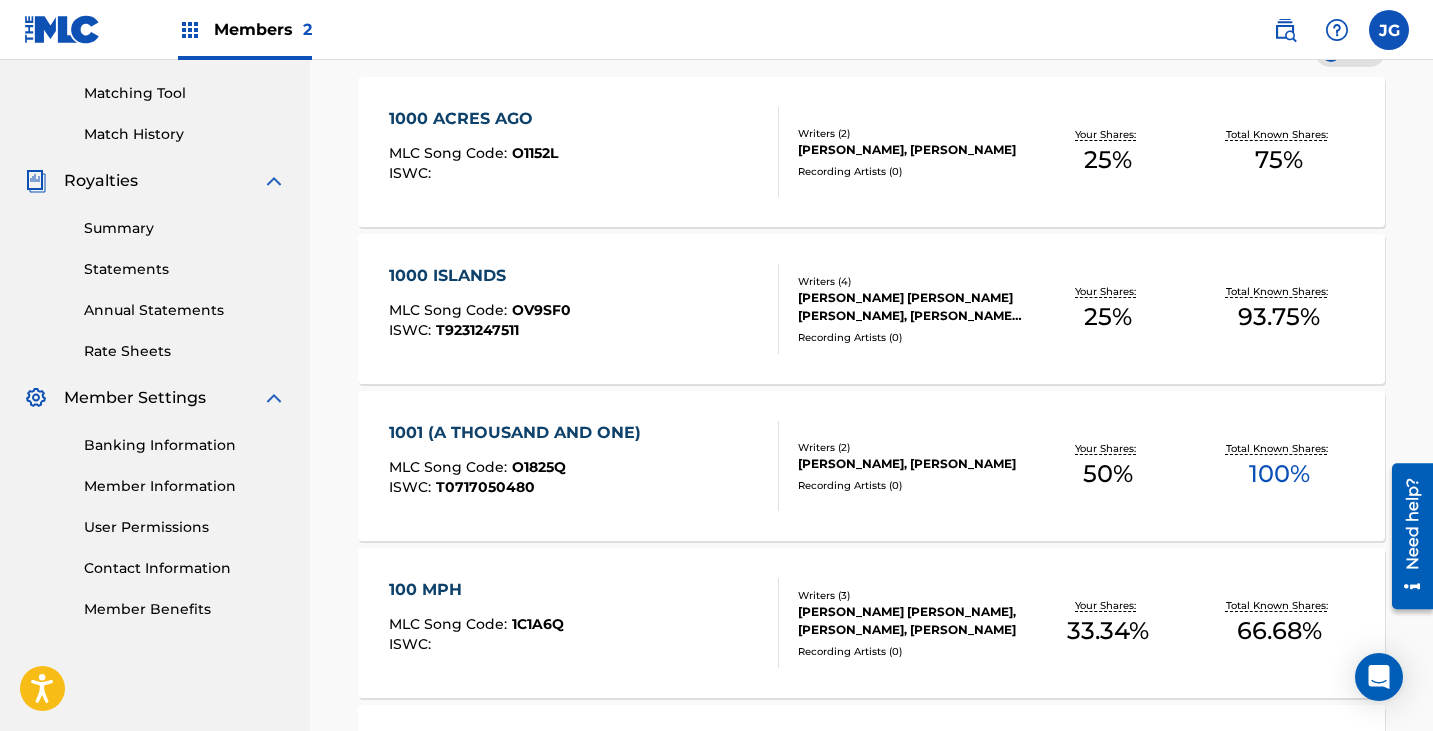 click on "Member Information" at bounding box center [185, 486] 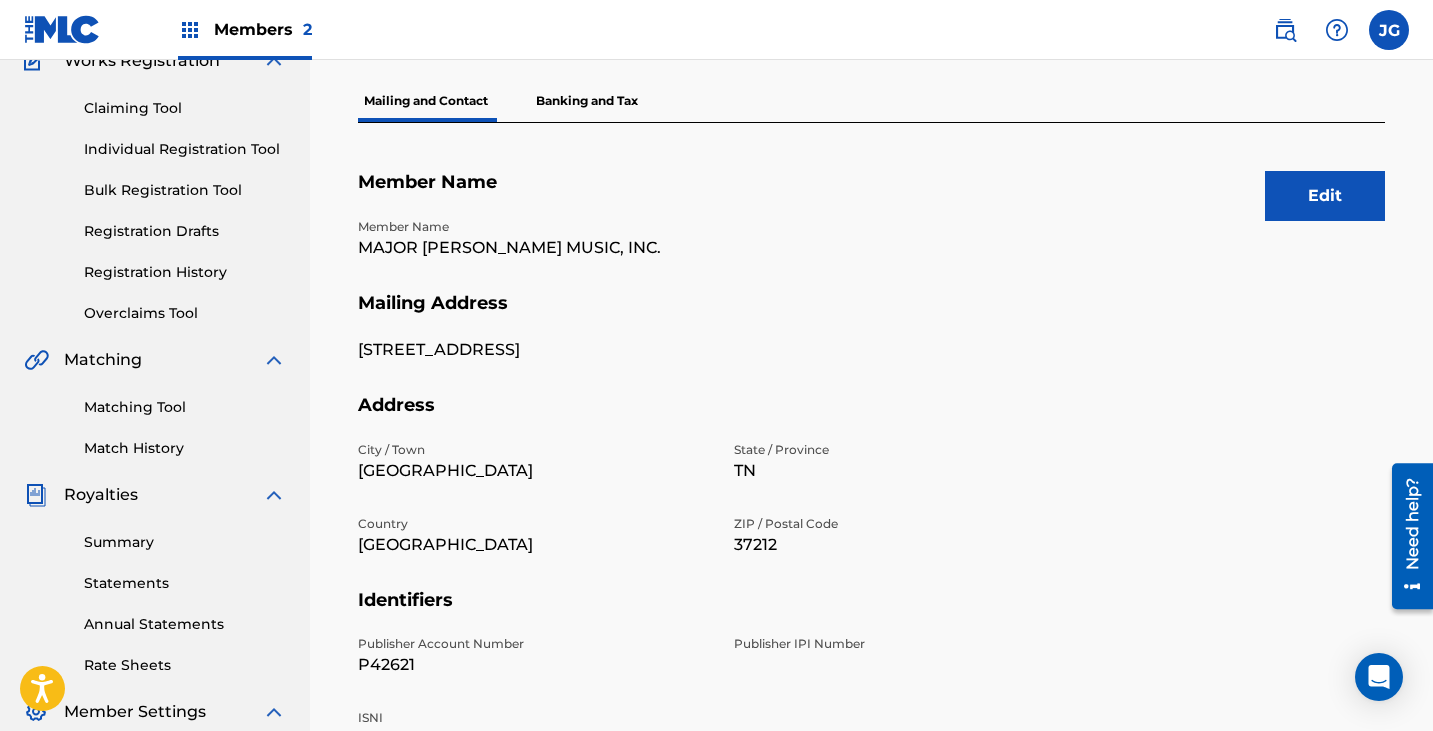 scroll, scrollTop: 300, scrollLeft: 0, axis: vertical 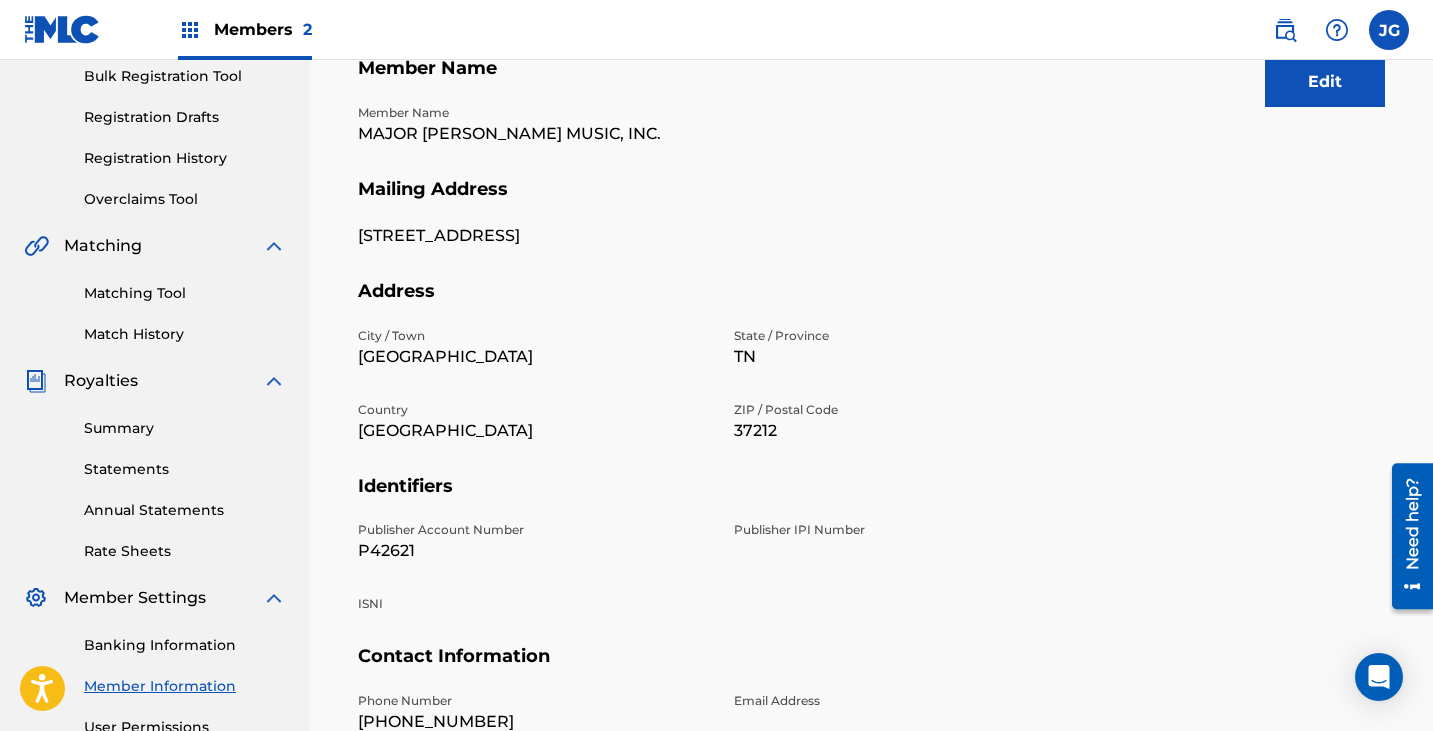 click on "P42621" at bounding box center [534, 551] 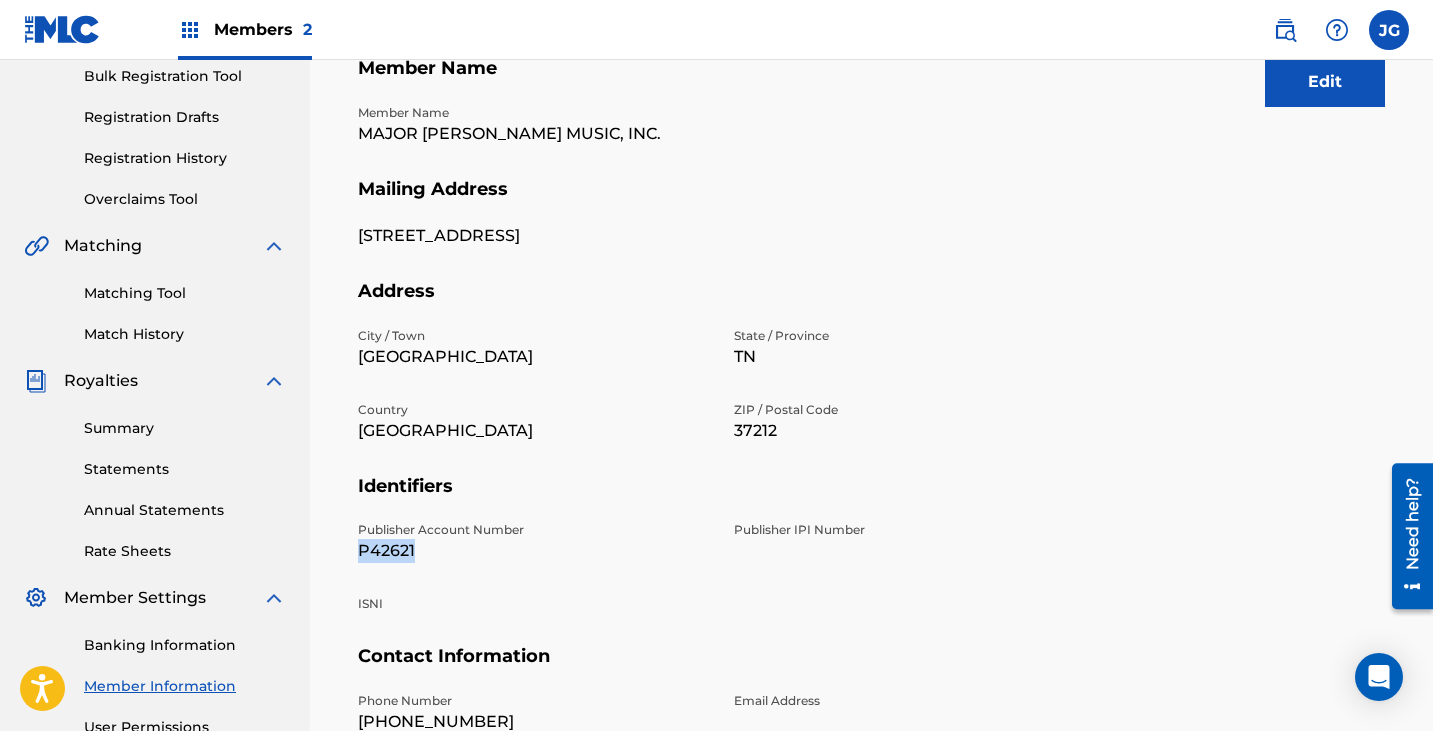 click on "P42621" at bounding box center [534, 551] 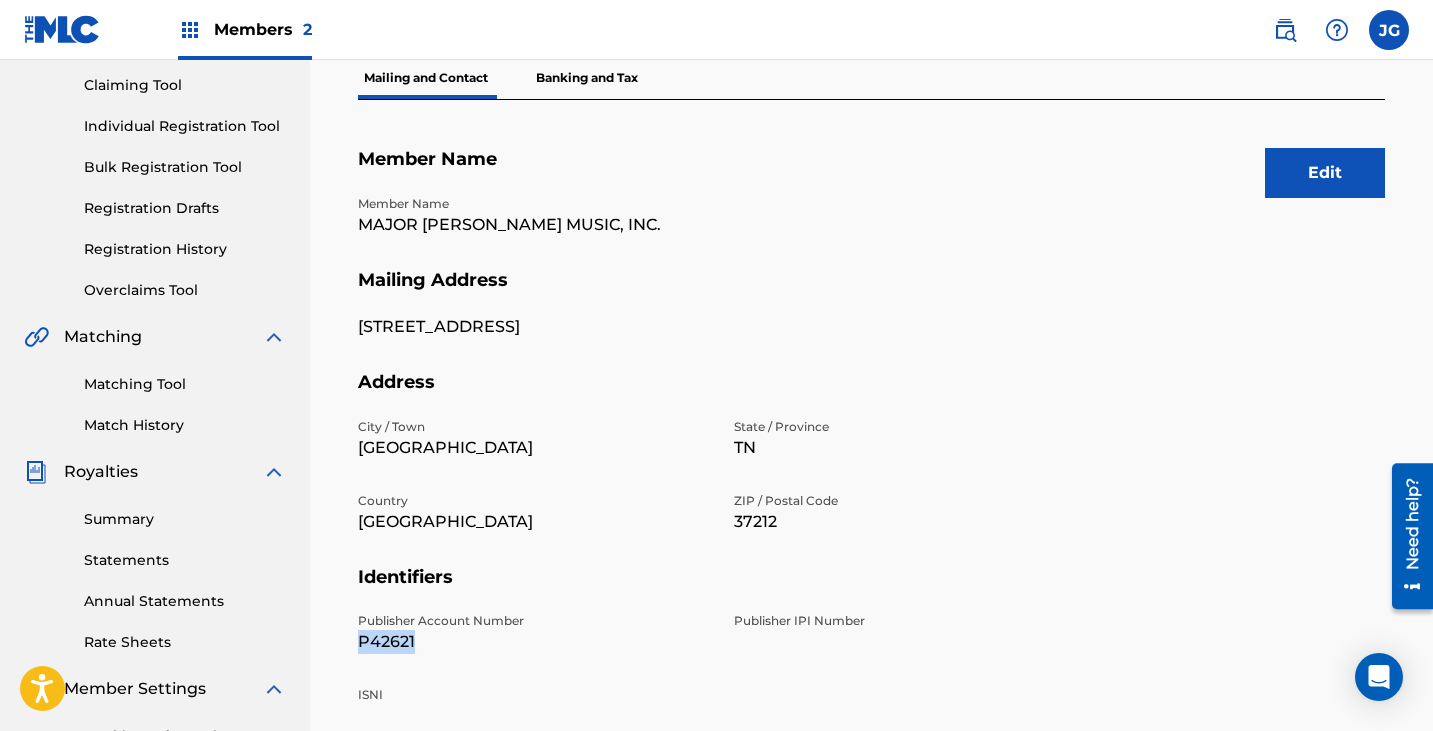 scroll, scrollTop: 0, scrollLeft: 0, axis: both 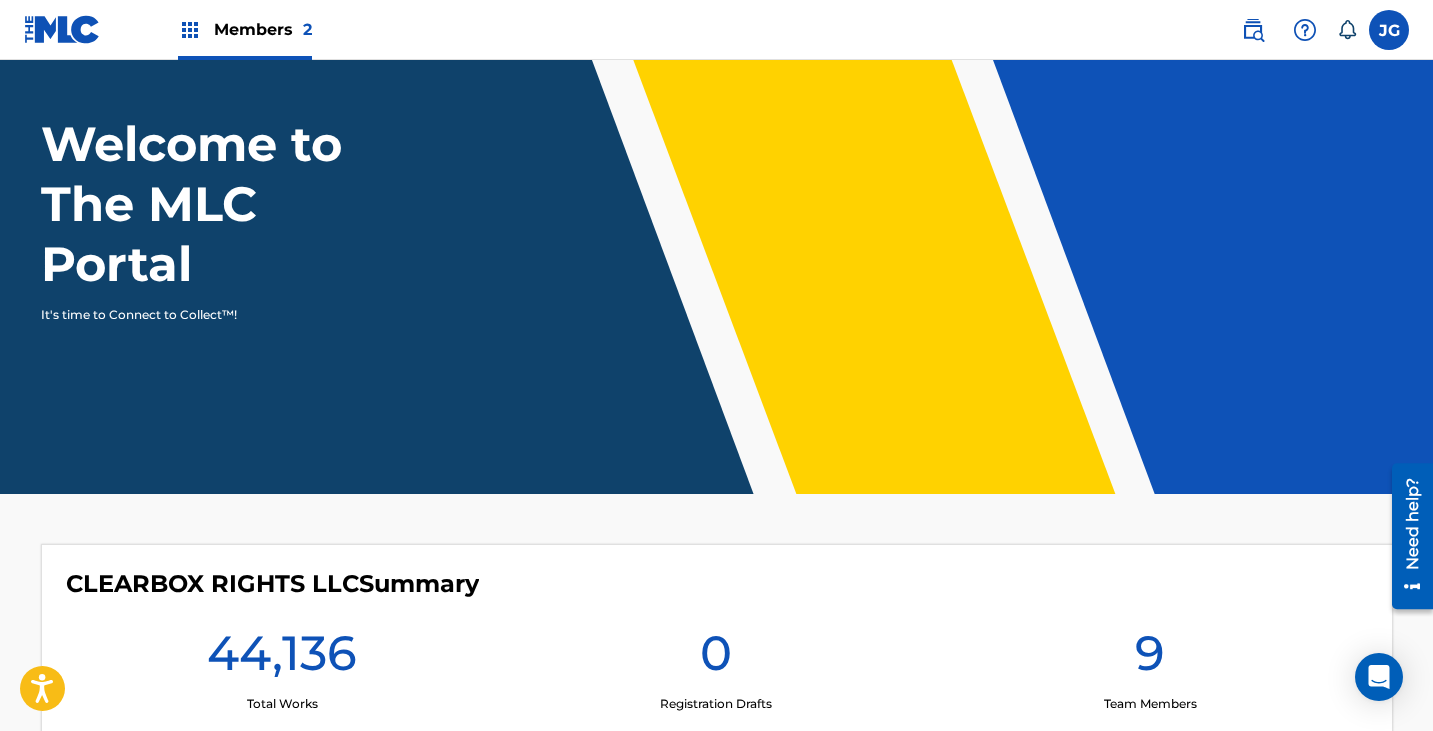 drag, startPoint x: 882, startPoint y: 350, endPoint x: 862, endPoint y: 367, distance: 26.24881 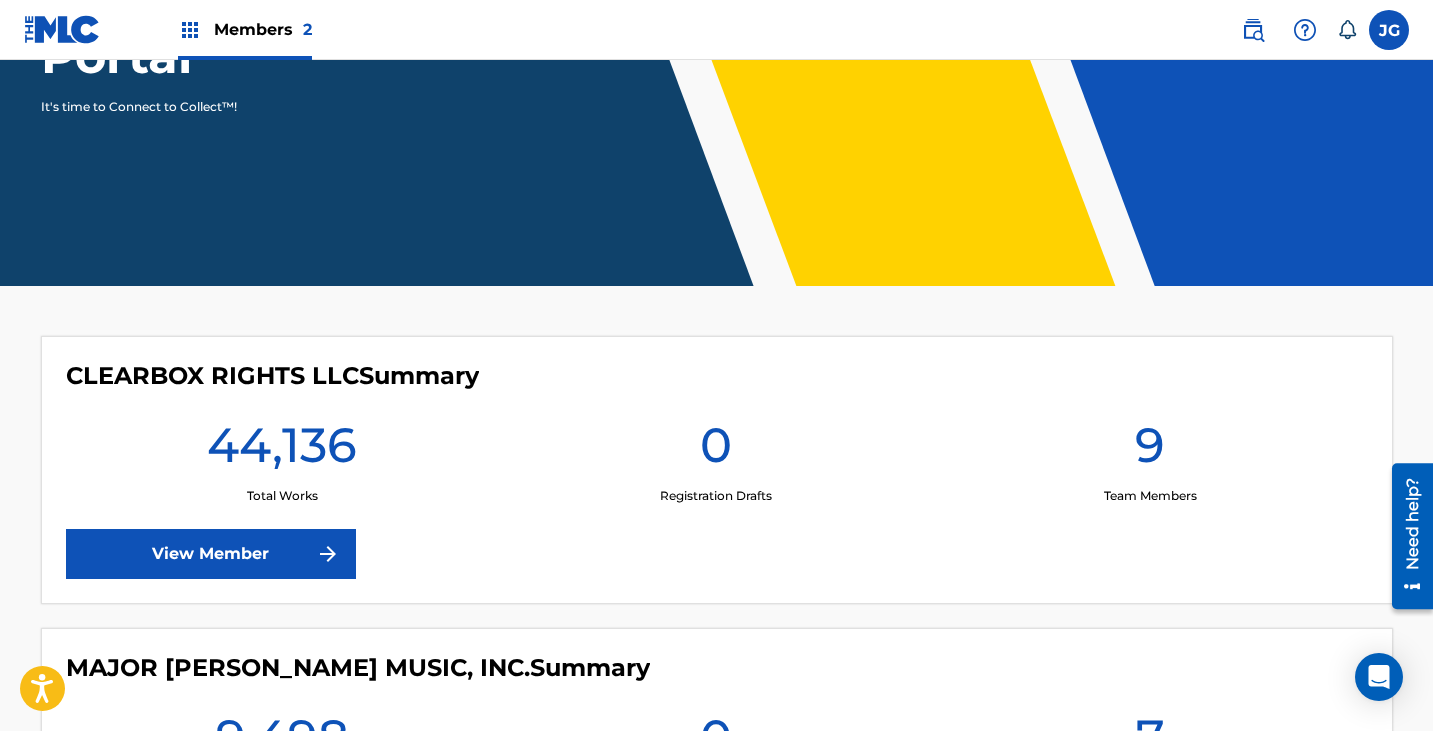 drag, startPoint x: 862, startPoint y: 367, endPoint x: 419, endPoint y: 338, distance: 443.94818 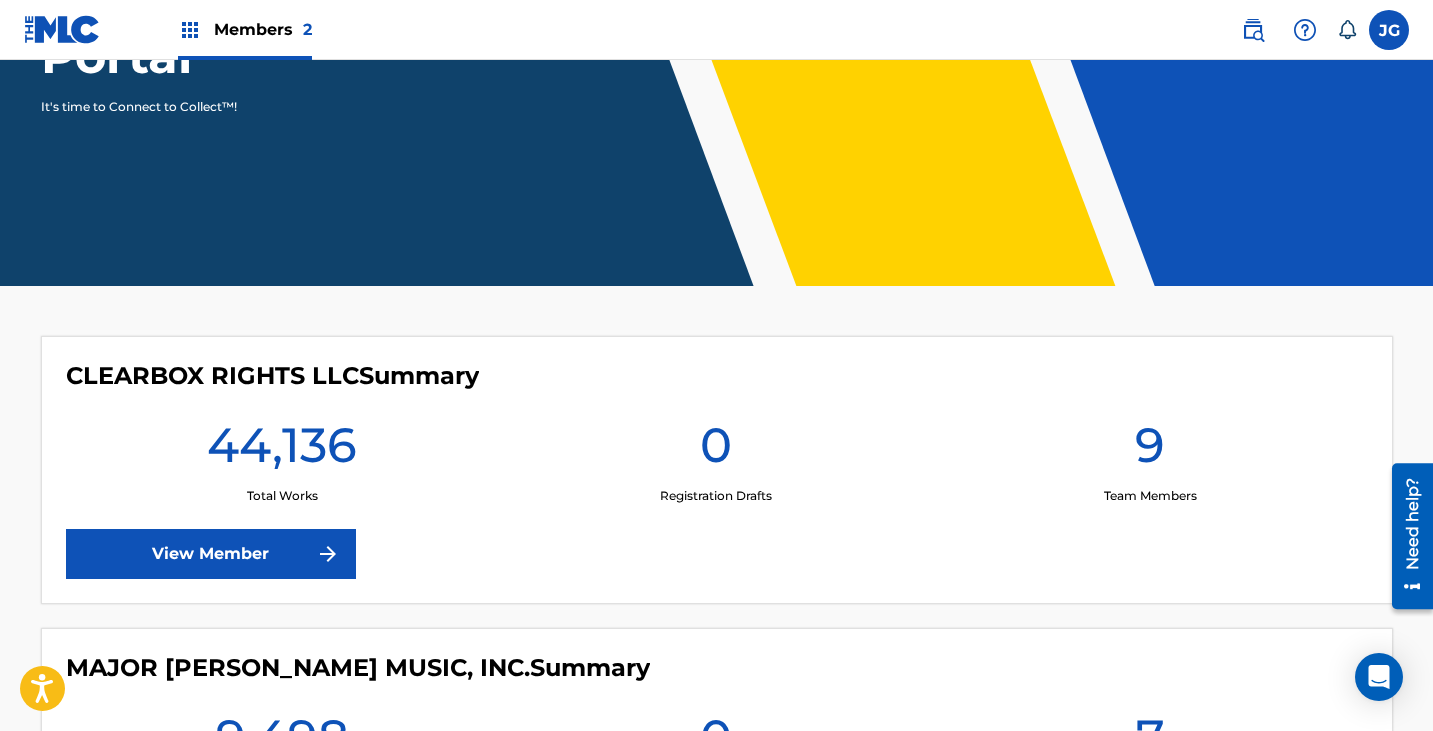 click on "View Member" at bounding box center [211, 554] 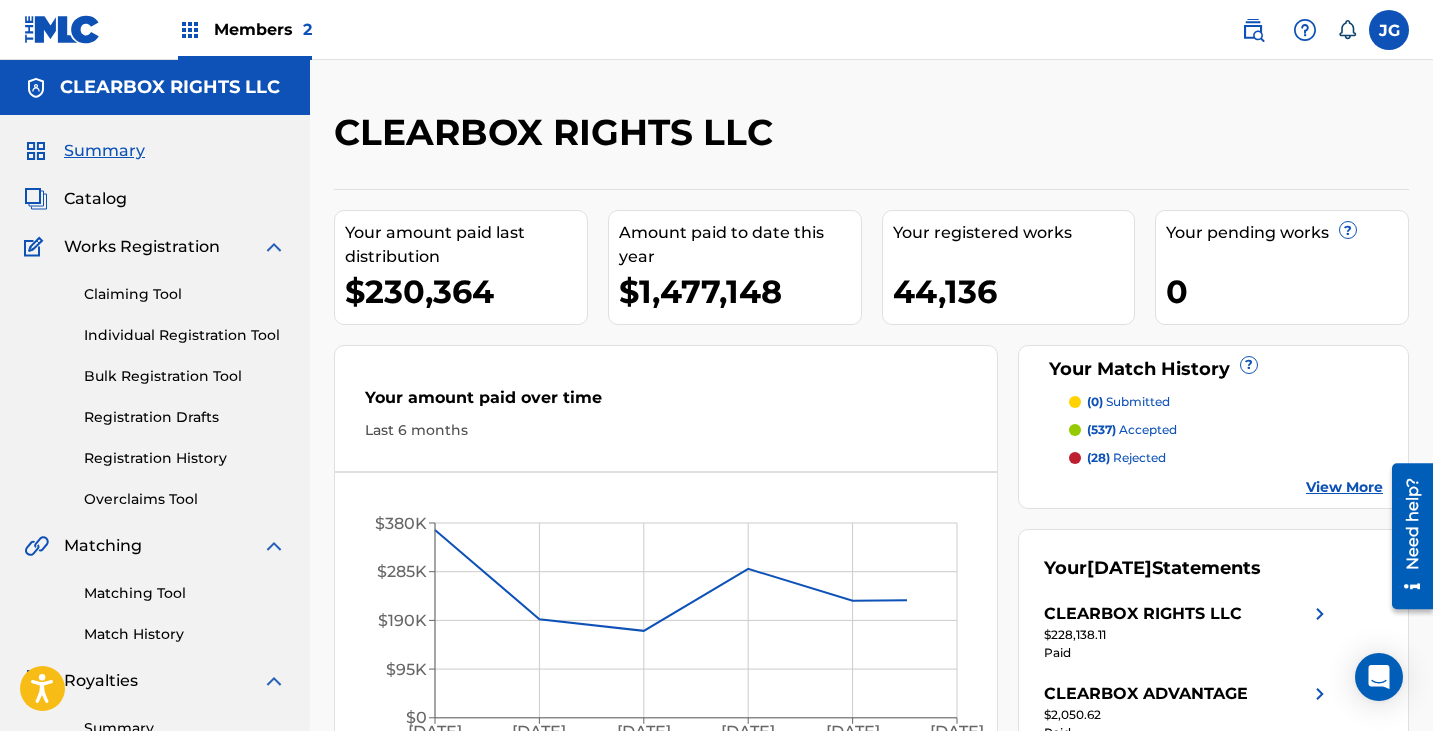click on "Registration History" at bounding box center [185, 458] 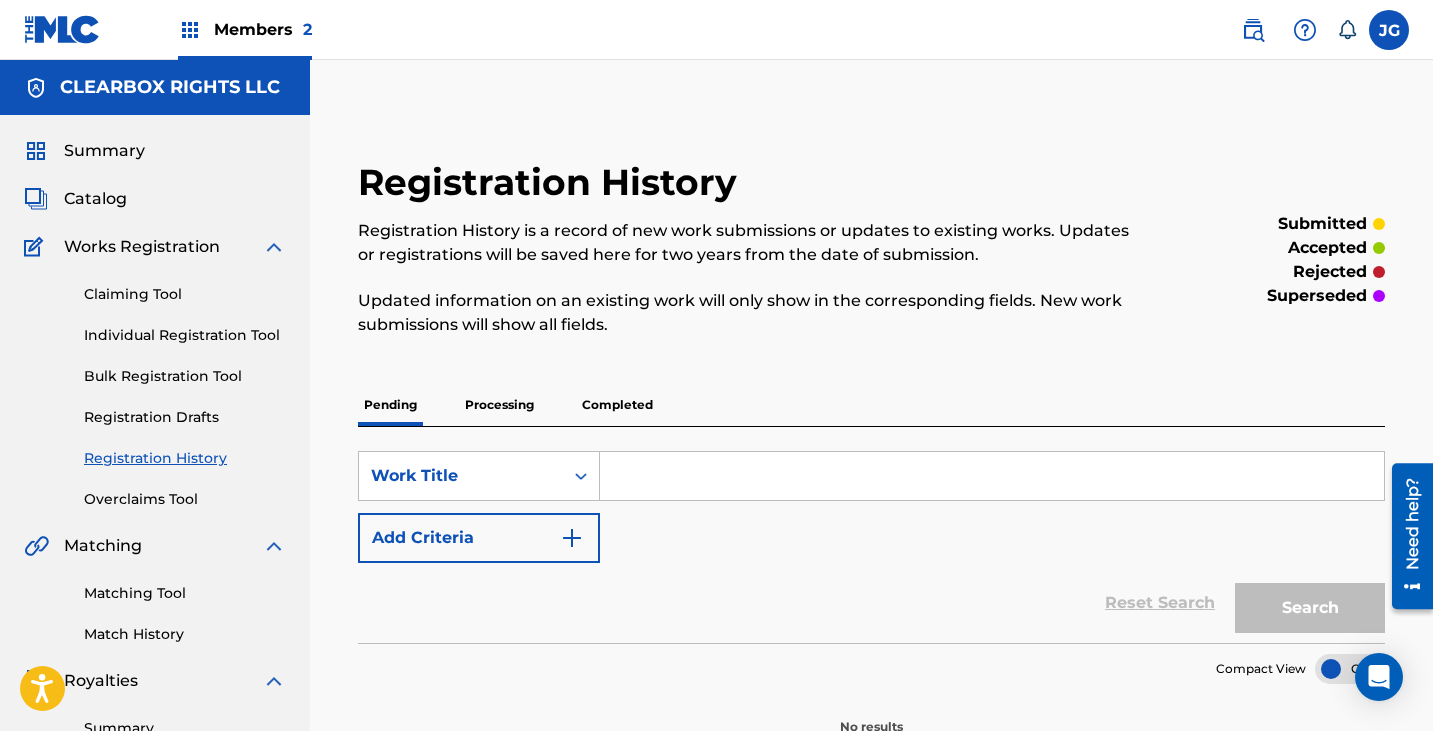 click on "Individual Registration Tool" at bounding box center [185, 335] 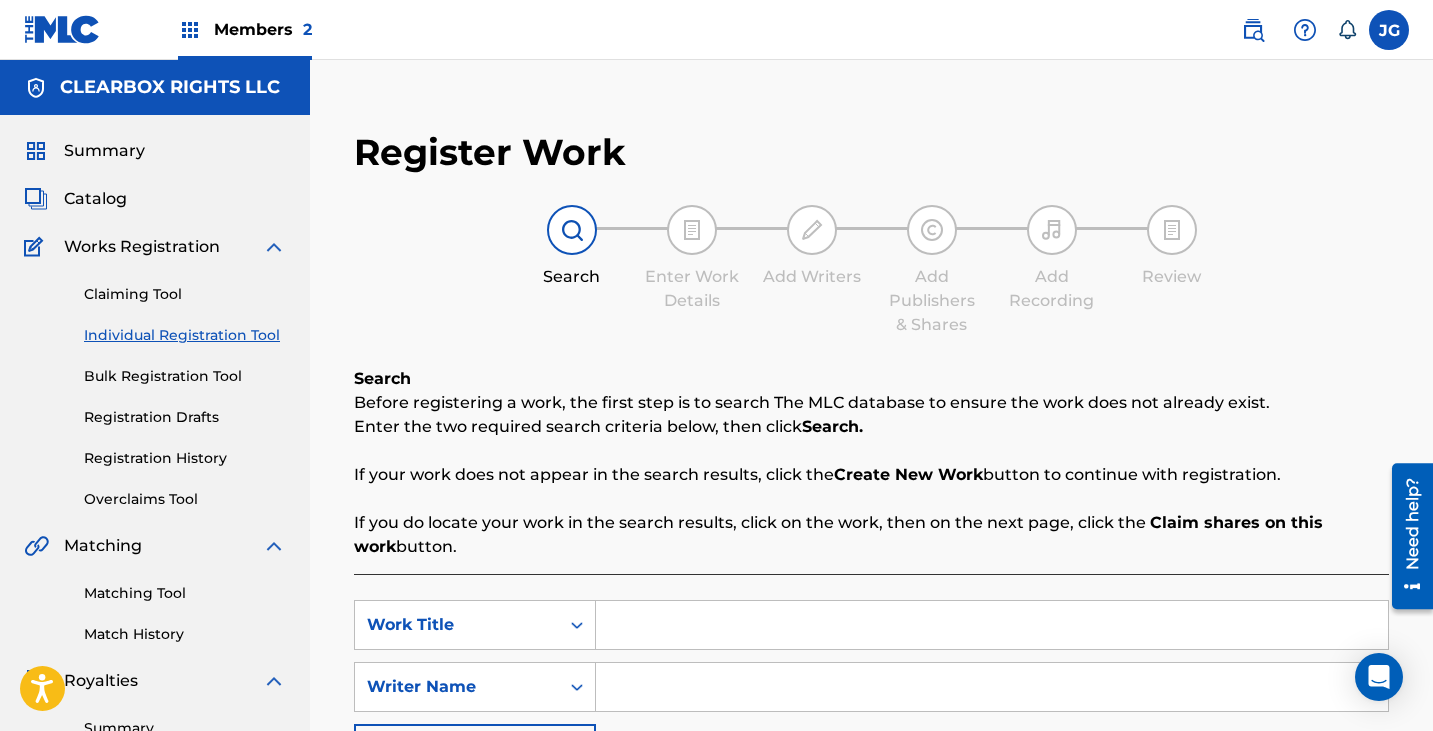 click on "Catalog" at bounding box center [95, 199] 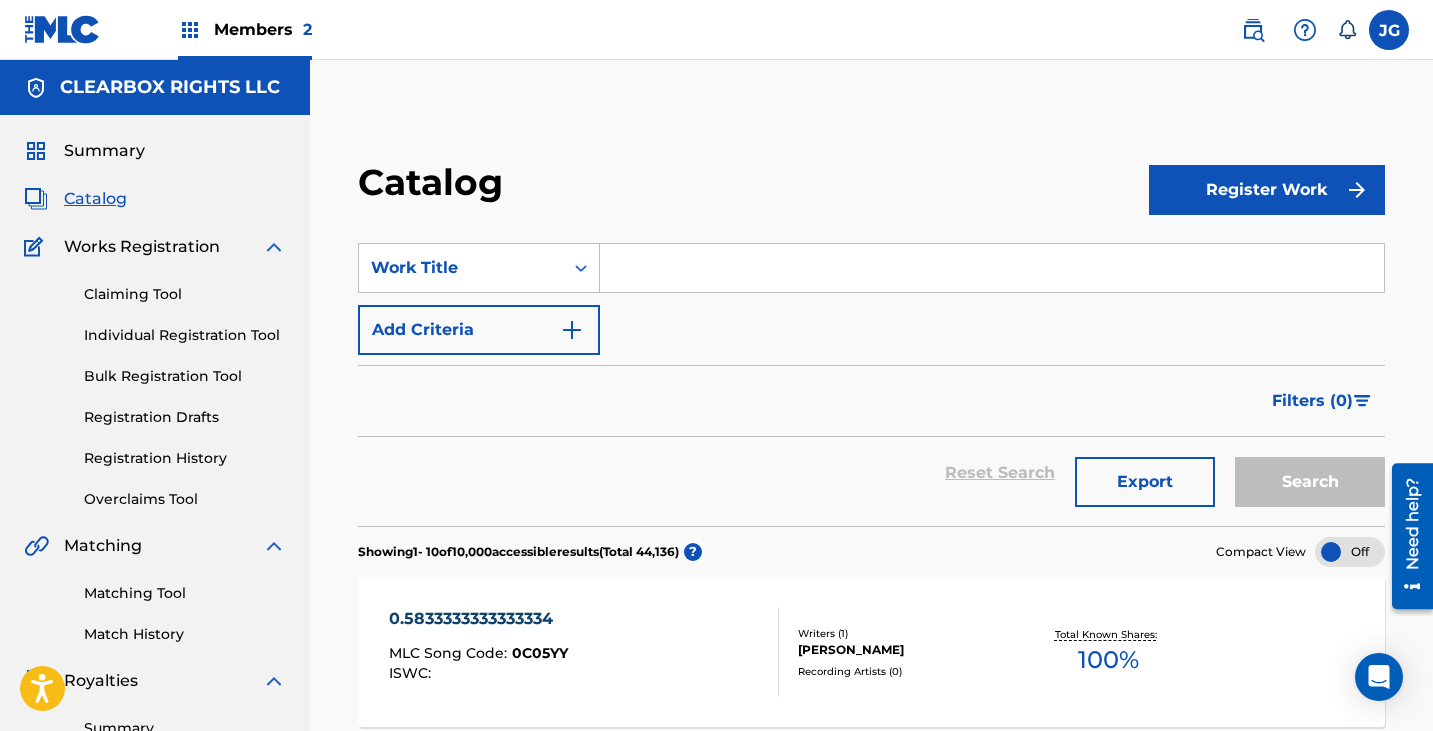click on "SearchWithCriteria874f77b0-22bc-499d-9c51-1323c381e653 Work Title Add Criteria" at bounding box center (871, 299) 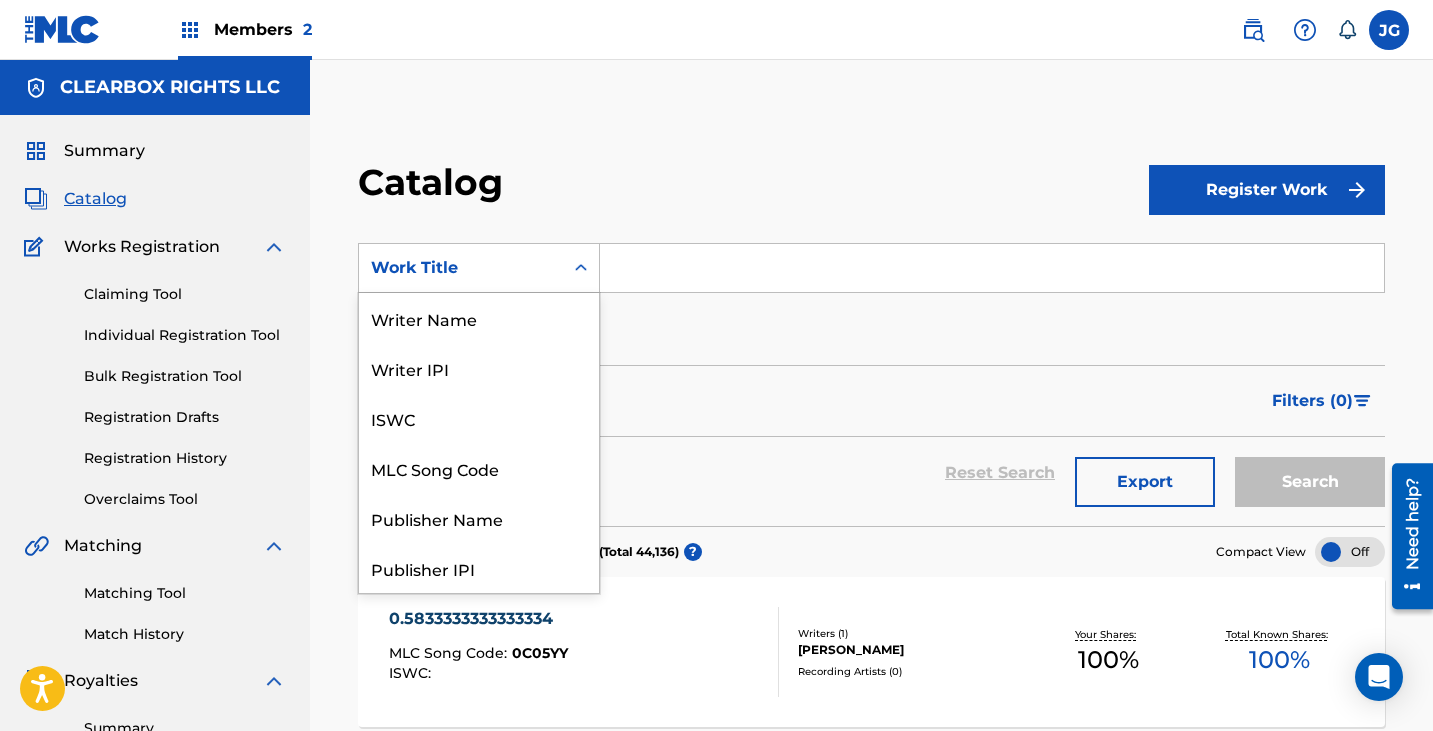 drag, startPoint x: 500, startPoint y: 275, endPoint x: 501, endPoint y: 299, distance: 24.020824 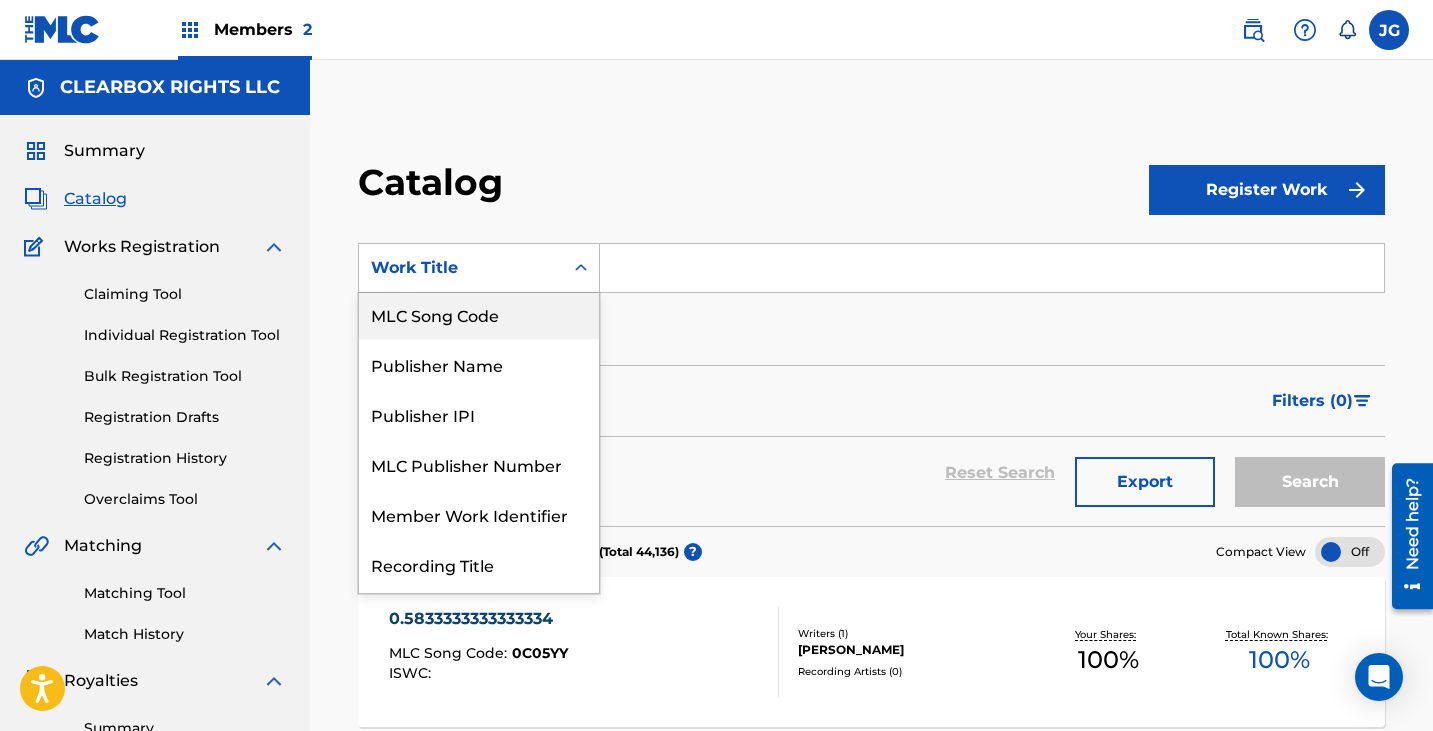 scroll, scrollTop: 0, scrollLeft: 0, axis: both 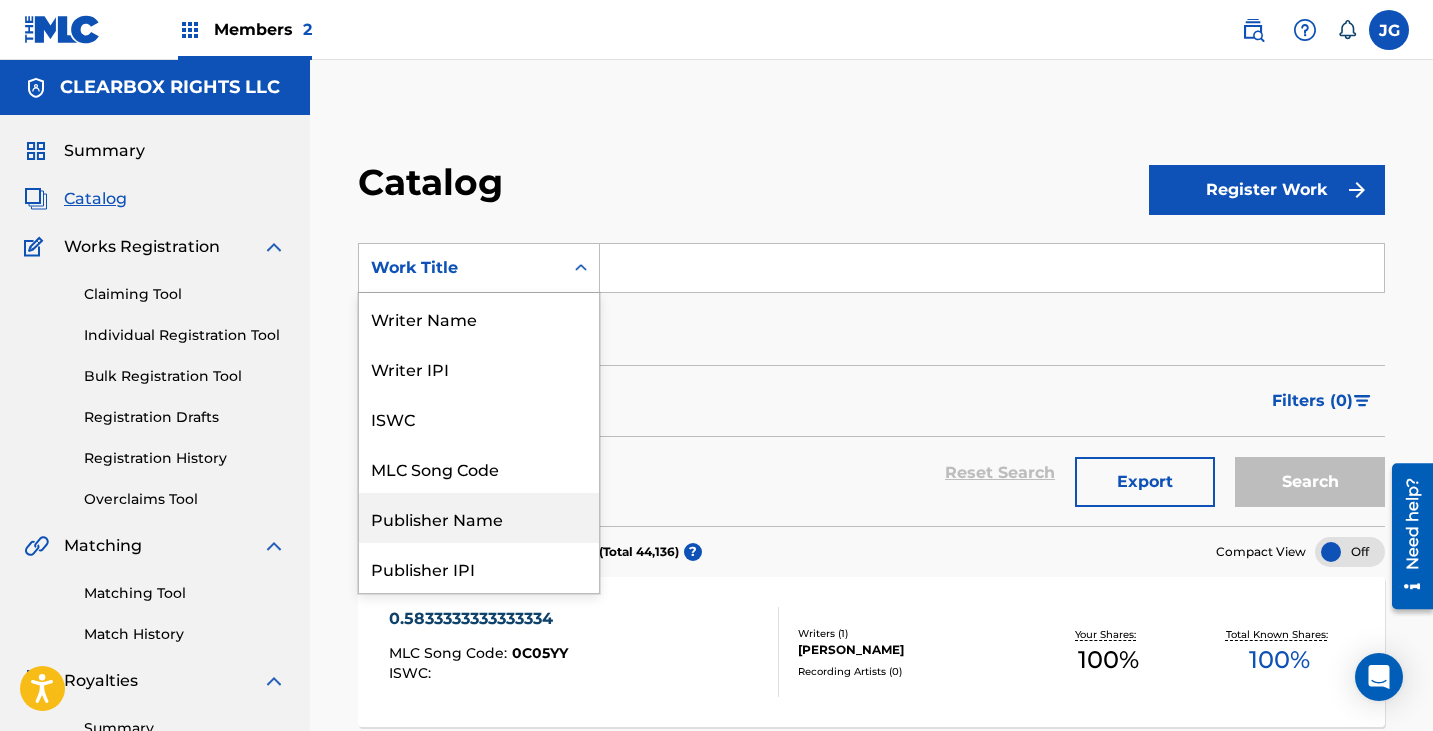 drag, startPoint x: 432, startPoint y: 521, endPoint x: 715, endPoint y: 299, distance: 359.68457 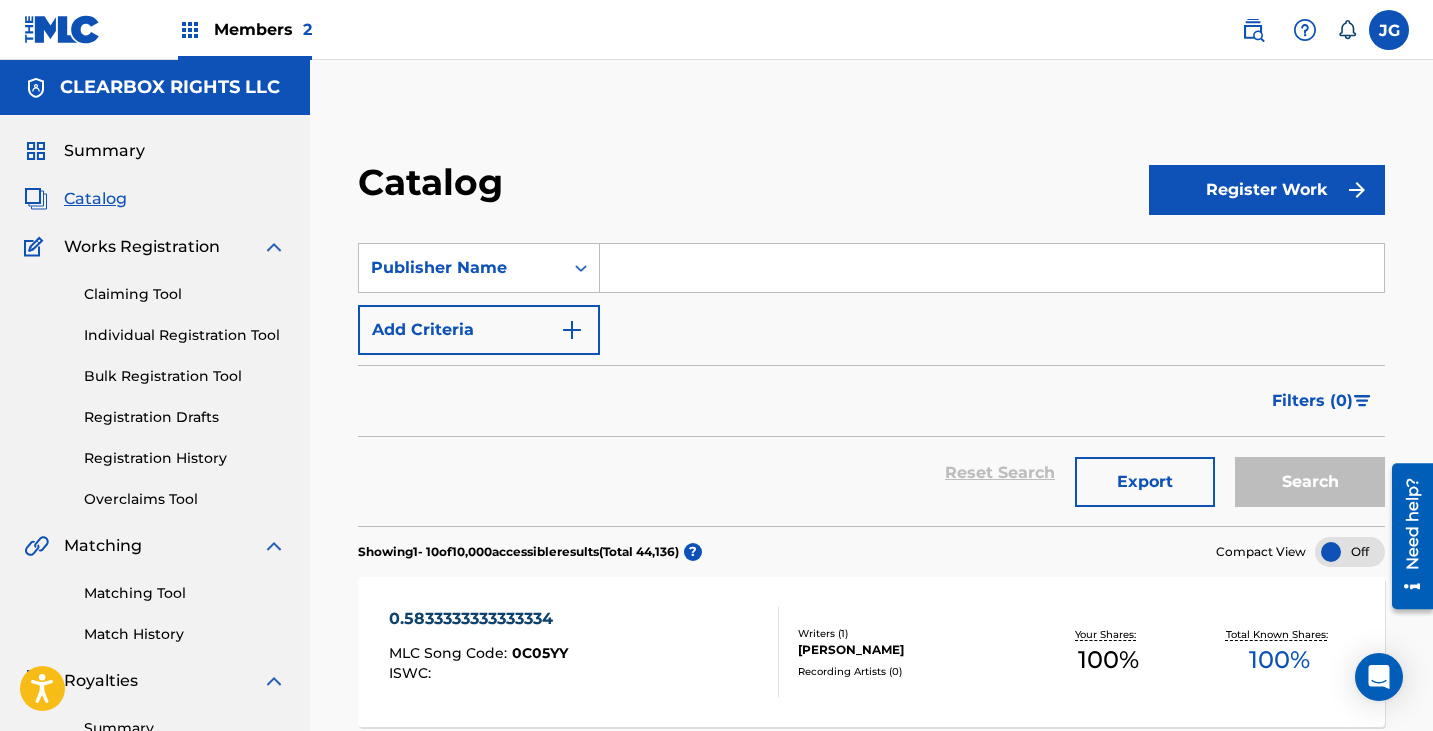 click on "SearchWithCriteriaf8e1014e-be10-4f8f-a8bb-f2fdfb1bdc1c Publisher Name Add Criteria" at bounding box center [871, 299] 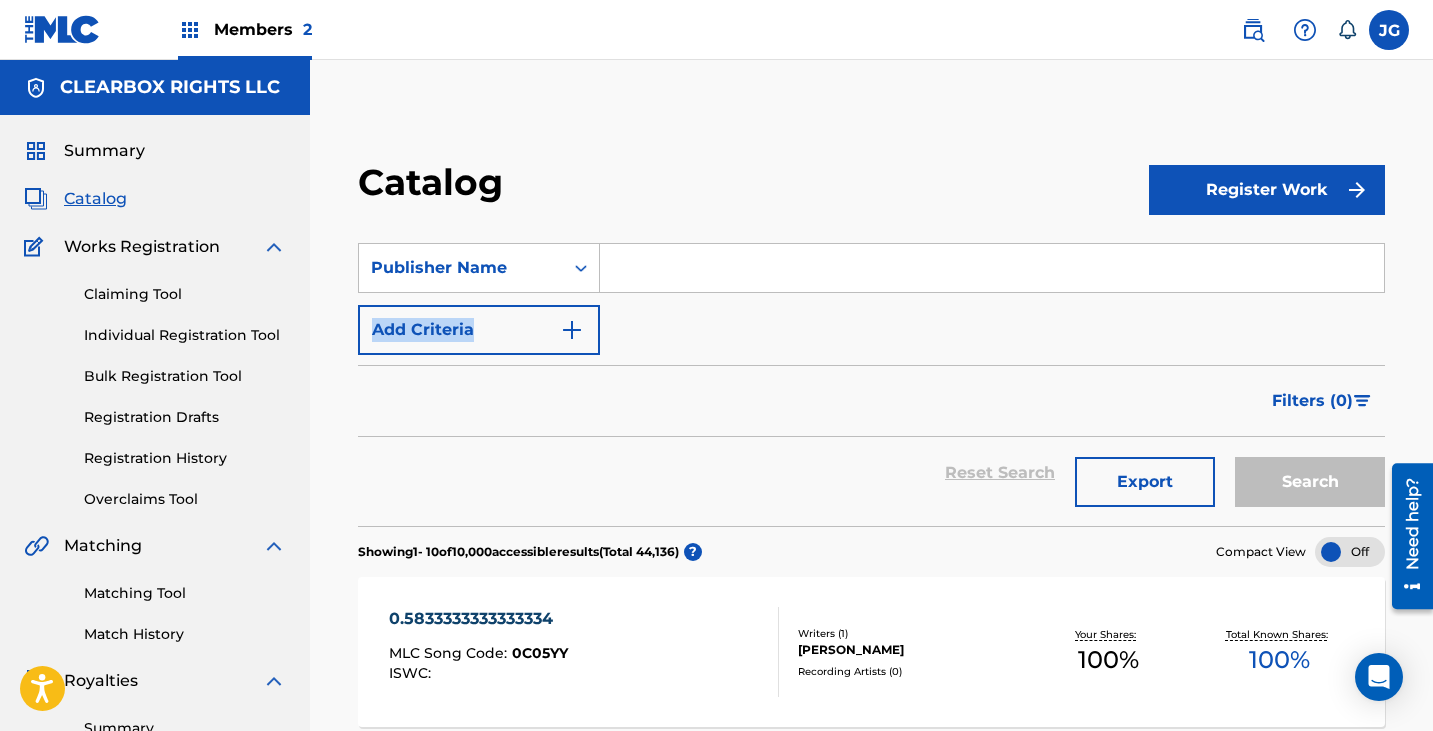 click on "SearchWithCriteriaf8e1014e-be10-4f8f-a8bb-f2fdfb1bdc1c Publisher Name Add Criteria" at bounding box center (871, 299) 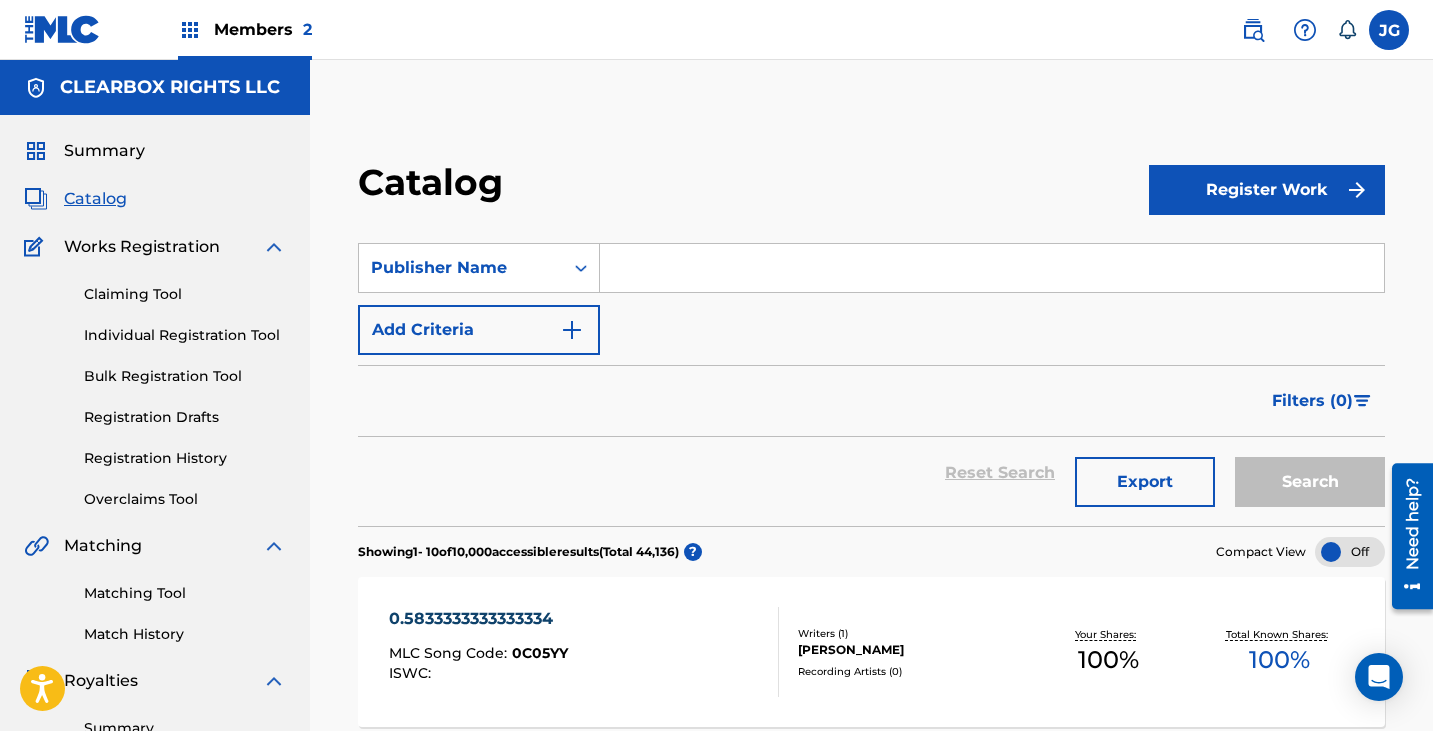 click at bounding box center (992, 268) 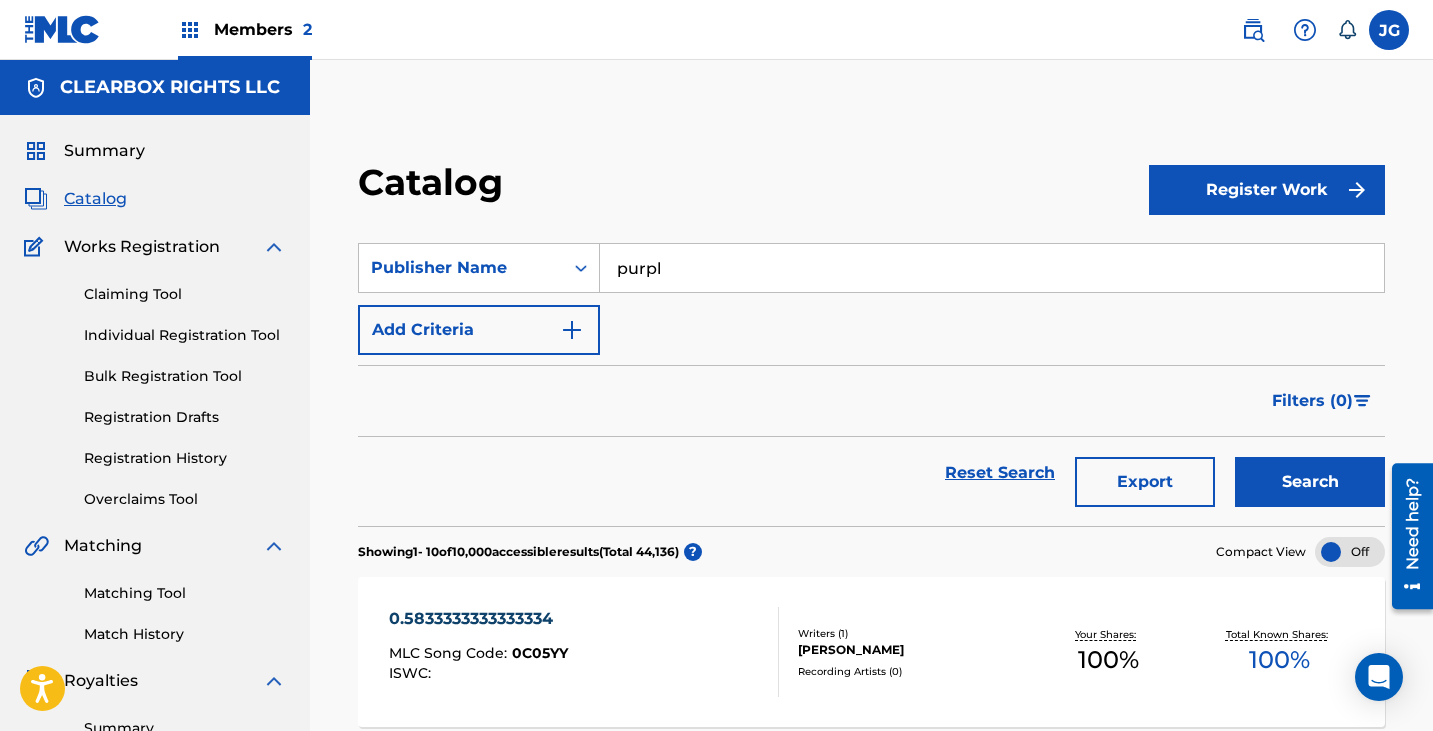 type on "PURPLEBEATZ" 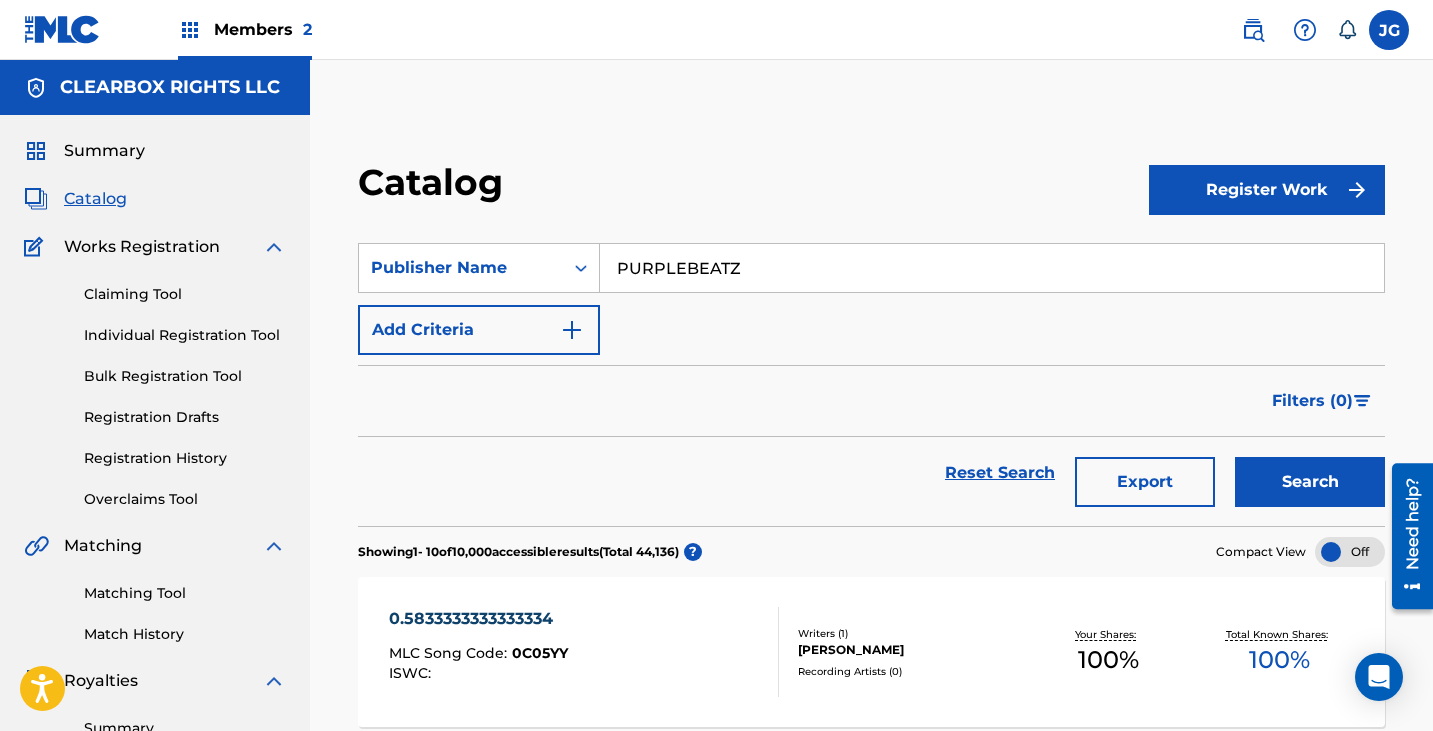 click on "Search" at bounding box center (1310, 482) 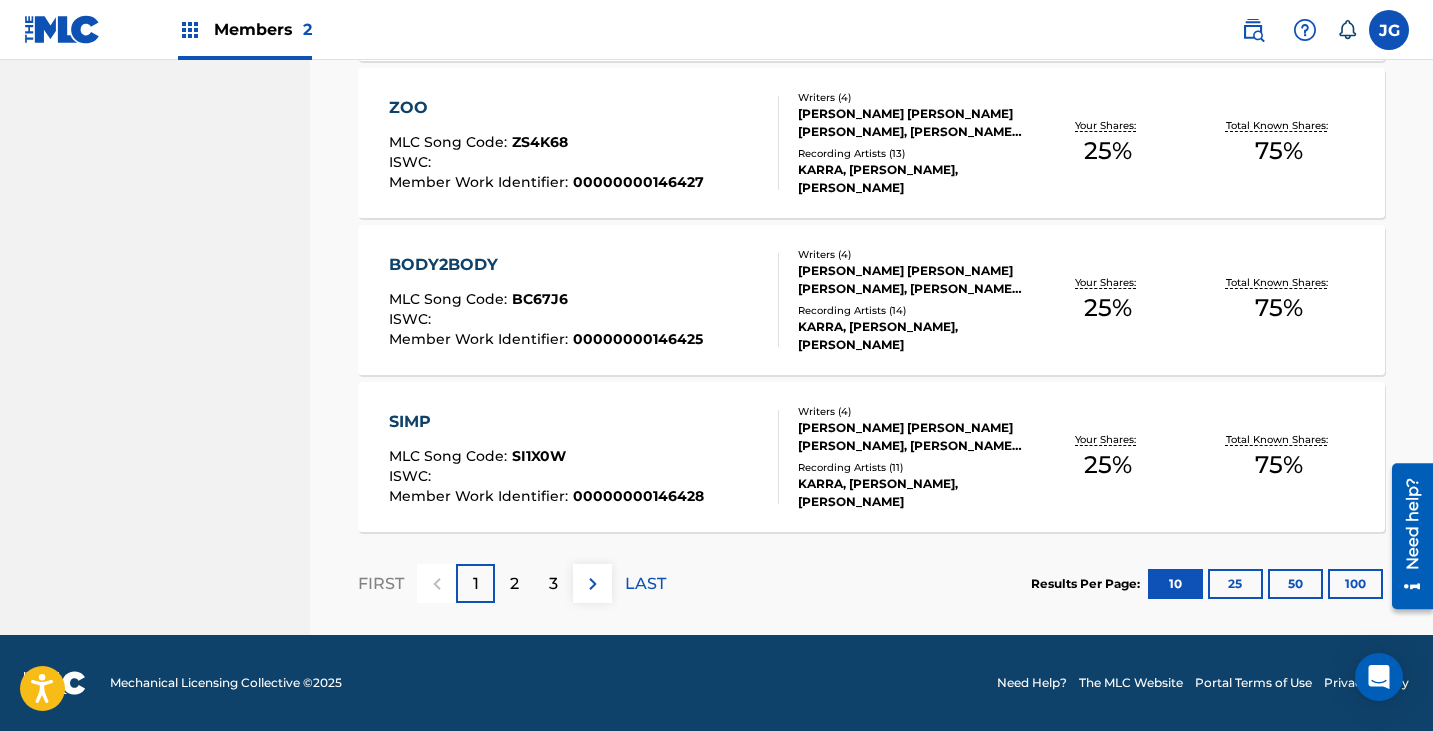 click on "3" at bounding box center (553, 583) 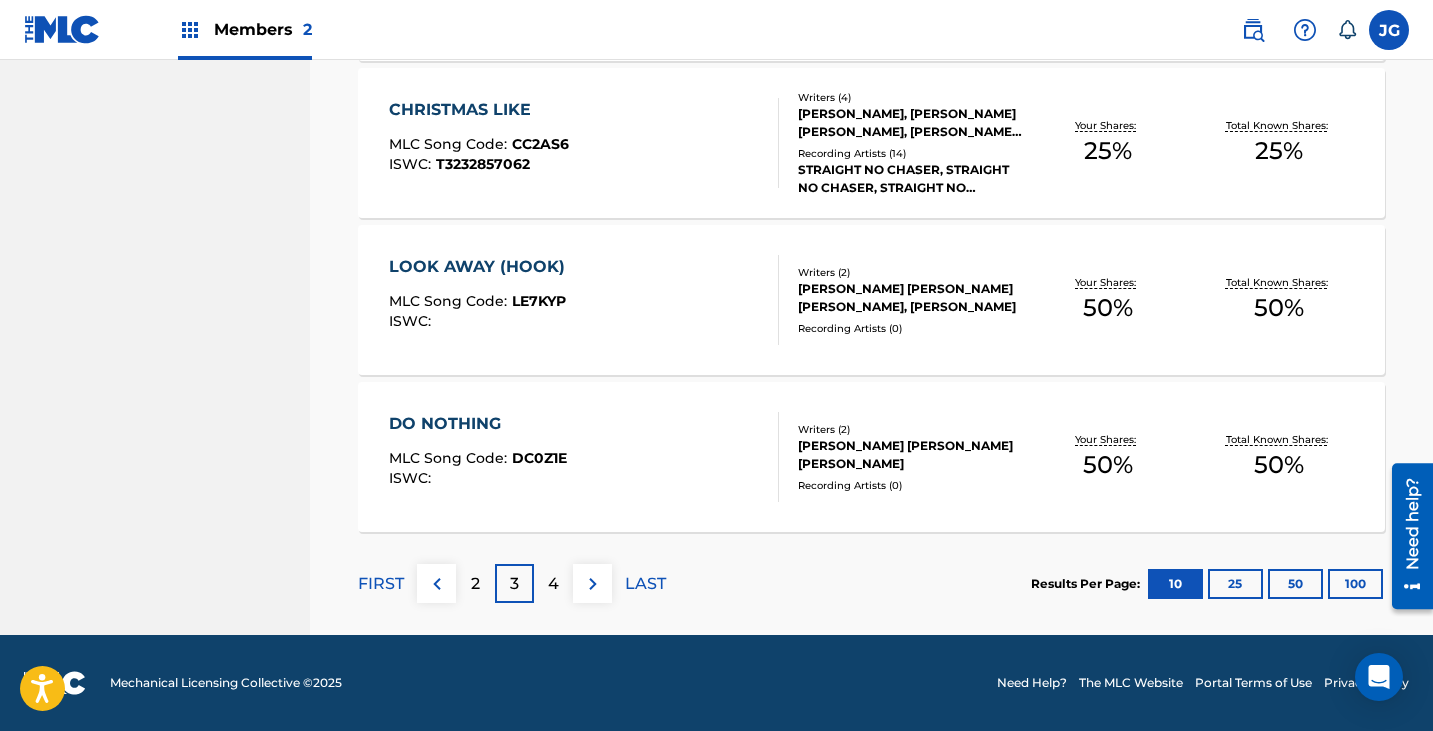 click on "4" at bounding box center [553, 583] 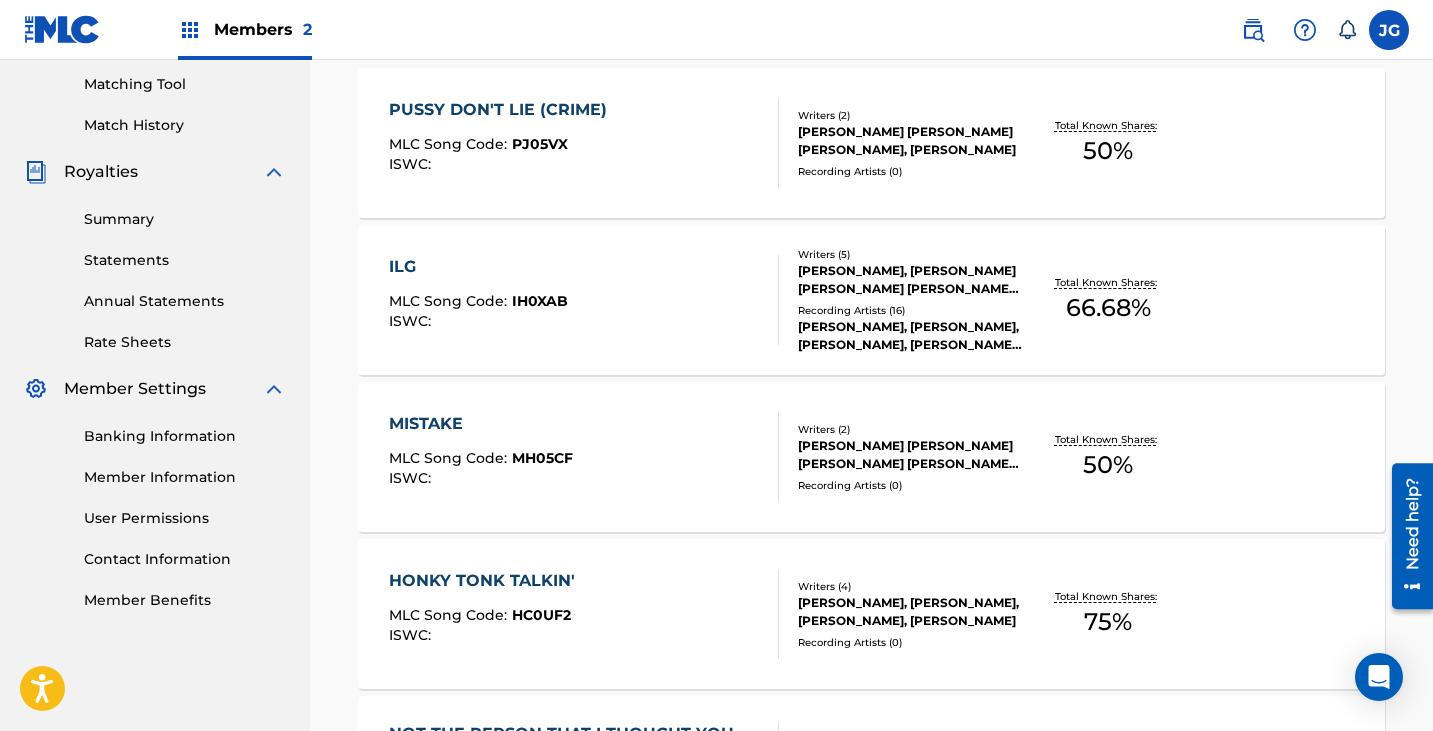 scroll, scrollTop: 1608, scrollLeft: 0, axis: vertical 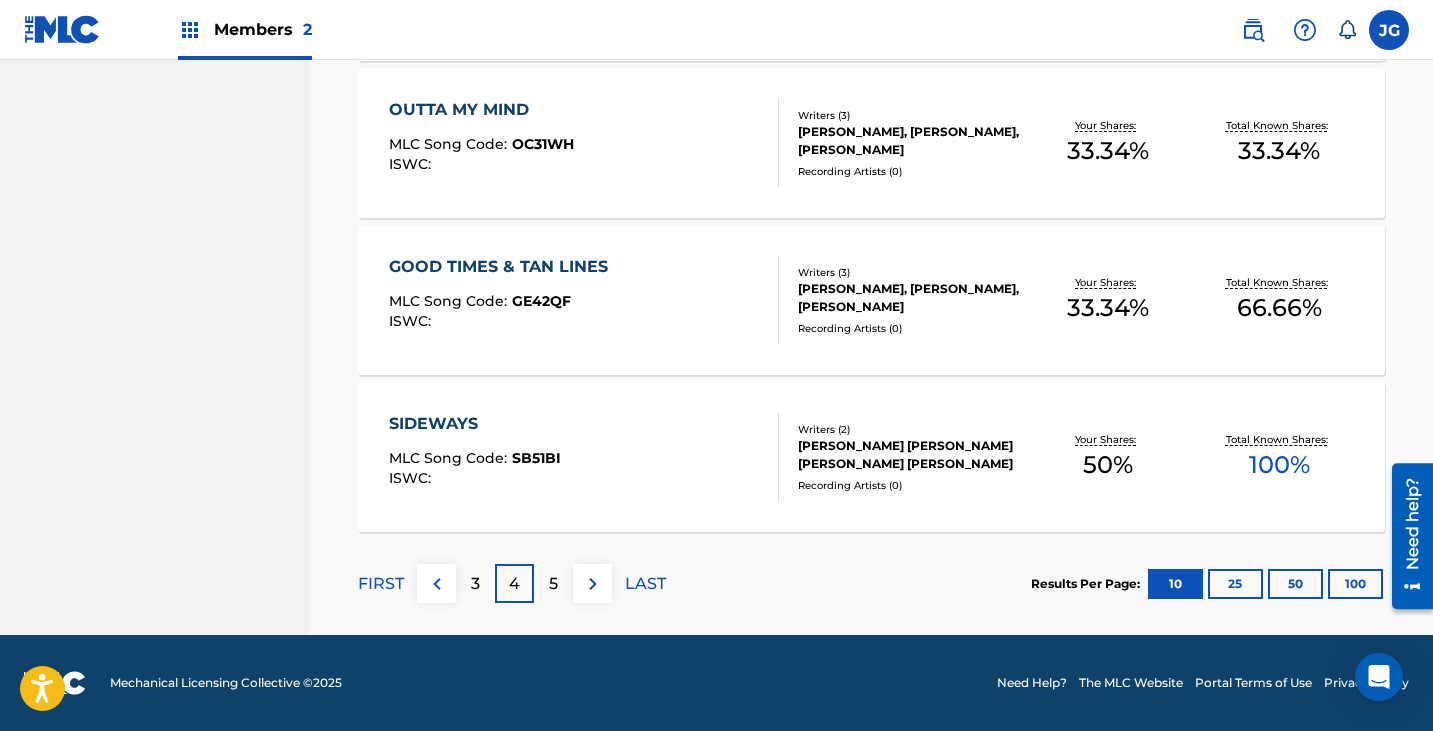 click on "GOOD TIMES & TAN LINES MLC Song Code : GE42QF ISWC :" at bounding box center [584, 300] 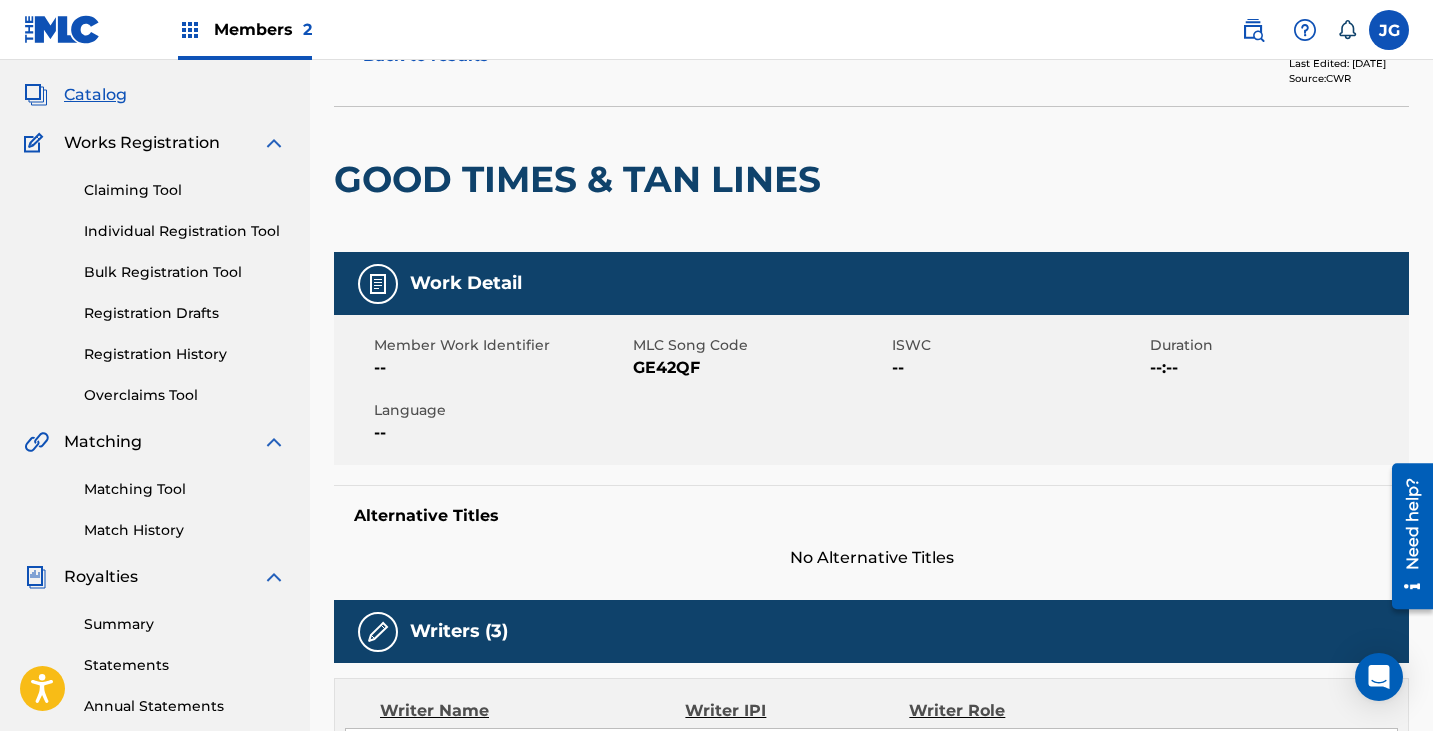 scroll, scrollTop: 0, scrollLeft: 0, axis: both 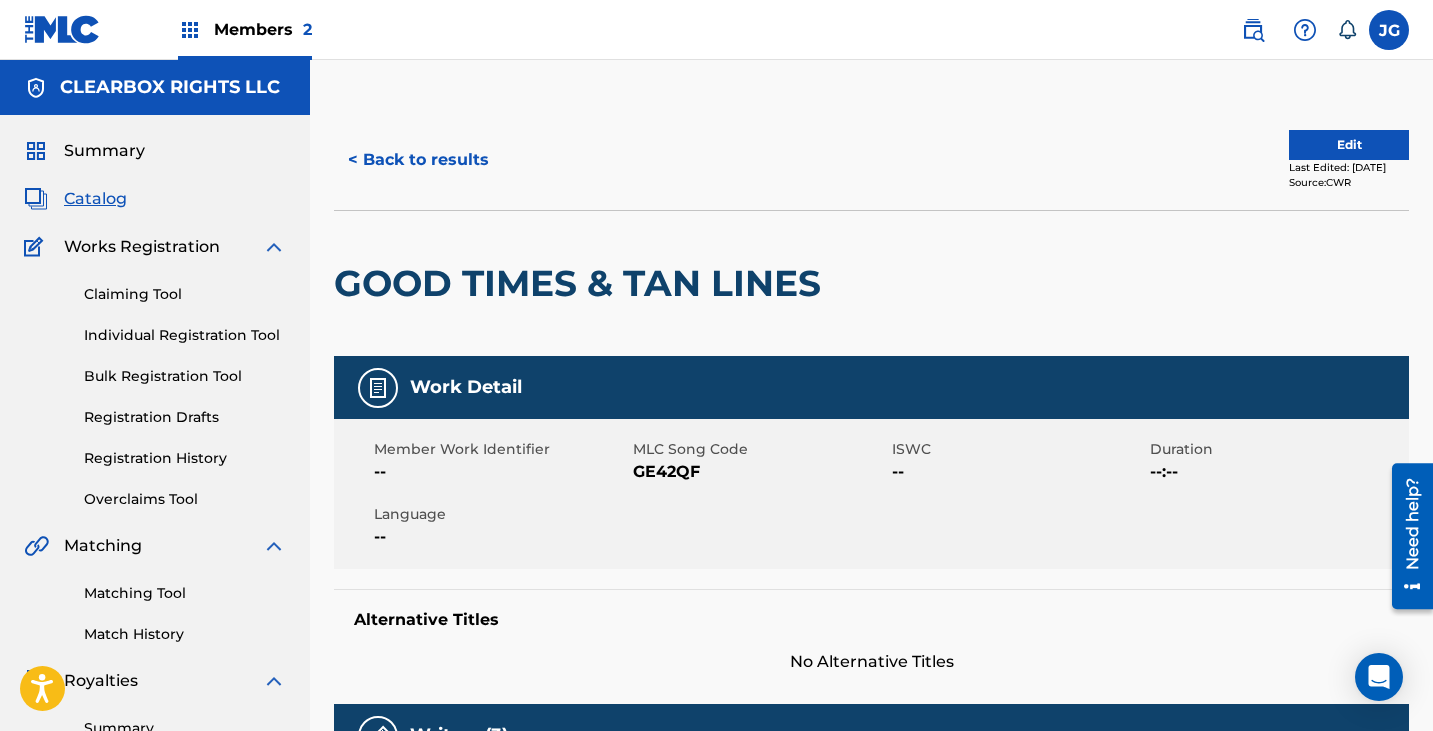 click on "CLEARBOX RIGHTS LLC" at bounding box center (155, 87) 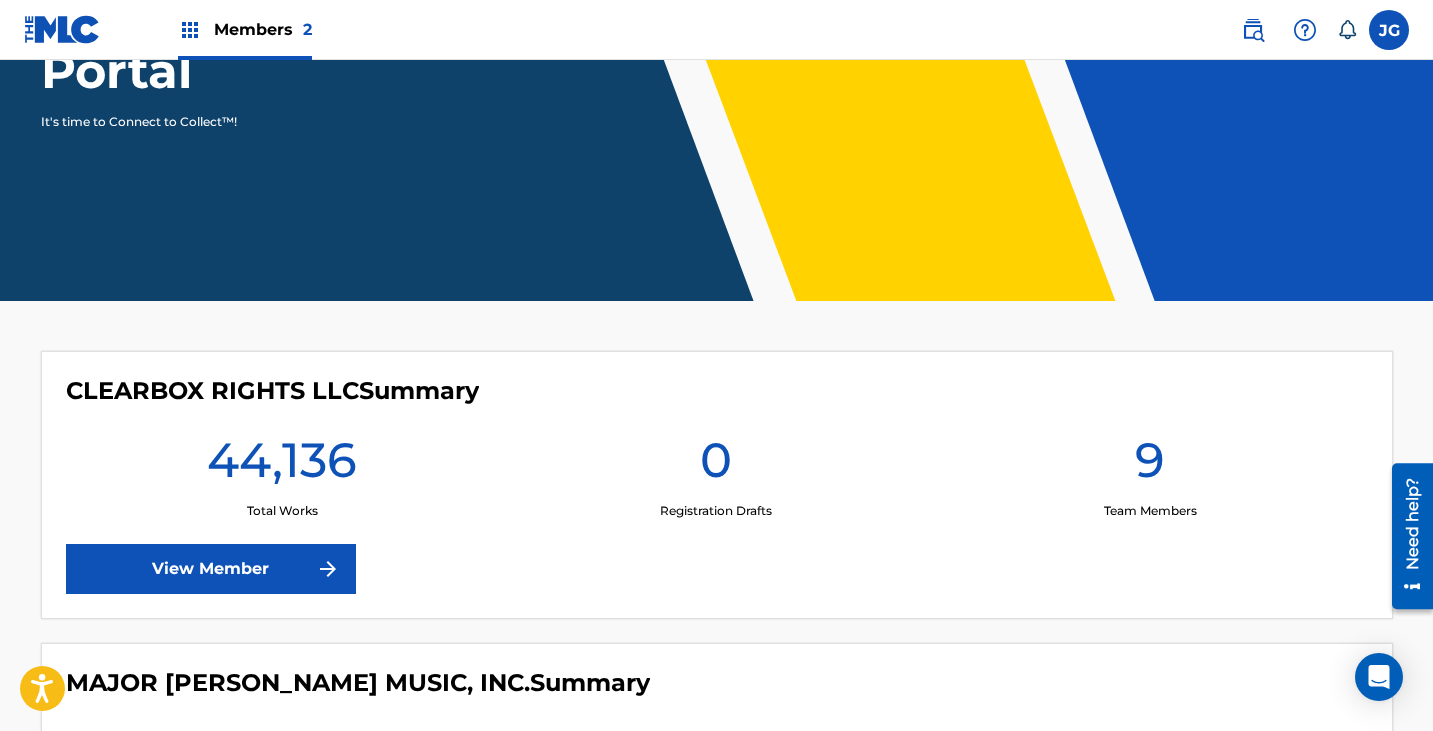 scroll, scrollTop: 585, scrollLeft: 0, axis: vertical 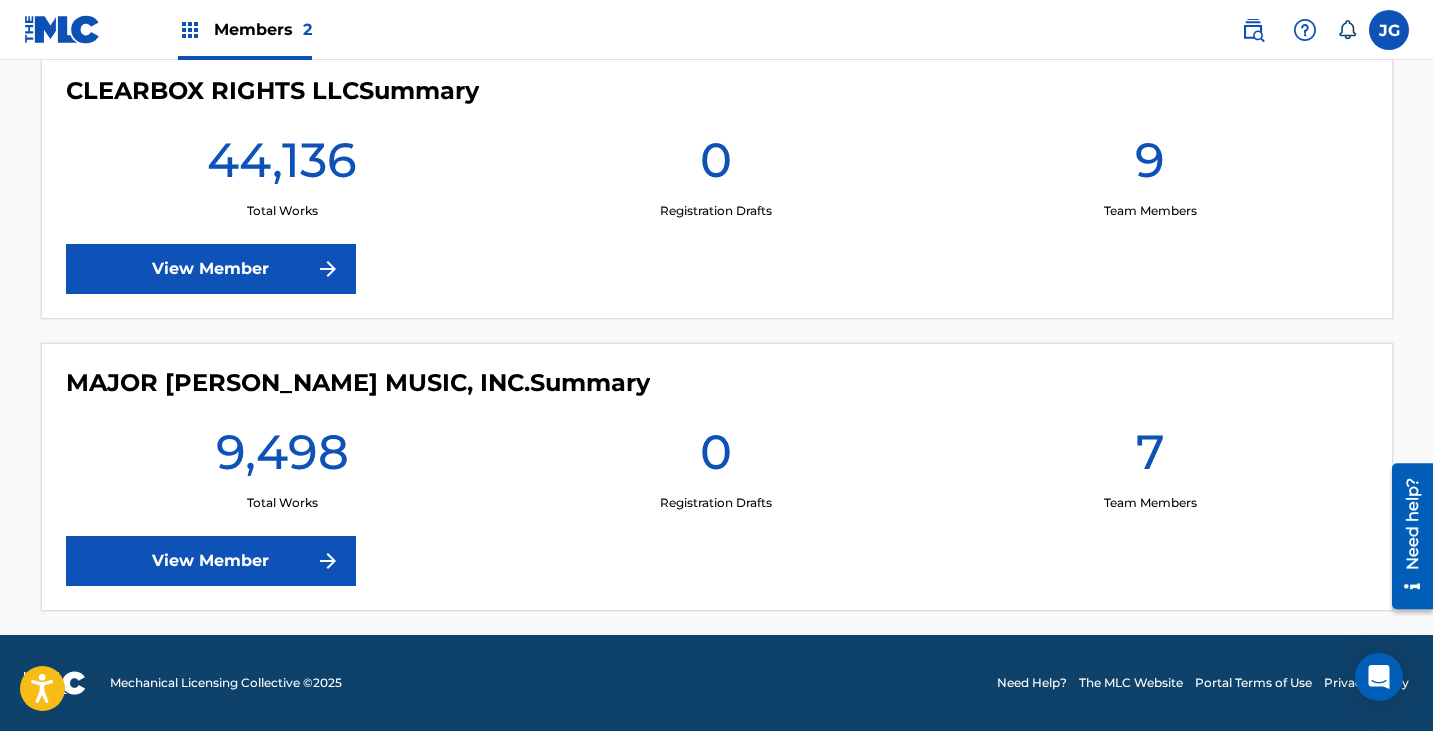 click on "View Member" at bounding box center [211, 269] 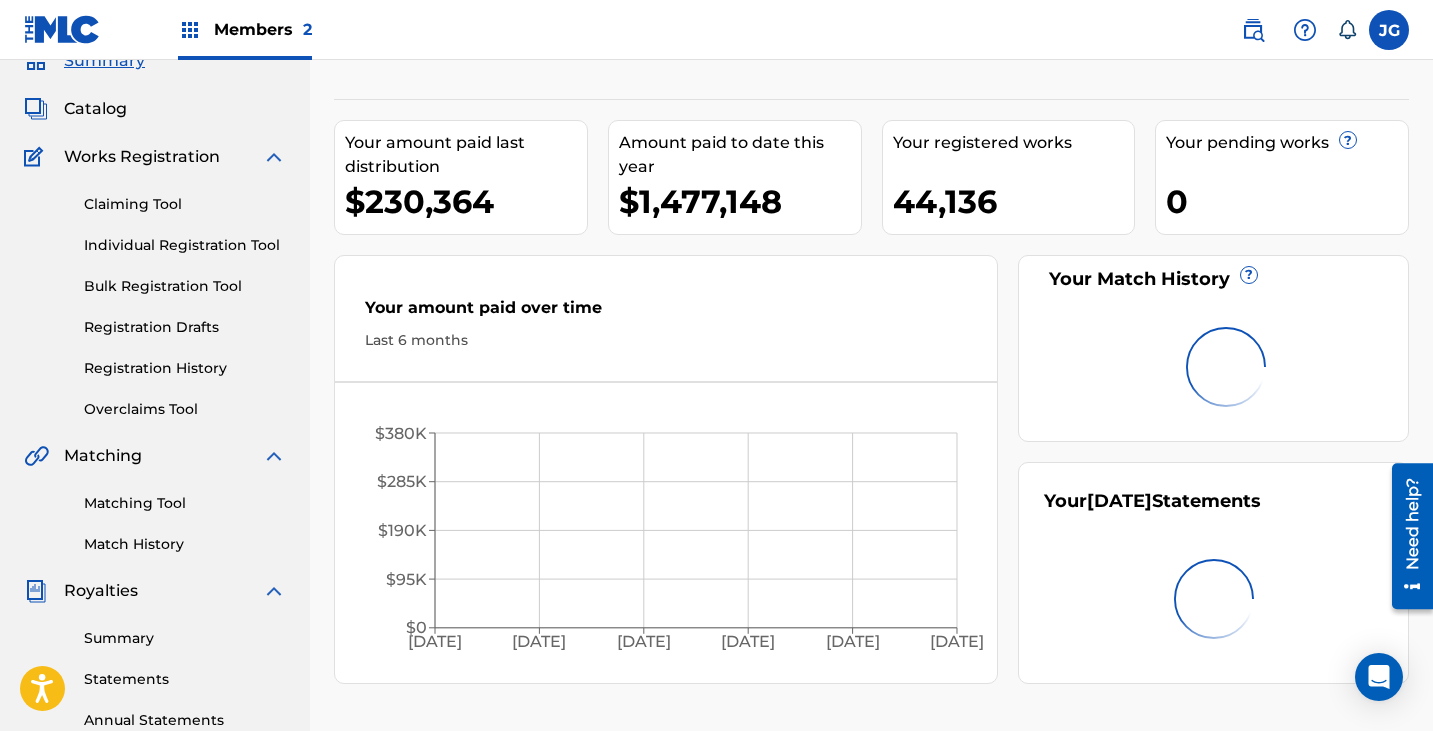 scroll, scrollTop: 500, scrollLeft: 0, axis: vertical 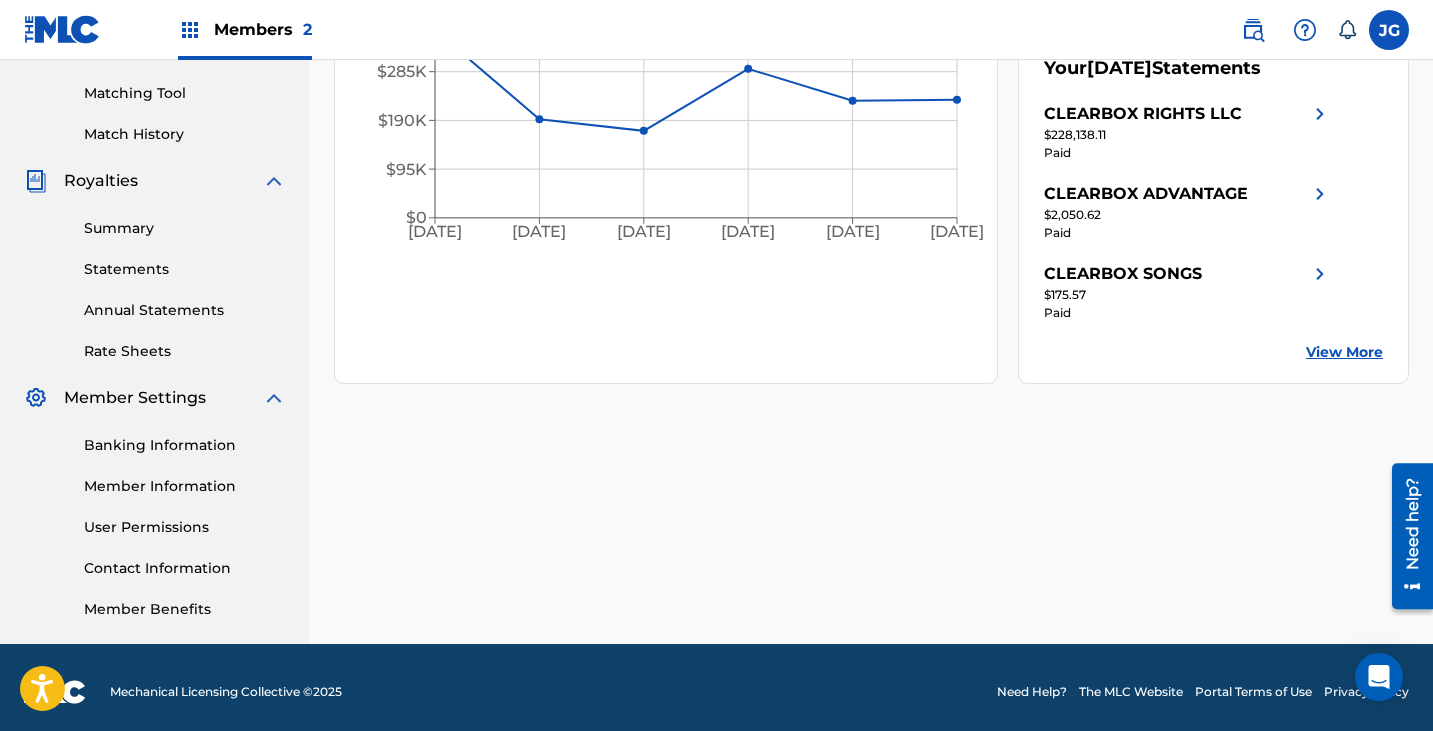 click on "Member Information" at bounding box center [185, 486] 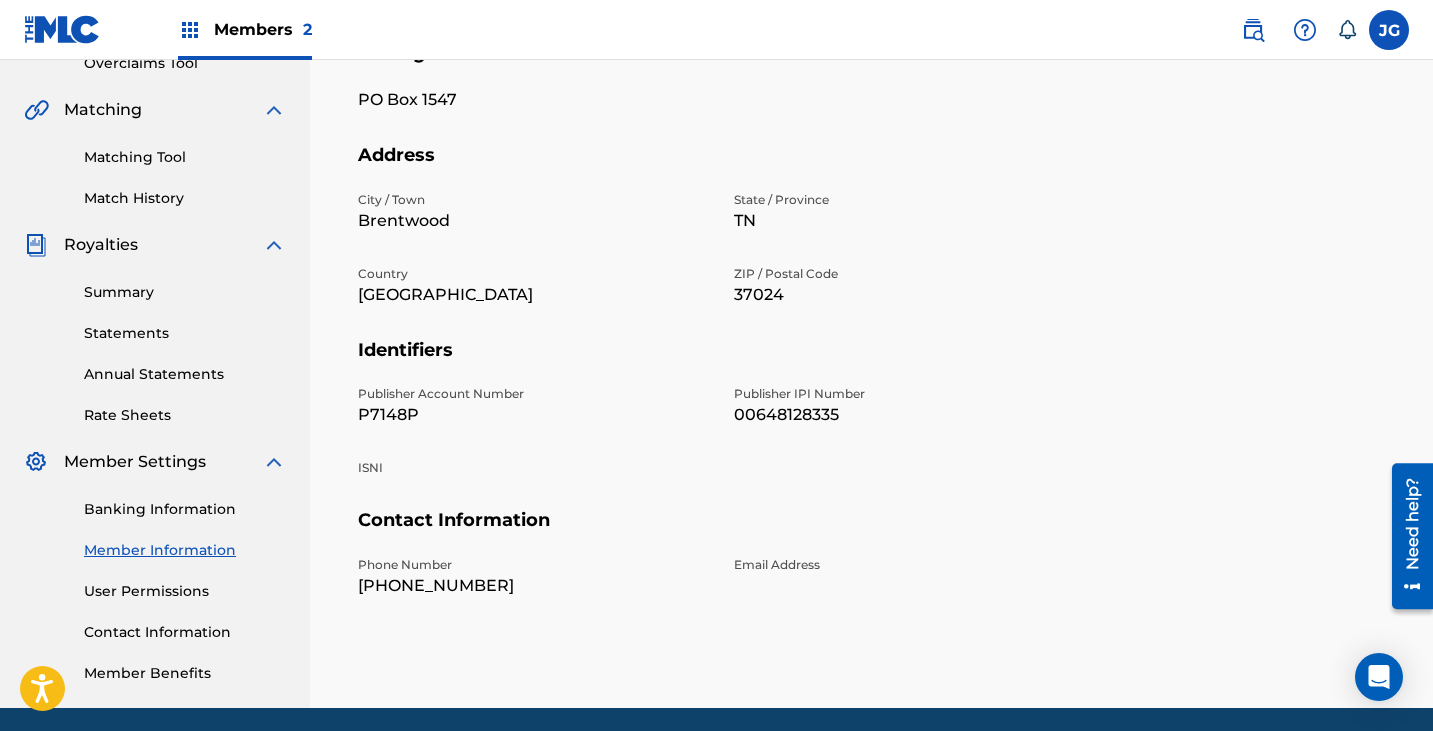 scroll, scrollTop: 509, scrollLeft: 0, axis: vertical 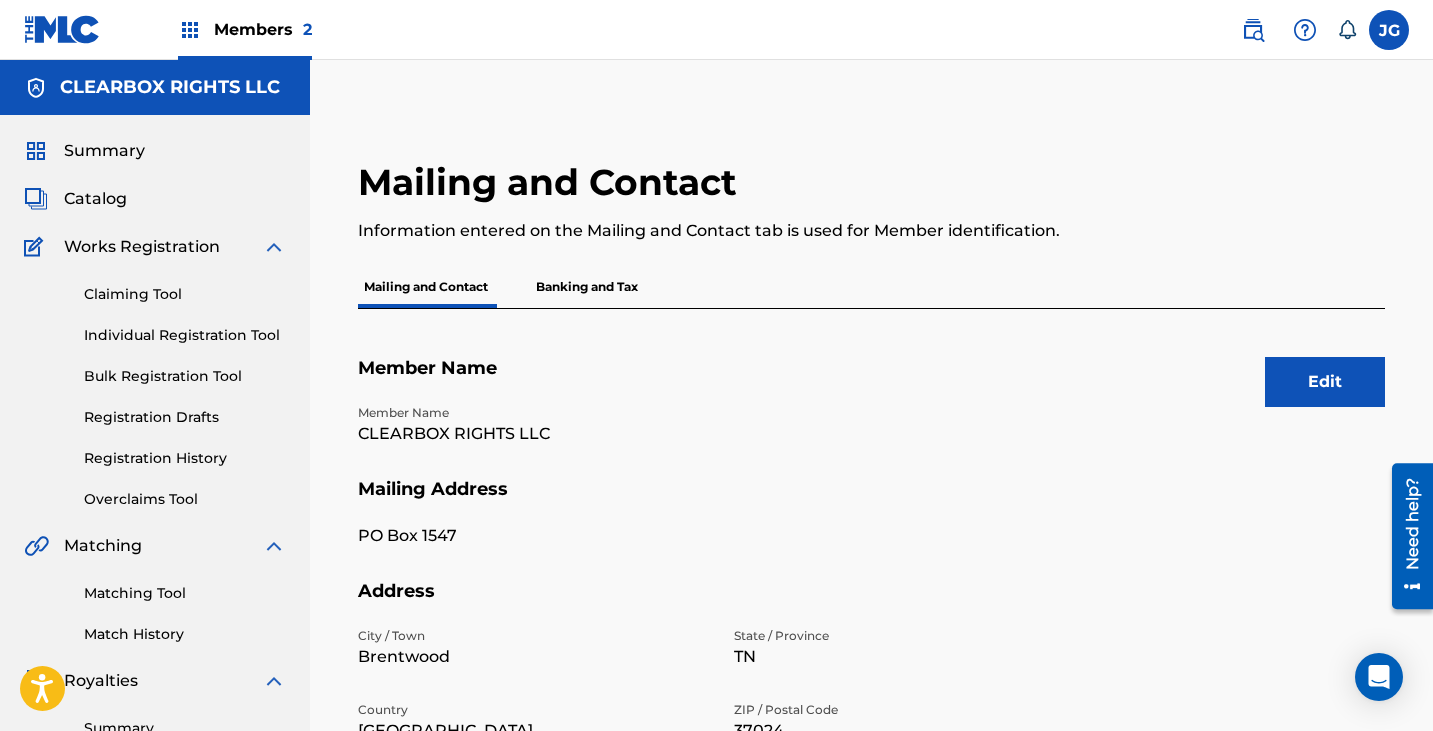 click on "Catalog" at bounding box center (95, 199) 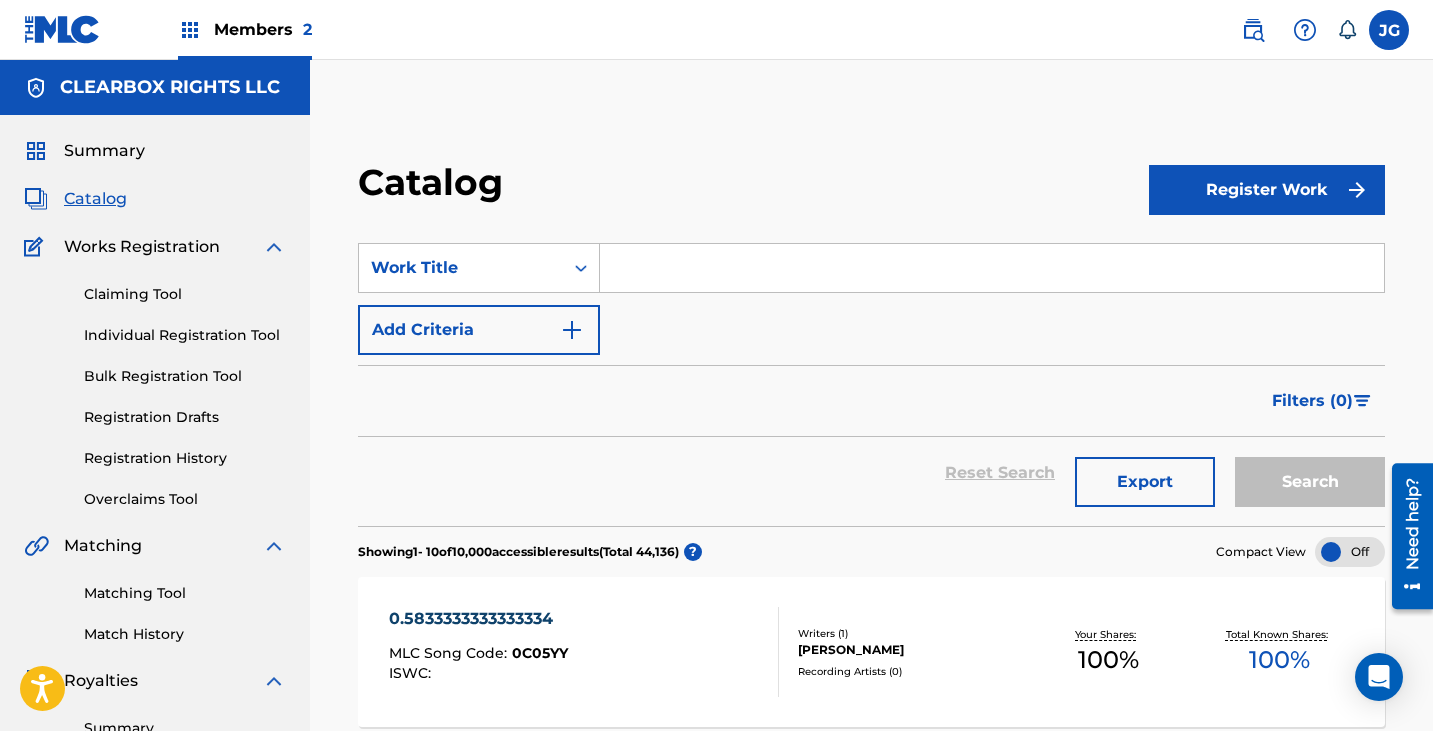 click at bounding box center [1295, 30] 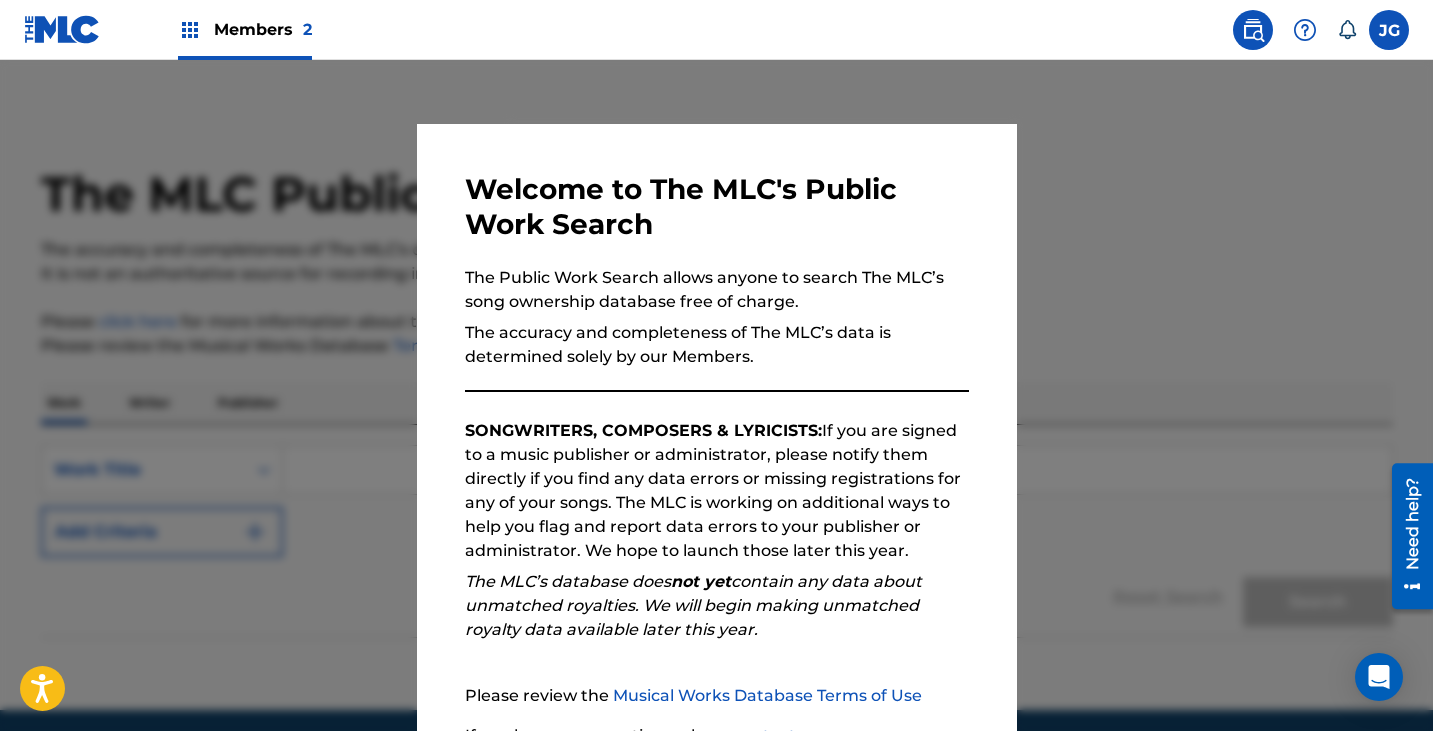 scroll, scrollTop: 184, scrollLeft: 0, axis: vertical 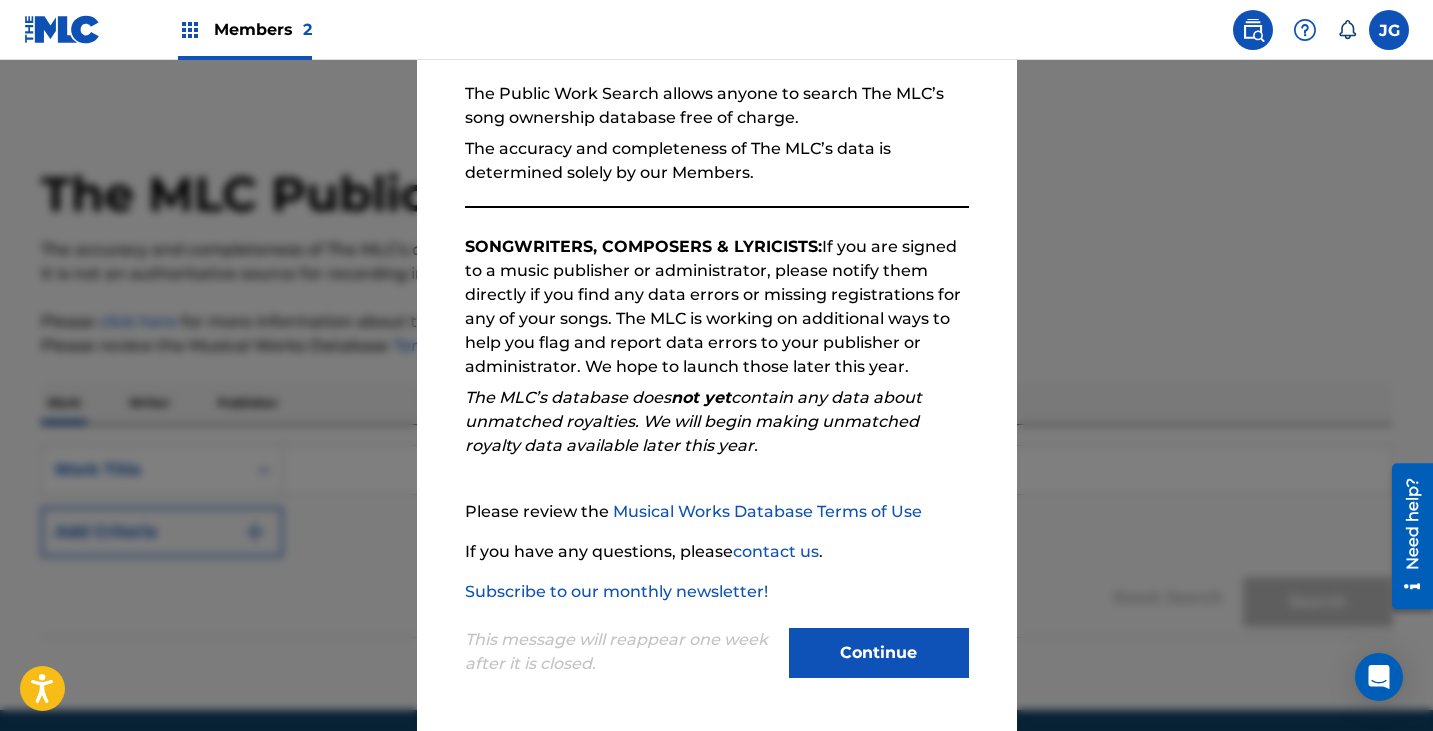 click on "Continue" at bounding box center (879, 653) 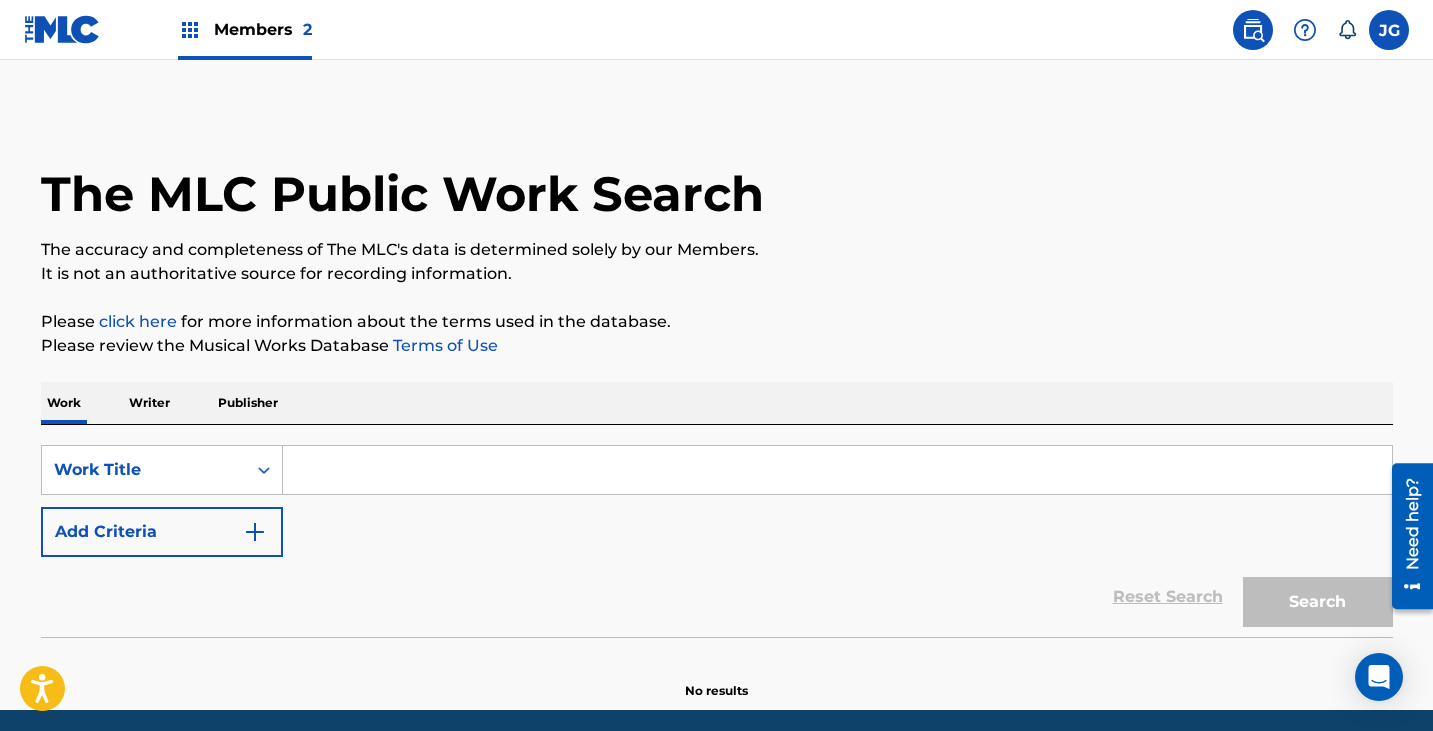 click at bounding box center (837, 470) 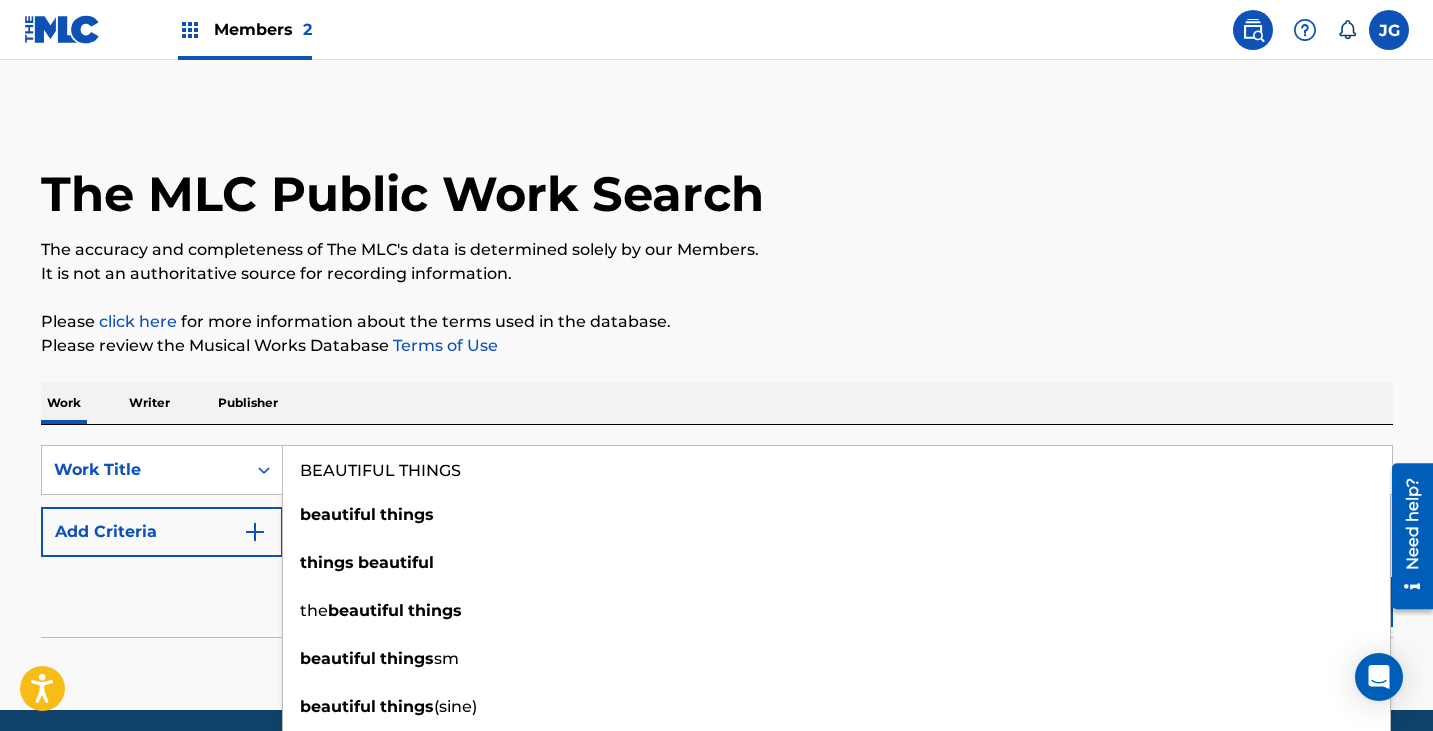 type on "BEAUTIFUL THINGS" 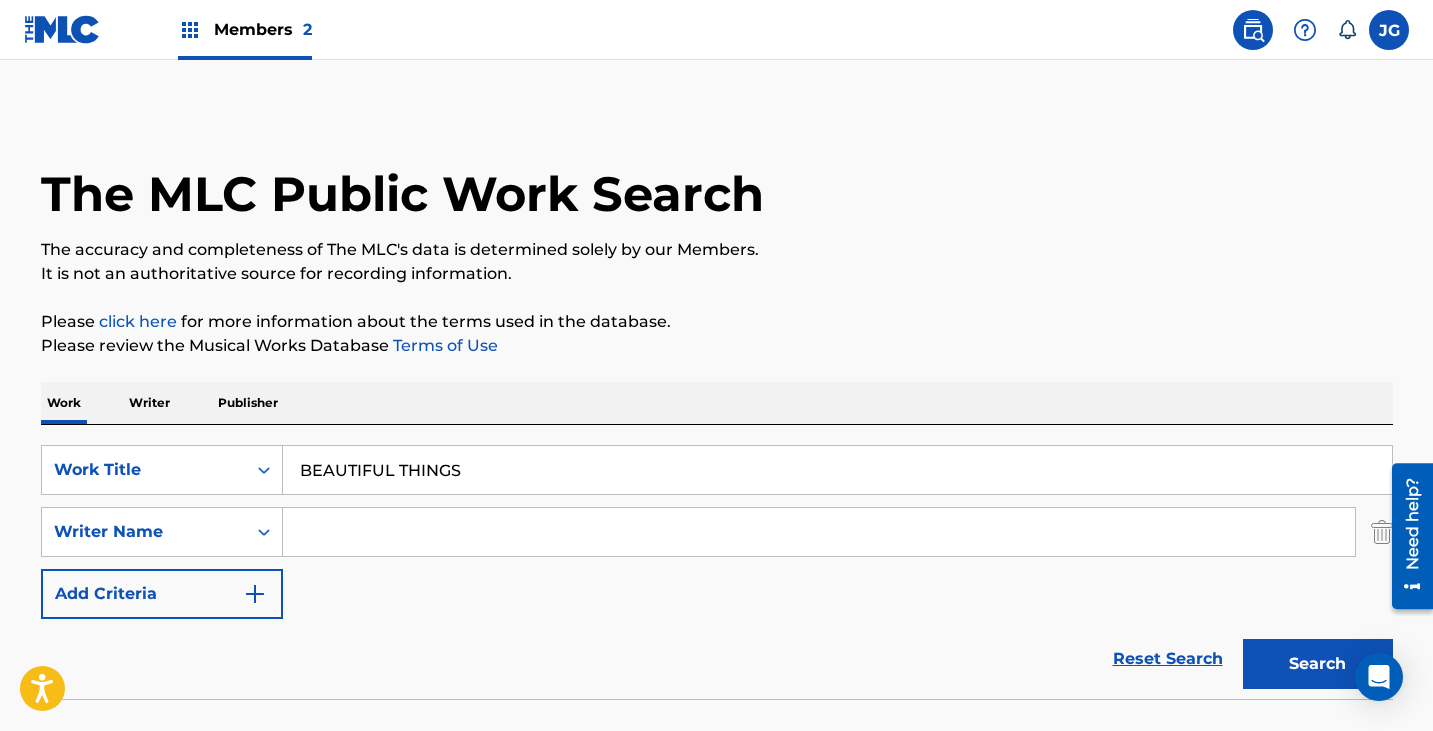 click at bounding box center [819, 532] 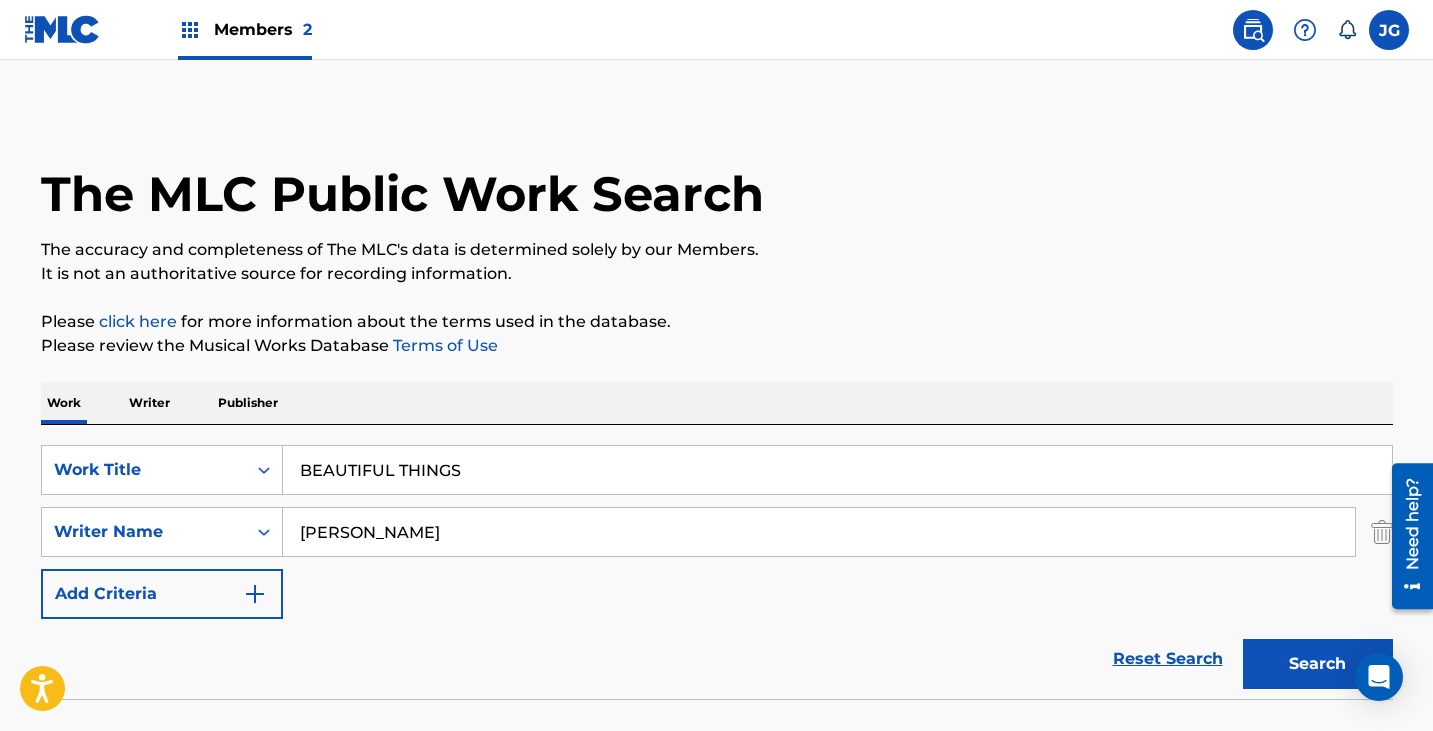 type on "[PERSON_NAME]" 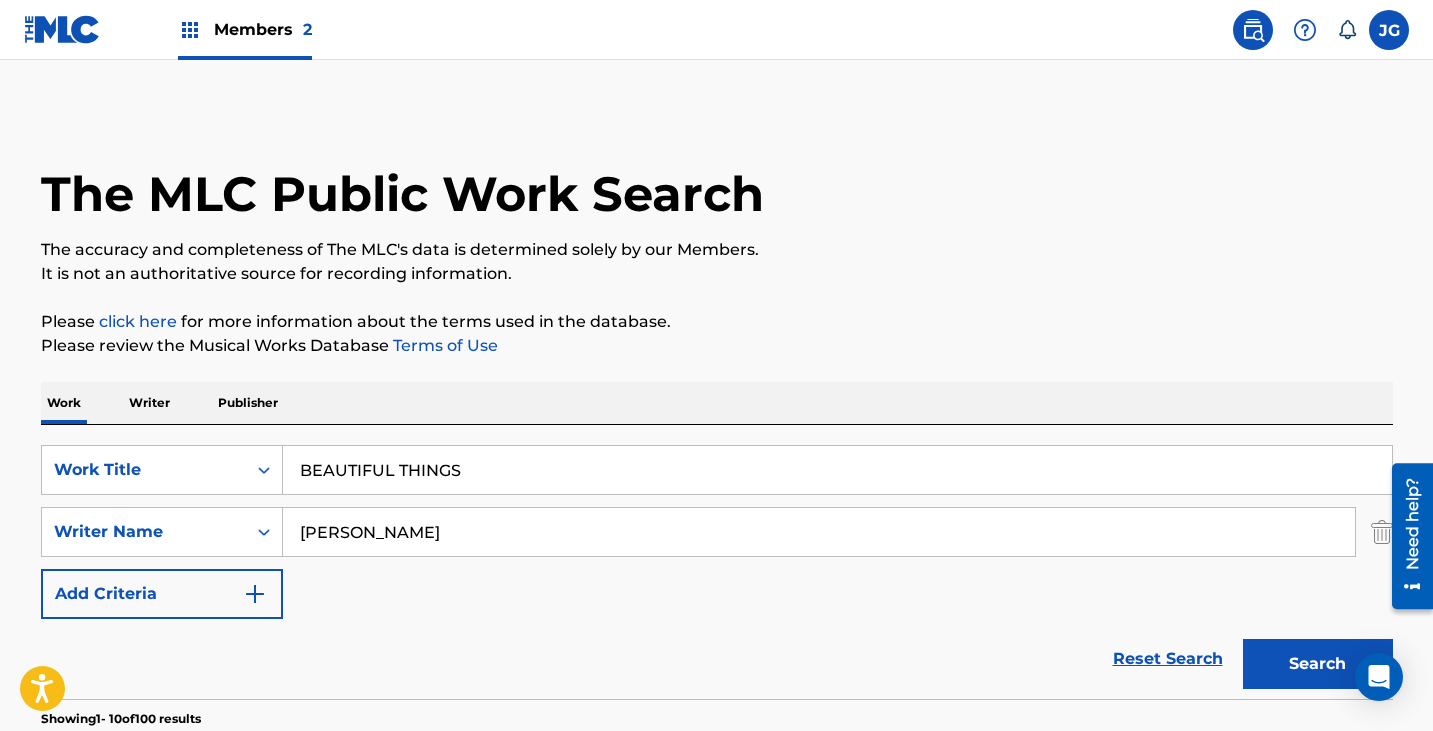scroll, scrollTop: 400, scrollLeft: 0, axis: vertical 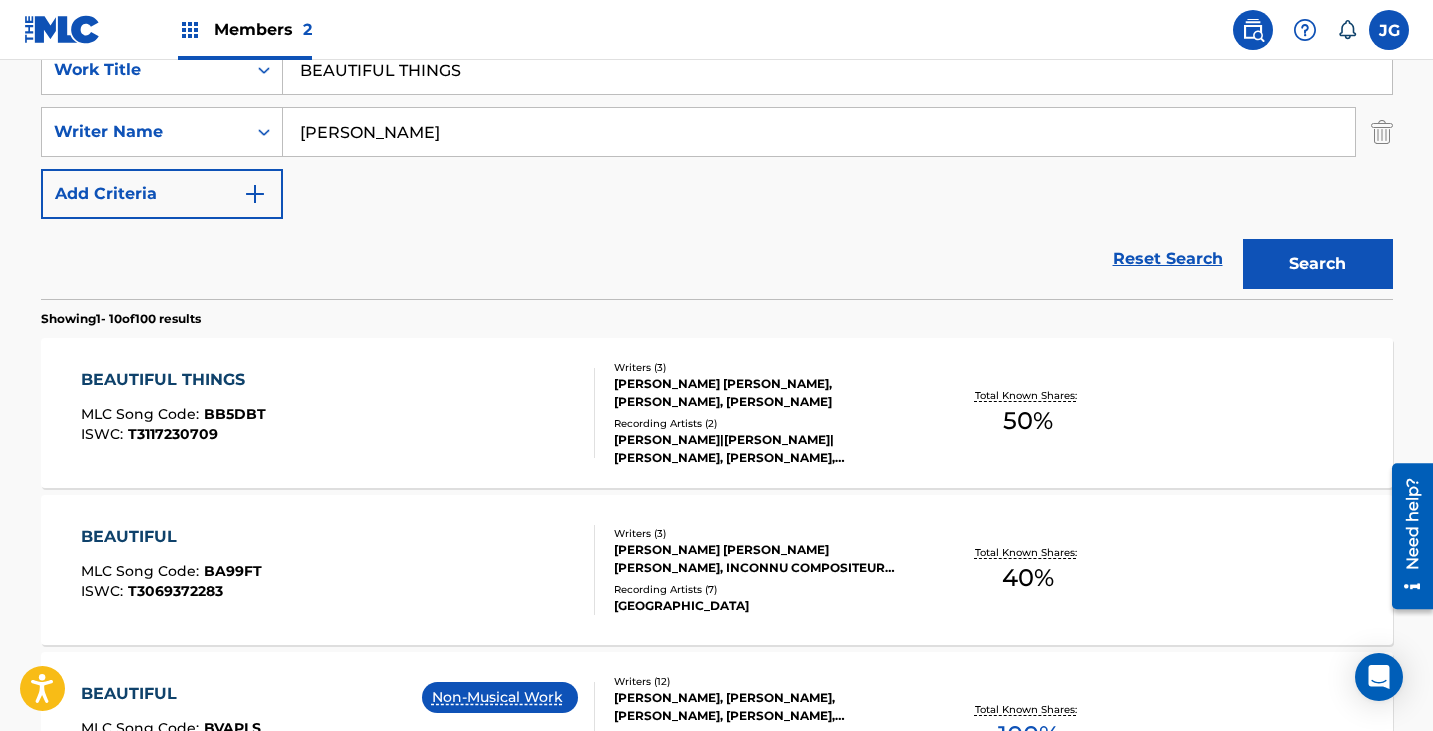 click on "BEAUTIFUL THINGS MLC Song Code : BB5DBT ISWC : T3117230709" at bounding box center [338, 413] 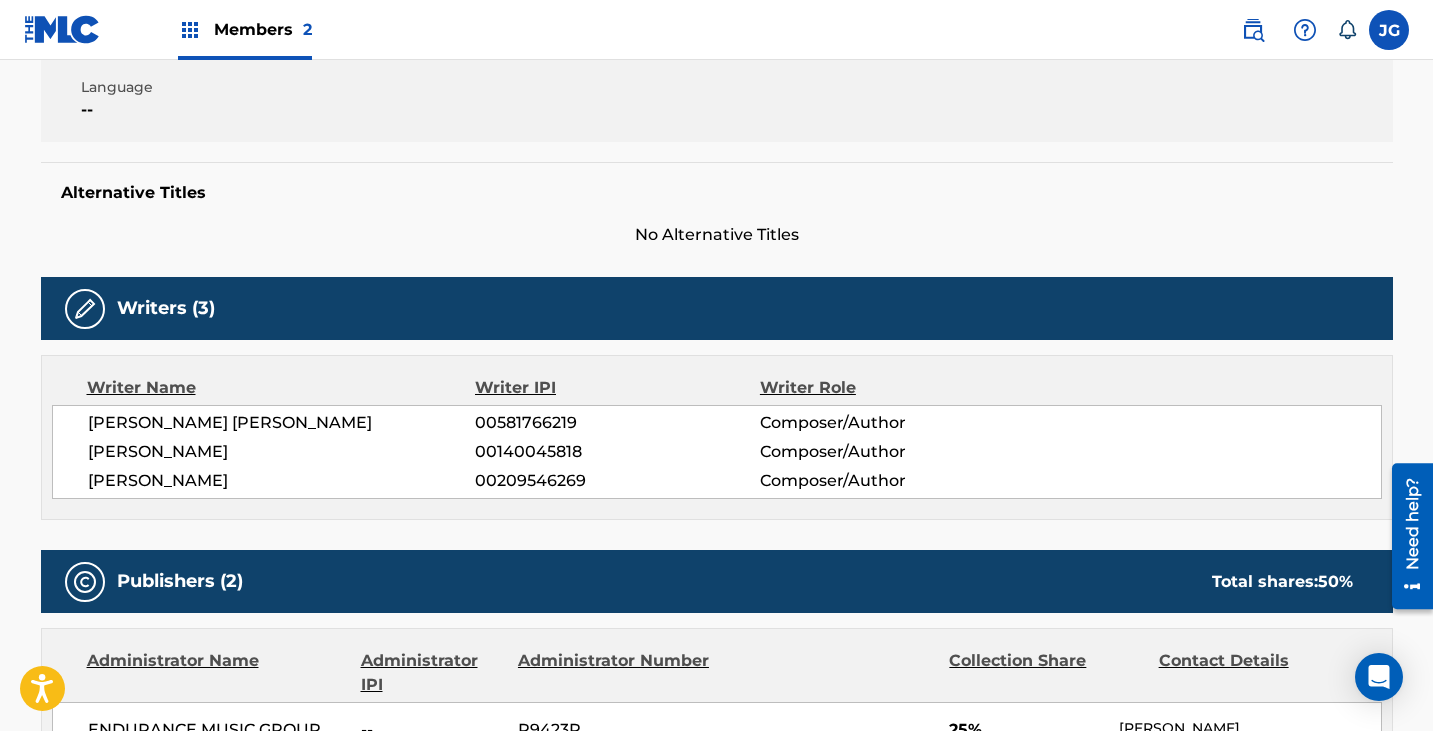 scroll, scrollTop: 200, scrollLeft: 0, axis: vertical 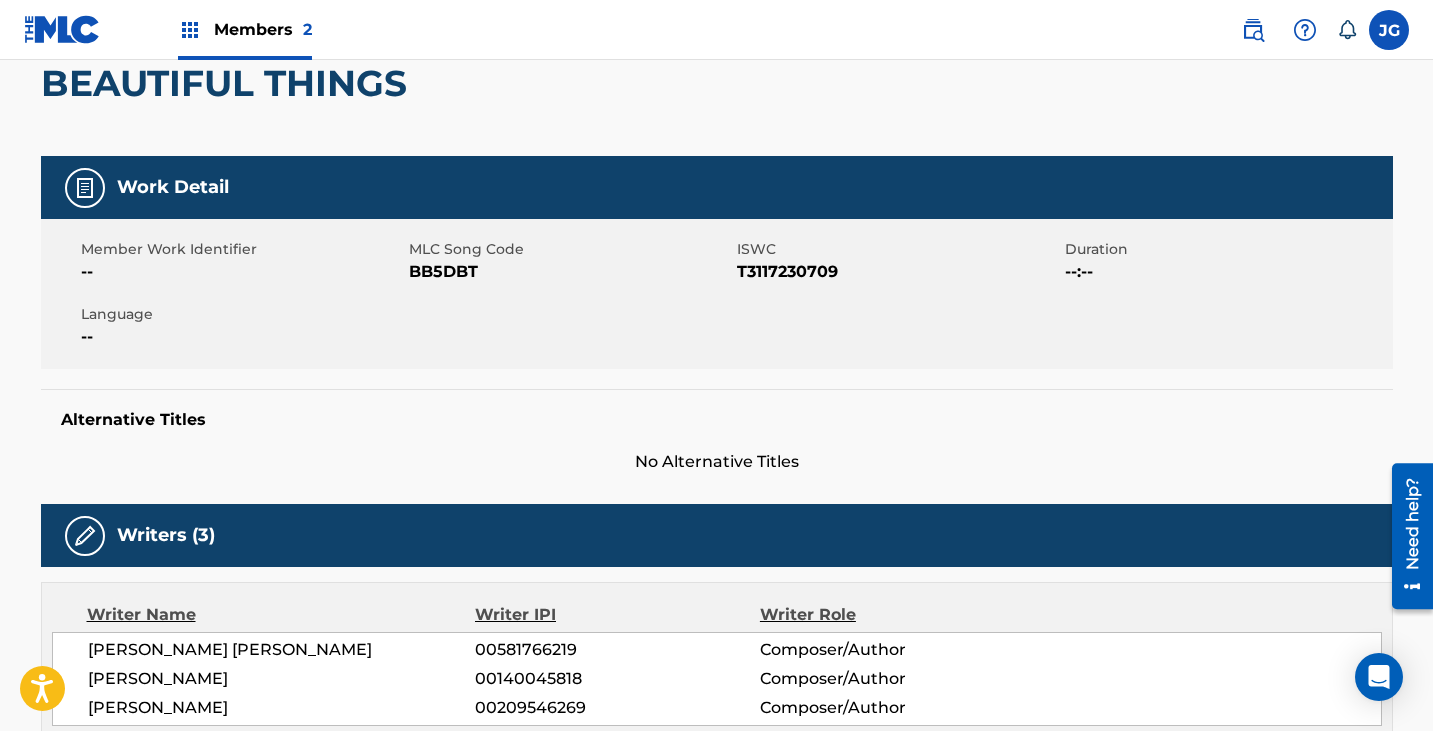 click on "BB5DBT" at bounding box center [570, 272] 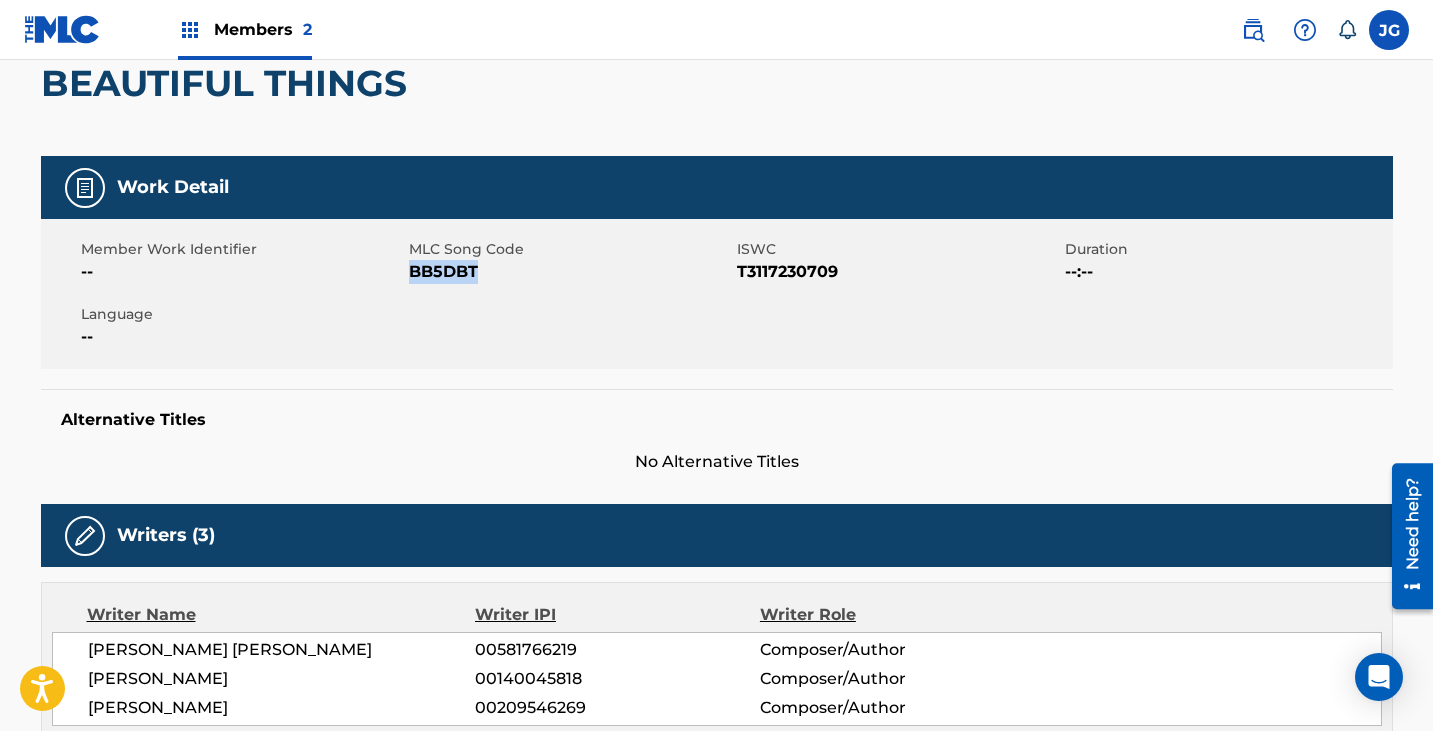 click on "BB5DBT" at bounding box center (570, 272) 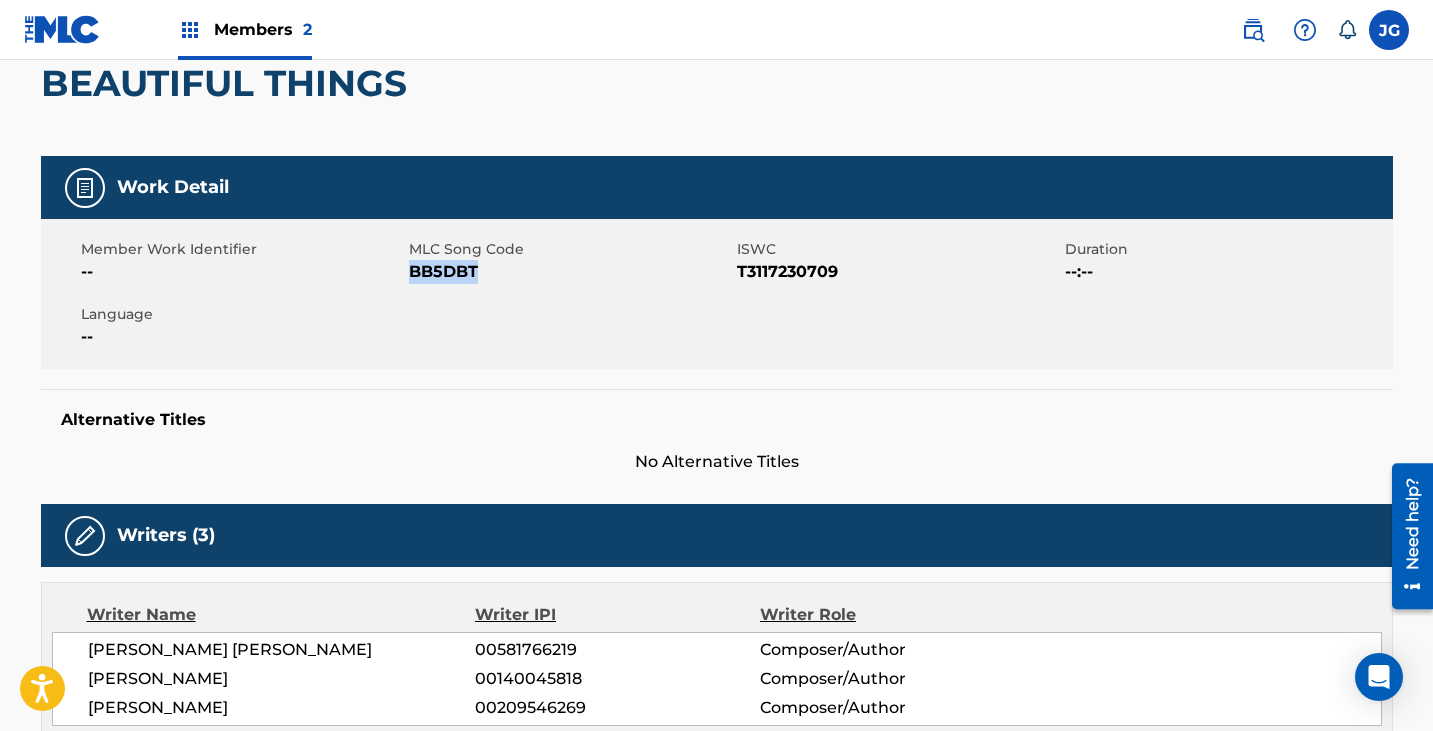 copy on "BB5DBT" 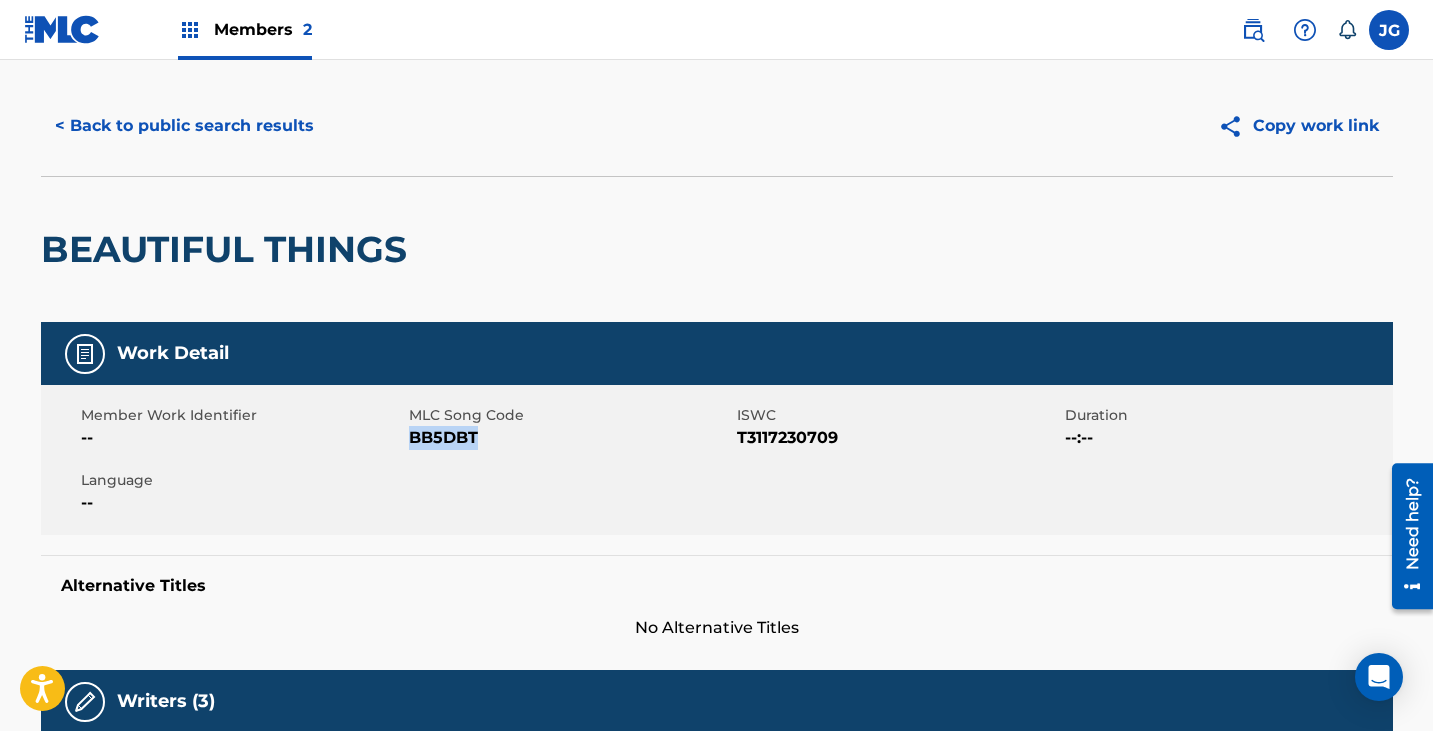 scroll, scrollTop: 0, scrollLeft: 0, axis: both 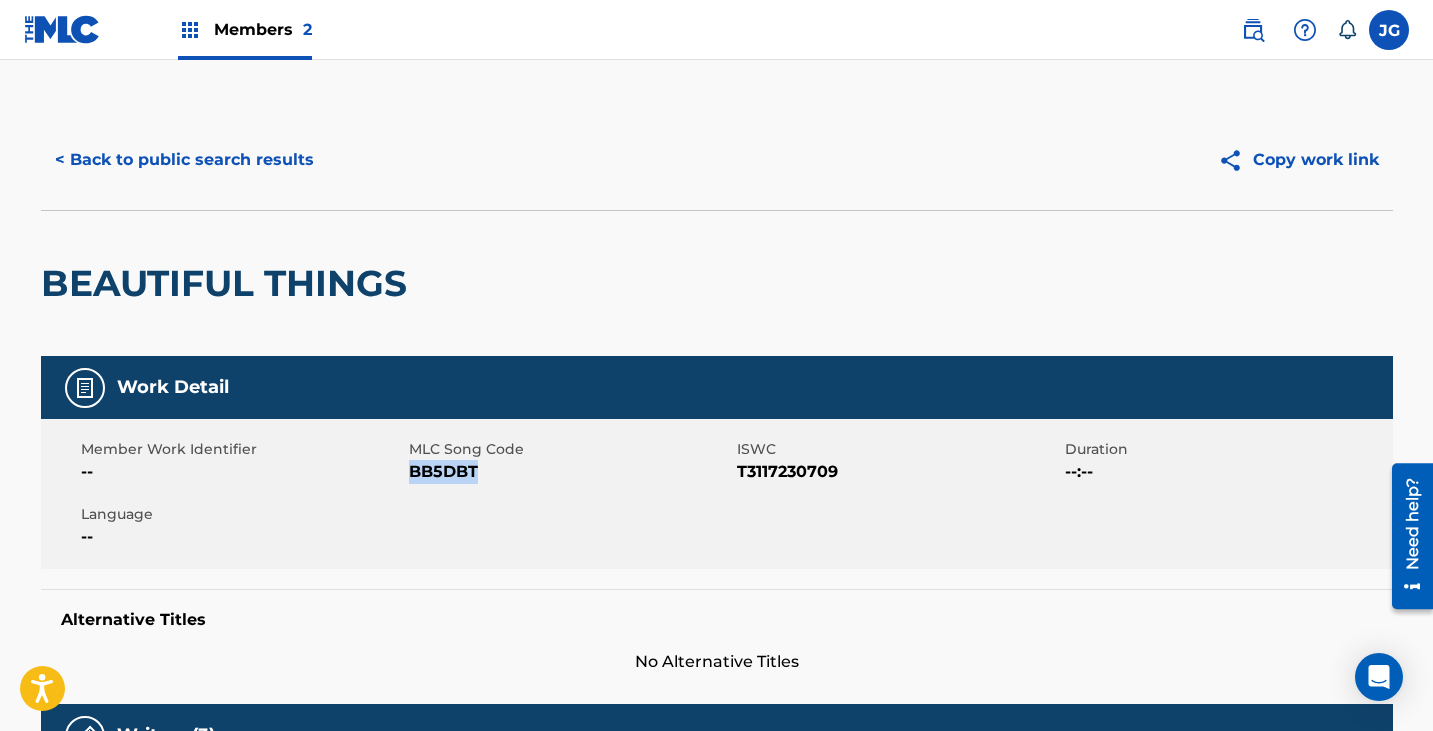 click on "< Back to public search results" at bounding box center [184, 160] 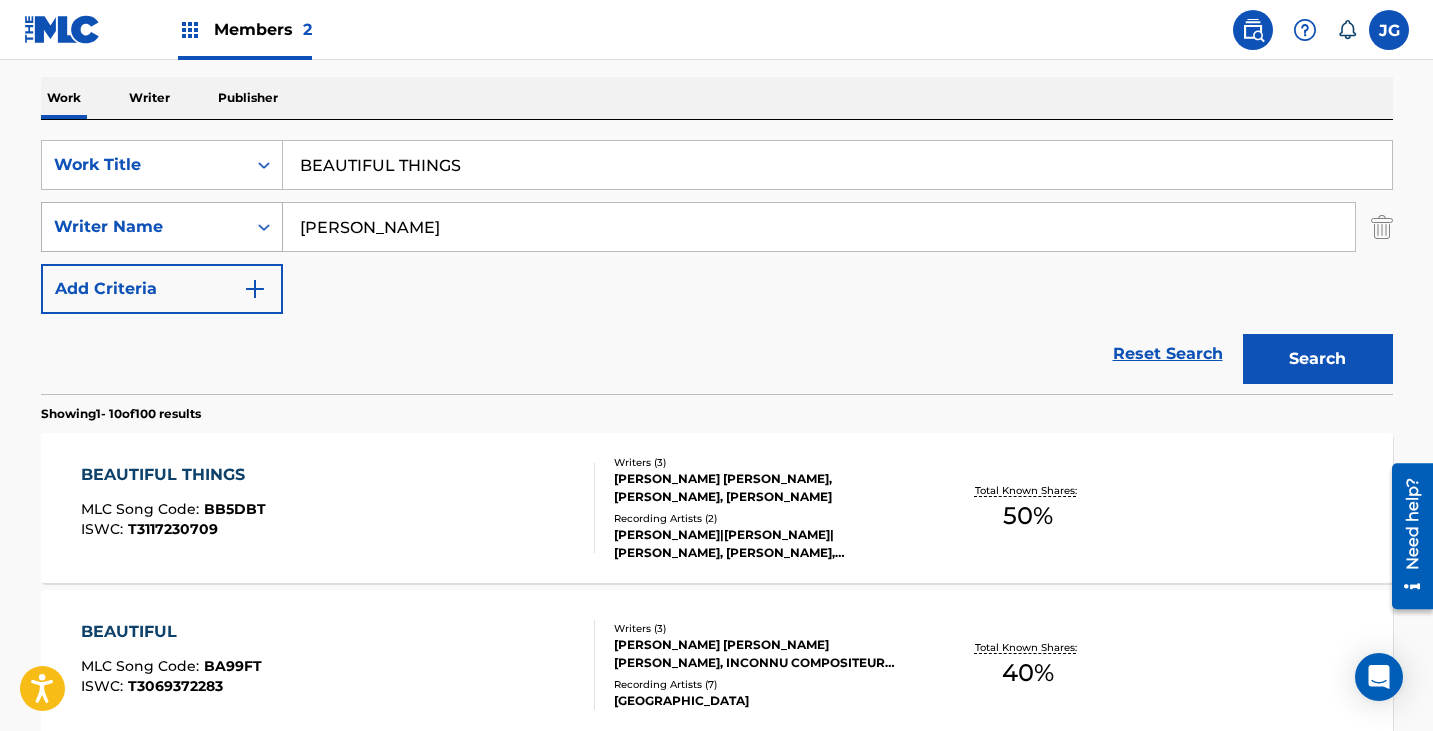 scroll, scrollTop: 0, scrollLeft: 0, axis: both 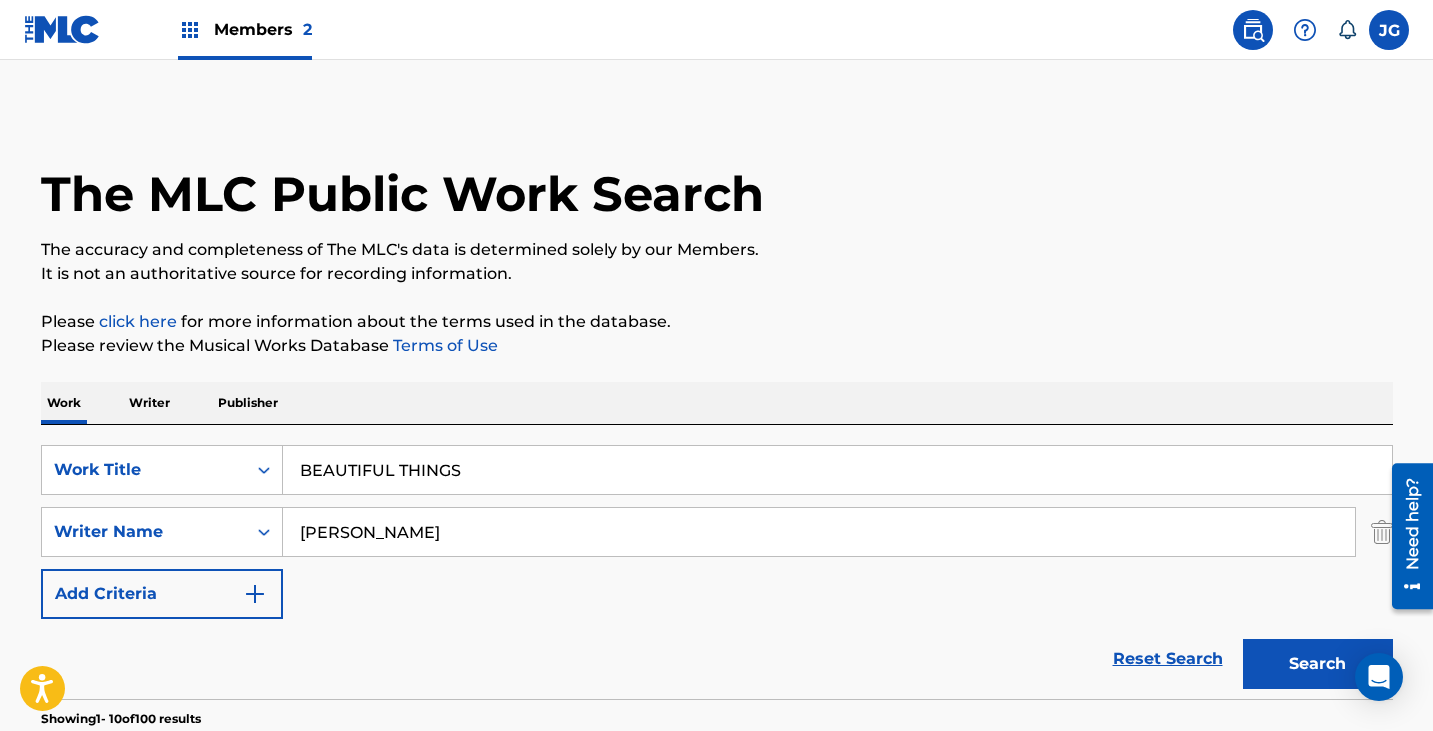click at bounding box center (62, 29) 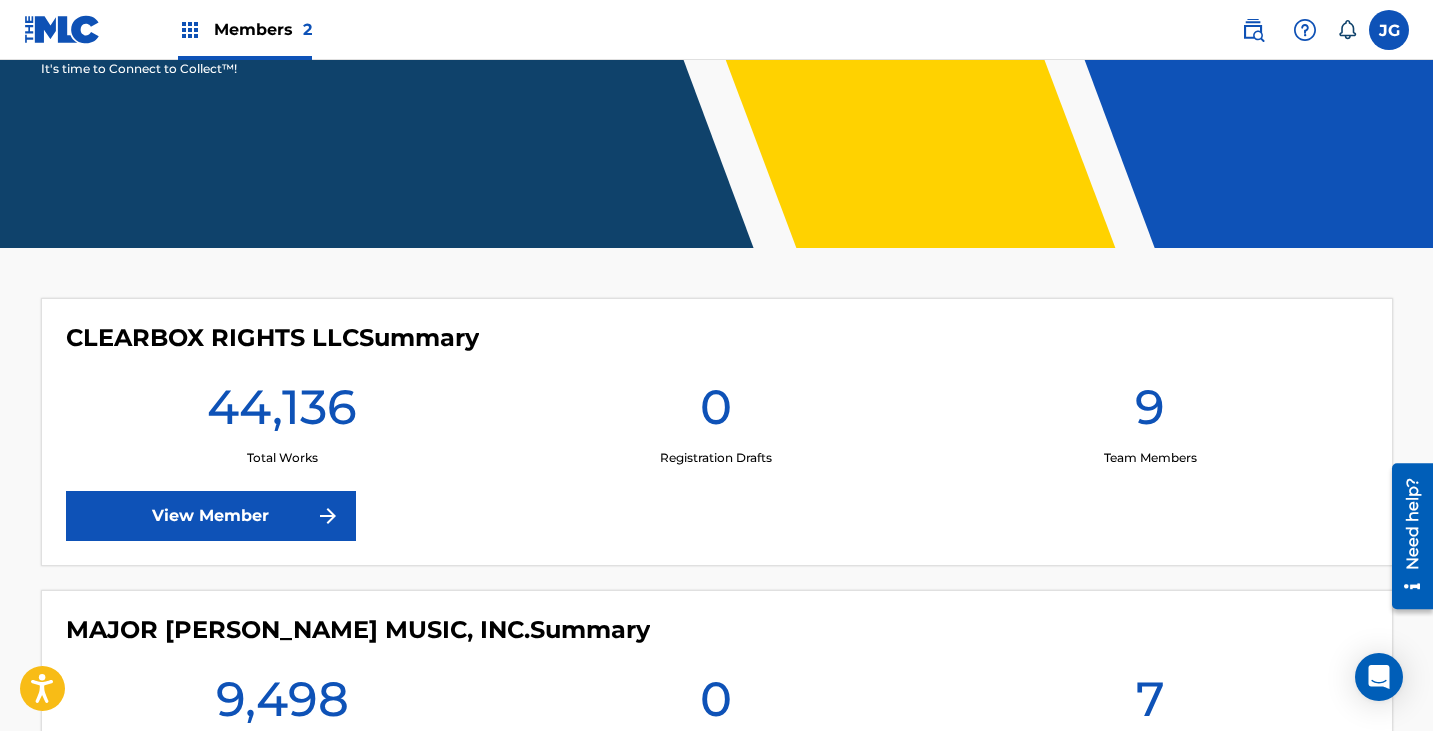 scroll, scrollTop: 500, scrollLeft: 0, axis: vertical 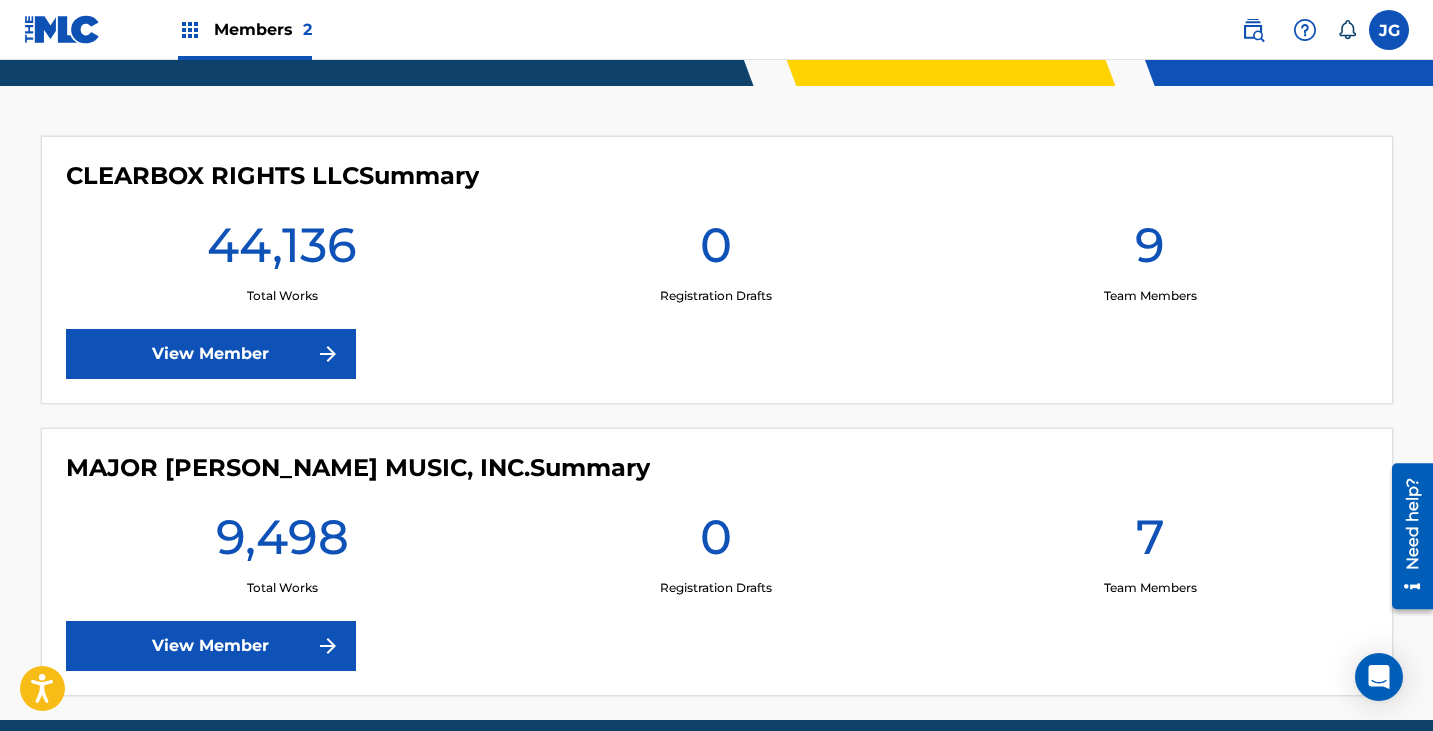 click on "View Member" at bounding box center [211, 354] 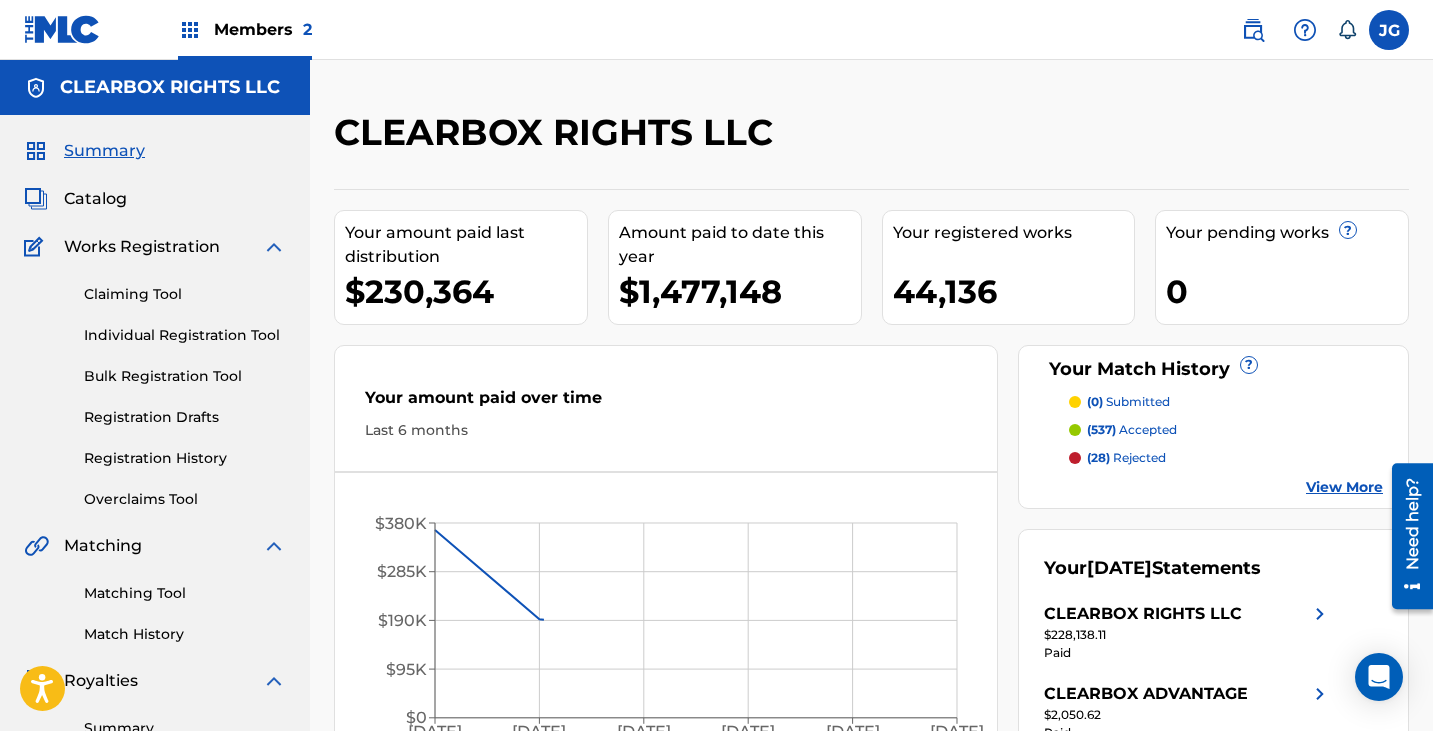 click on "Claiming Tool" at bounding box center (185, 294) 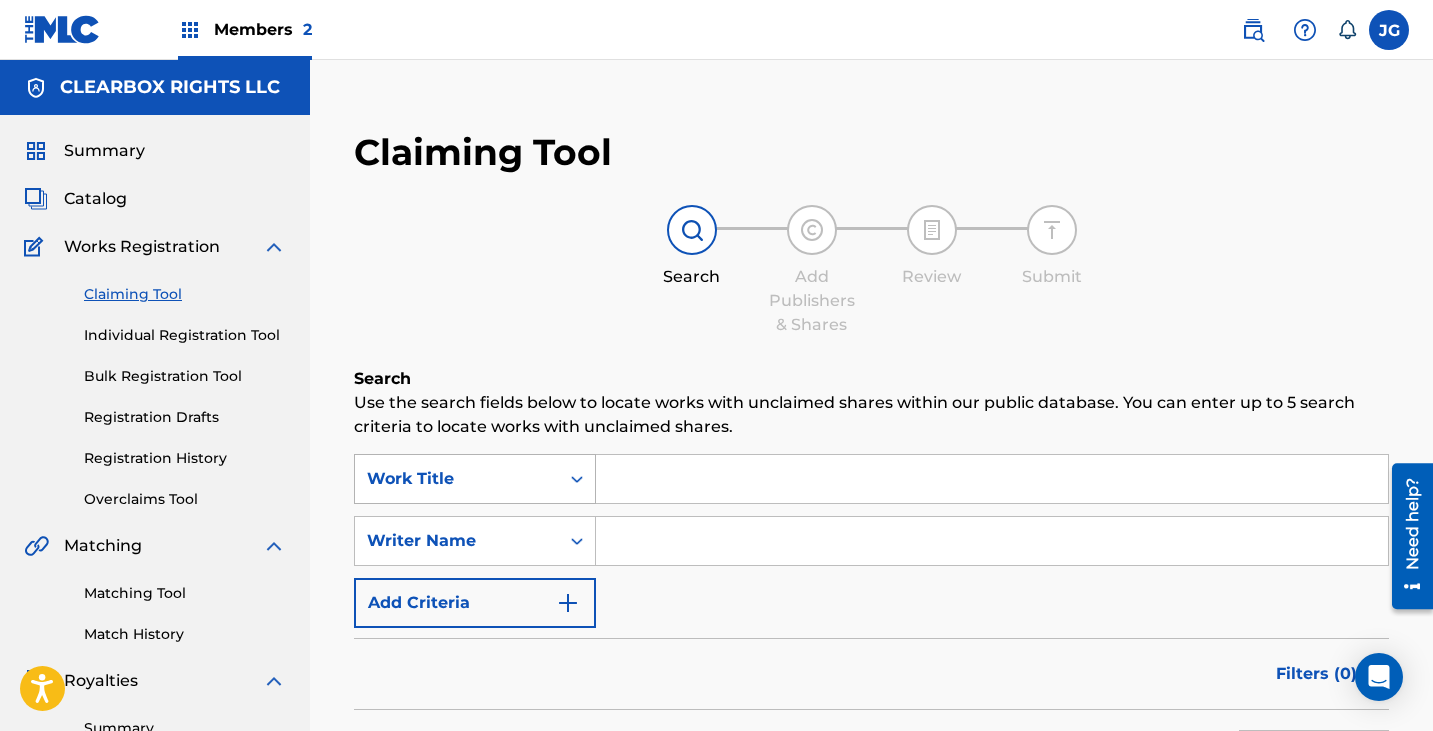 click on "Work Title" at bounding box center [475, 479] 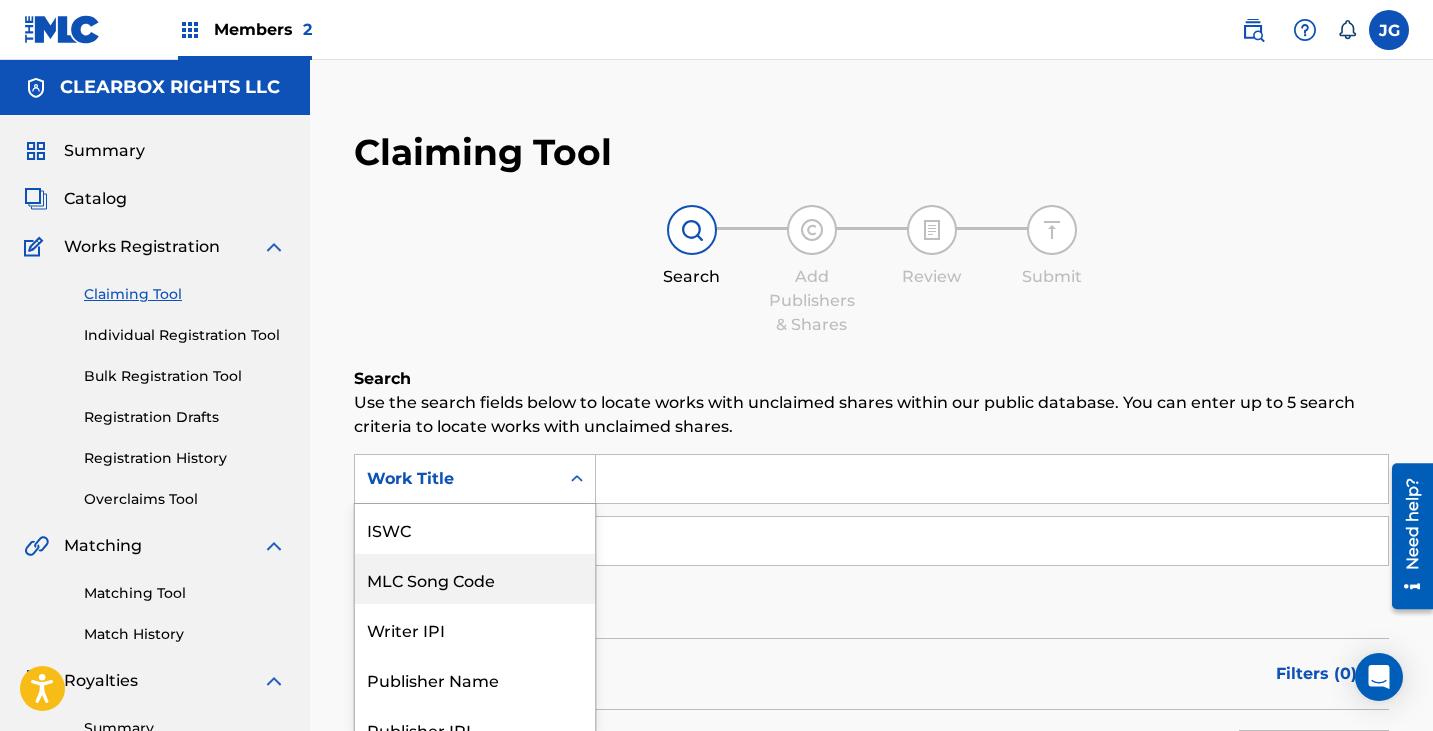 scroll, scrollTop: 65, scrollLeft: 0, axis: vertical 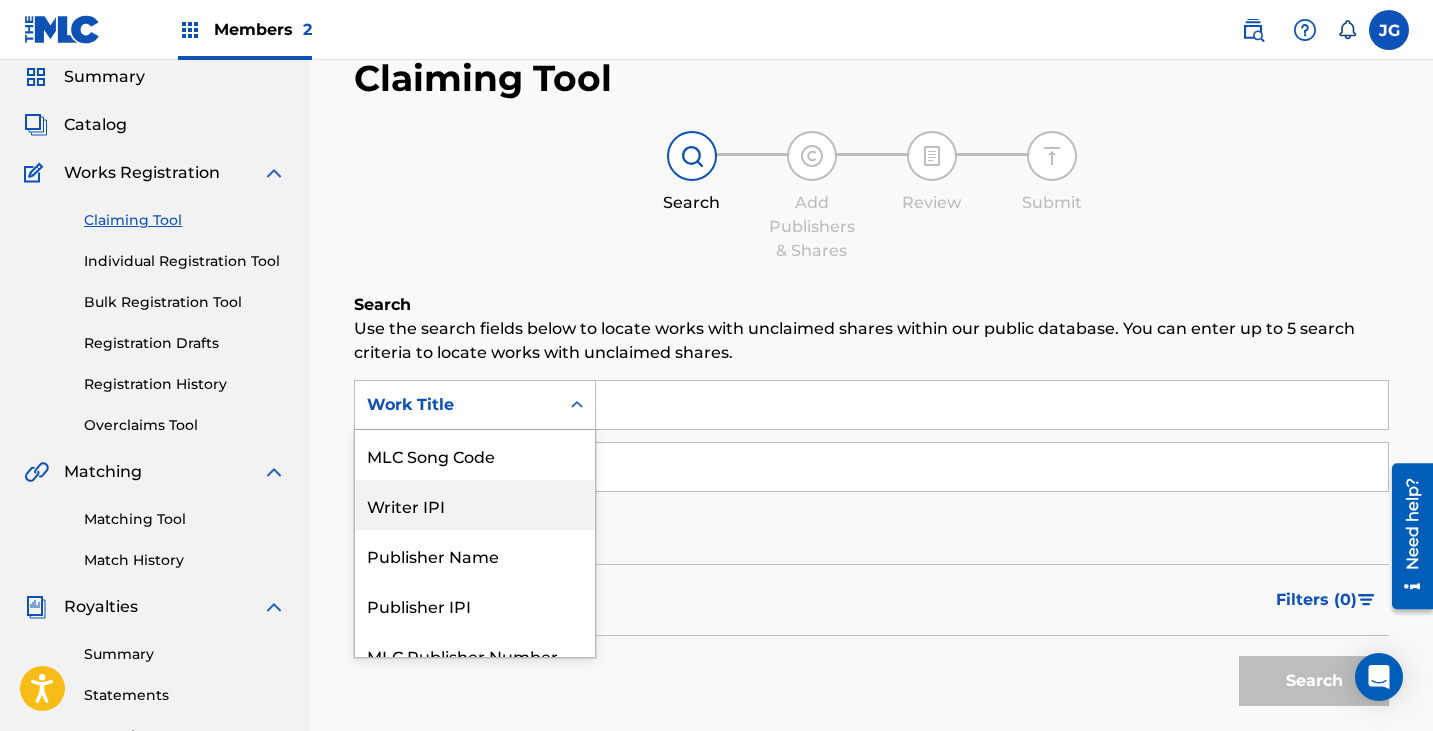 click on "MLC Song Code" at bounding box center (475, 455) 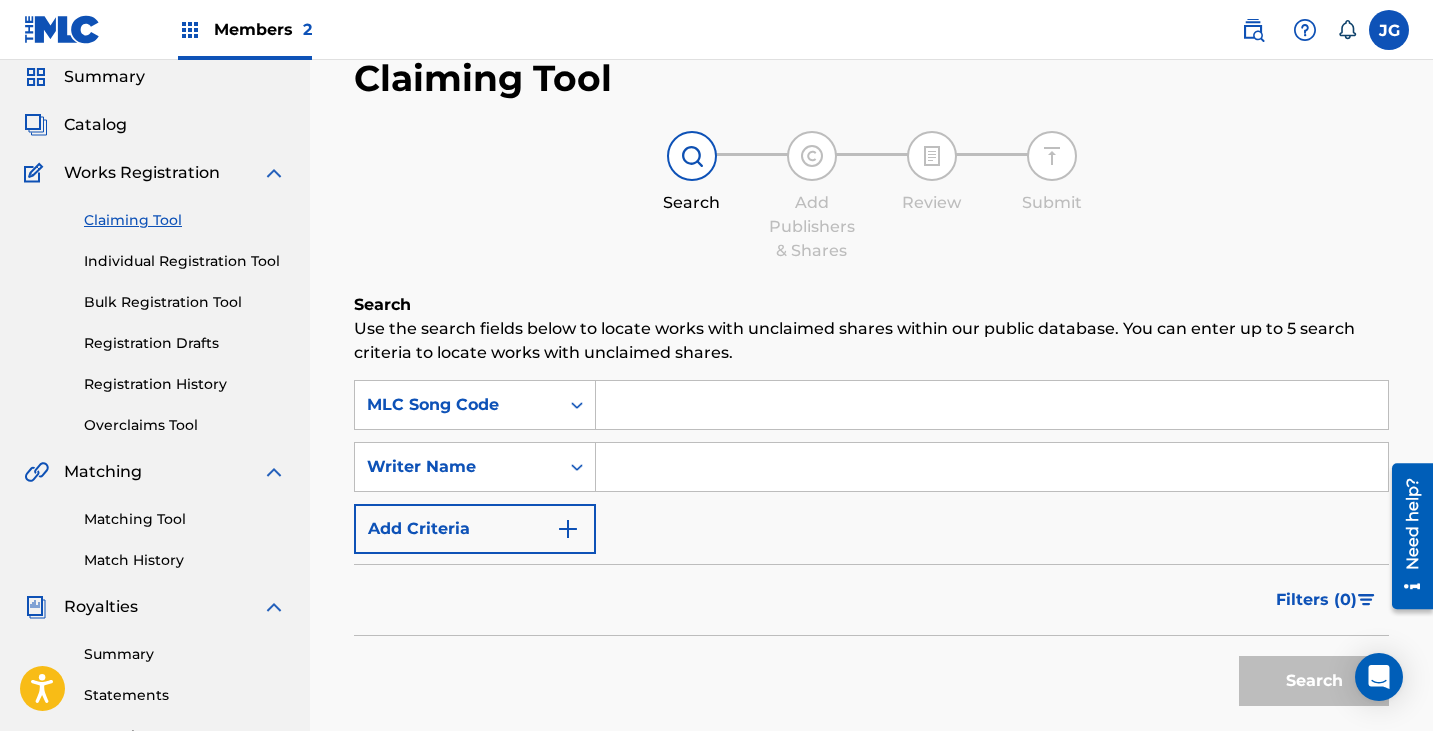 click at bounding box center (992, 405) 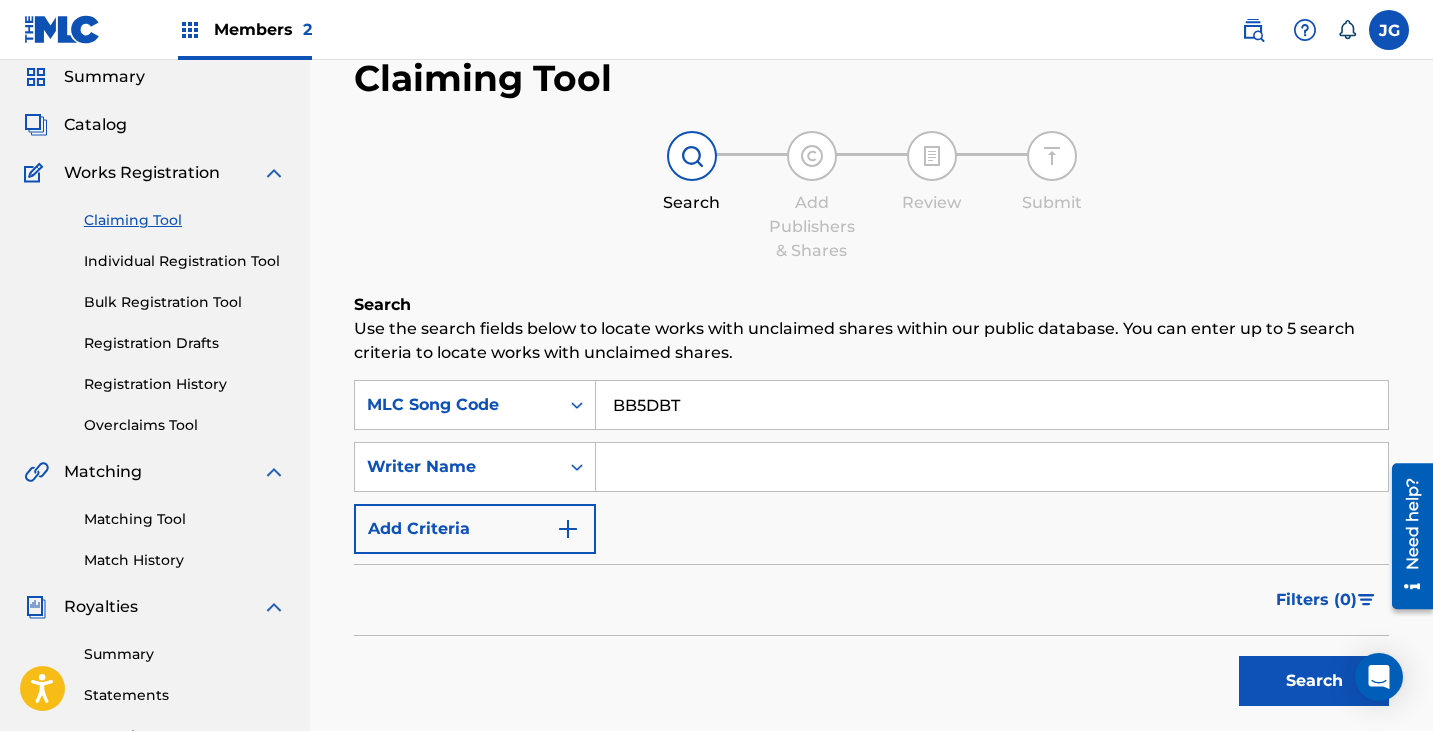 type on "BB5DBT" 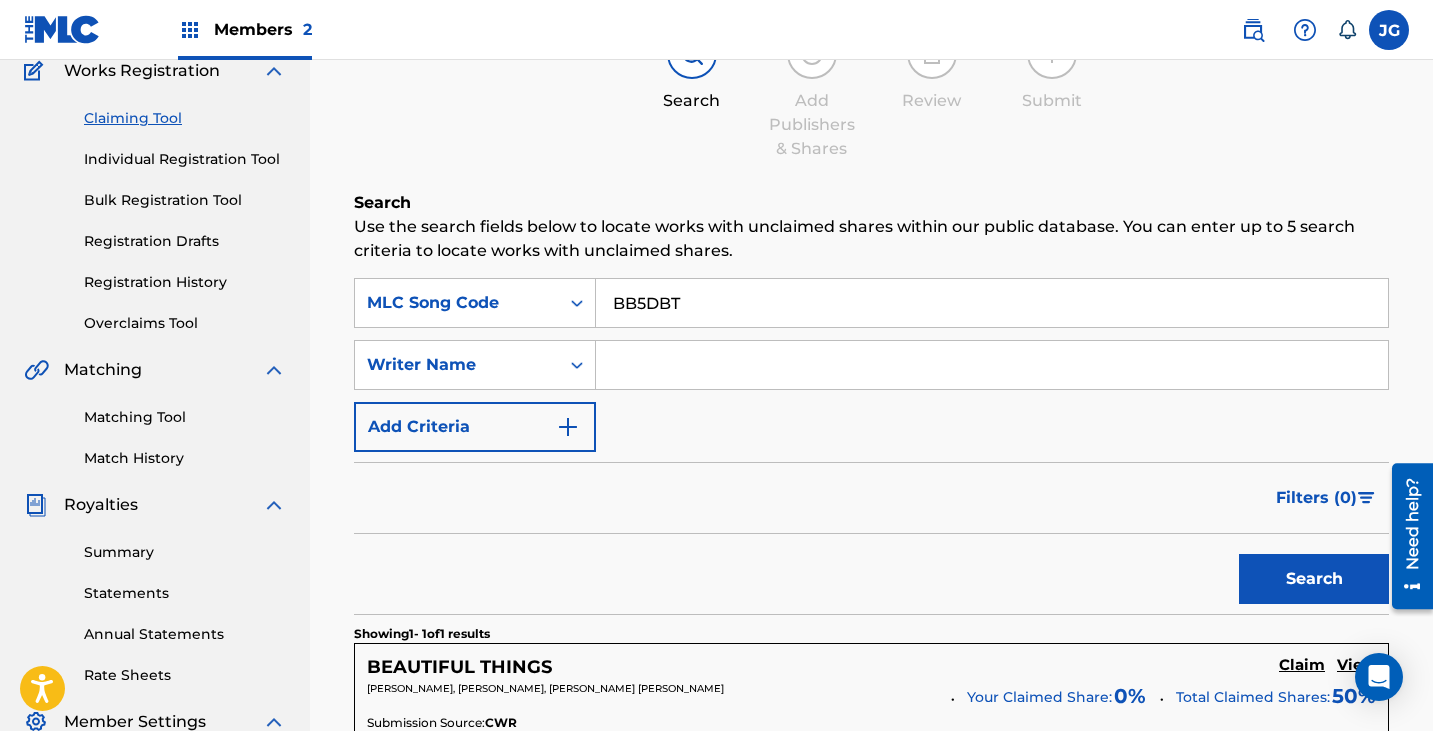 scroll, scrollTop: 553, scrollLeft: 0, axis: vertical 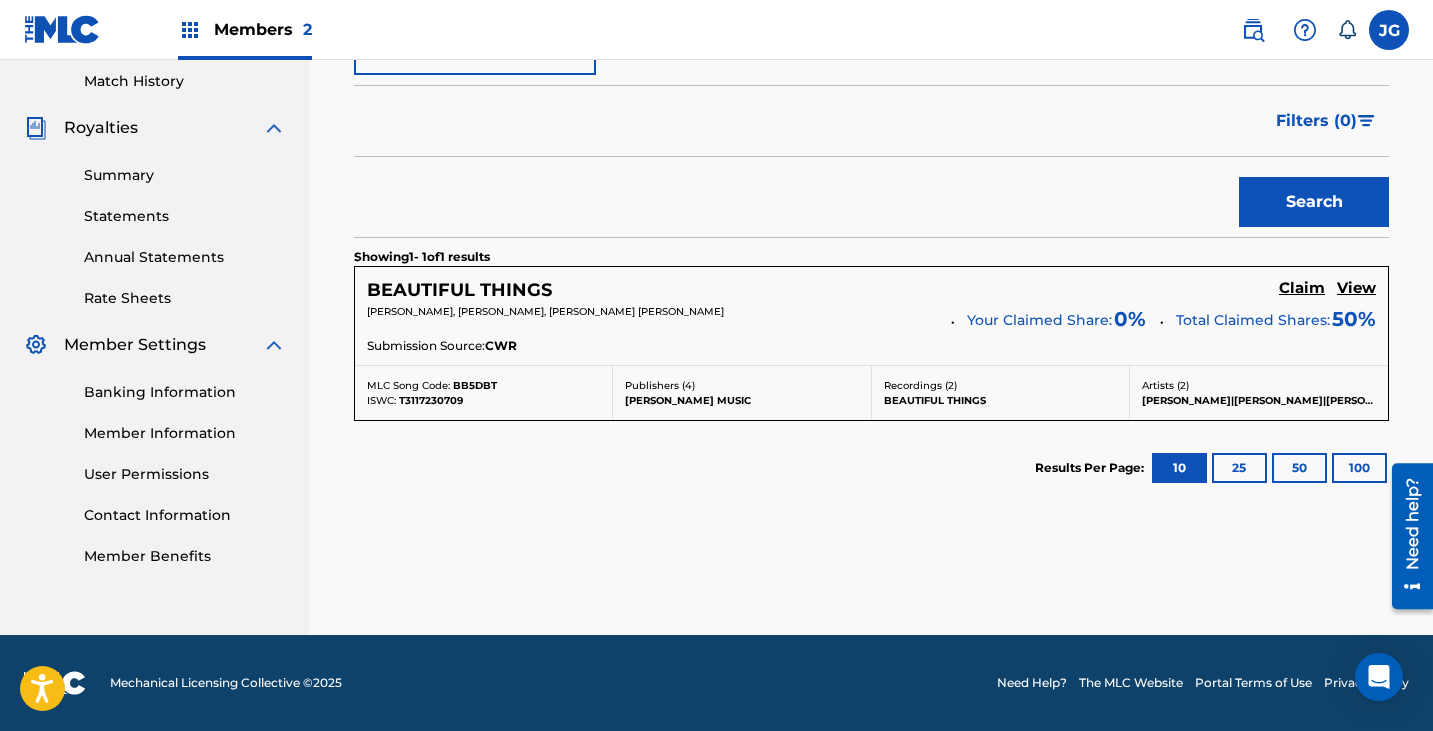 click on "Claim" at bounding box center [1302, 288] 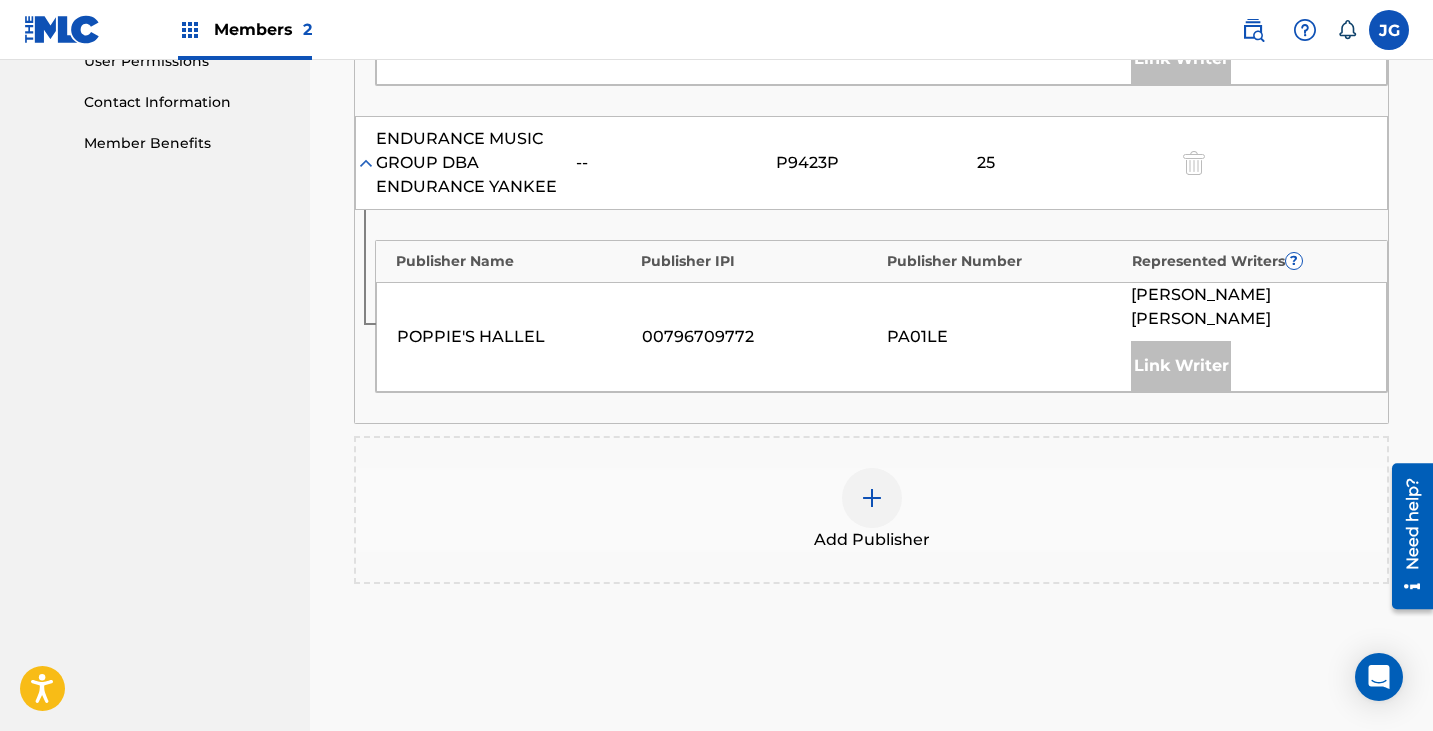 scroll, scrollTop: 1053, scrollLeft: 0, axis: vertical 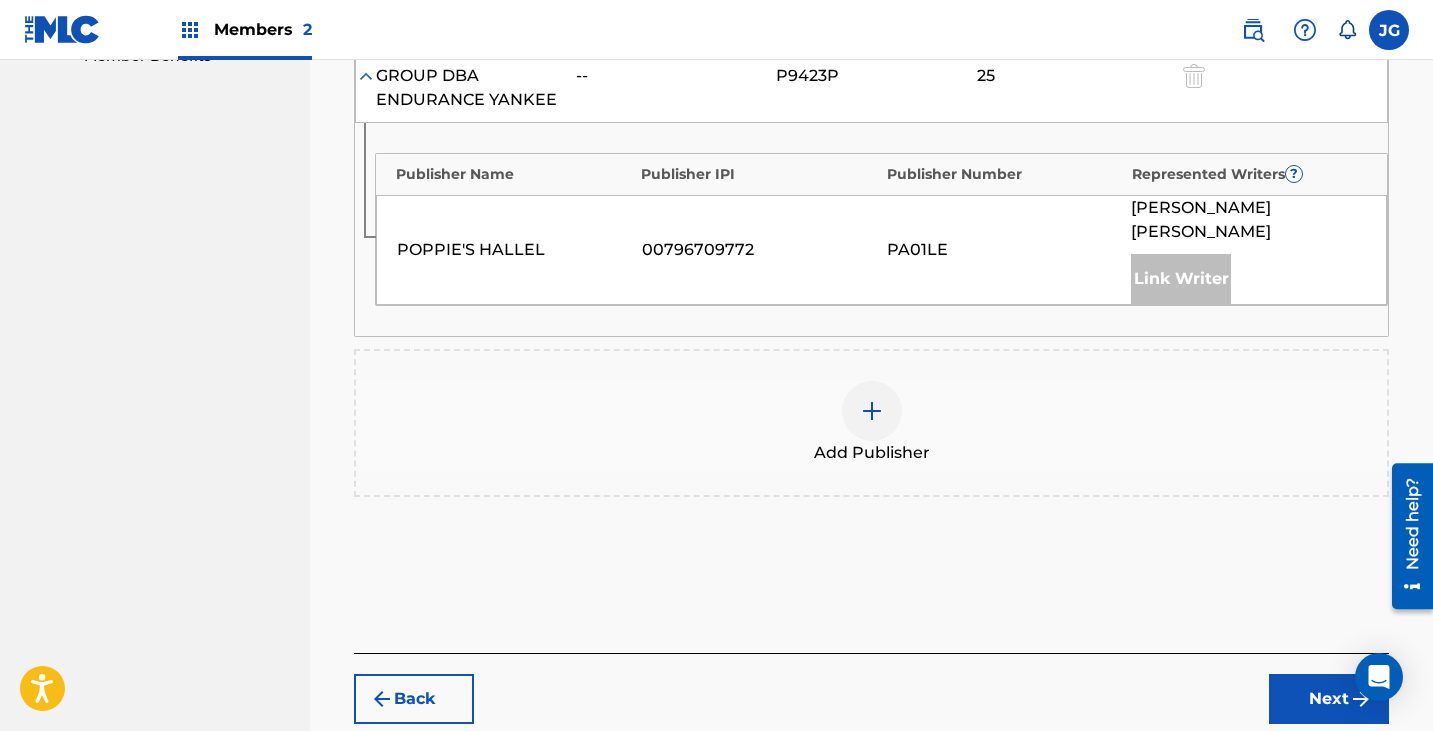 click on "Add Publisher" at bounding box center [871, 423] 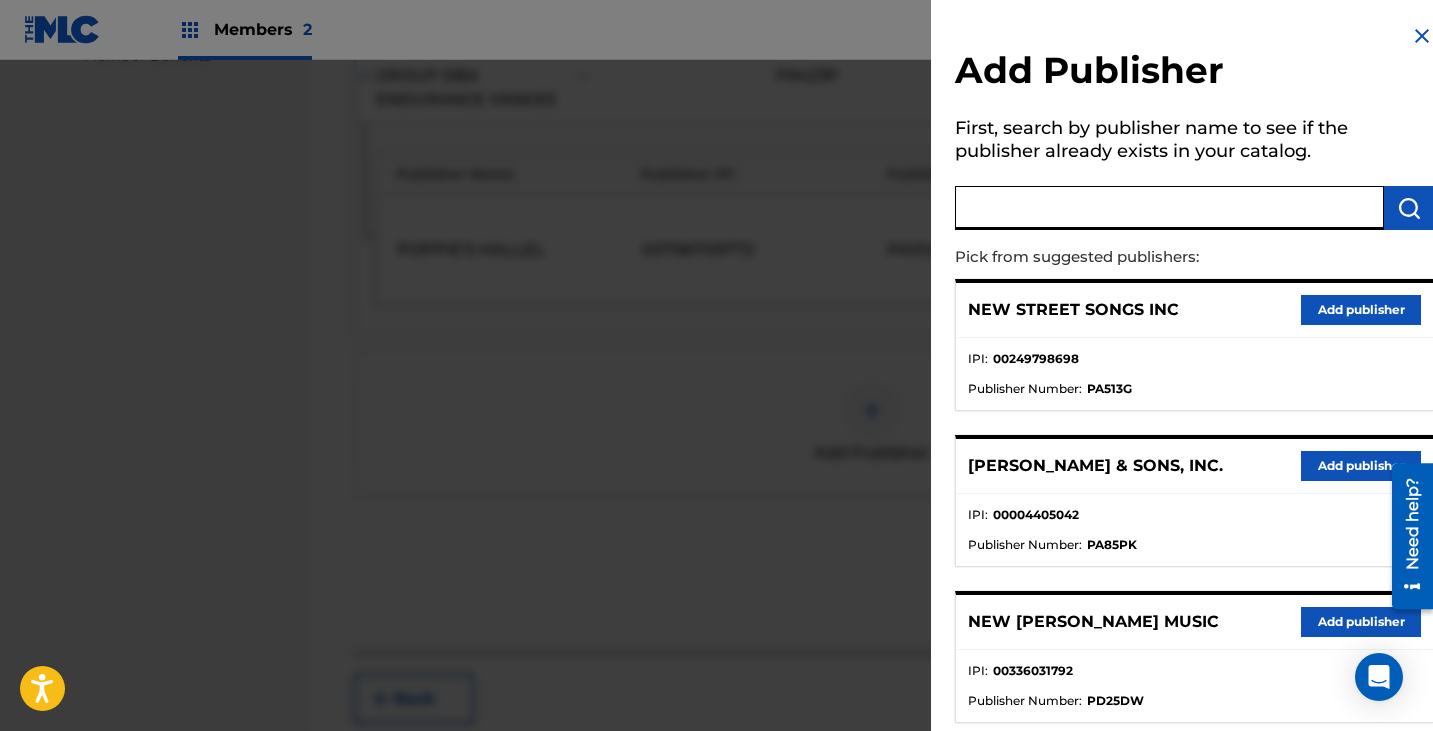 click at bounding box center [1169, 208] 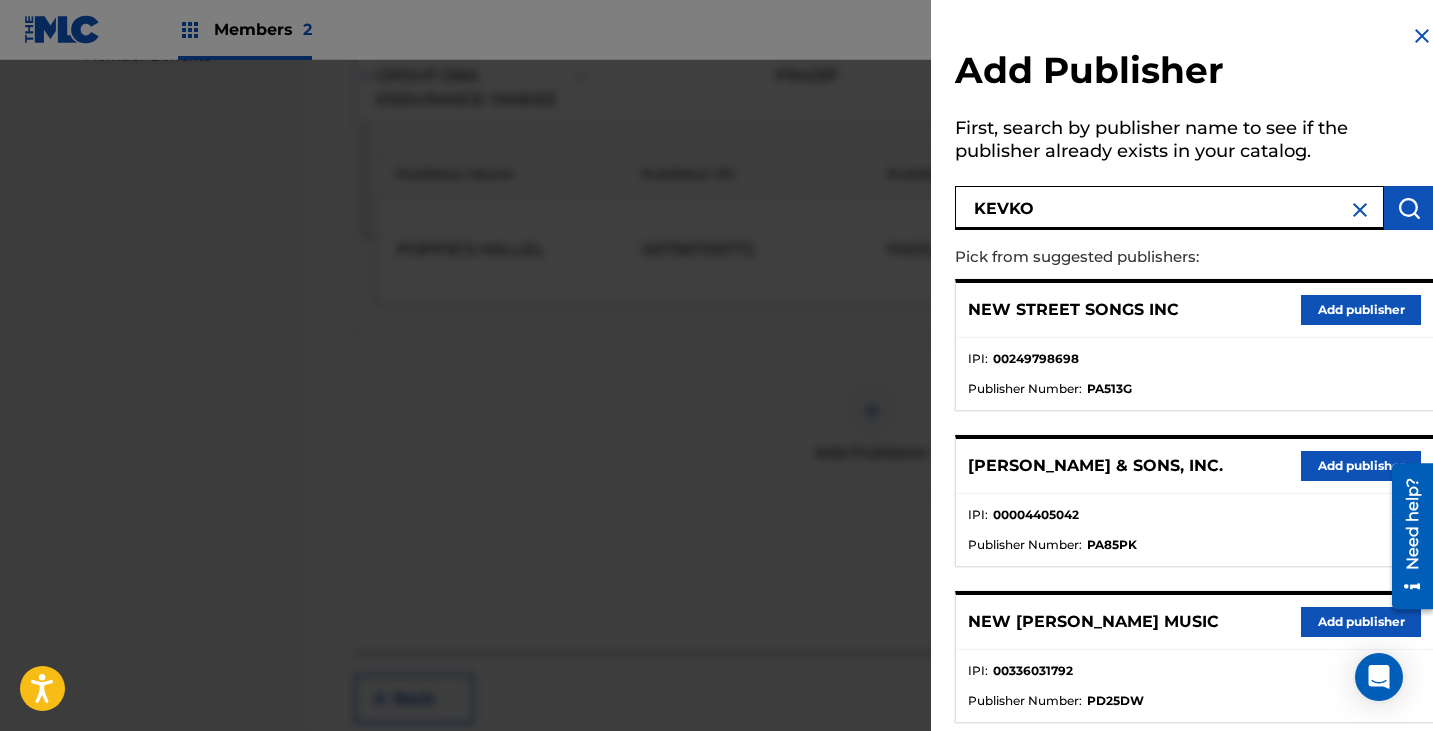 type on "KEVKO" 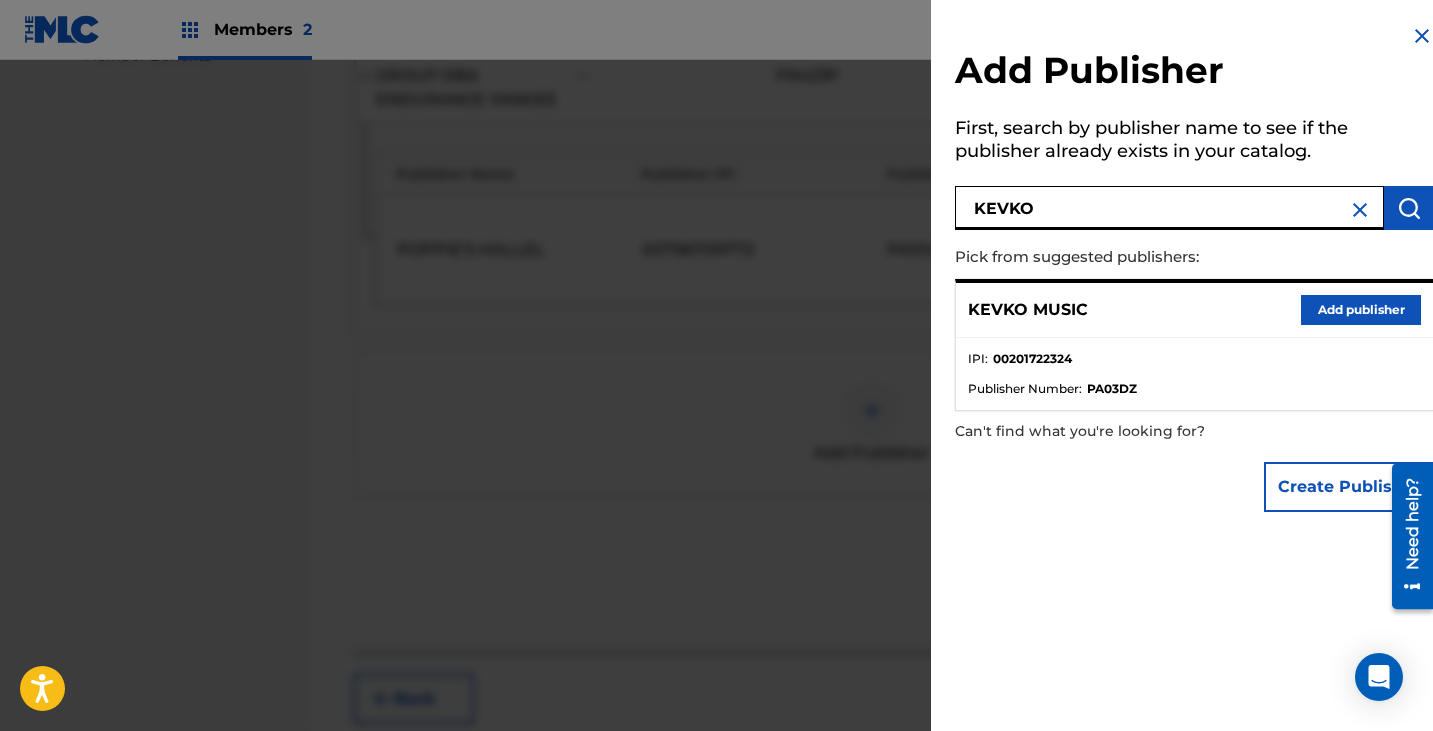 click on "Add publisher" at bounding box center (1361, 310) 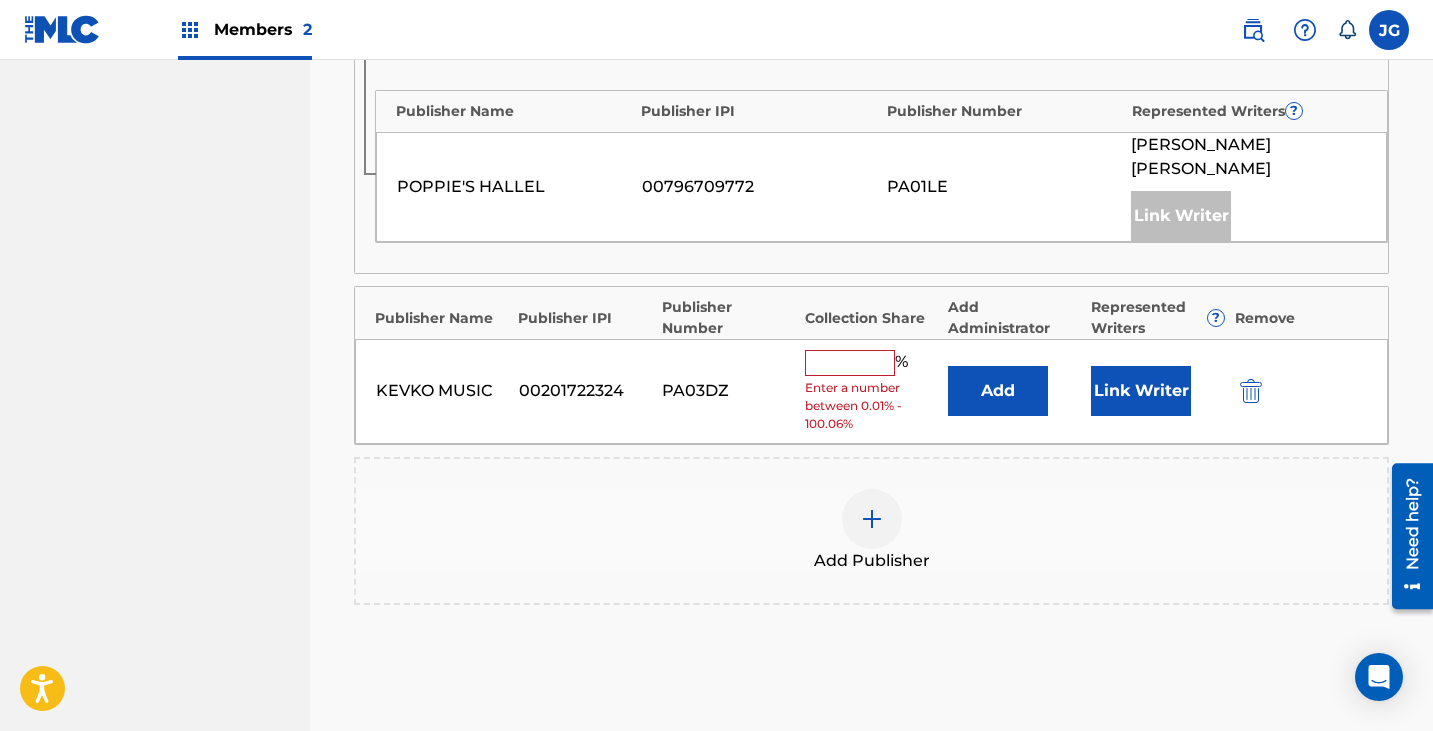scroll, scrollTop: 1085, scrollLeft: 0, axis: vertical 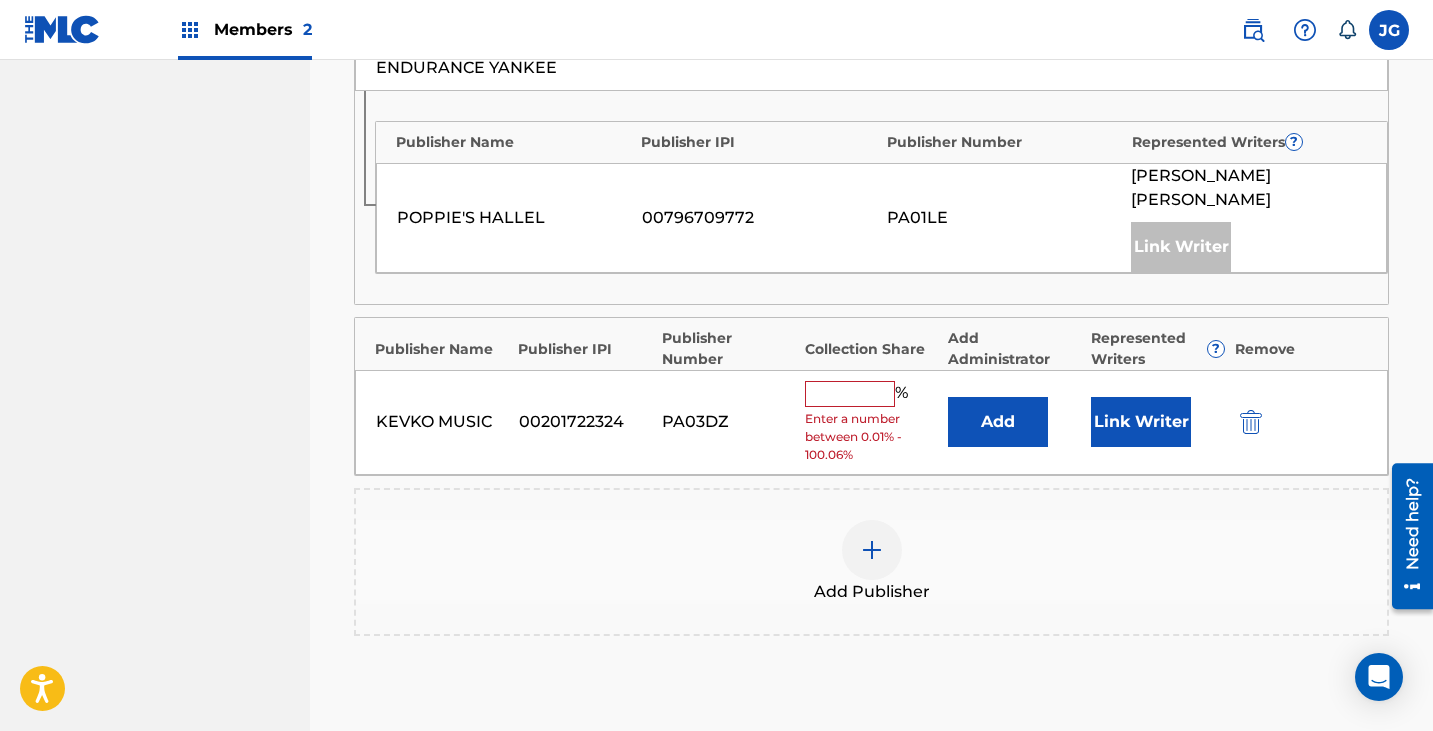 click on "Add" at bounding box center [998, 422] 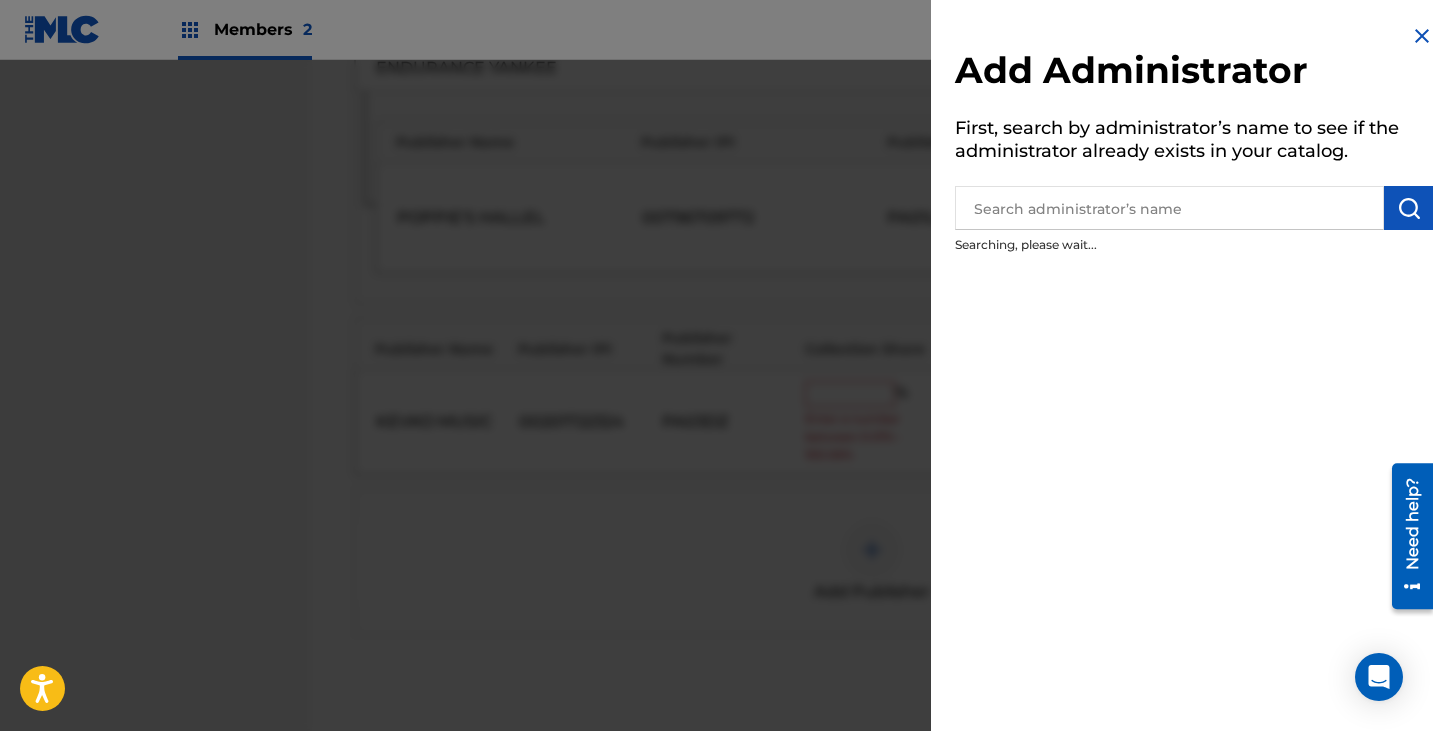 click at bounding box center [1194, 205] 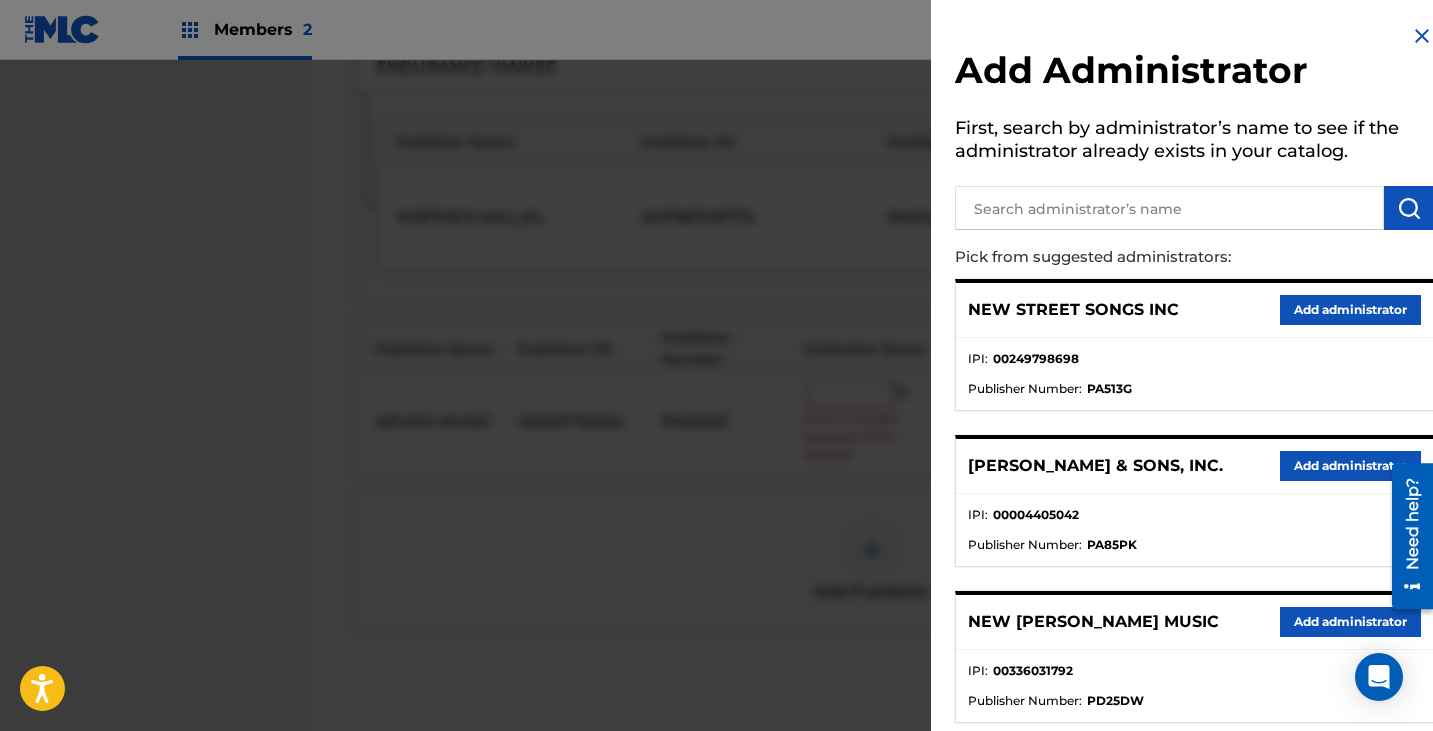 click at bounding box center (1169, 208) 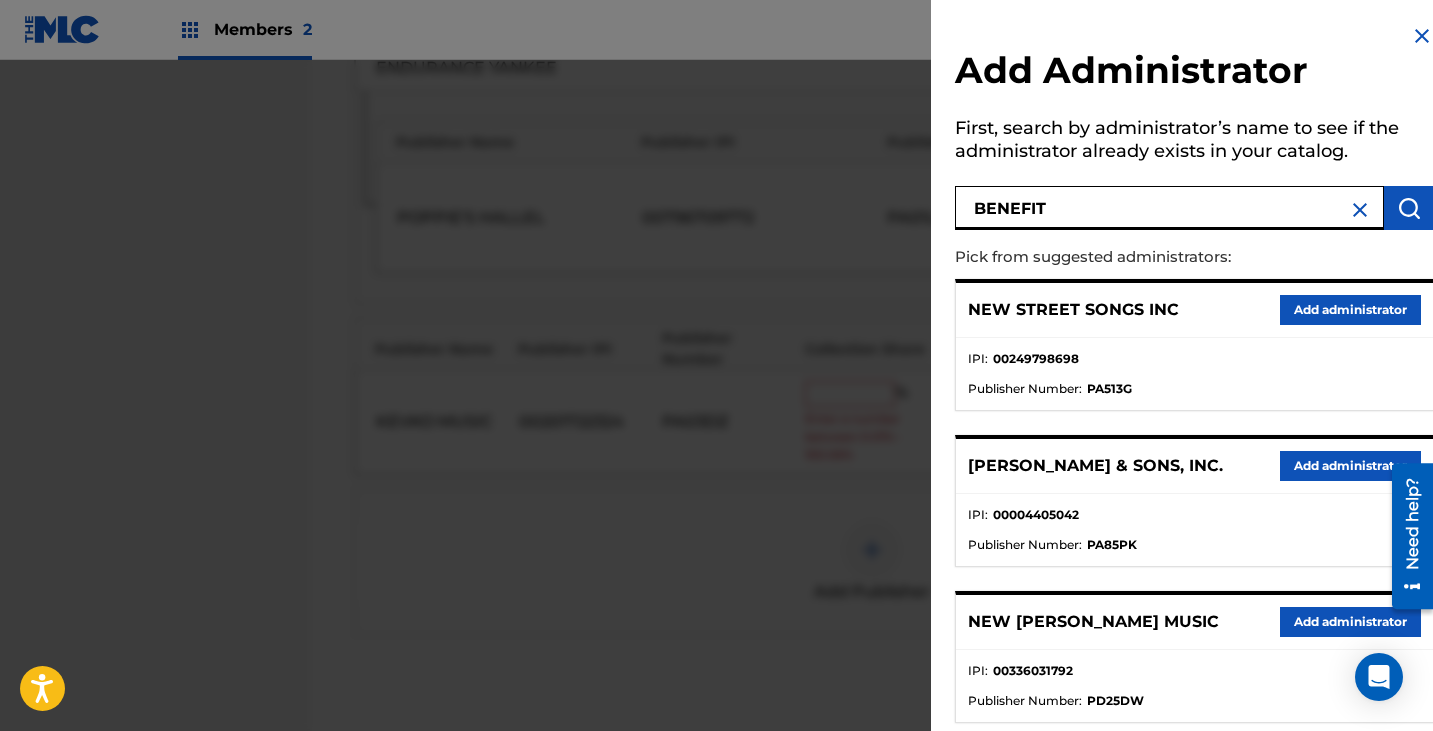 type on "BENEFIT" 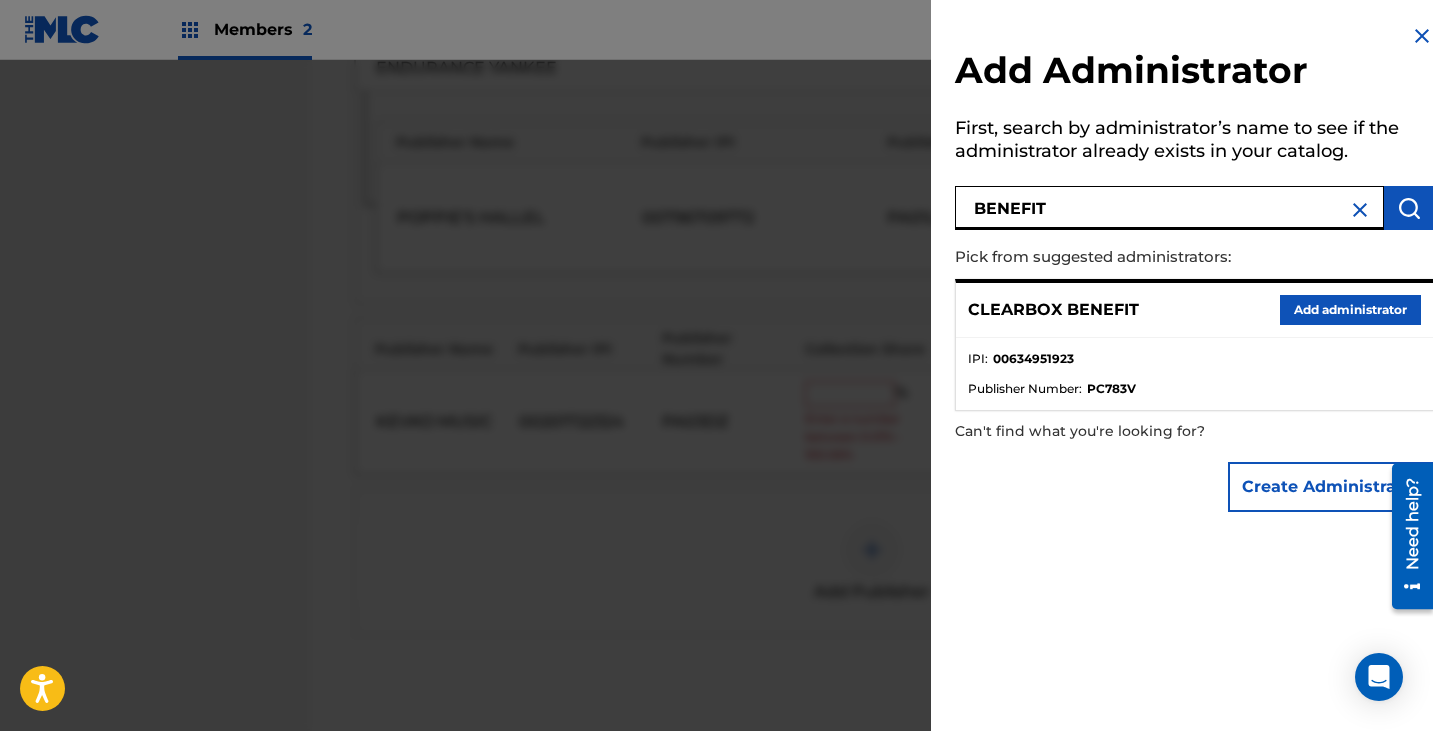 click on "Add administrator" at bounding box center [1350, 310] 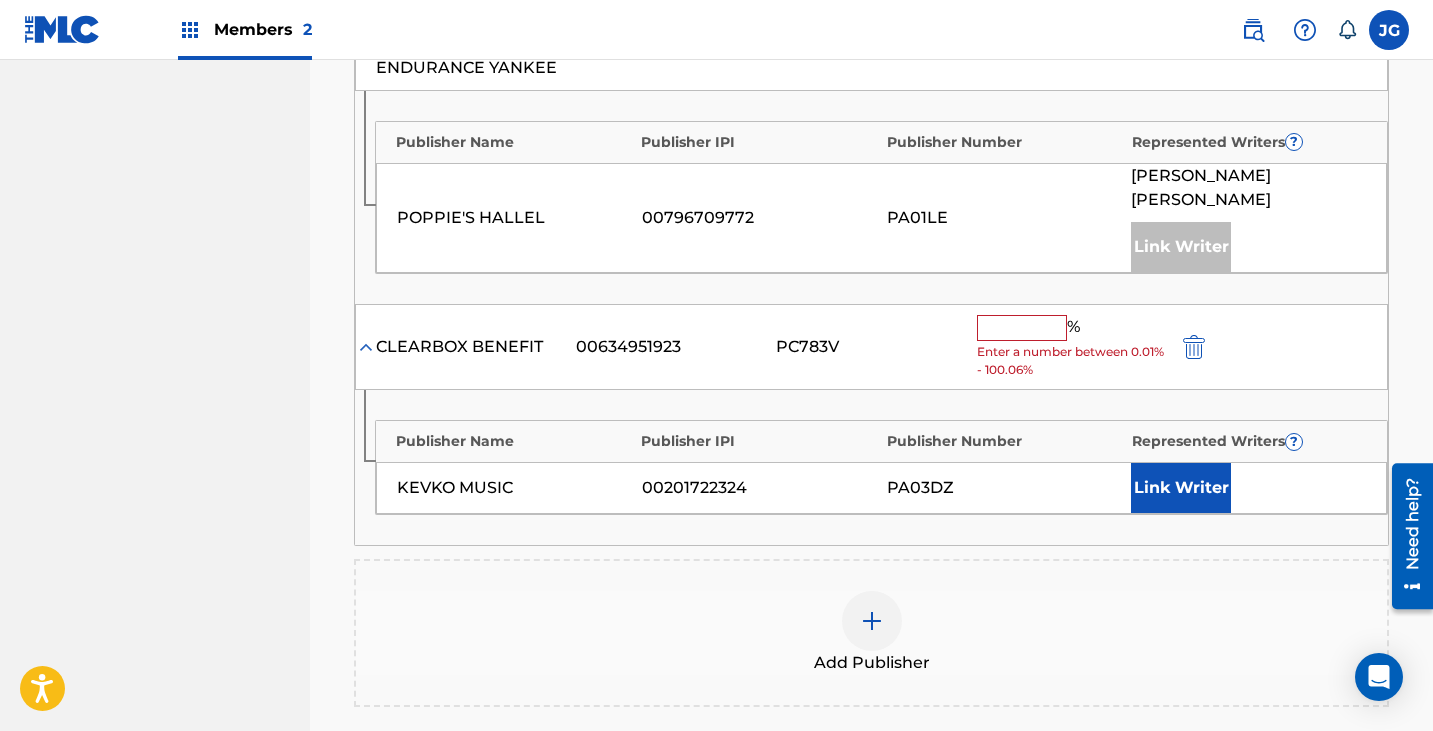 click at bounding box center [1022, 328] 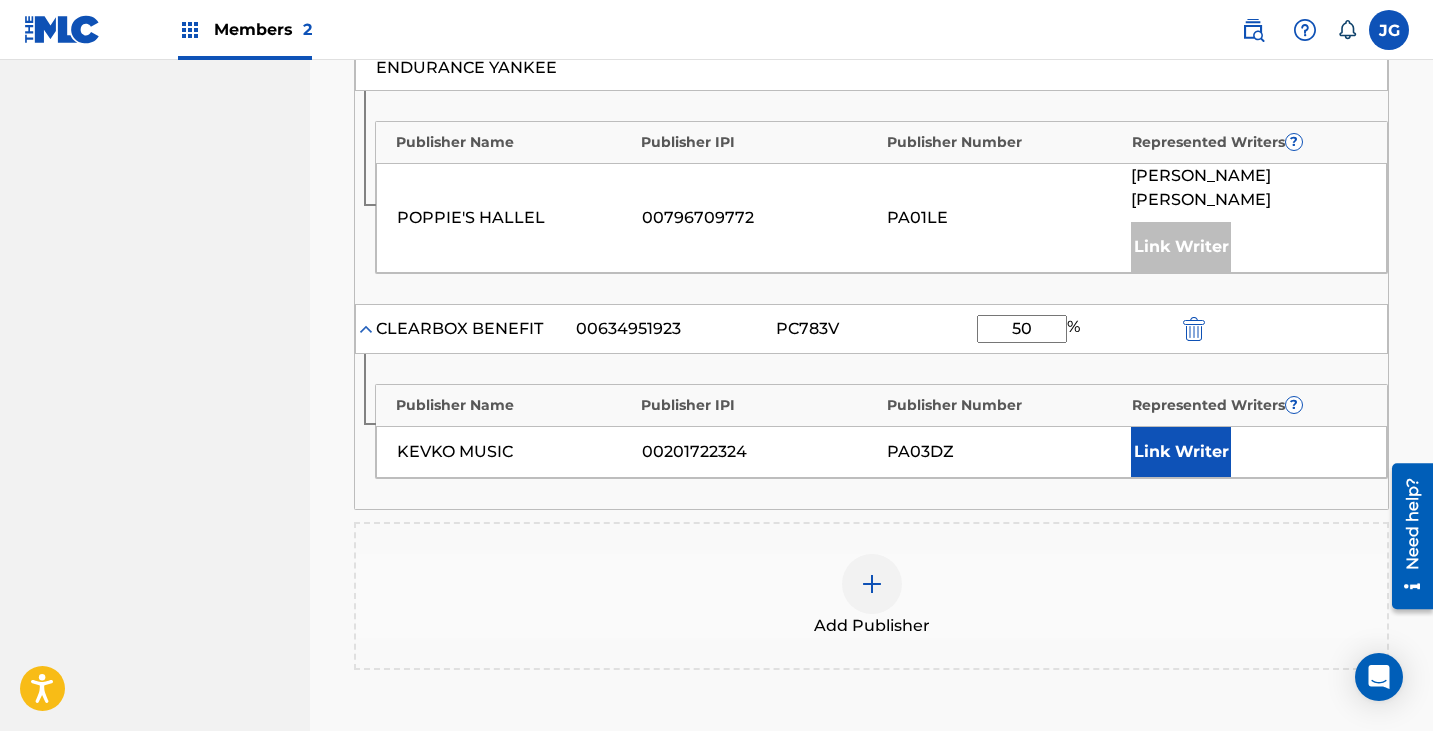 type on "50" 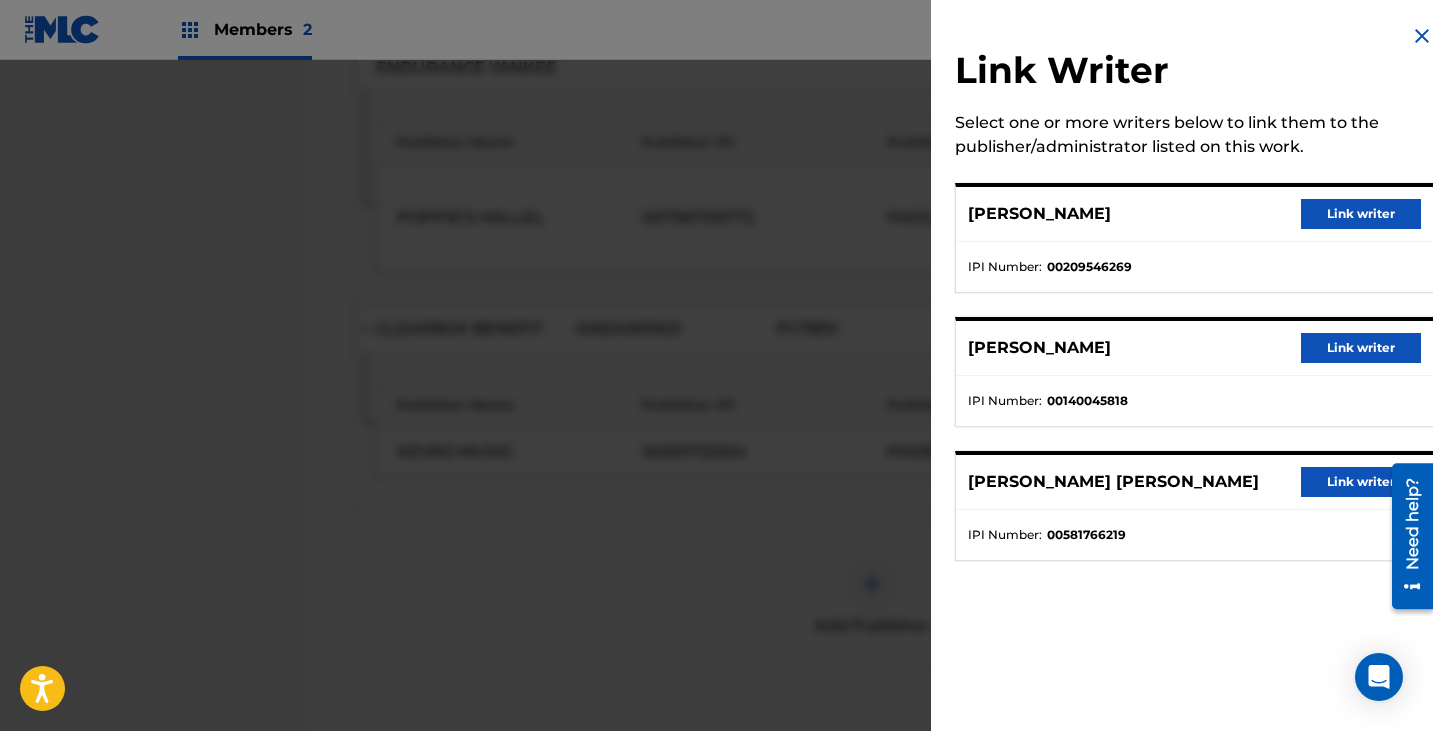 click on "Link writer" at bounding box center [1361, 214] 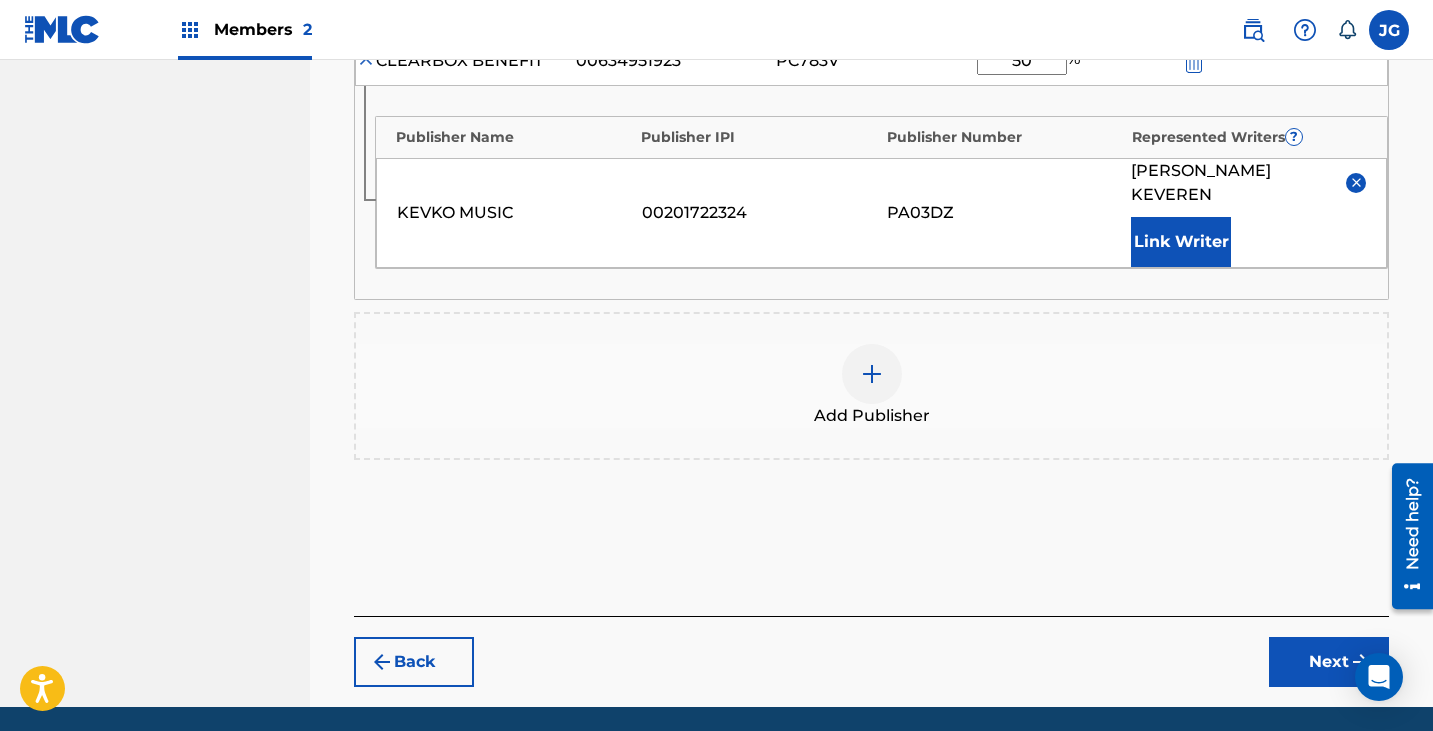 click on "Next" at bounding box center (1329, 662) 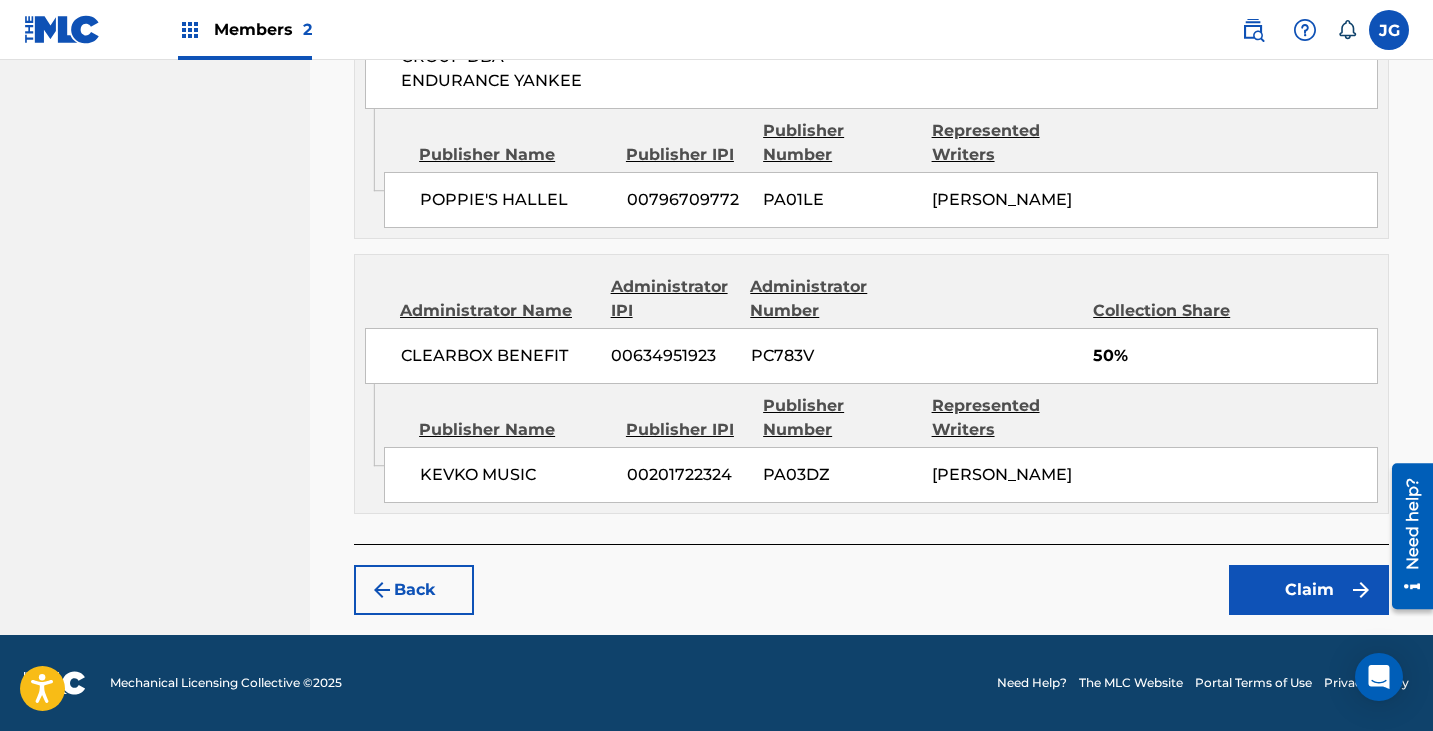 scroll, scrollTop: 1365, scrollLeft: 0, axis: vertical 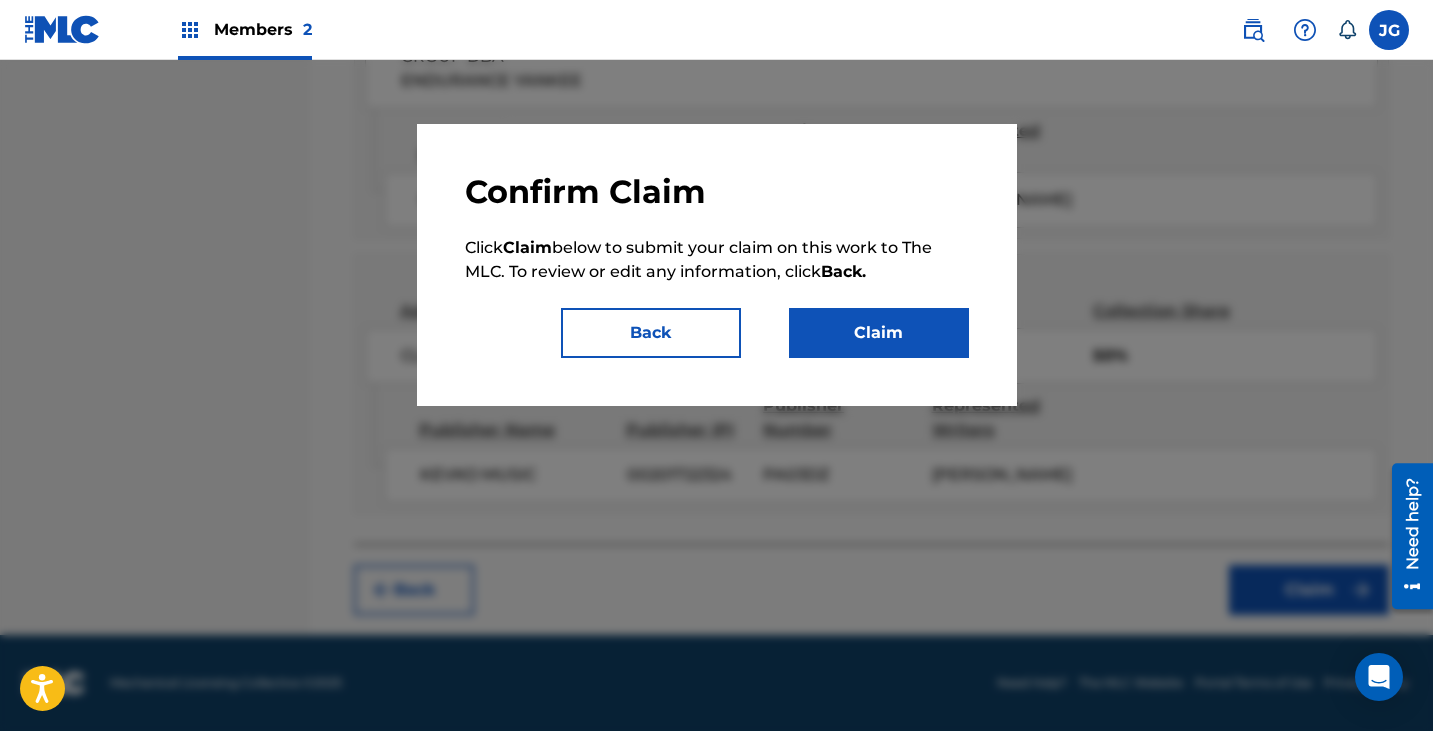 click on "Claim" at bounding box center [879, 333] 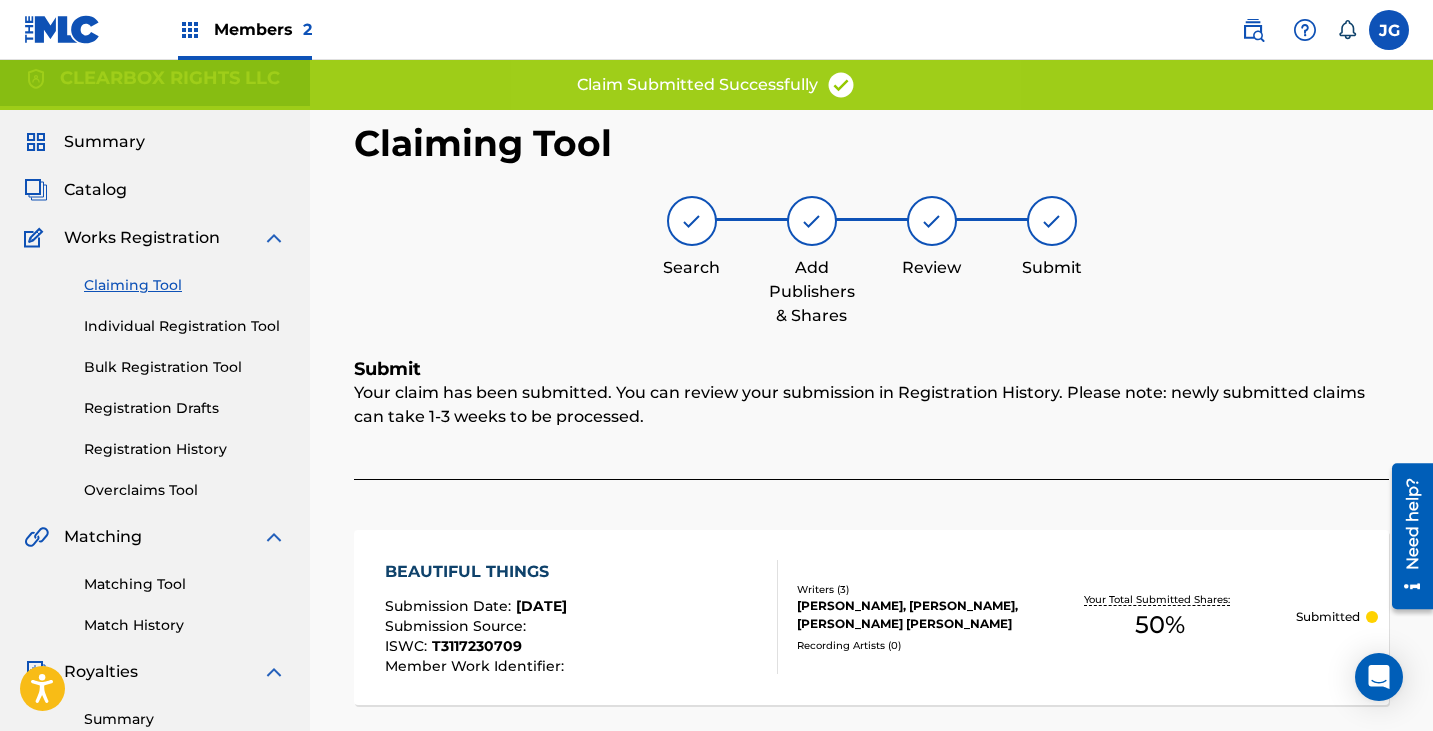 scroll, scrollTop: 0, scrollLeft: 0, axis: both 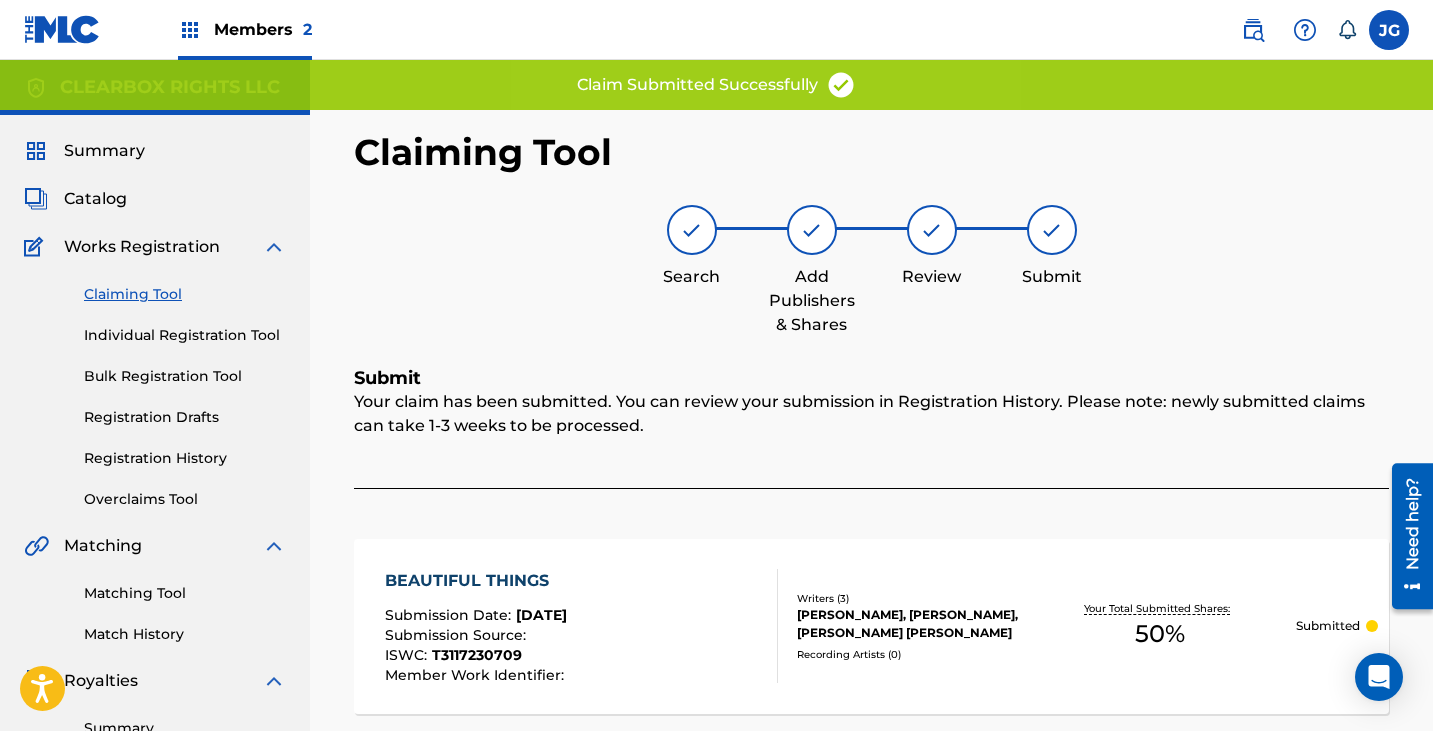 click on "Catalog" at bounding box center [95, 199] 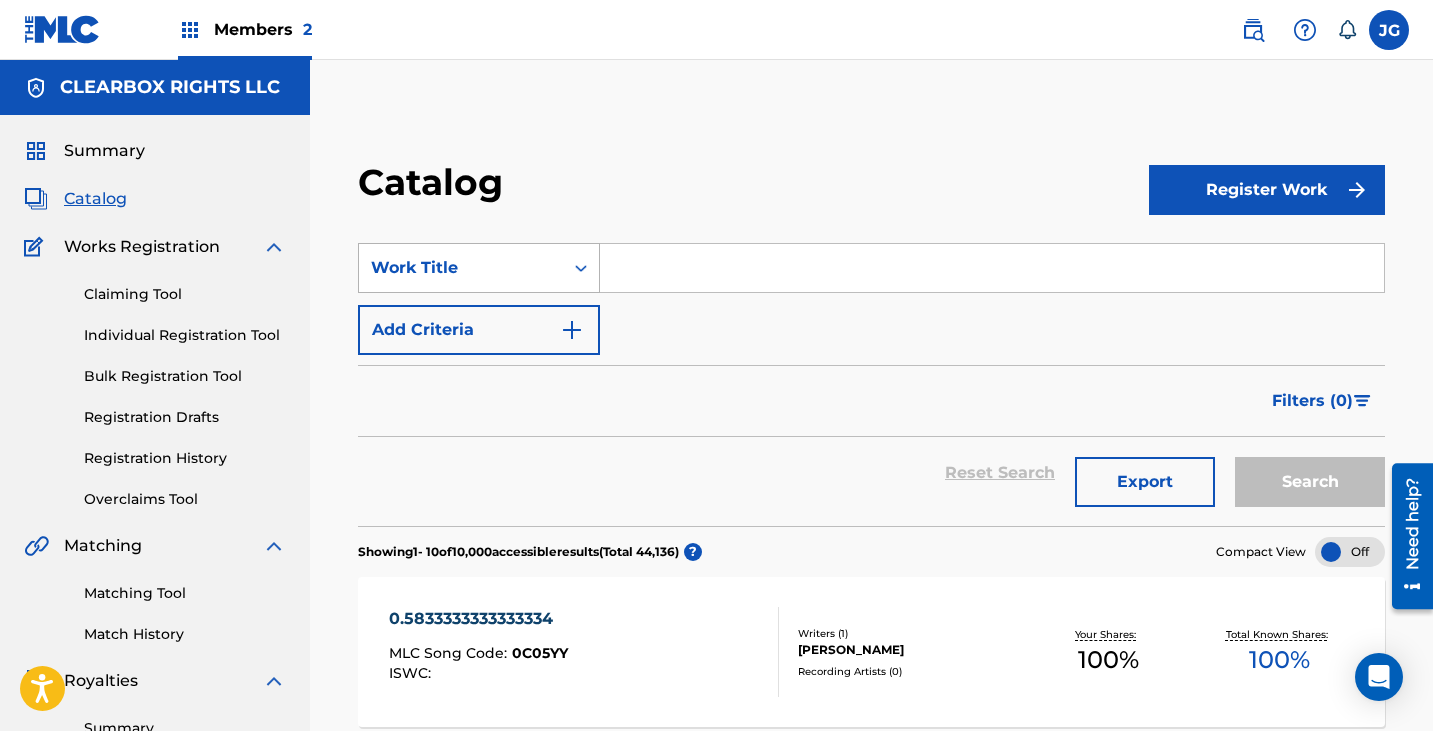 click on "Work Title" at bounding box center (461, 268) 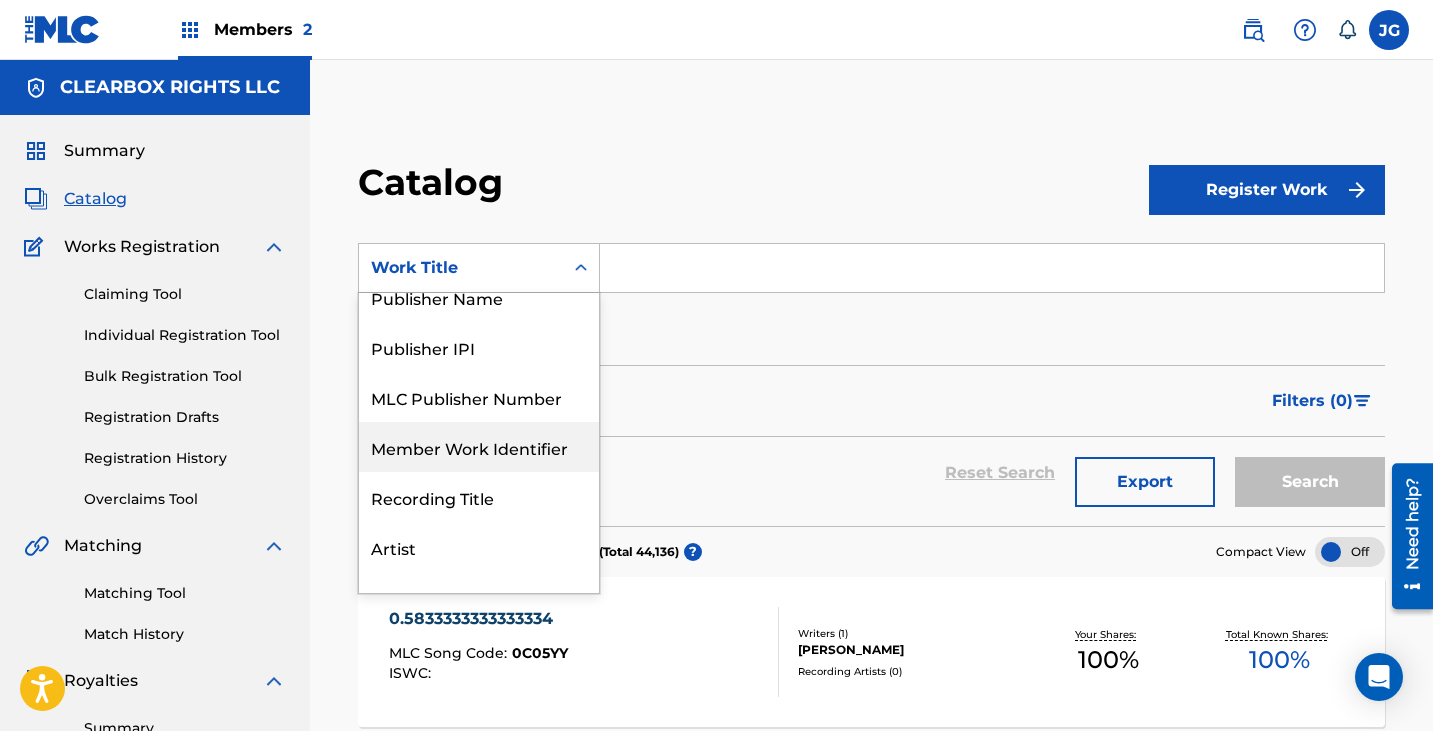 scroll, scrollTop: 0, scrollLeft: 0, axis: both 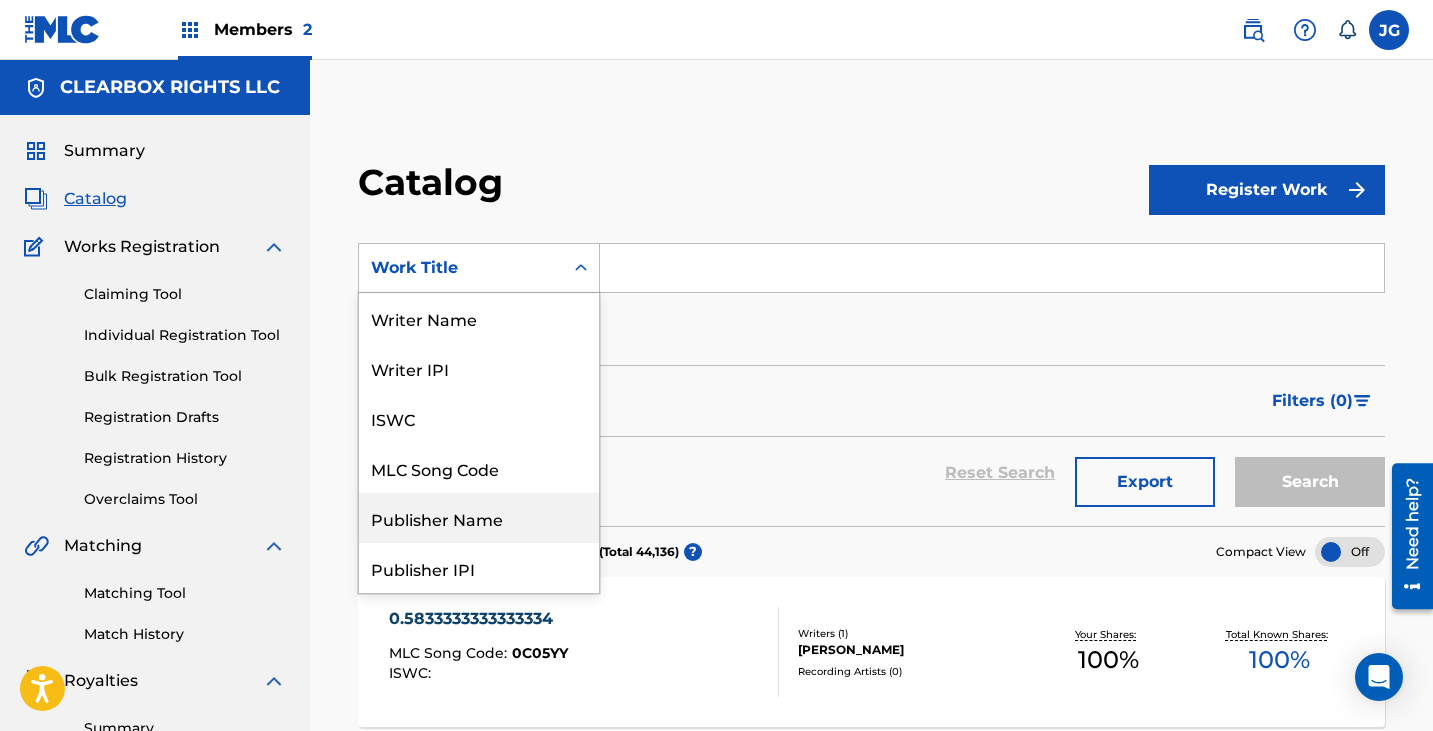 click on "Publisher Name" at bounding box center [479, 518] 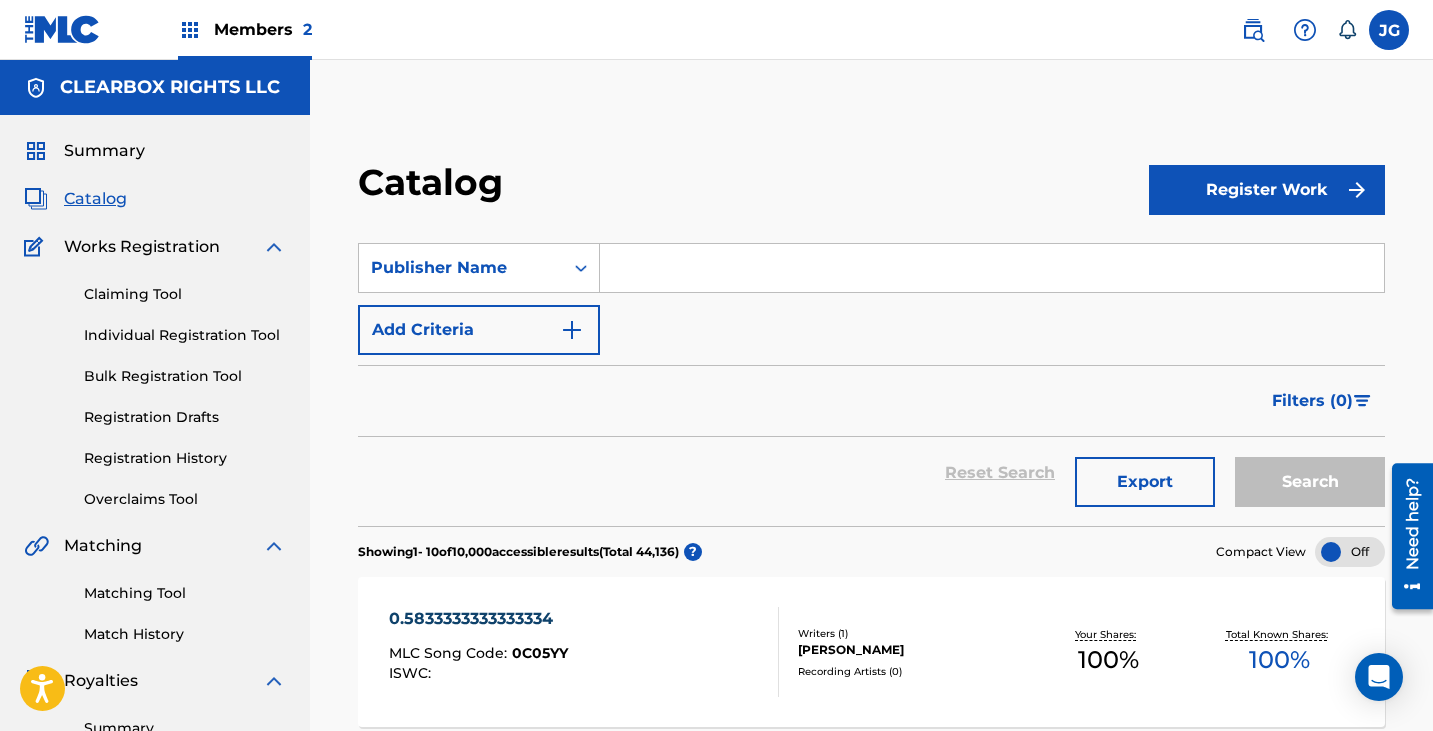 click at bounding box center (992, 268) 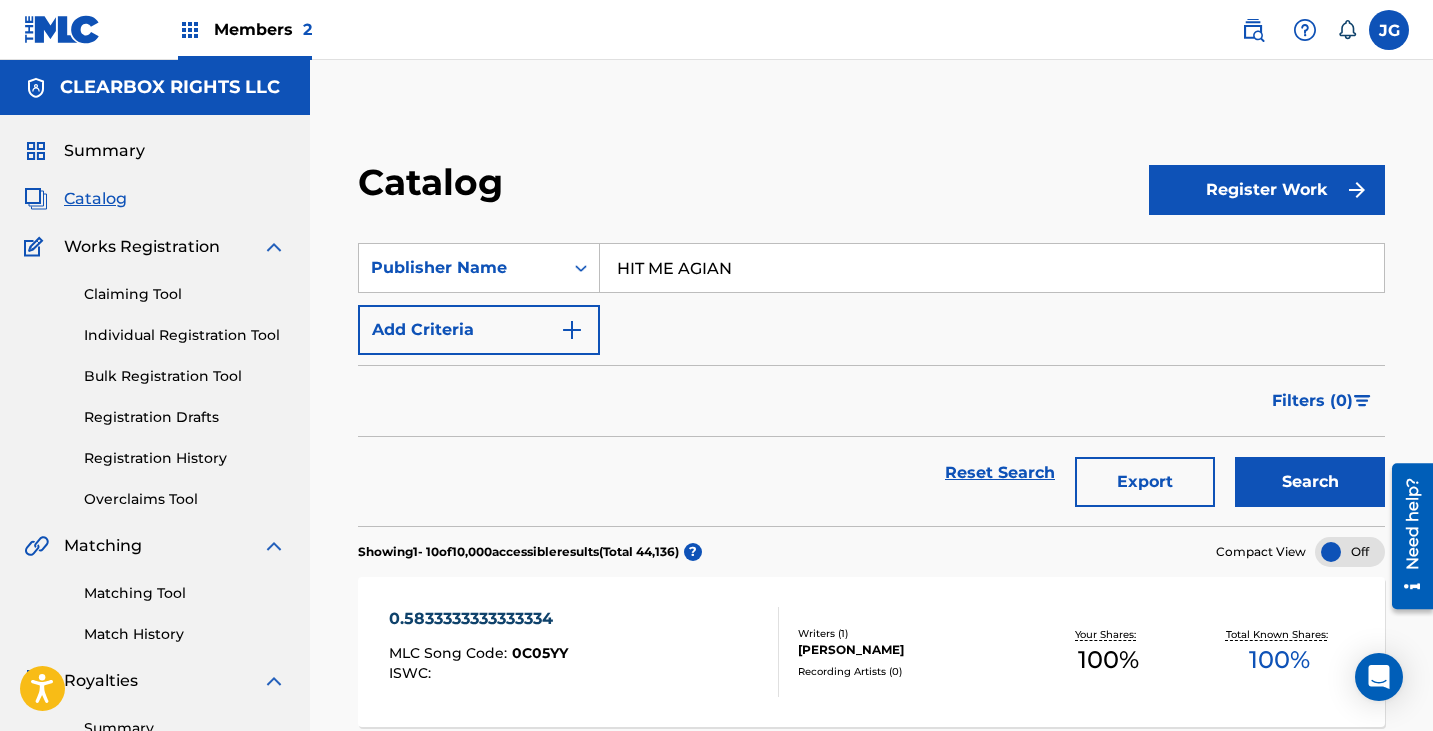 click on "Search" at bounding box center [1310, 482] 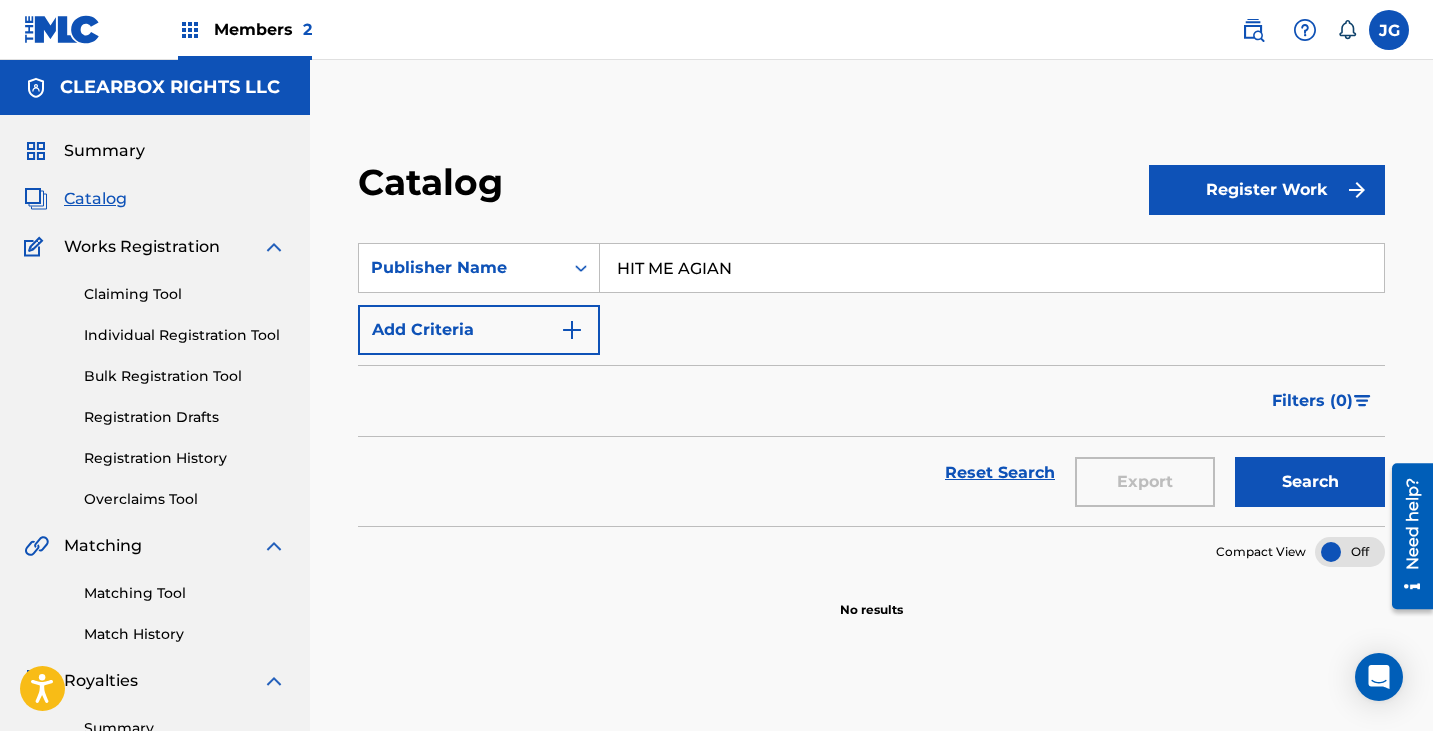 click on "HIT ME AGIAN" at bounding box center (992, 268) 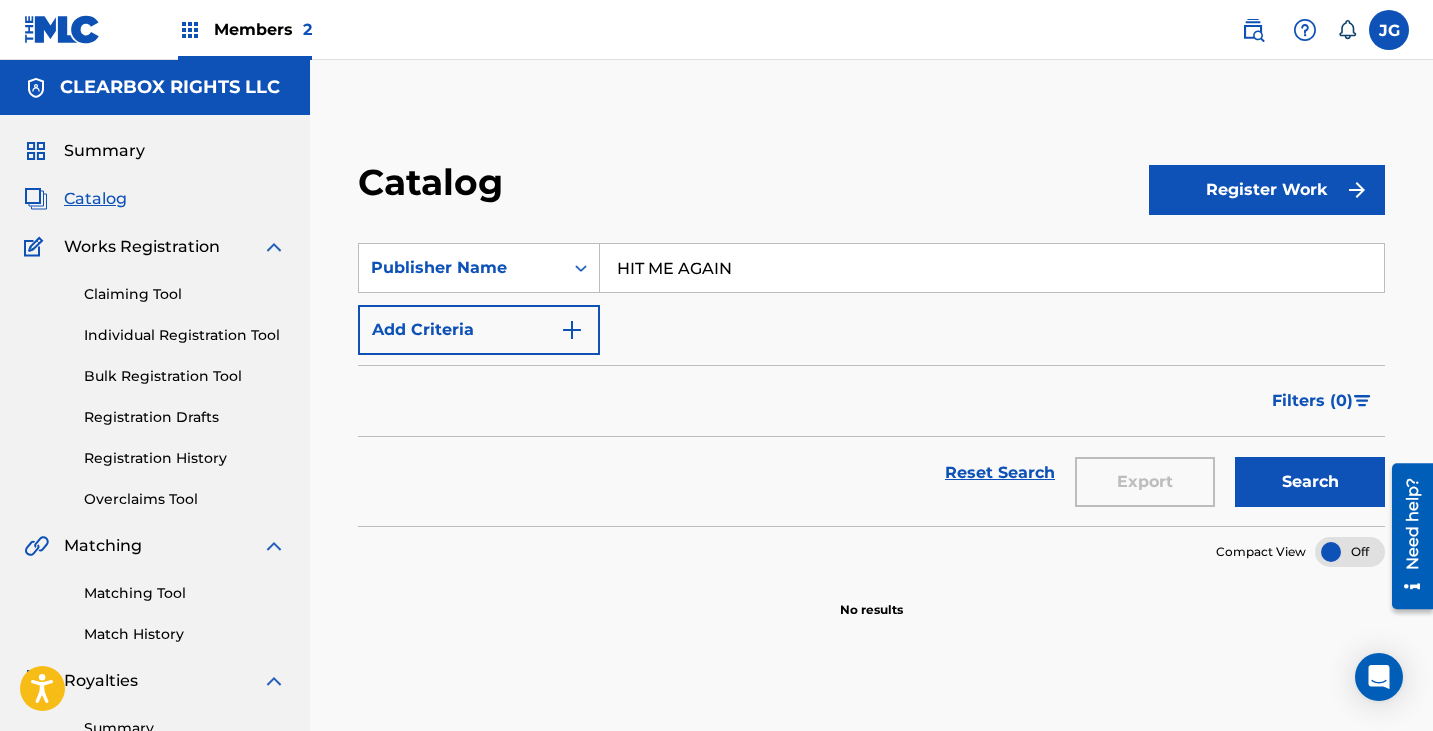 type on "HIT ME AGAIN" 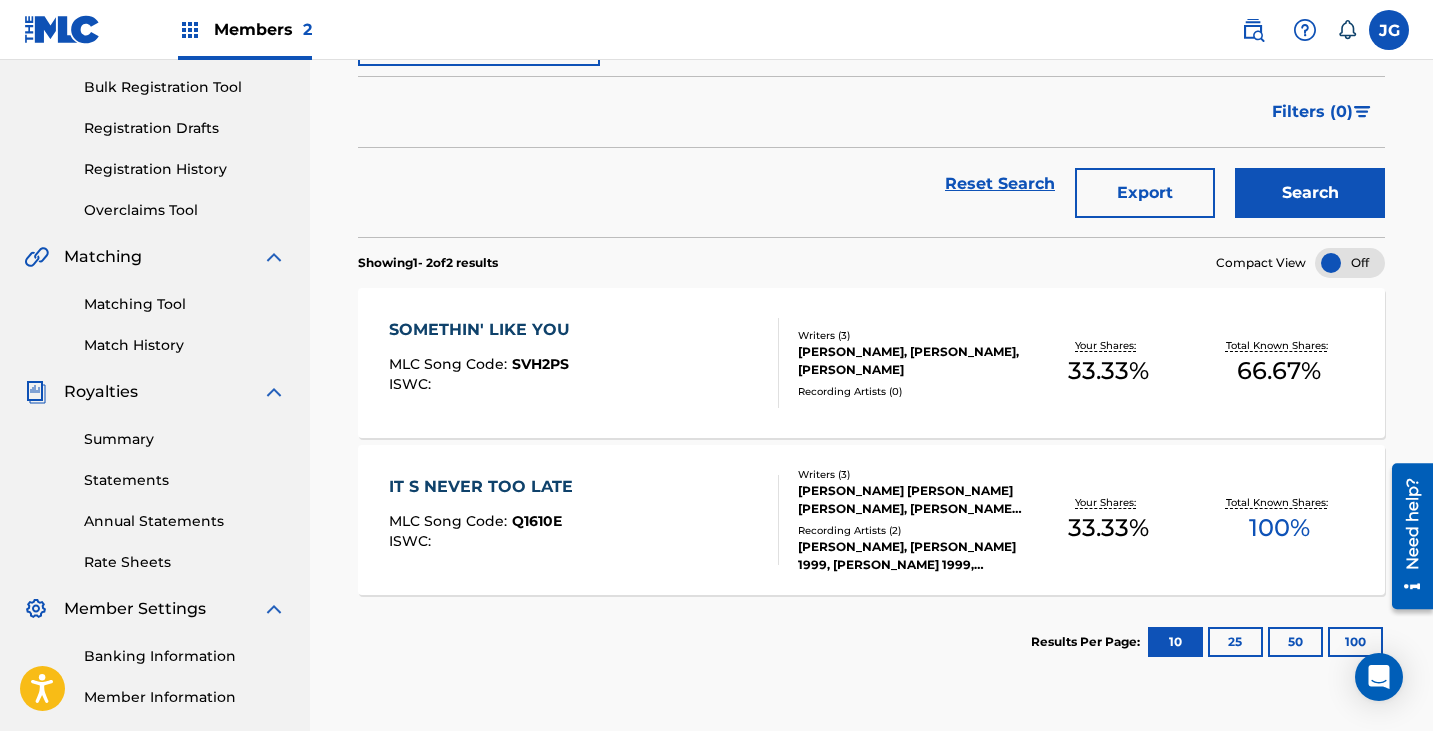 scroll, scrollTop: 300, scrollLeft: 0, axis: vertical 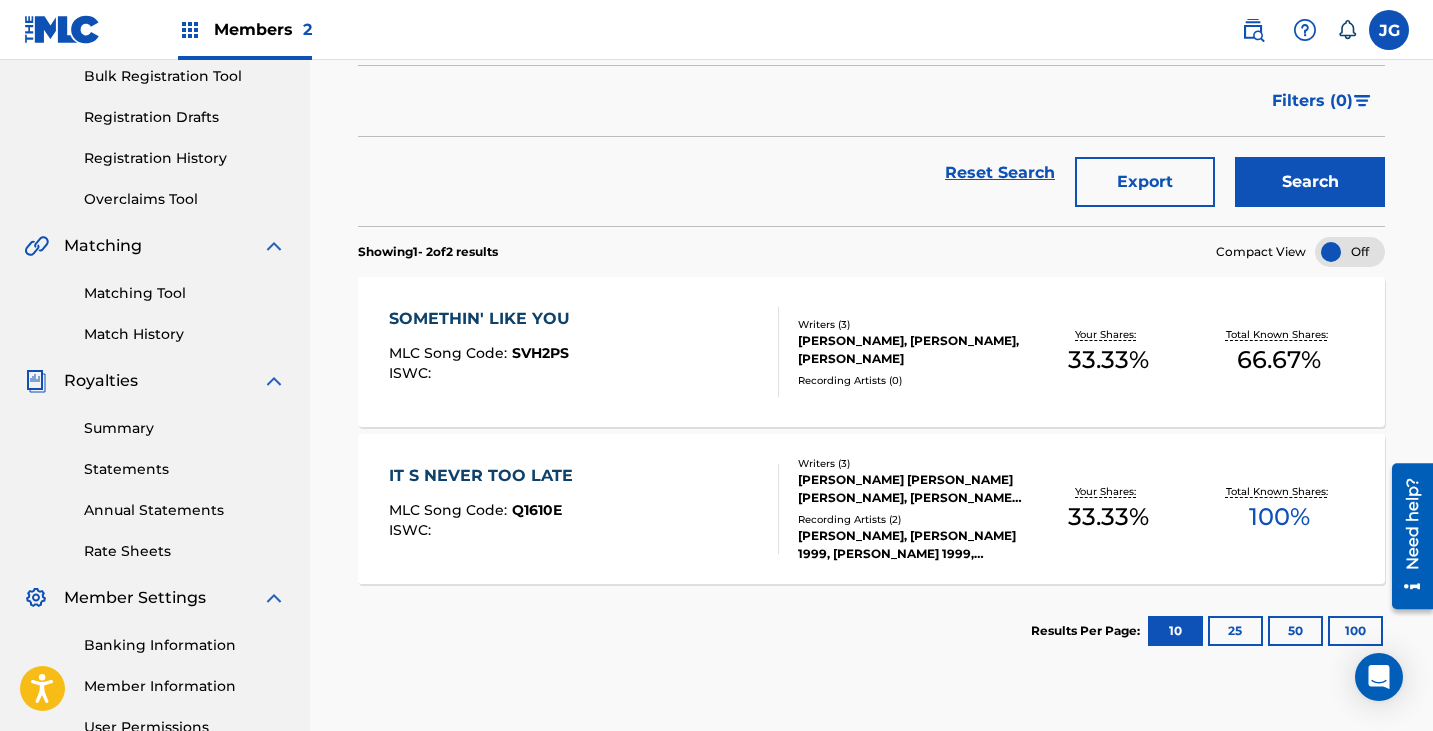 click on "IT S NEVER TOO LATE MLC Song Code : Q1610E ISWC :" at bounding box center (584, 509) 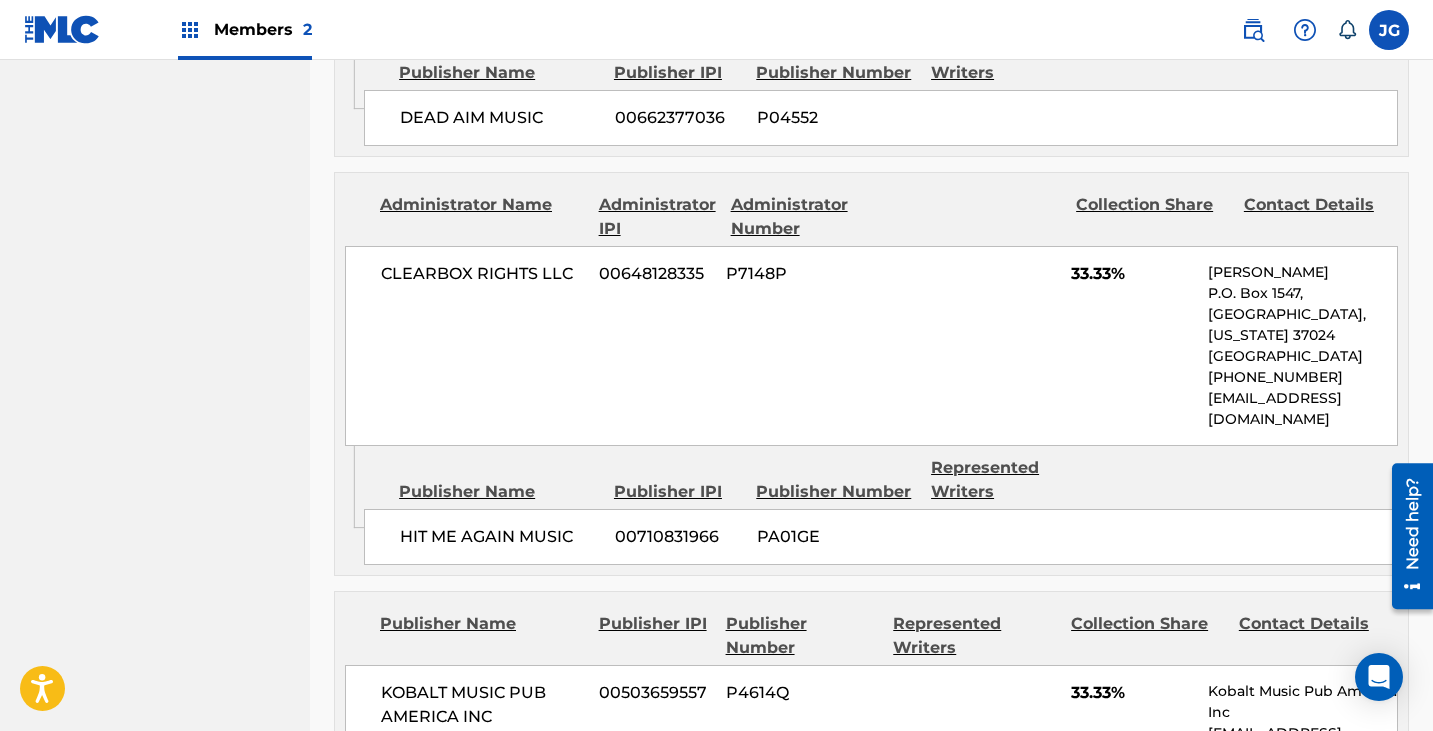 scroll, scrollTop: 1309, scrollLeft: 0, axis: vertical 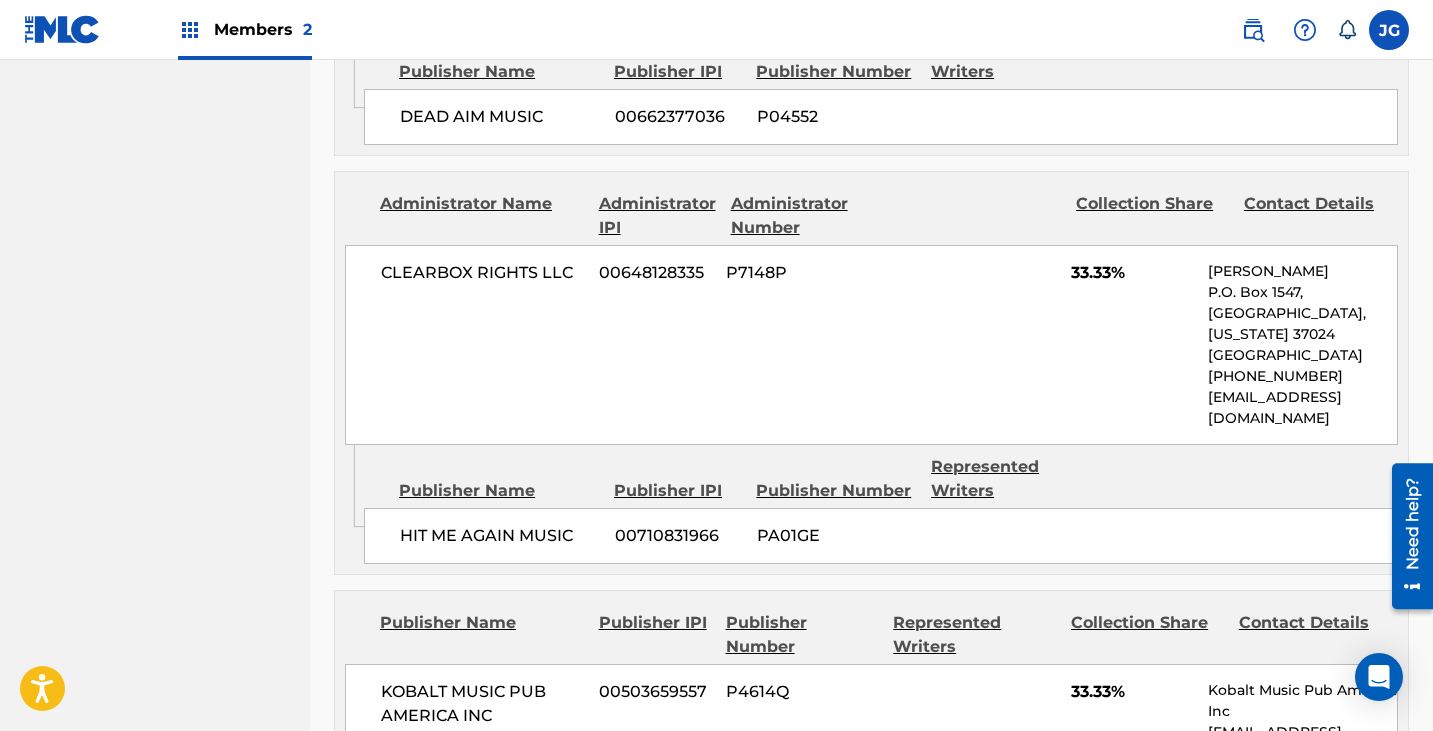 click on "00710831966" at bounding box center [678, 536] 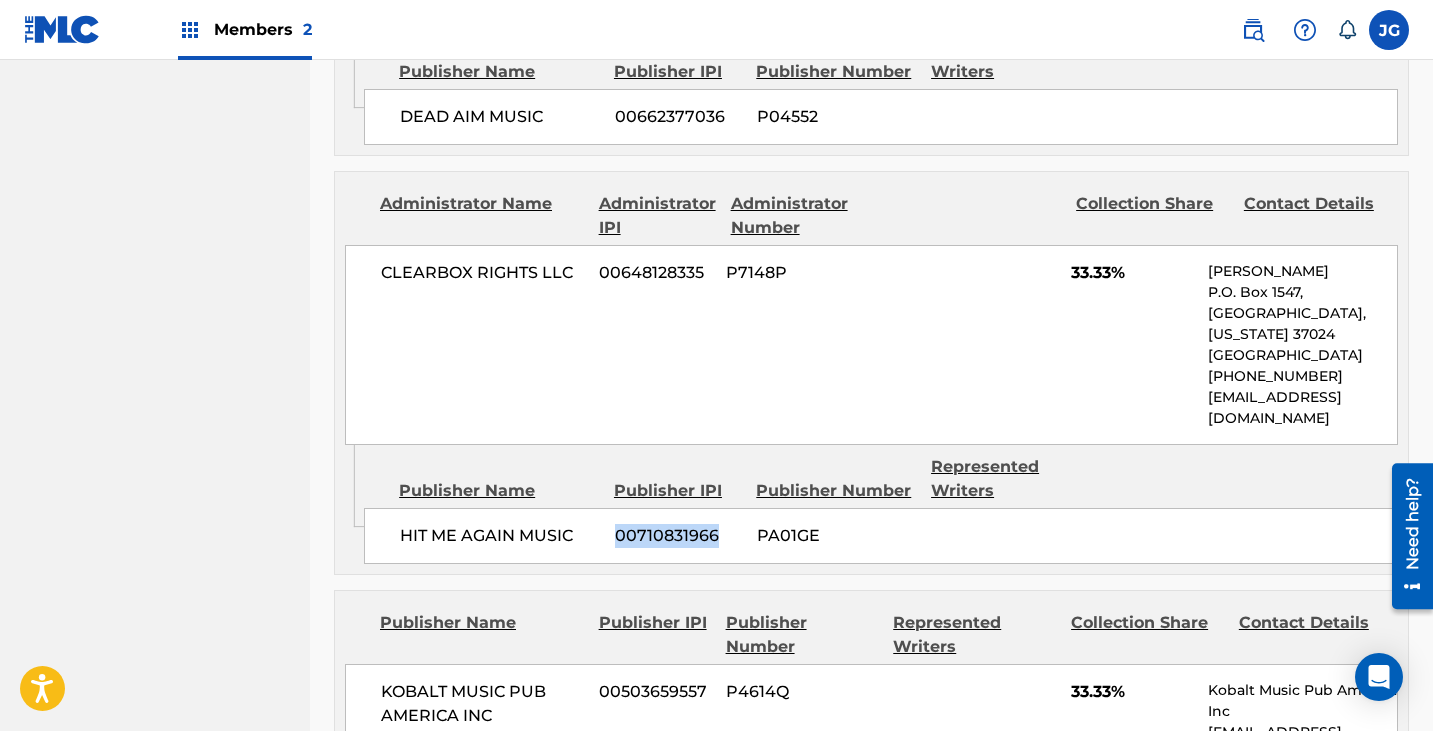 click on "00710831966" at bounding box center [678, 536] 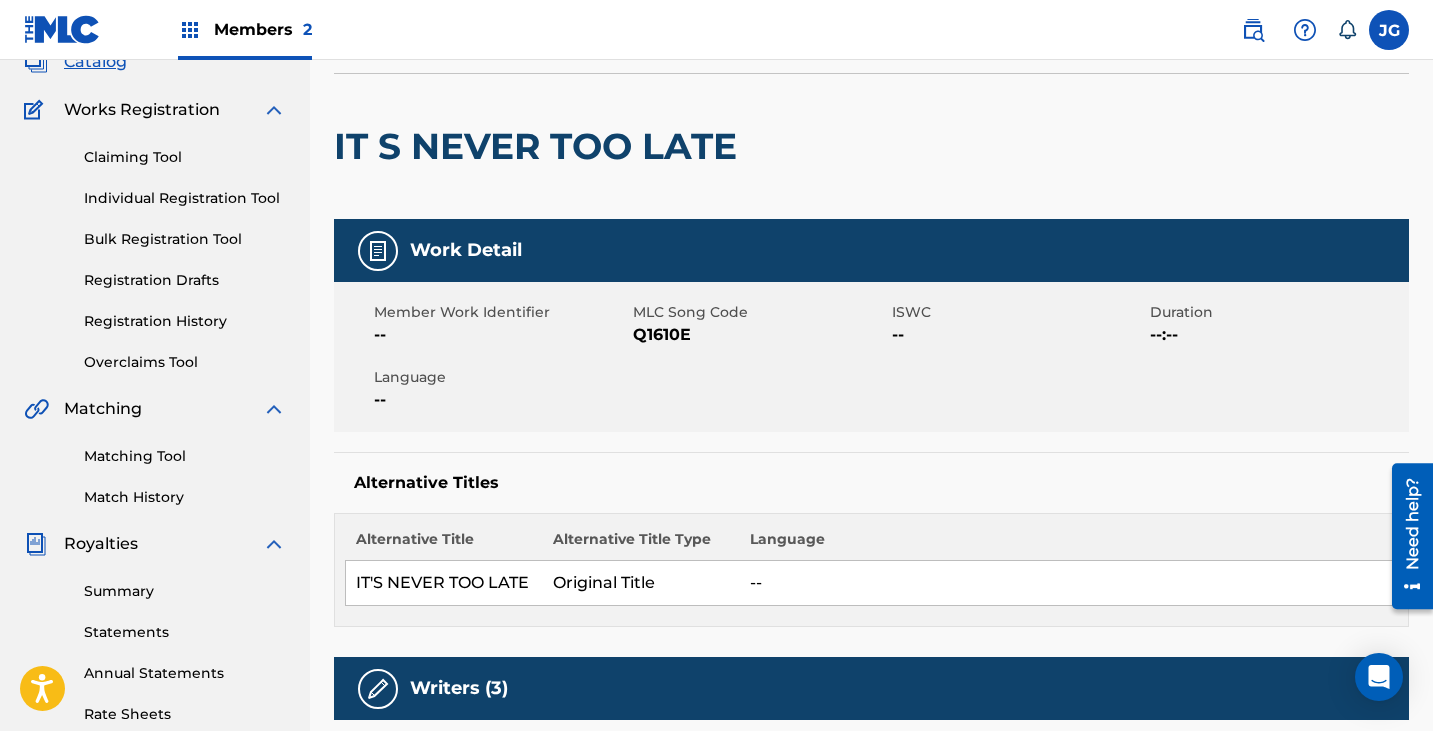 scroll, scrollTop: 0, scrollLeft: 0, axis: both 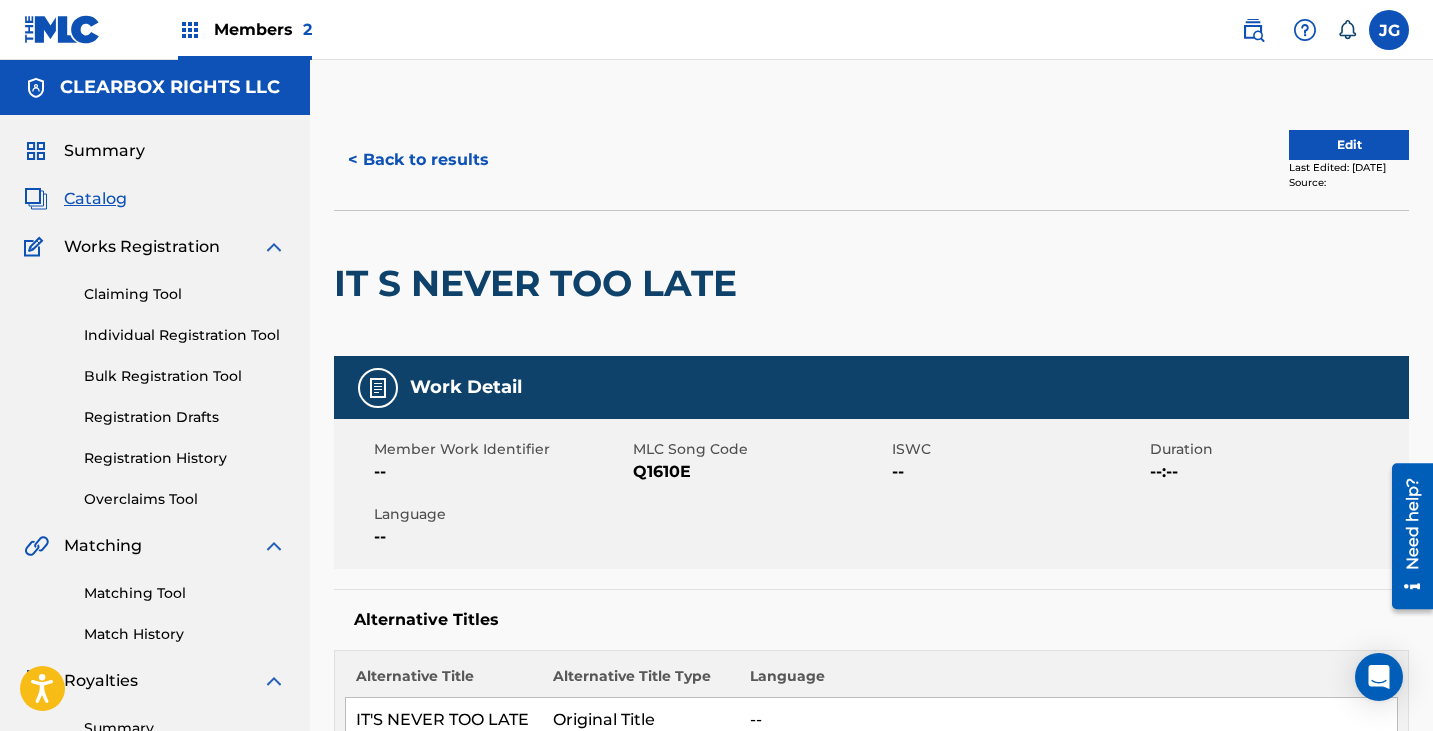 click at bounding box center [1295, 30] 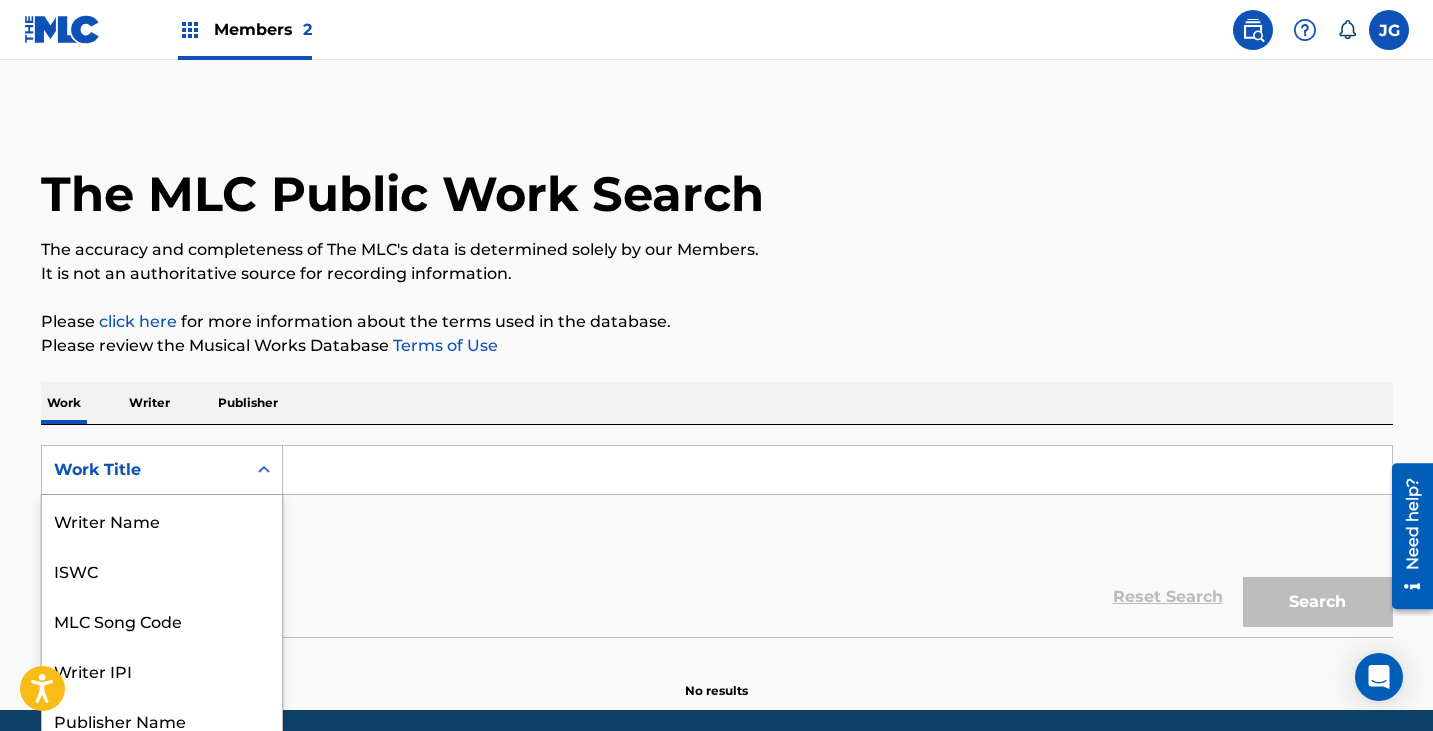 click on "8 results available. Use Up and Down to choose options, press Enter to select the currently focused option, press Escape to exit the menu, press Tab to select the option and exit the menu. Work Title Writer Name ISWC MLC Song Code Writer IPI Publisher Name Publisher IPI MLC Publisher Number Work Title" at bounding box center (162, 470) 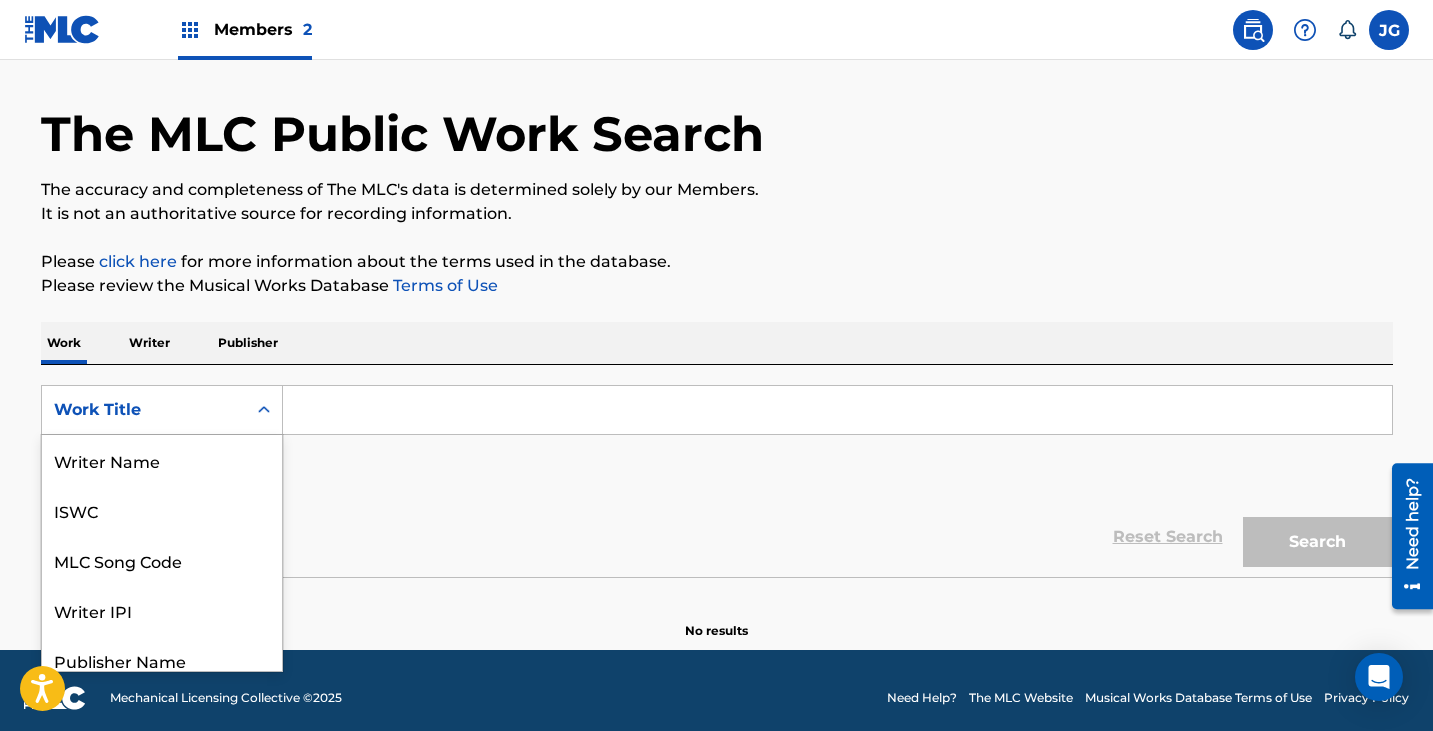 scroll, scrollTop: 100, scrollLeft: 0, axis: vertical 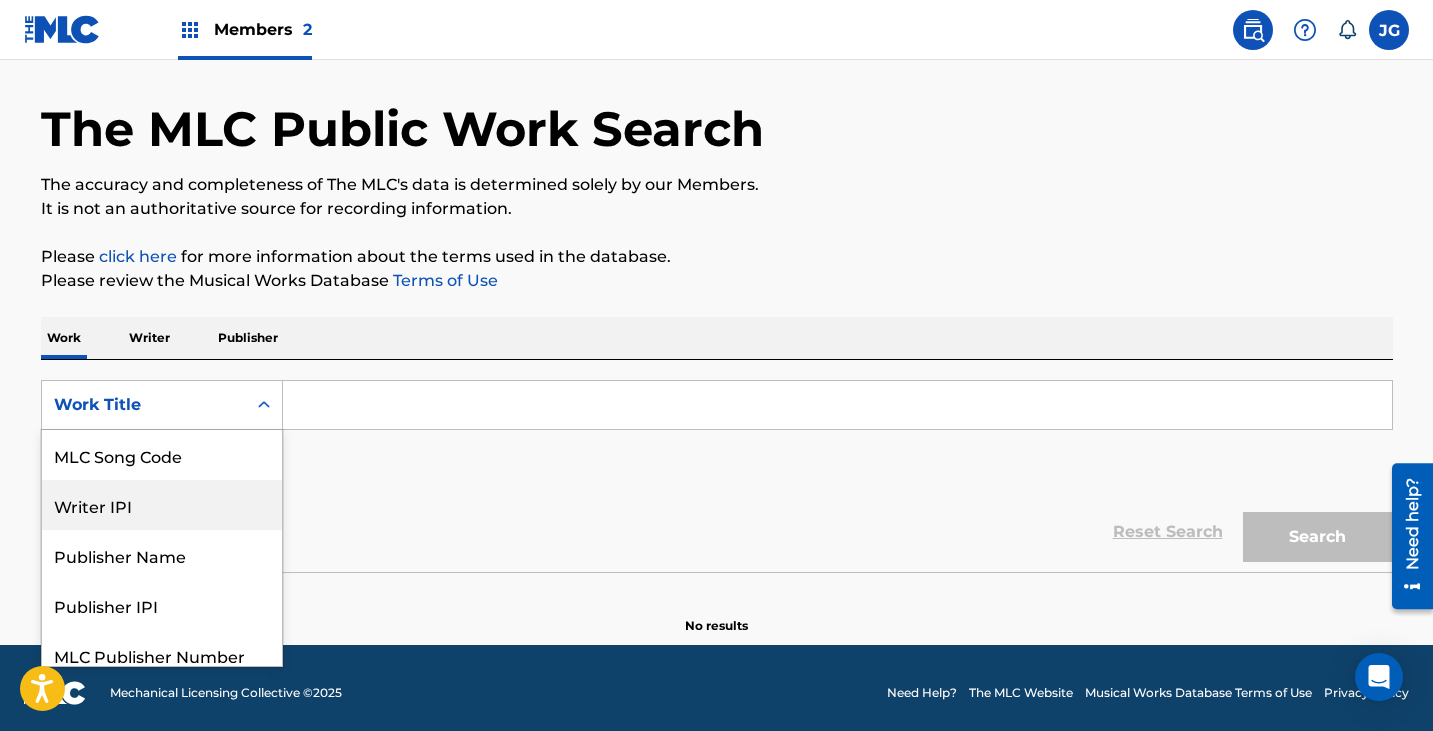 click on "Writer IPI" at bounding box center (162, 505) 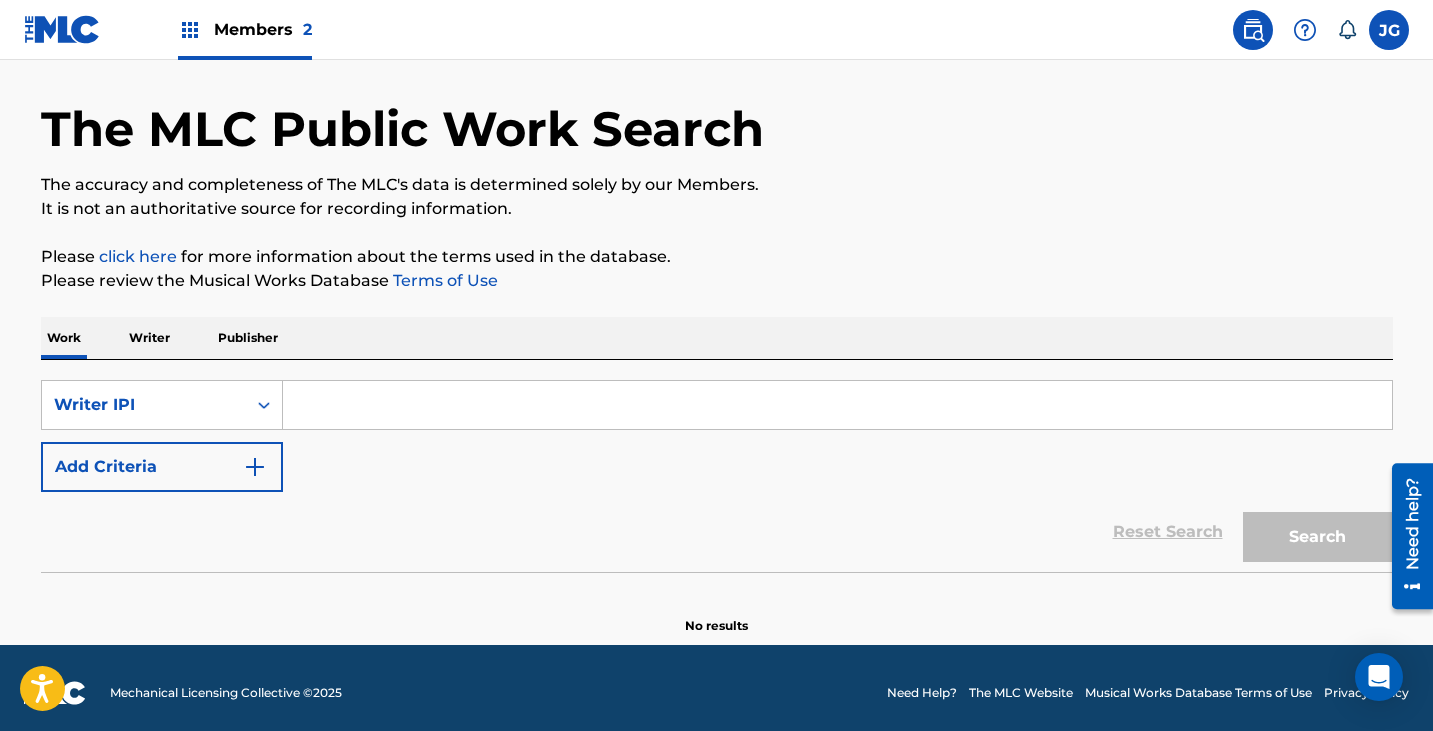 click at bounding box center (837, 405) 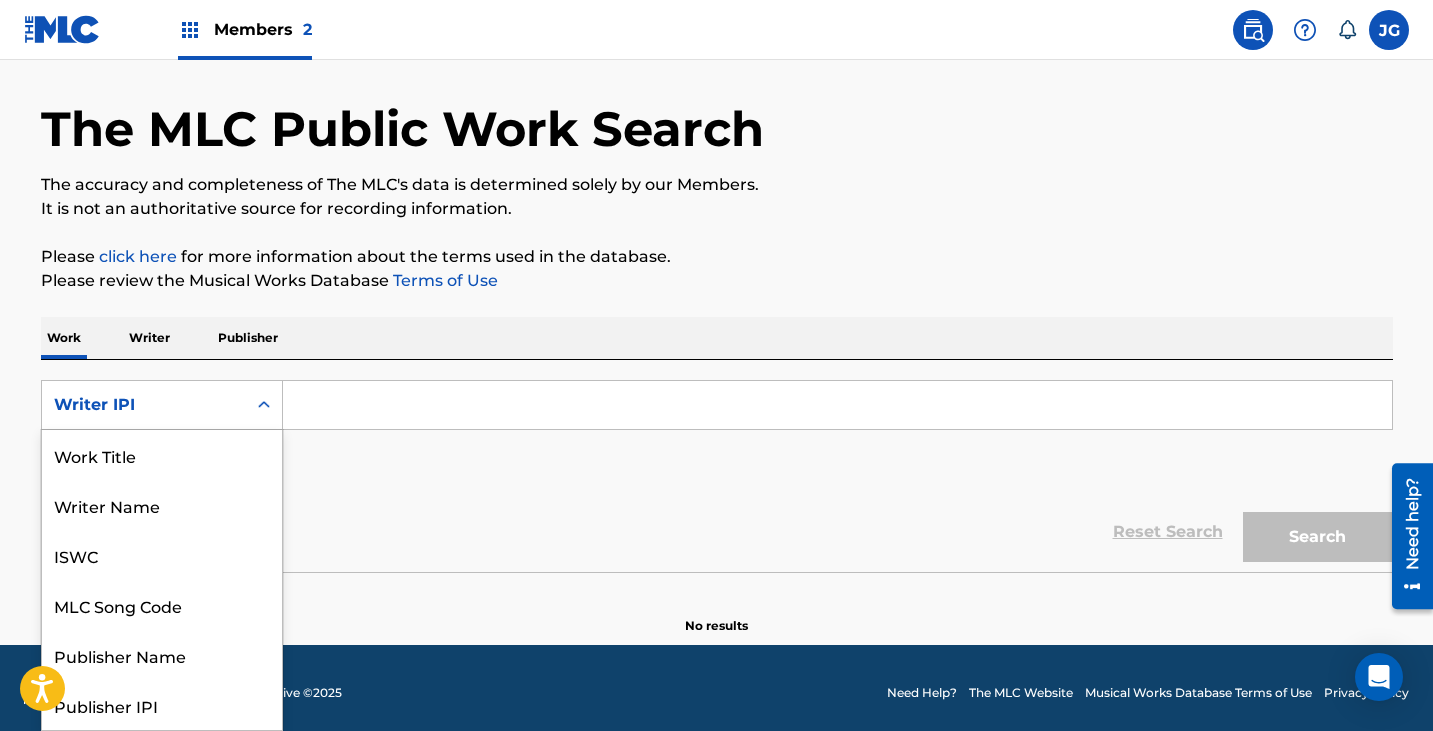 click on "Writer IPI" at bounding box center (144, 405) 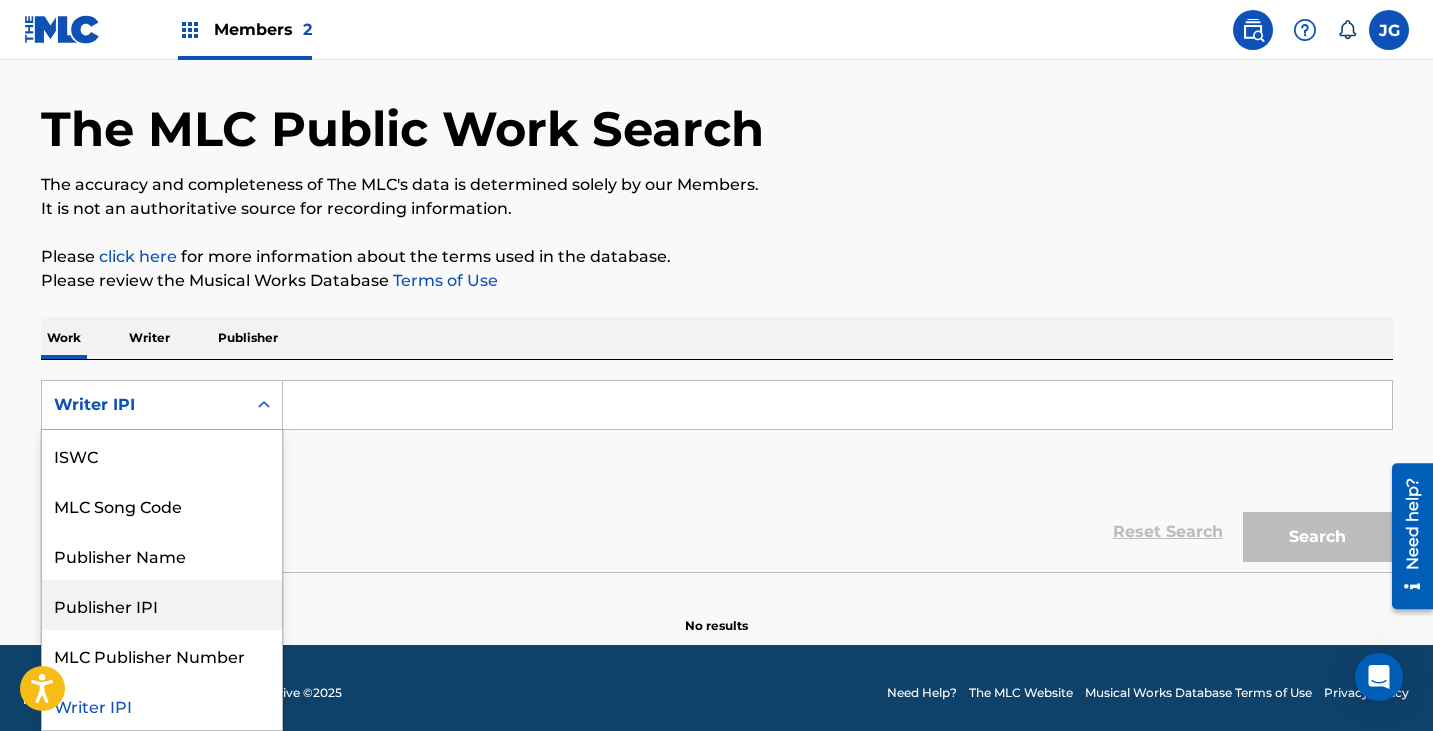 click on "Publisher IPI" at bounding box center [162, 605] 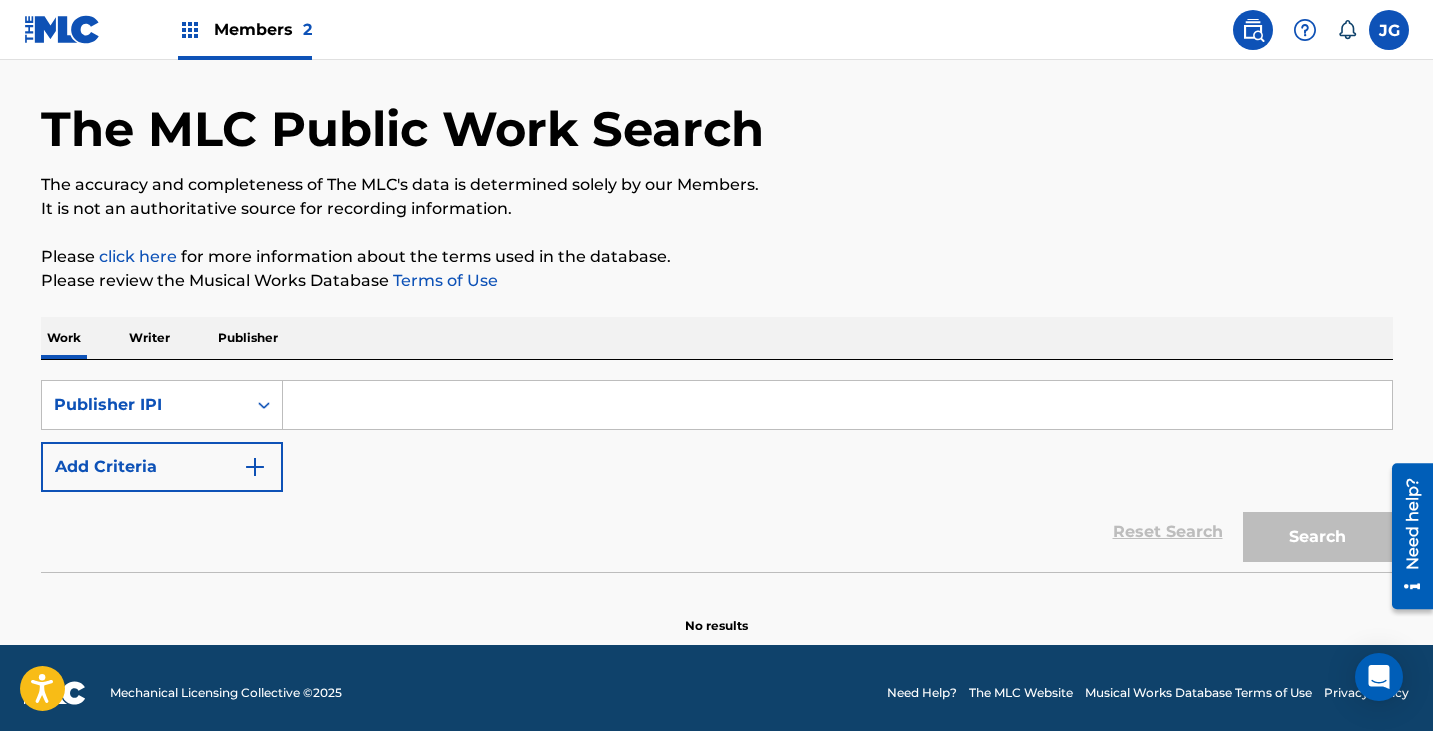 click on "SearchWithCriteriad0a5bade-5d9f-47db-a095-4e1b6c964936 Publisher IPI Add Criteria" at bounding box center [717, 436] 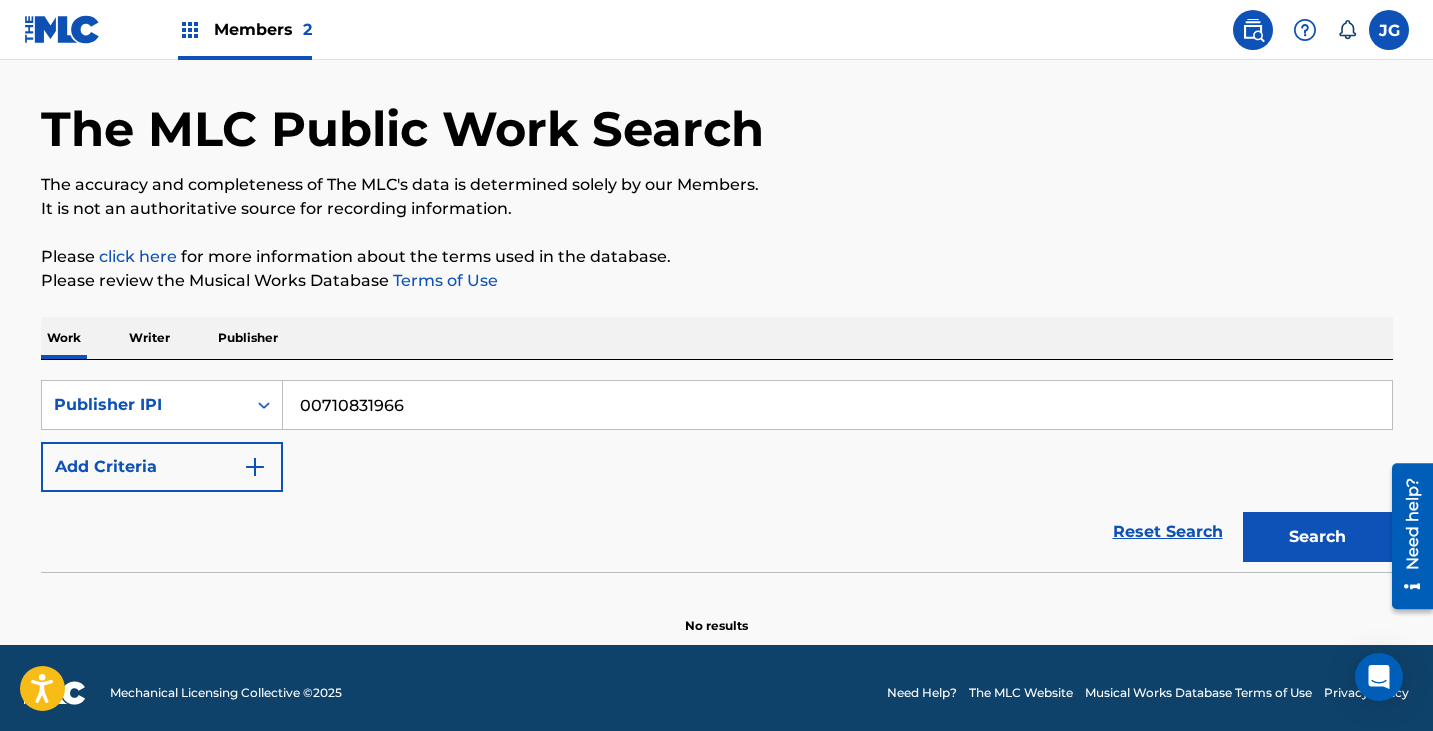 type on "00710831966" 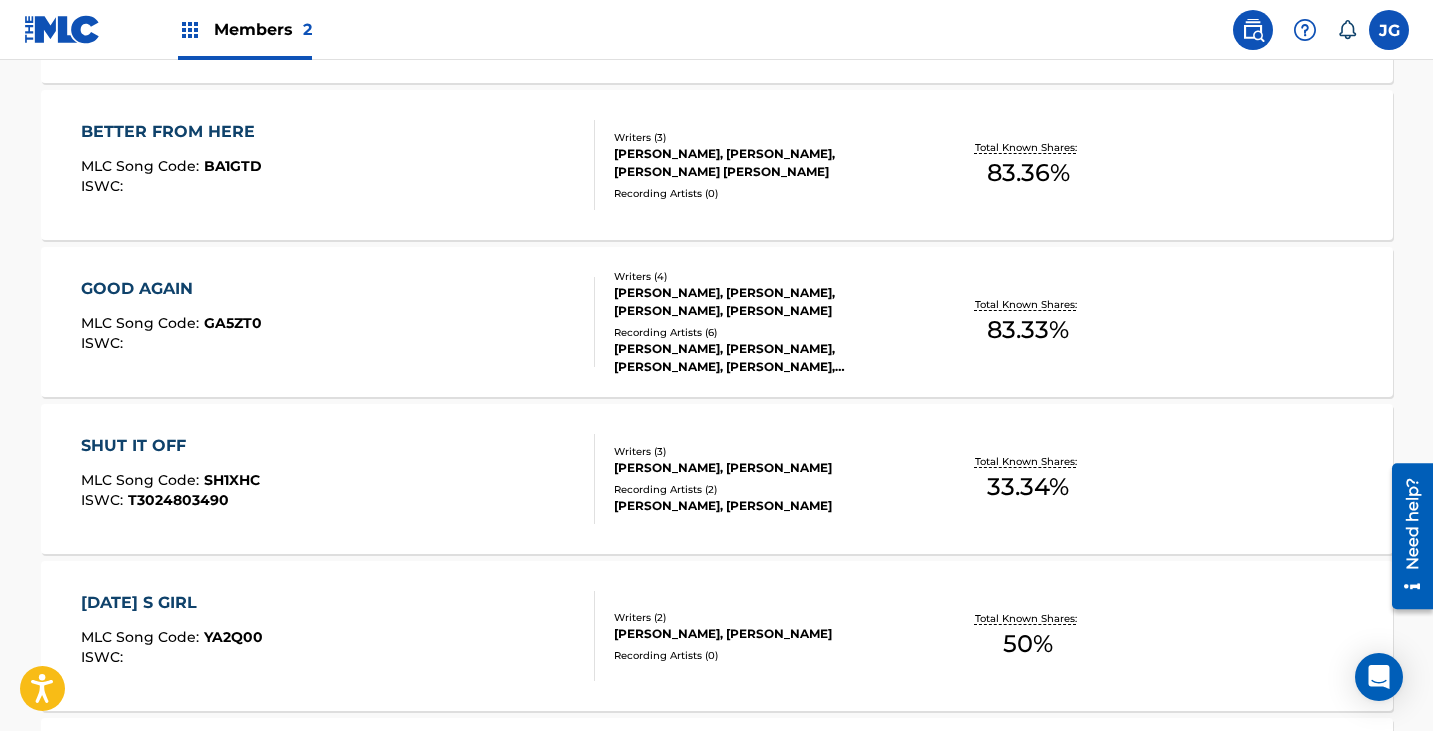 scroll, scrollTop: 965, scrollLeft: 0, axis: vertical 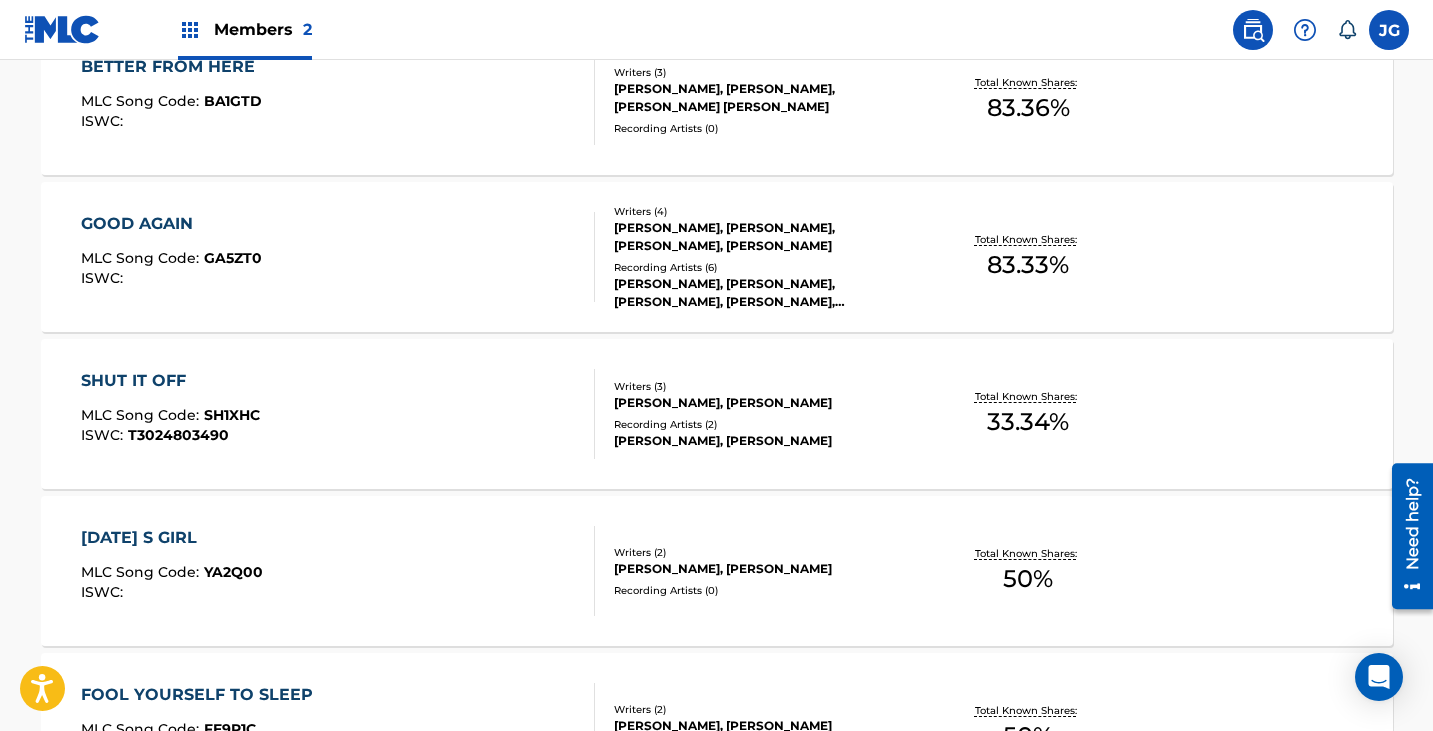 click on "[DATE] S GIRL MLC Song Code : YA2Q00 ISWC : Writers ( 2 ) [PERSON_NAME], [PERSON_NAME] Recording Artists ( 0 ) Total Known Shares: 50 %" at bounding box center [717, 571] 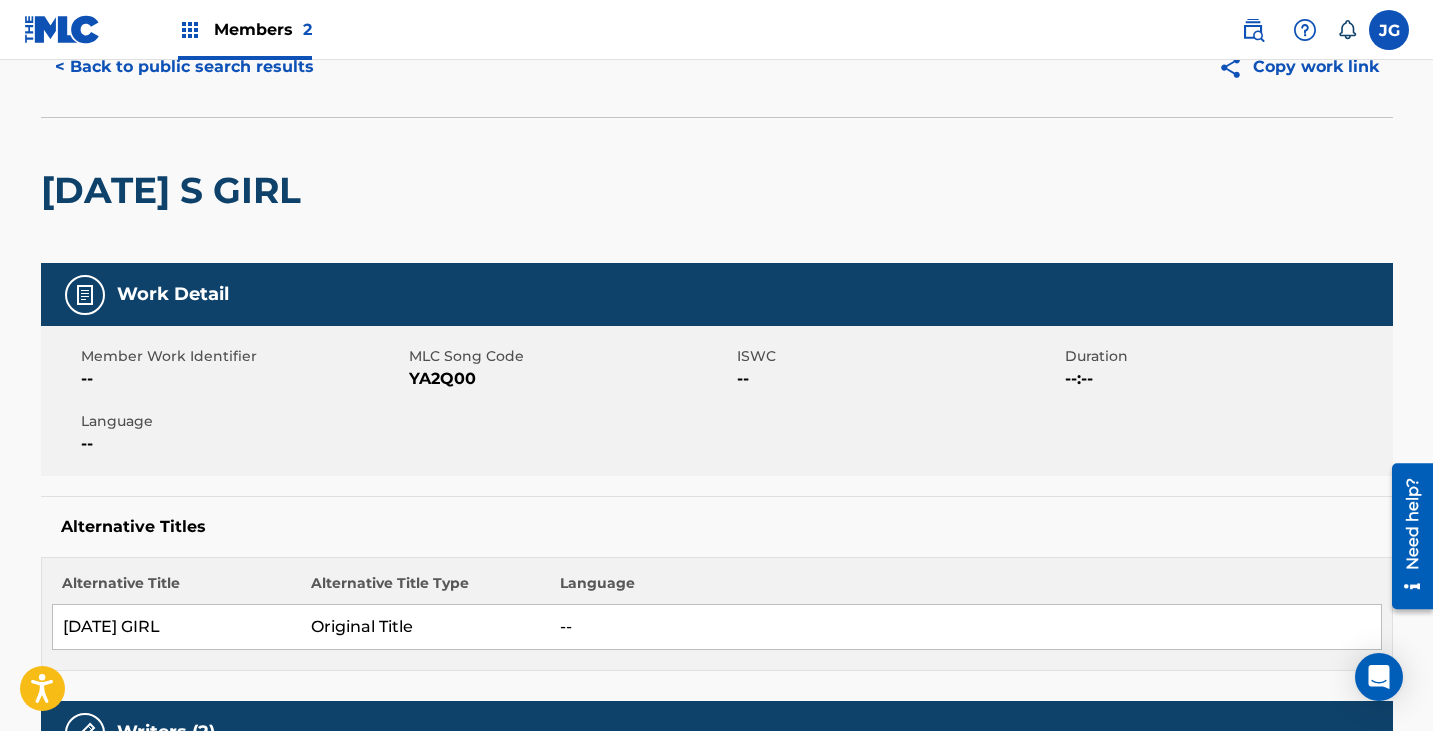 scroll, scrollTop: 0, scrollLeft: 0, axis: both 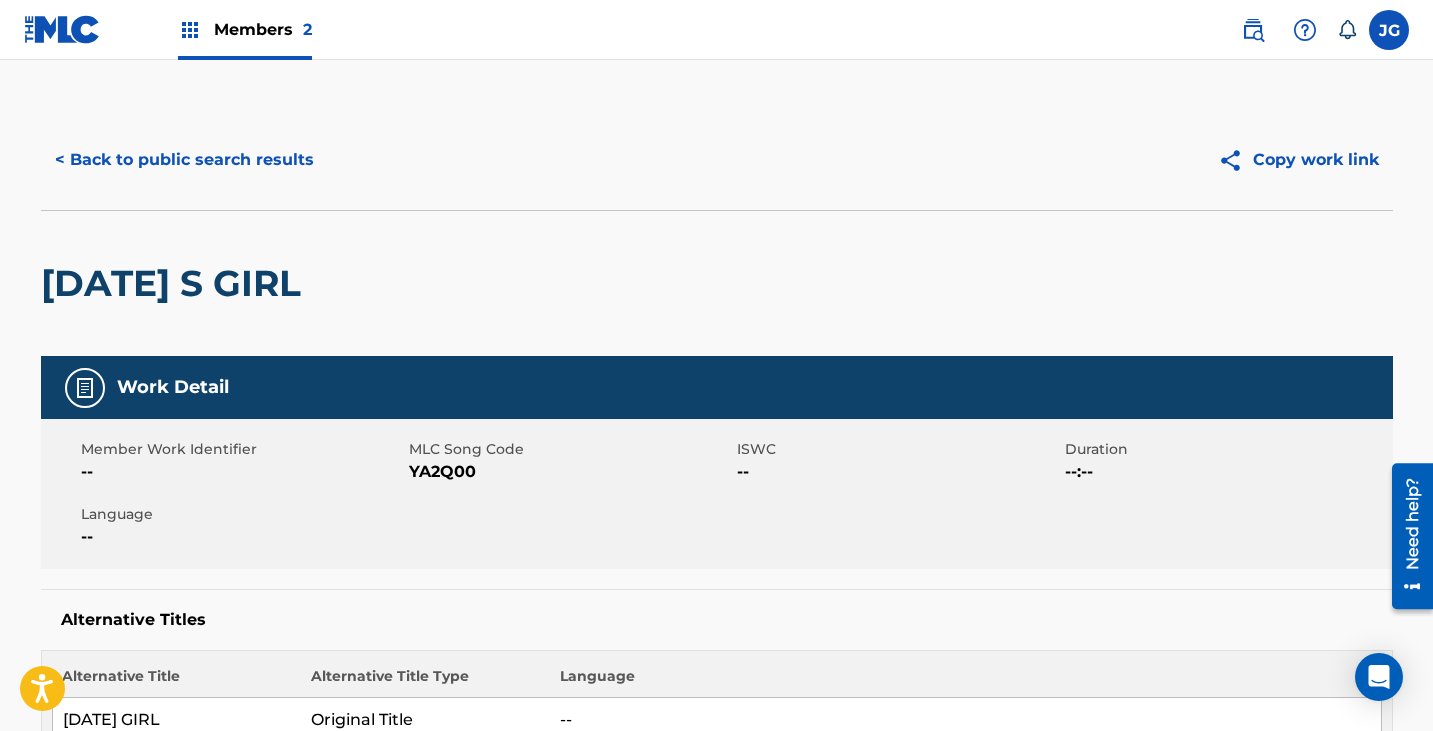 click on "< Back to public search results" at bounding box center (184, 160) 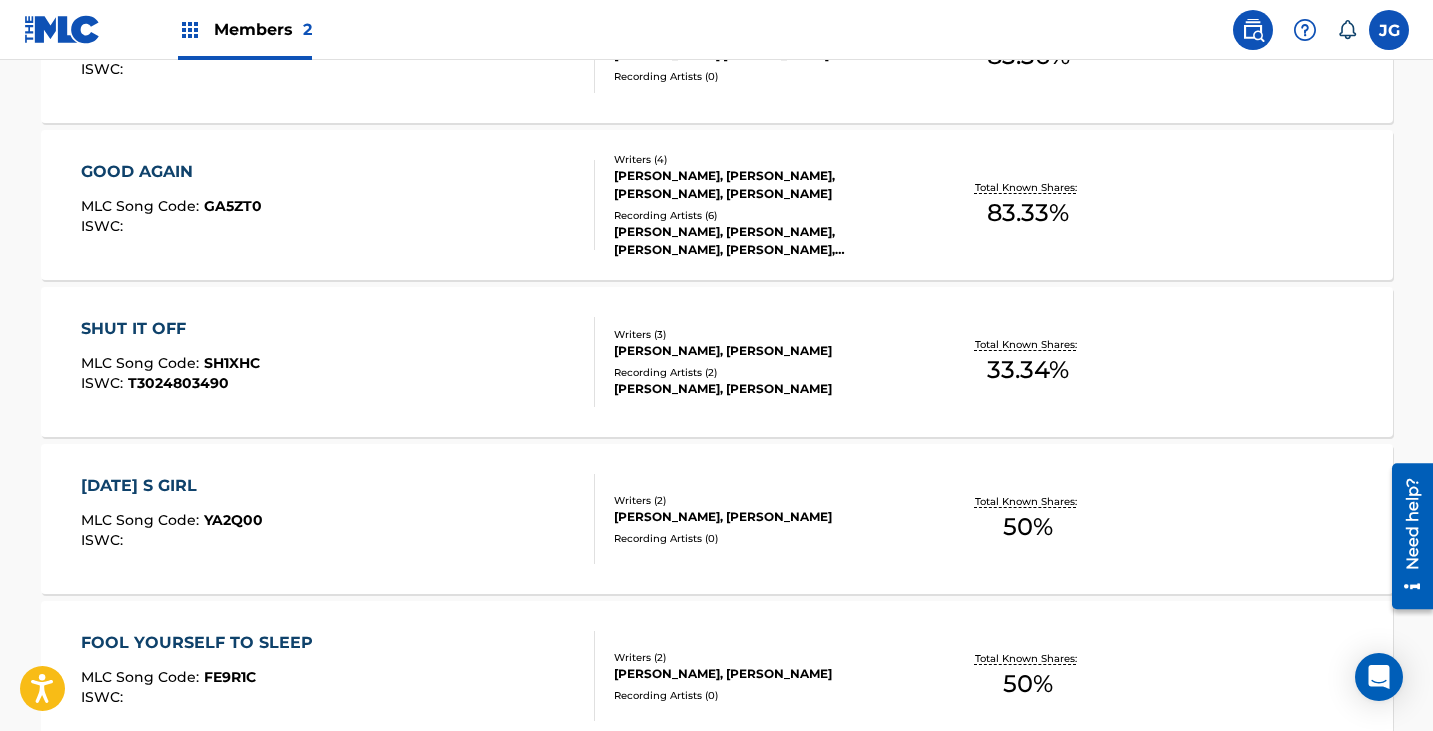 scroll, scrollTop: 0, scrollLeft: 0, axis: both 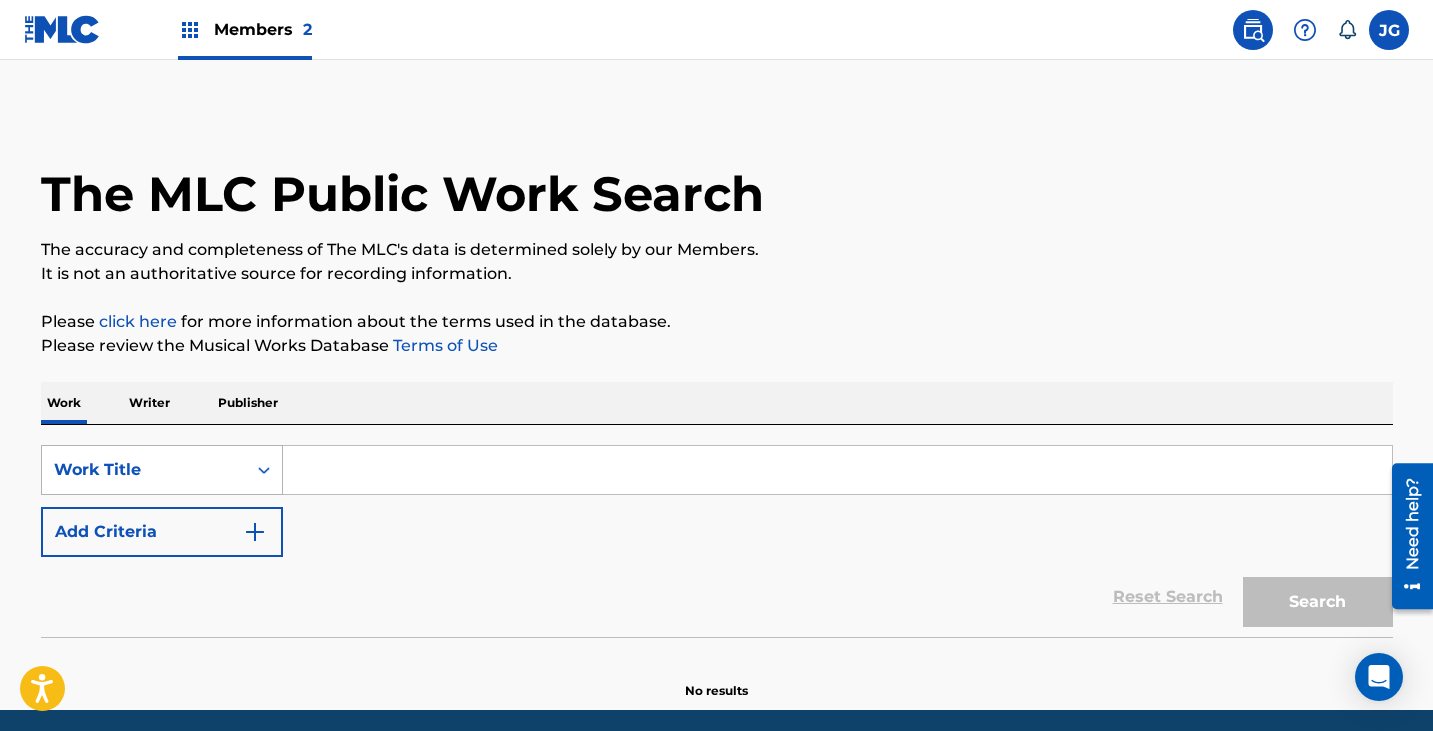 click on "Work Title" at bounding box center (162, 470) 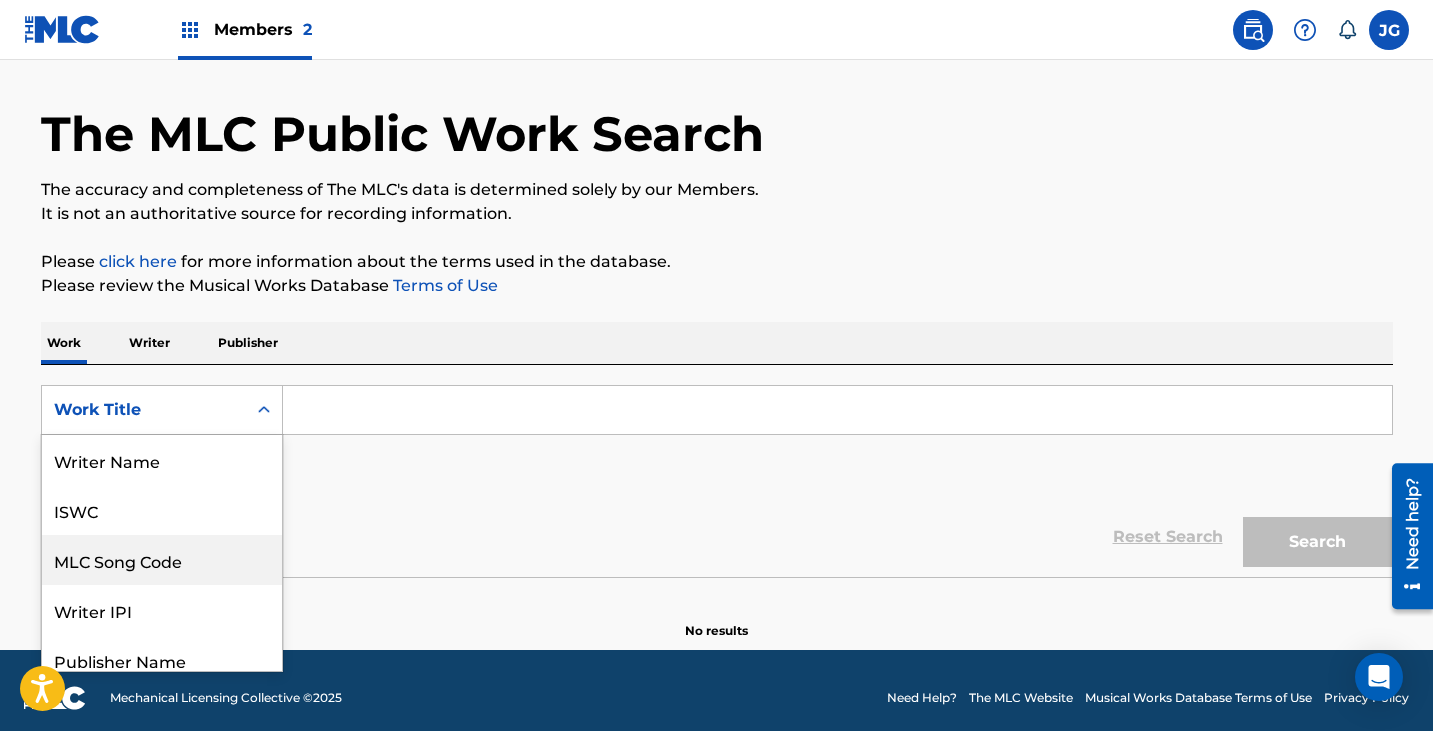 scroll, scrollTop: 65, scrollLeft: 0, axis: vertical 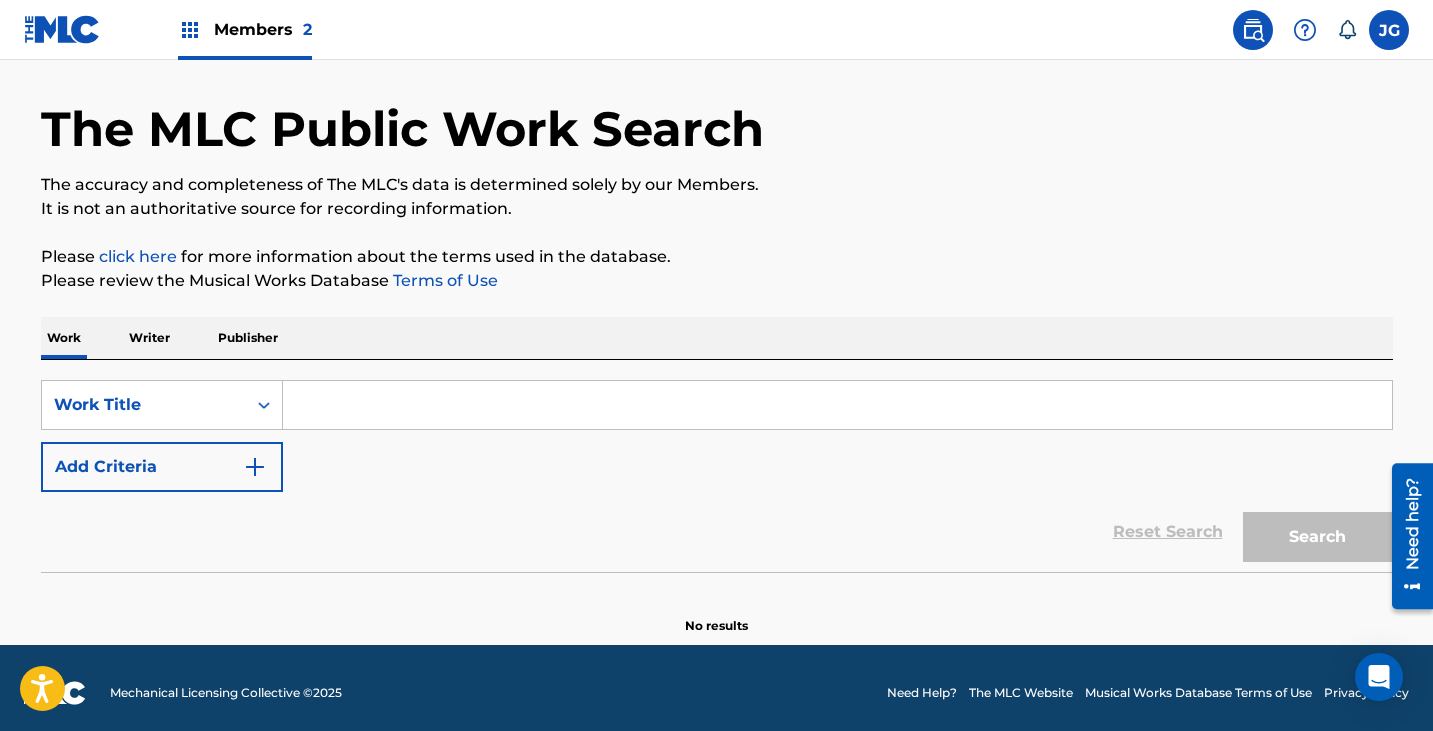 click at bounding box center [837, 405] 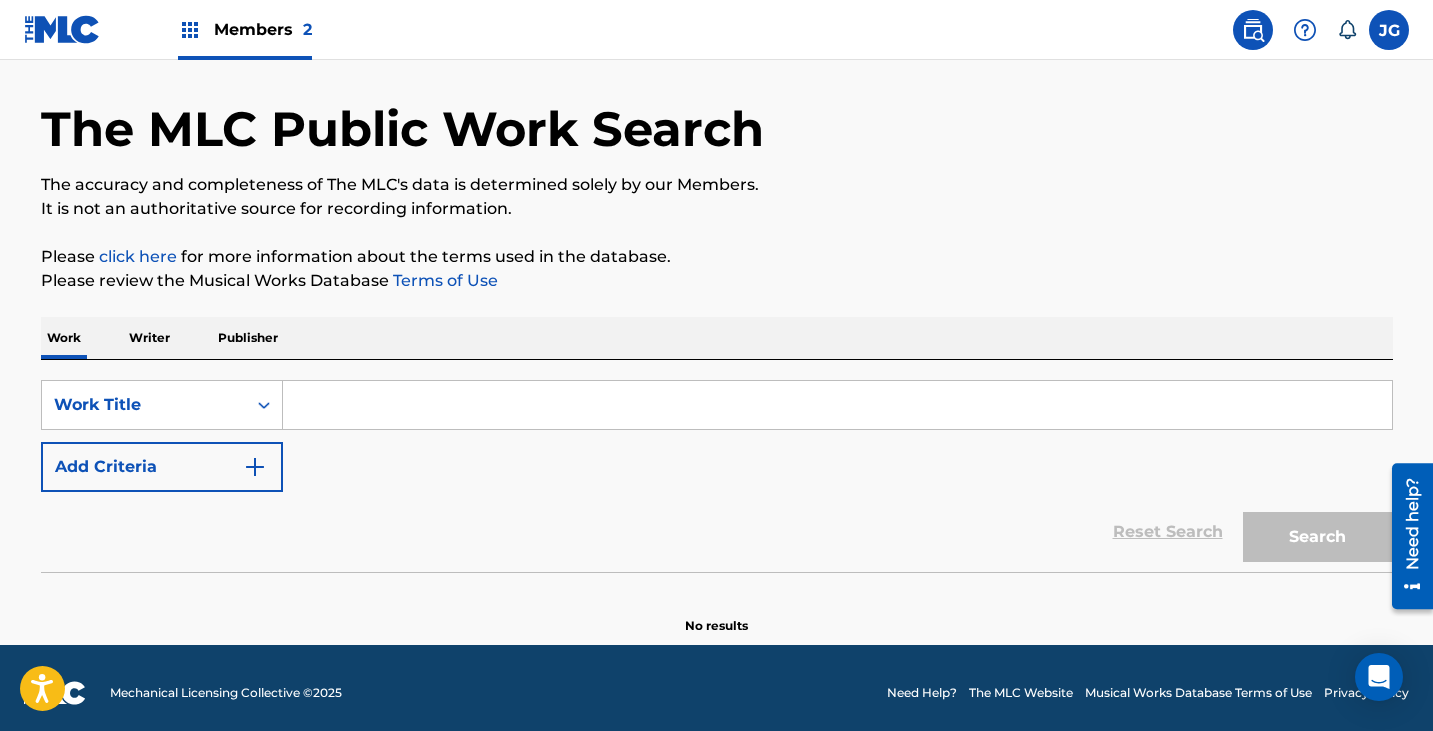 click at bounding box center [837, 405] 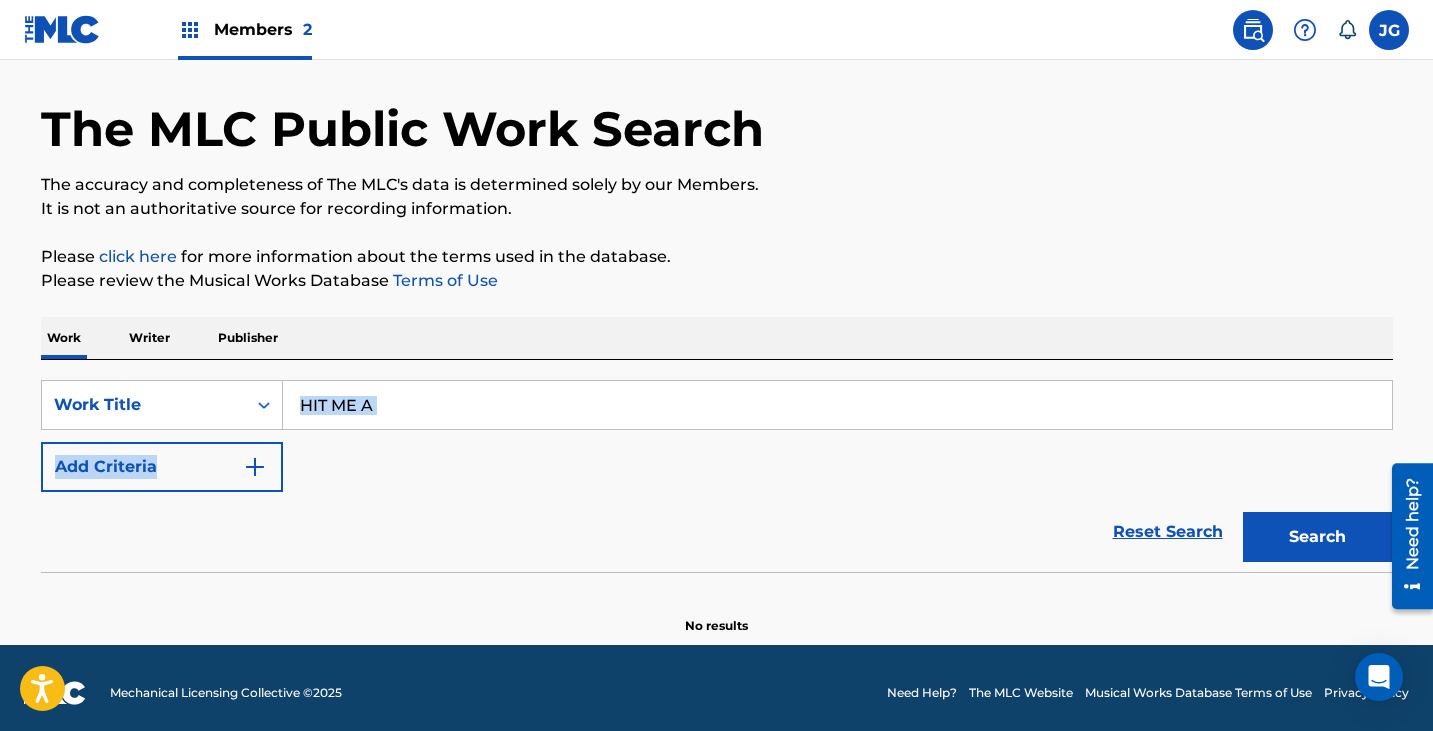 drag, startPoint x: 473, startPoint y: 429, endPoint x: 334, endPoint y: 426, distance: 139.03236 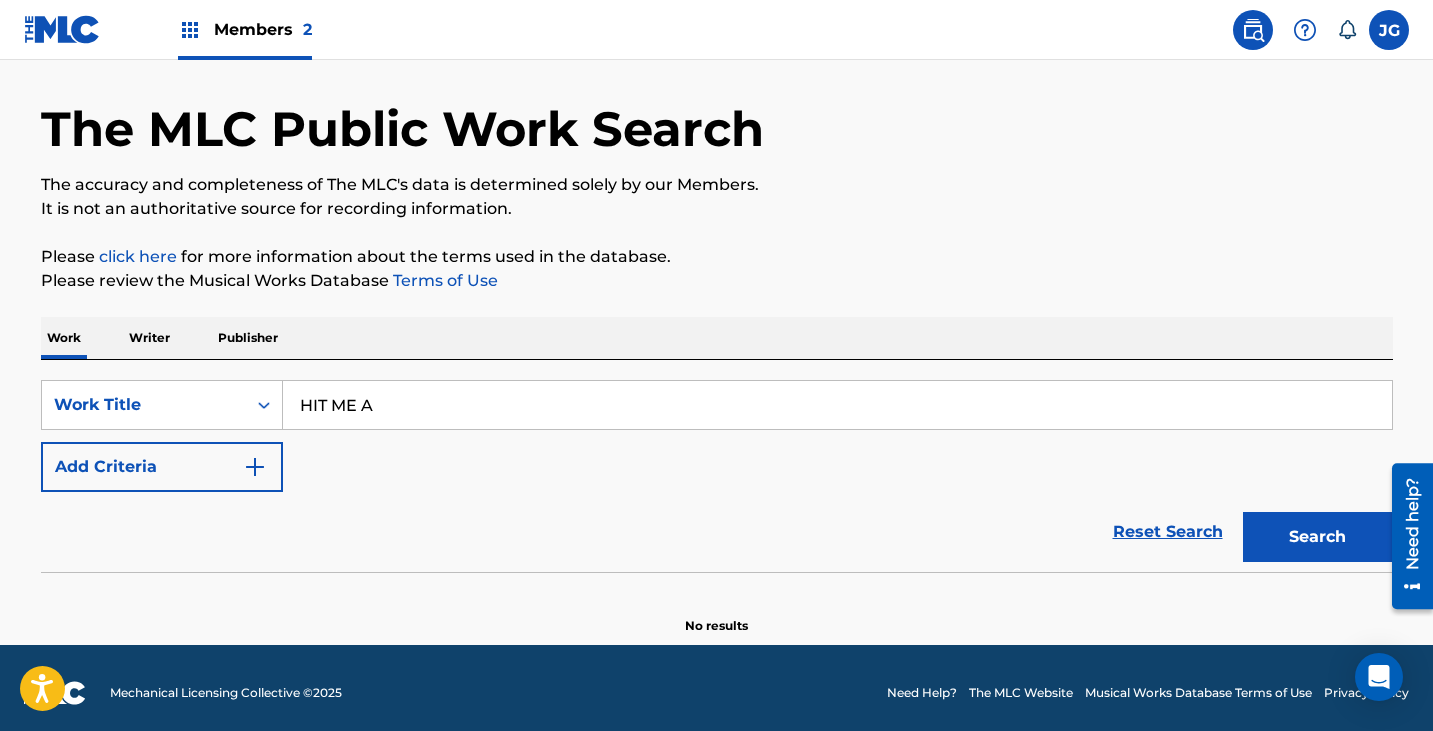 click on "The MLC Public Work Search The accuracy and completeness of The MLC's data is determined solely by our Members. It is not an authoritative source for recording information. Please   click here   for more information about the terms used in the database. Please review the Musical Works Database   Terms of Use Work Writer Publisher SearchWithCriteria6c8854d5-03ae-44e1-8176-2ac53d6a1267 Work Title HIT ME A Add Criteria Reset Search Search No results" at bounding box center [716, 320] 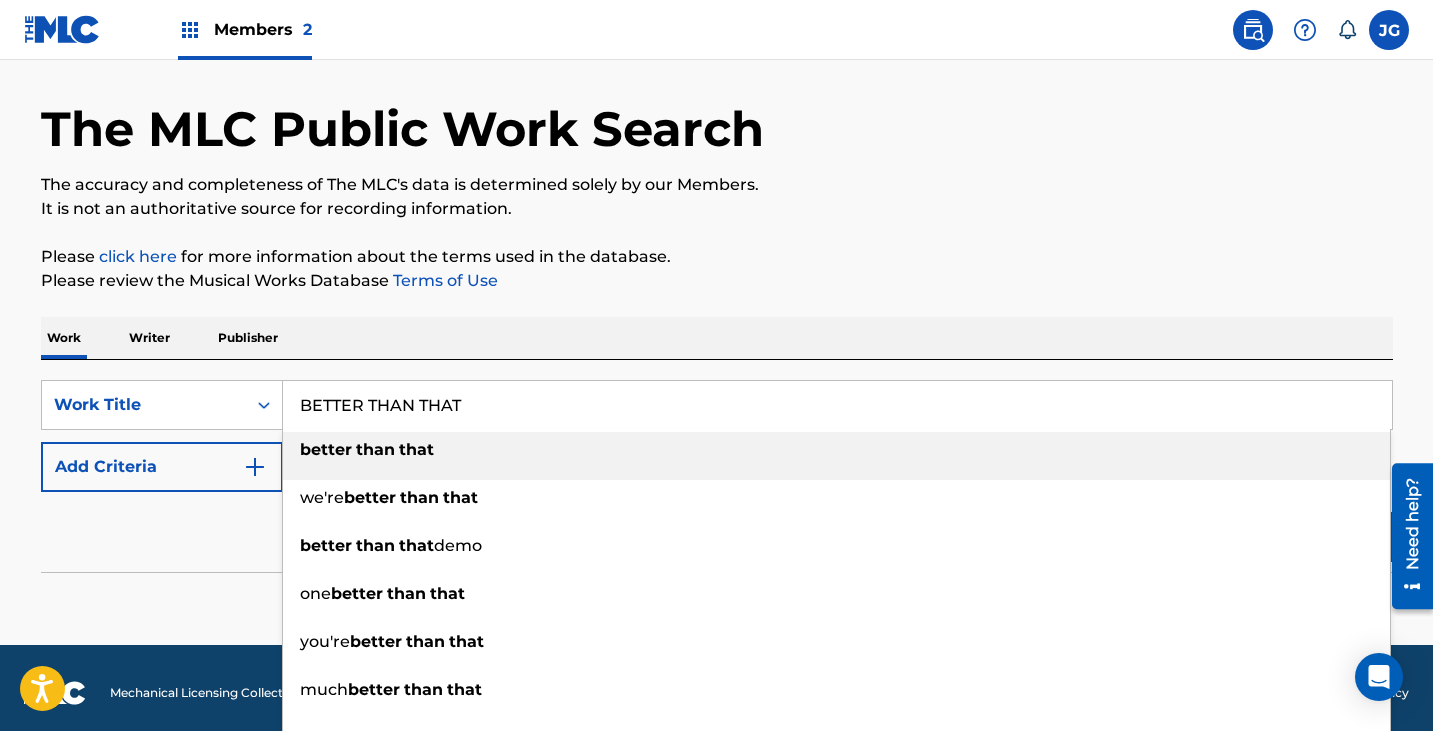 type on "BETTER THAN THAT" 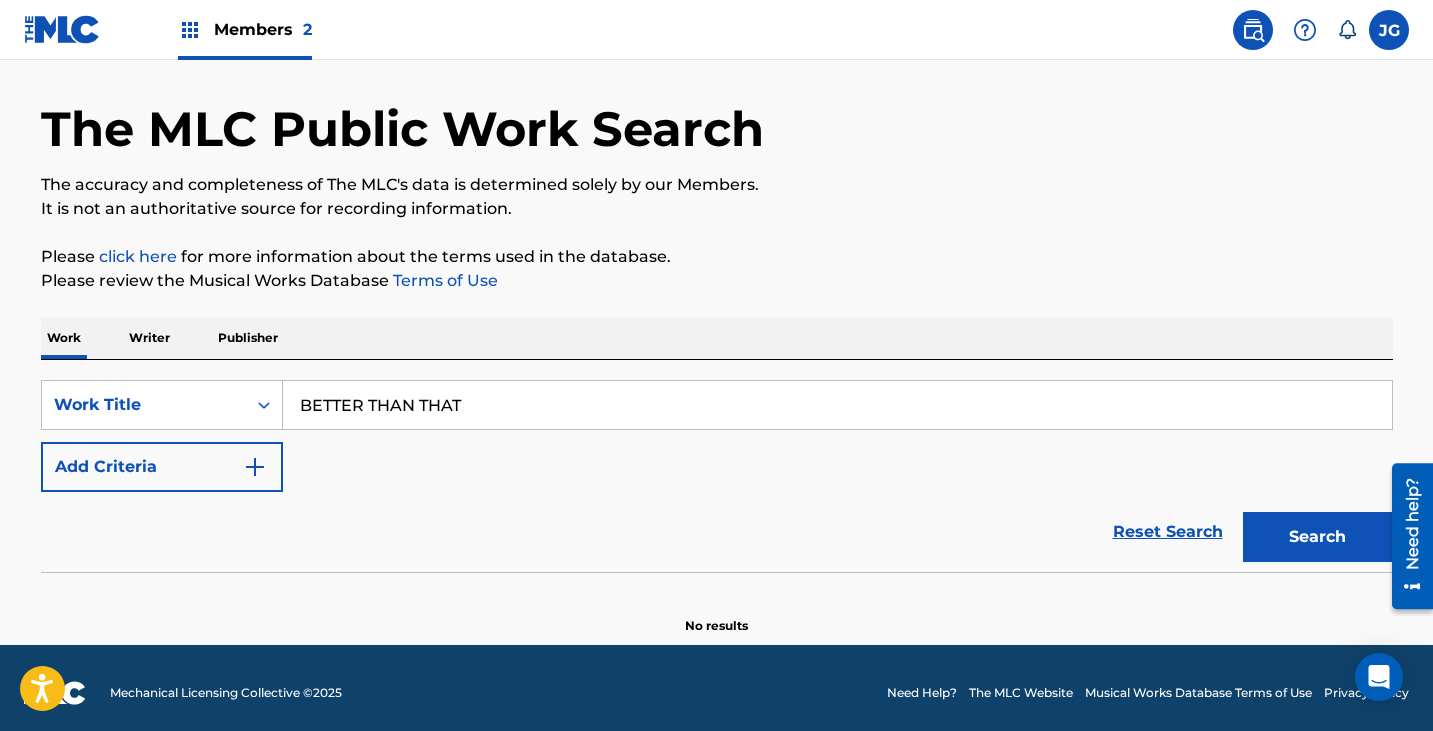 click on "Add Criteria" at bounding box center [162, 467] 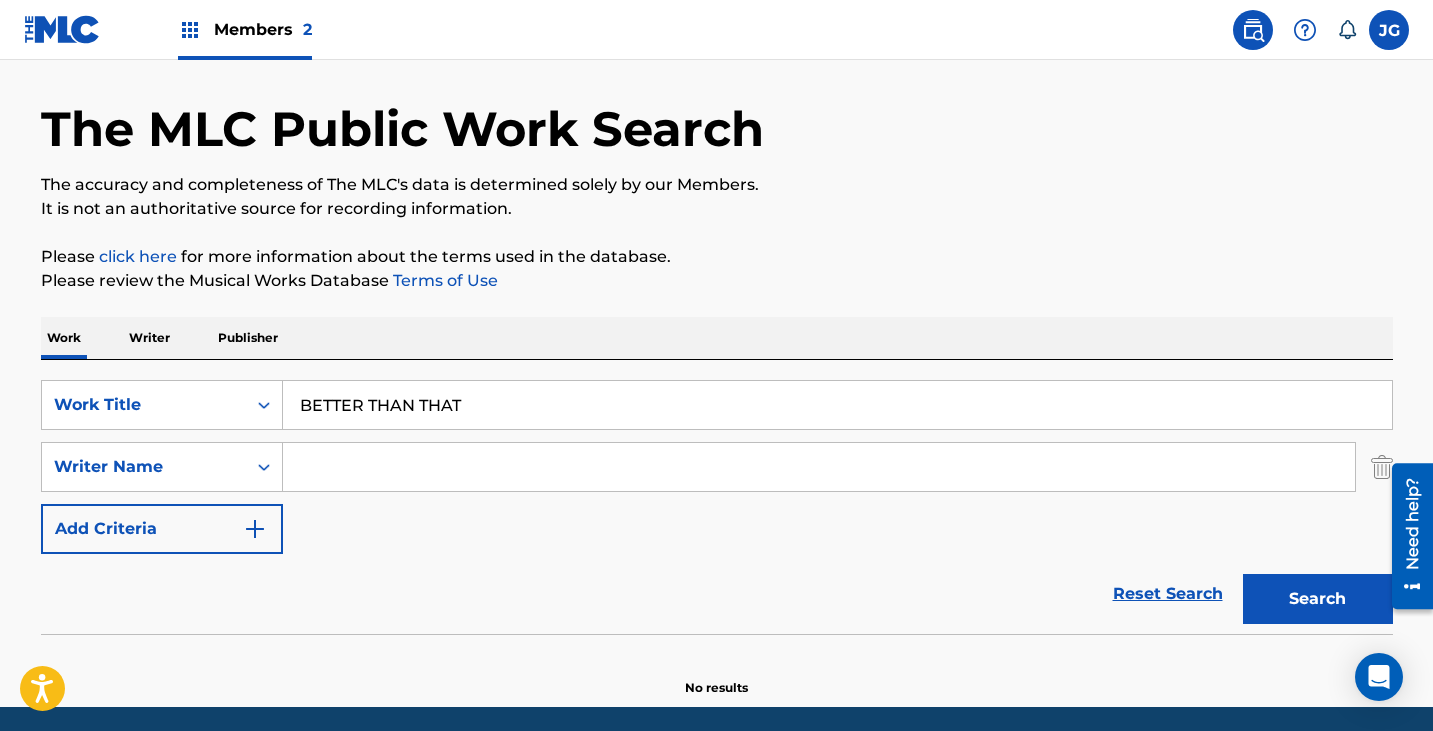 drag, startPoint x: 82, startPoint y: 474, endPoint x: 763, endPoint y: 487, distance: 681.1241 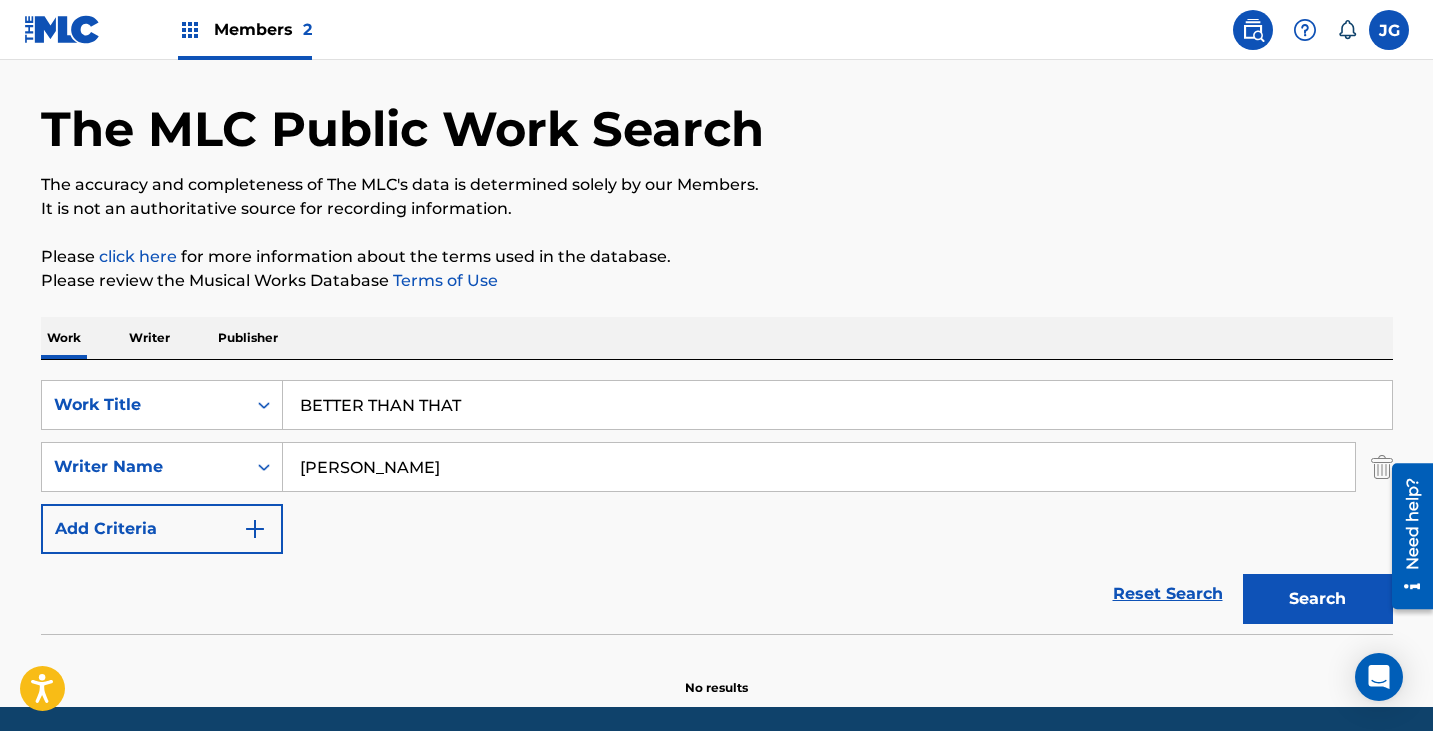 type on "[PERSON_NAME]" 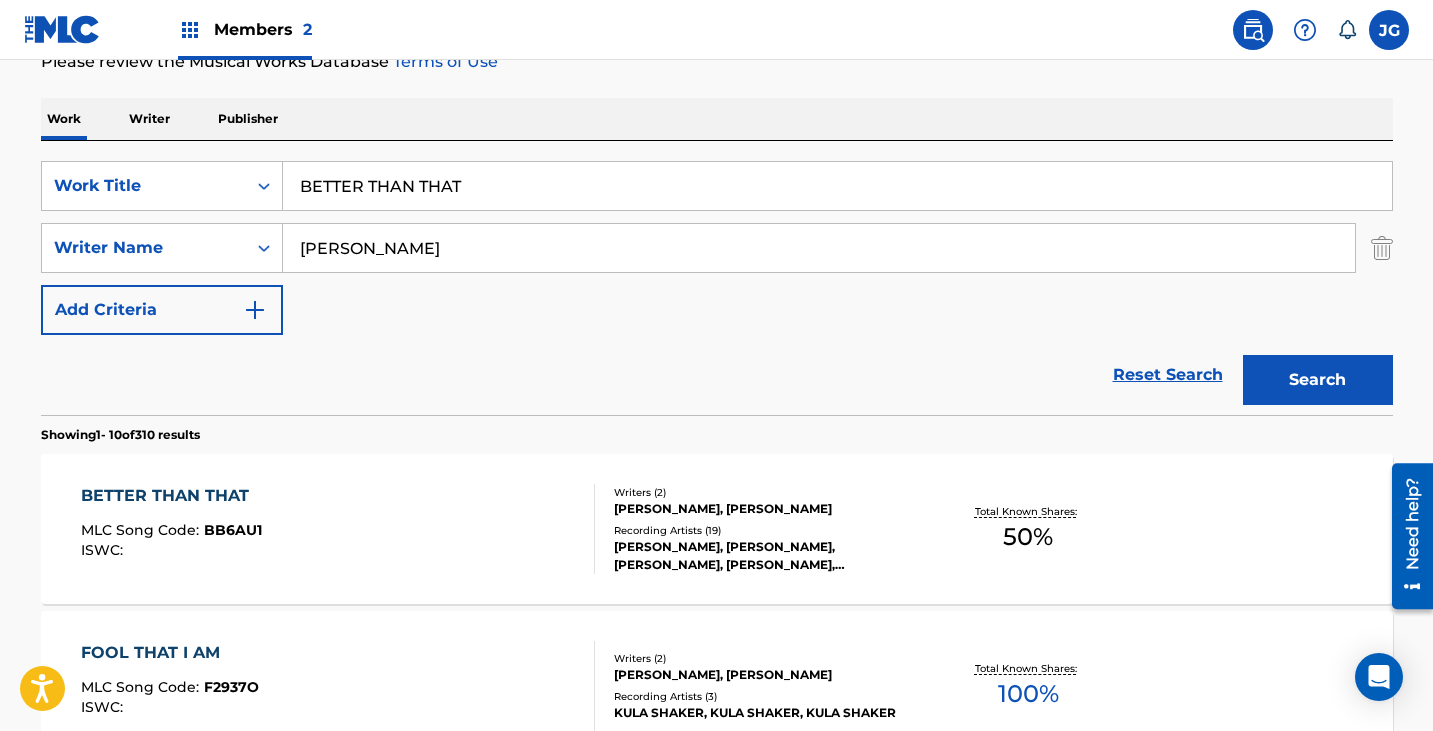 scroll, scrollTop: 465, scrollLeft: 0, axis: vertical 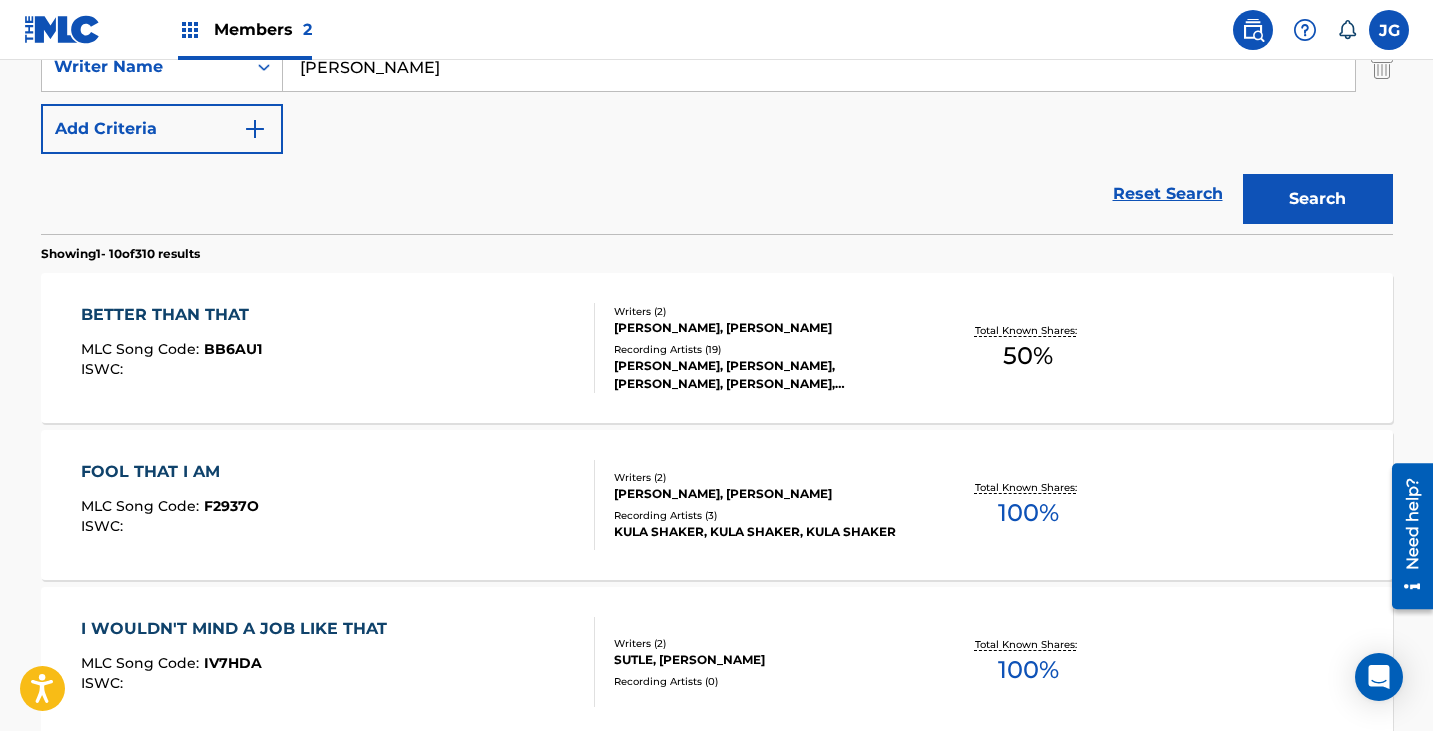 click on "BETTER THAN THAT MLC Song Code : BB6AU1 ISWC : Writers ( 2 ) [PERSON_NAME], [PERSON_NAME] Recording Artists ( 19 ) [PERSON_NAME], [PERSON_NAME], [PERSON_NAME], [PERSON_NAME], [PERSON_NAME] Total Known Shares: 50 %" at bounding box center [717, 348] 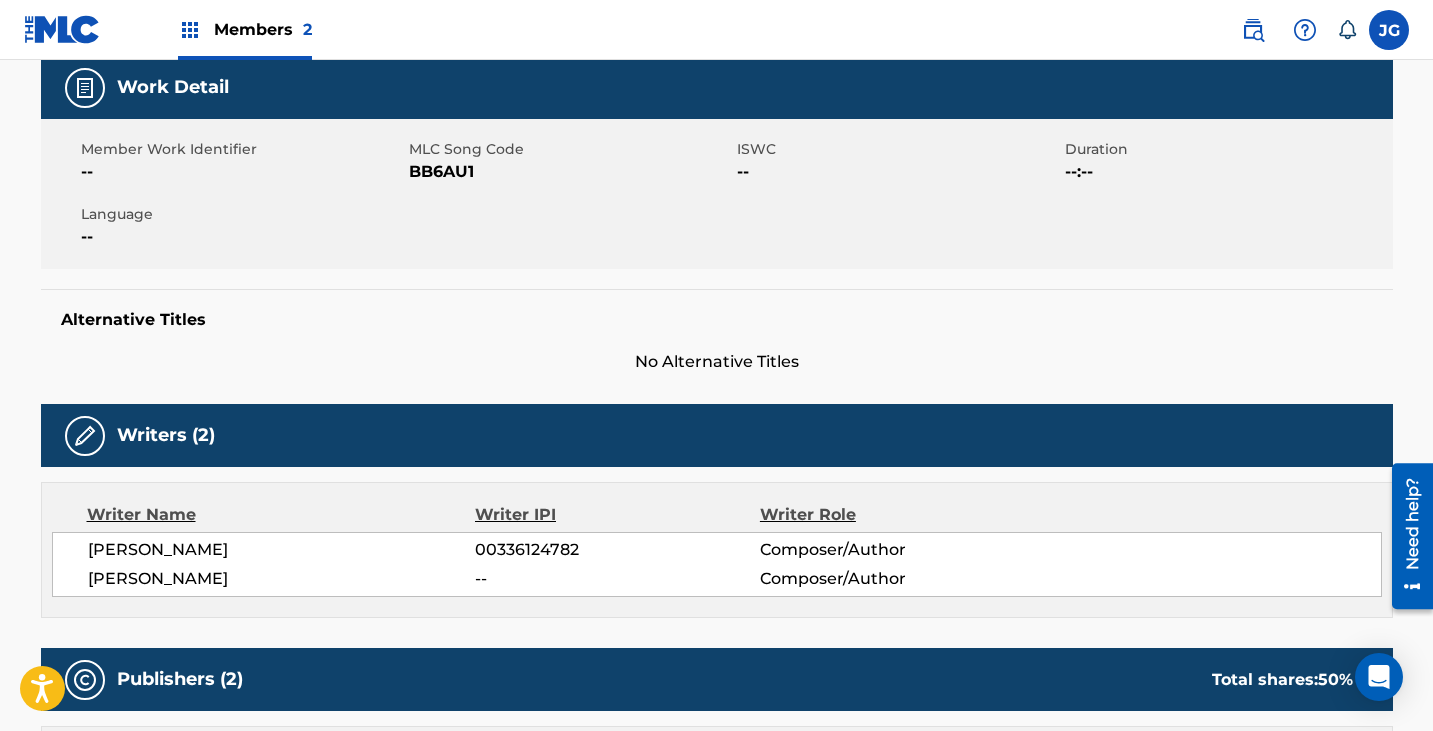 scroll, scrollTop: 0, scrollLeft: 0, axis: both 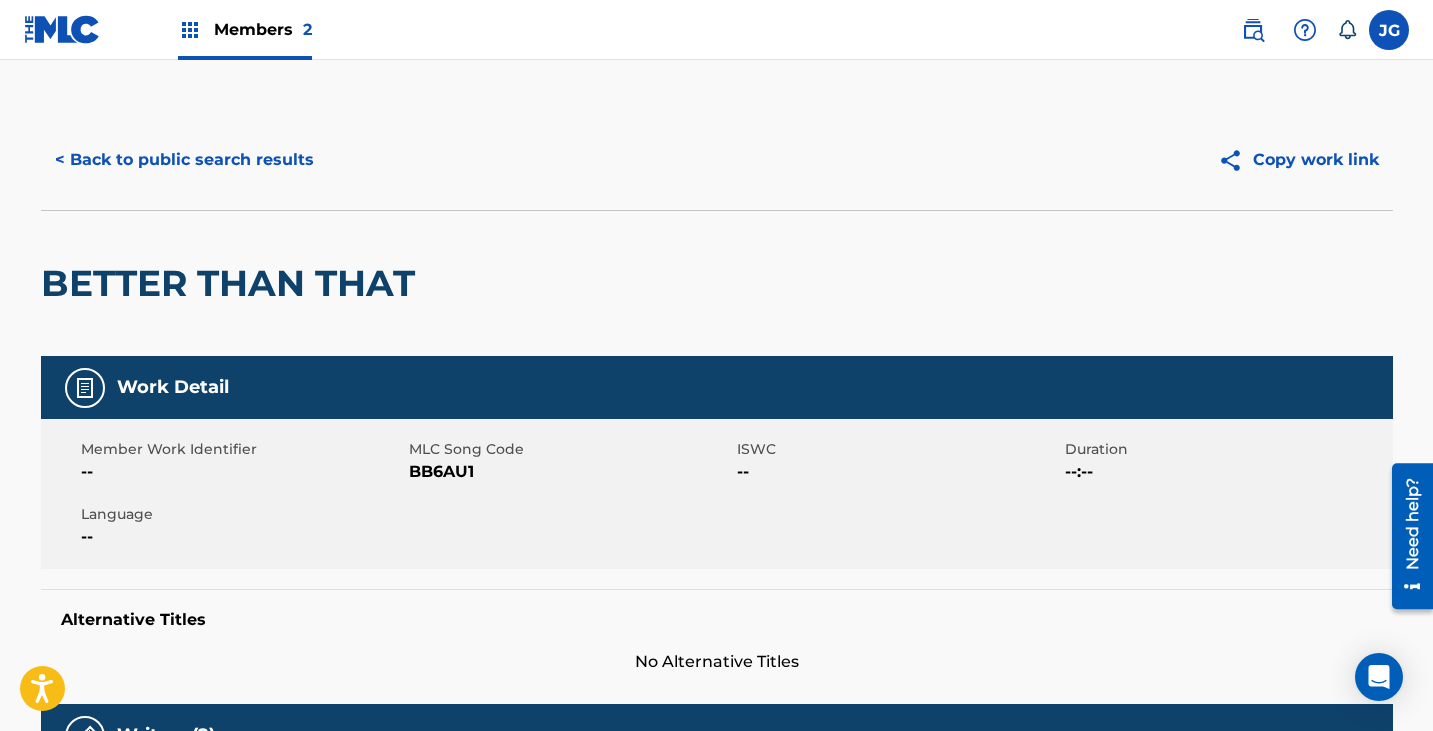 click on "< Back to public search results" at bounding box center [184, 160] 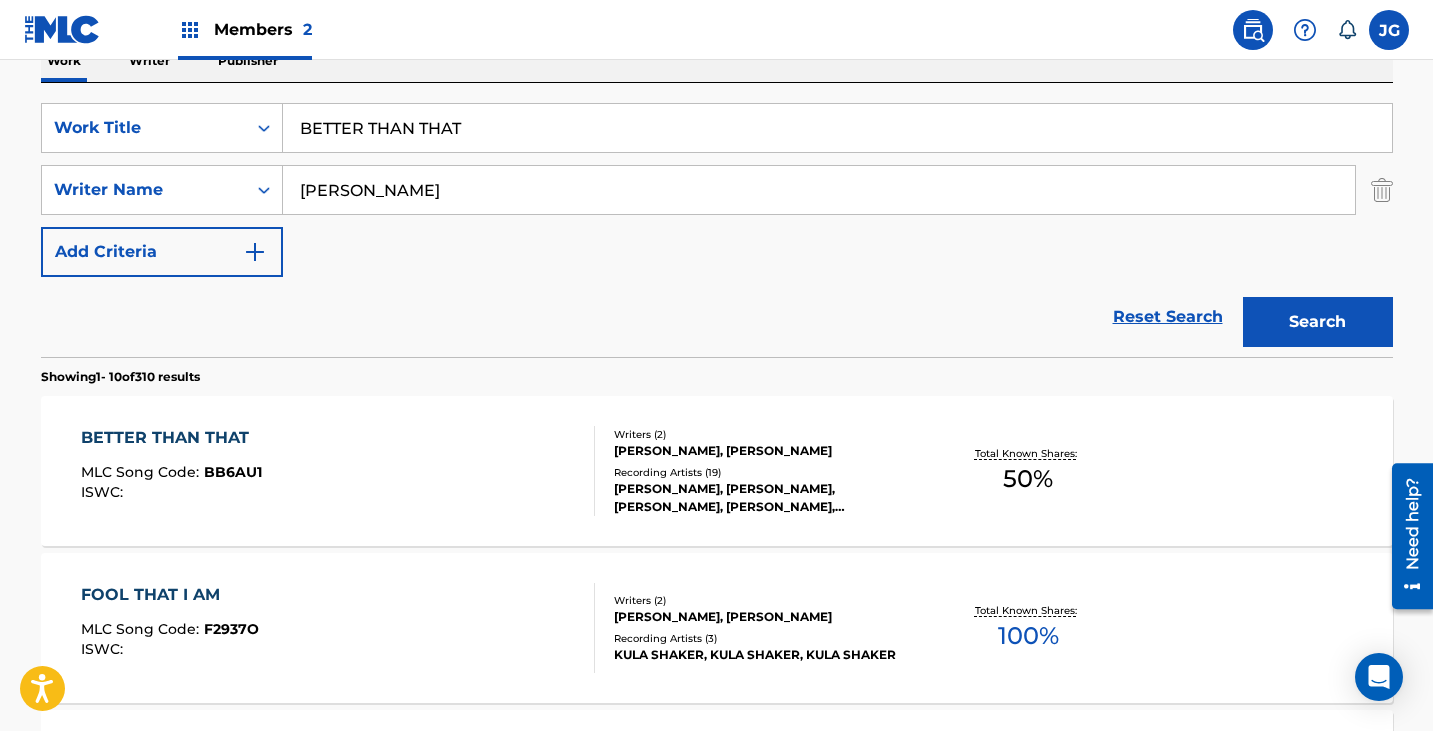 scroll, scrollTop: 279, scrollLeft: 0, axis: vertical 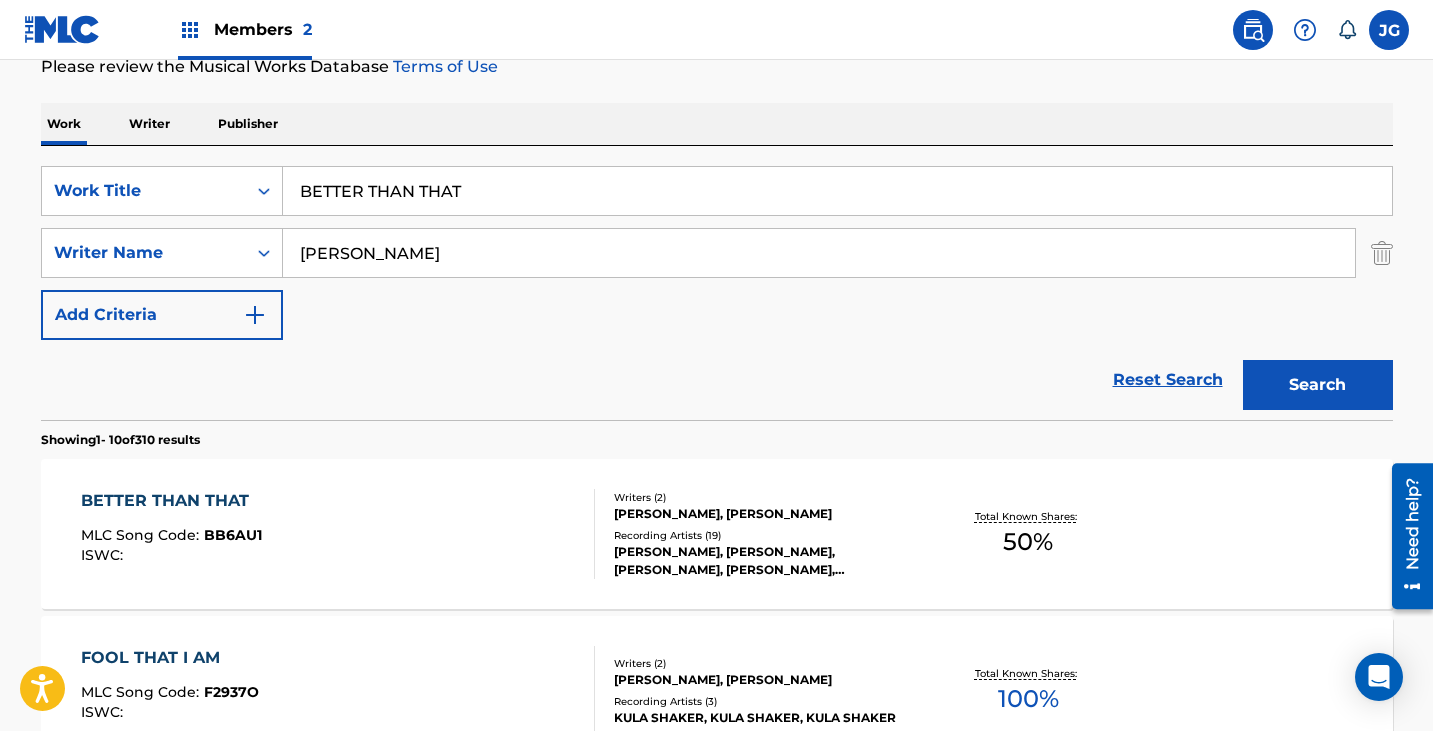 drag, startPoint x: 478, startPoint y: 206, endPoint x: 0, endPoint y: 218, distance: 478.1506 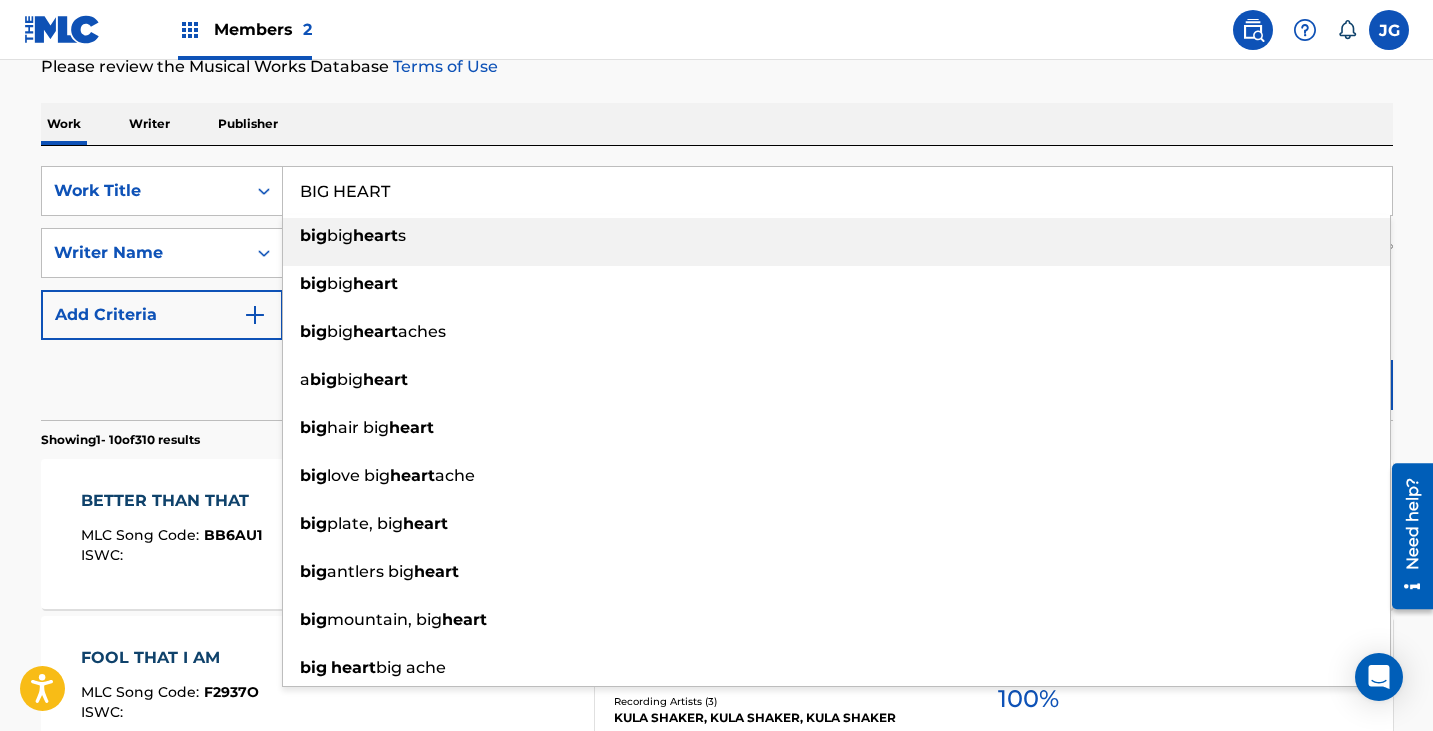 type on "BIG HEART" 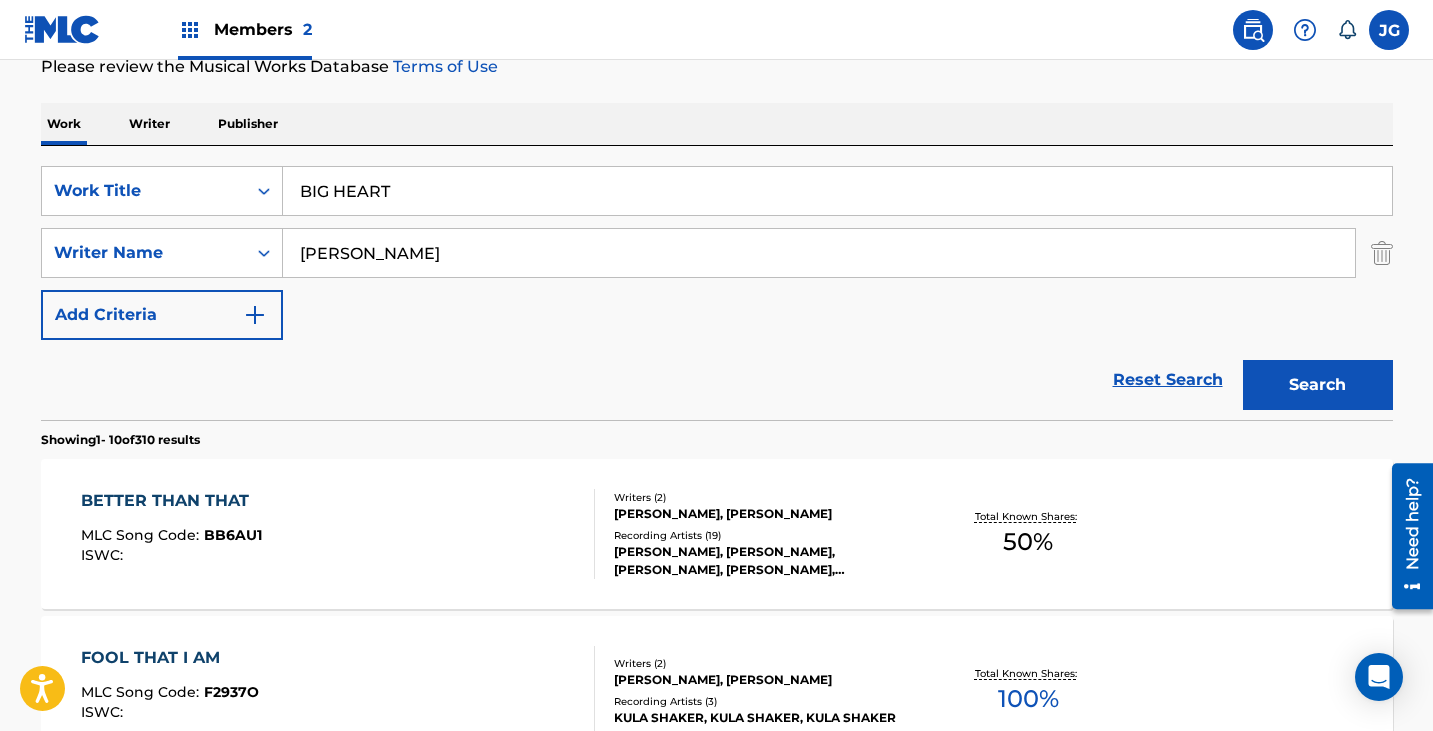 drag, startPoint x: 353, startPoint y: 258, endPoint x: 0, endPoint y: 237, distance: 353.62408 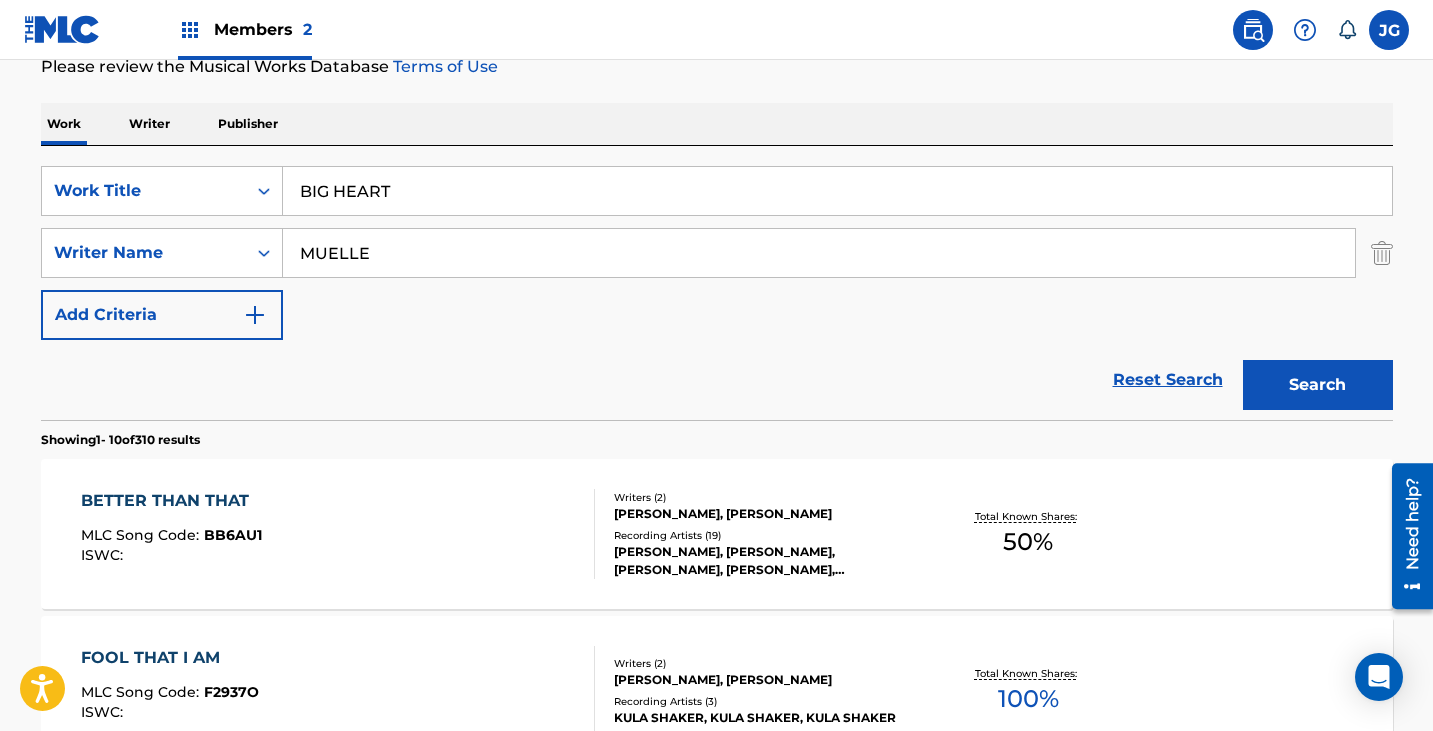 click on "Search" at bounding box center (1318, 385) 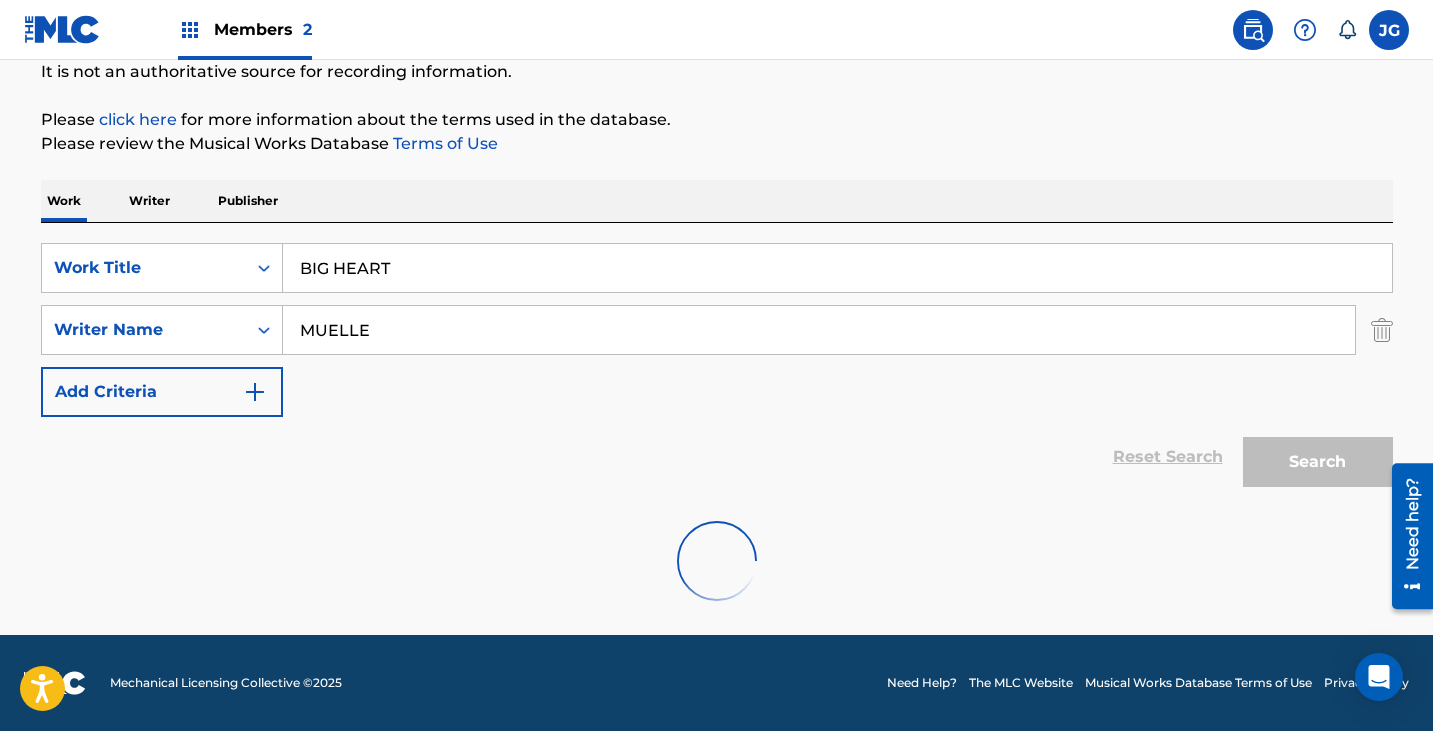 scroll, scrollTop: 279, scrollLeft: 0, axis: vertical 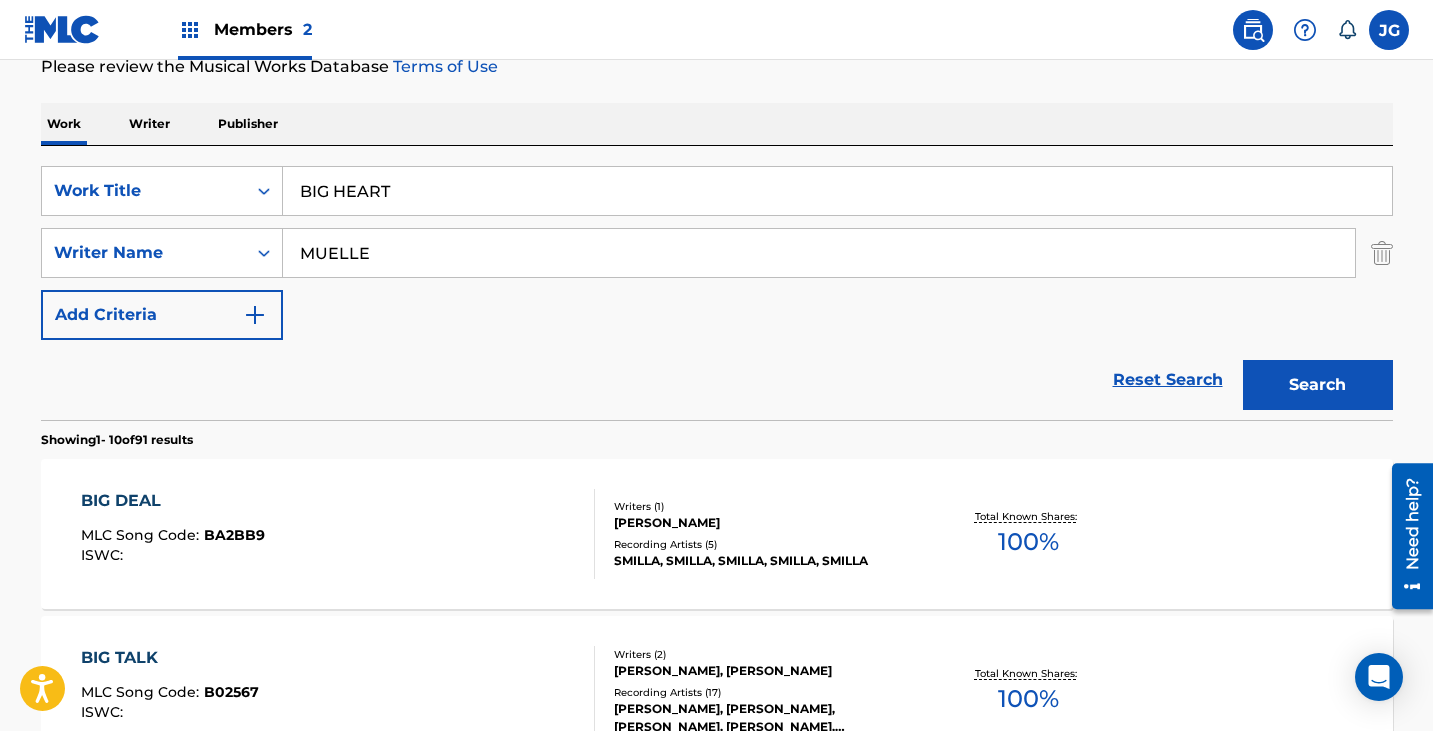 click on "MUELLE" at bounding box center (819, 253) 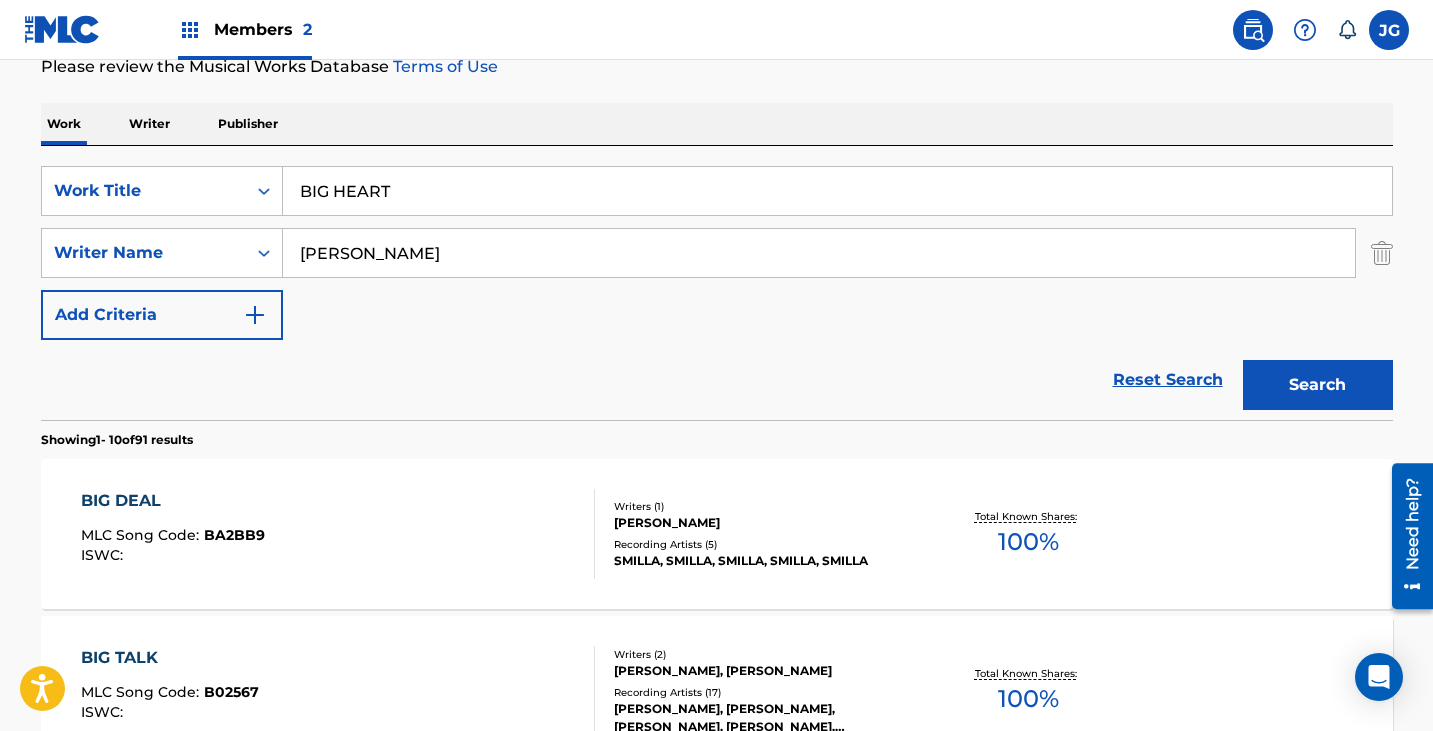 click on "Search" at bounding box center (1318, 385) 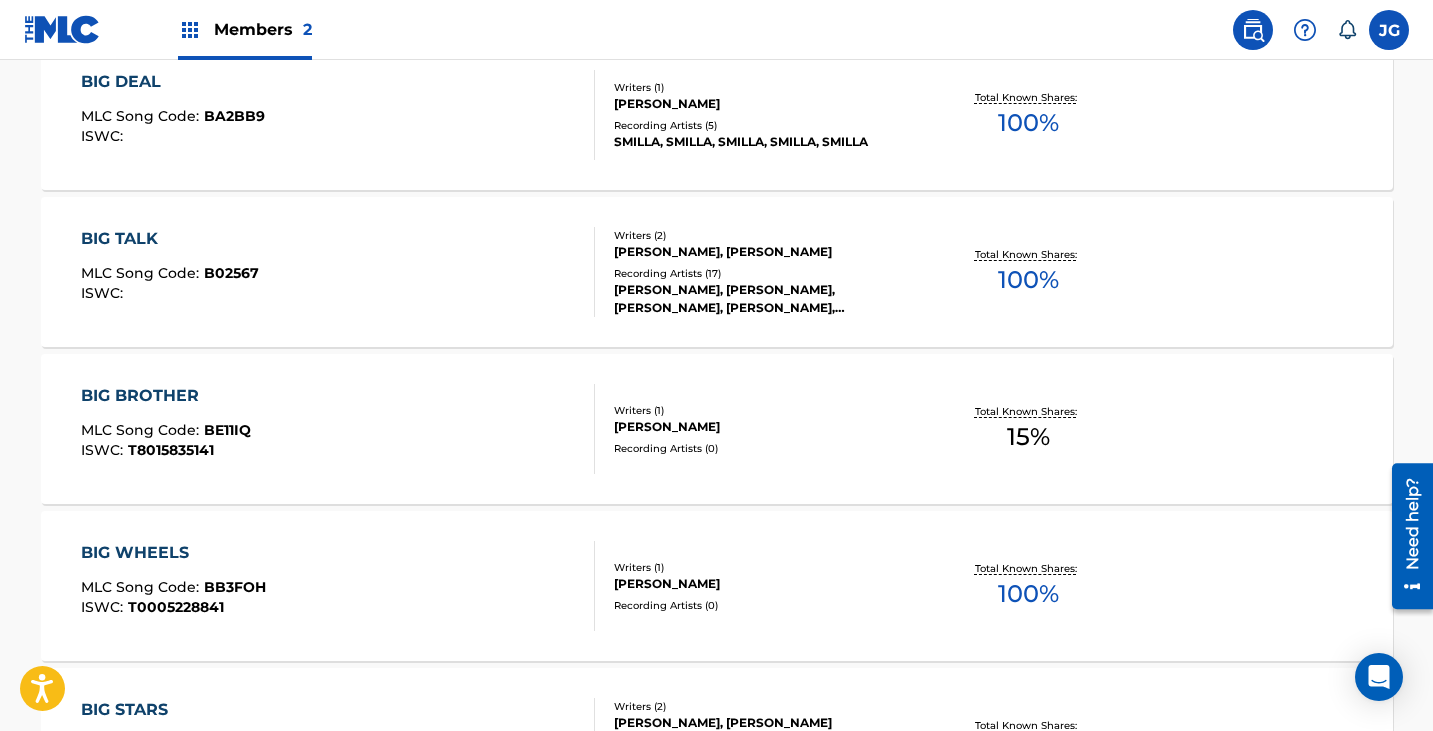 scroll, scrollTop: 279, scrollLeft: 0, axis: vertical 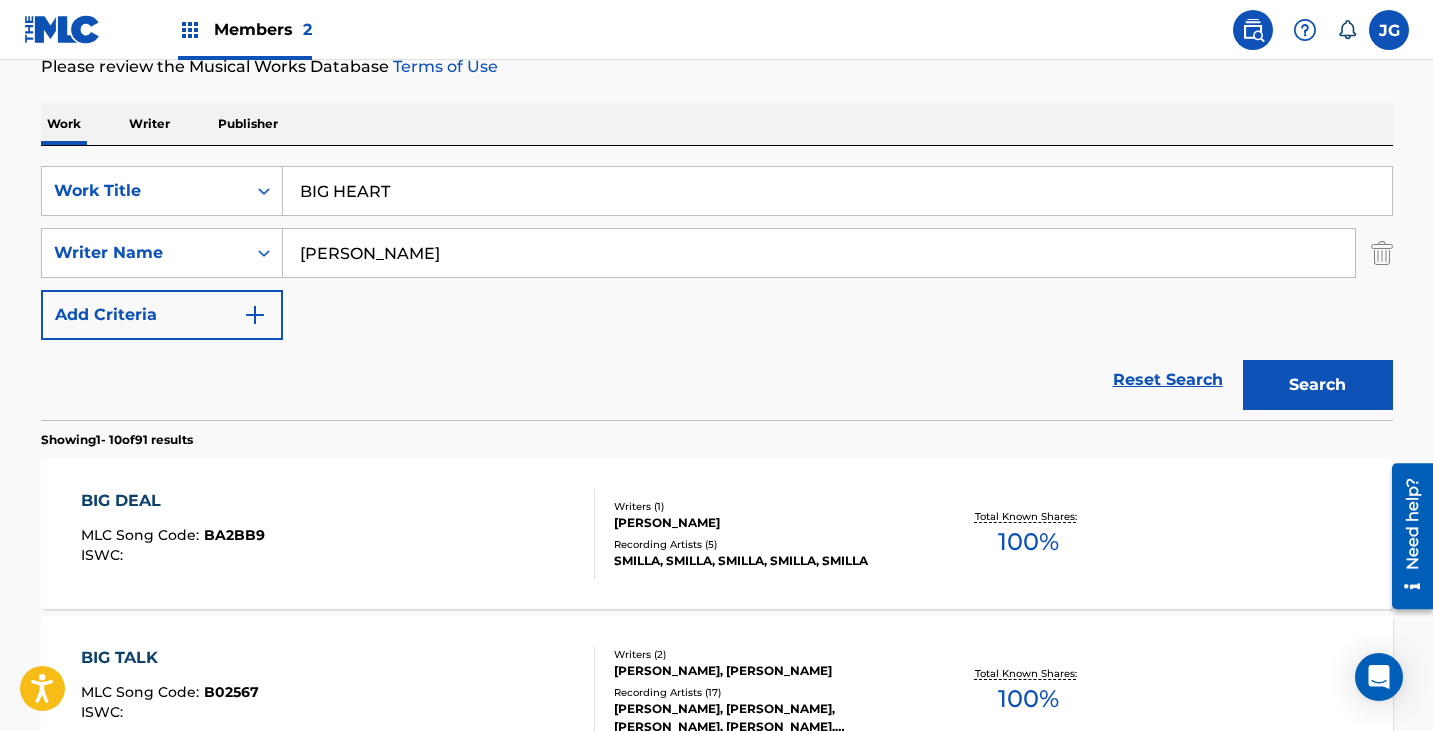 drag, startPoint x: 422, startPoint y: 255, endPoint x: 0, endPoint y: 156, distance: 433.45703 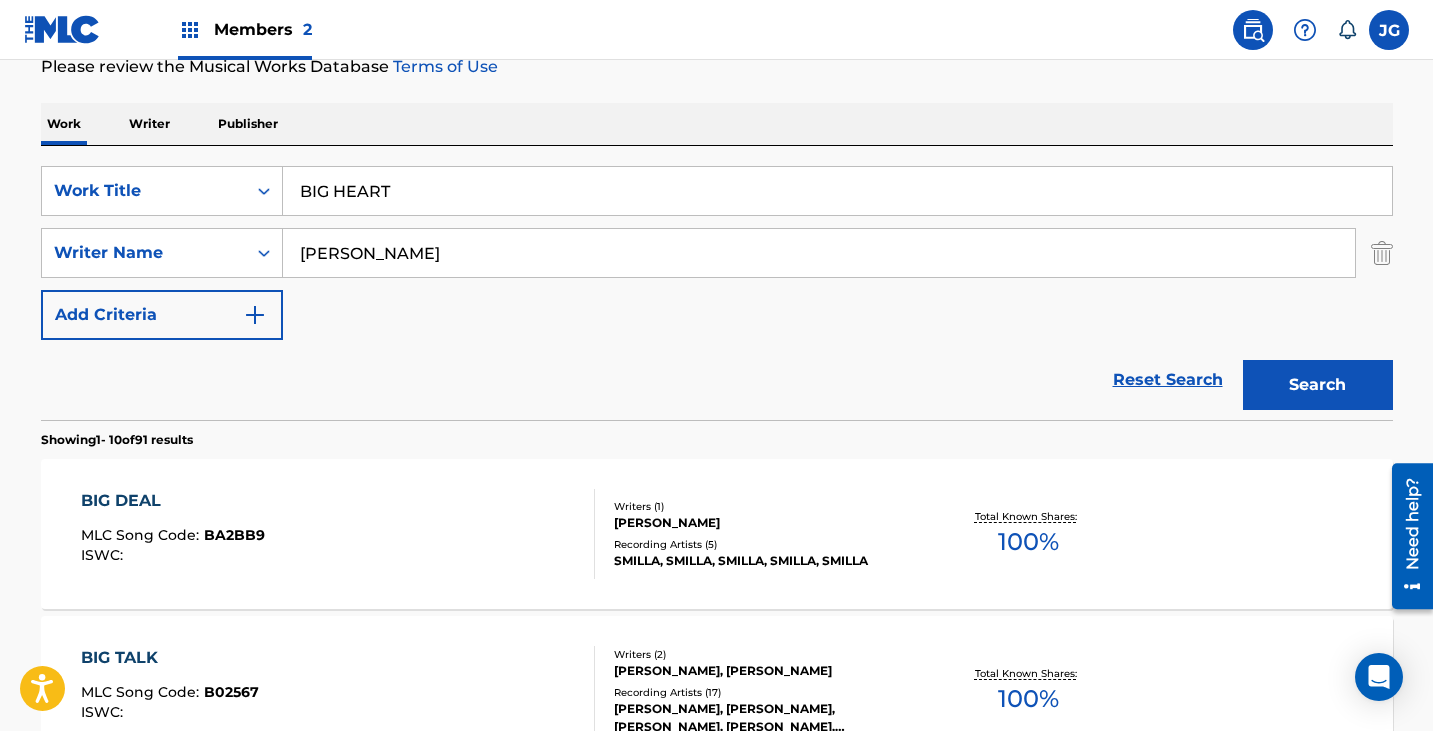 type on "[PERSON_NAME]" 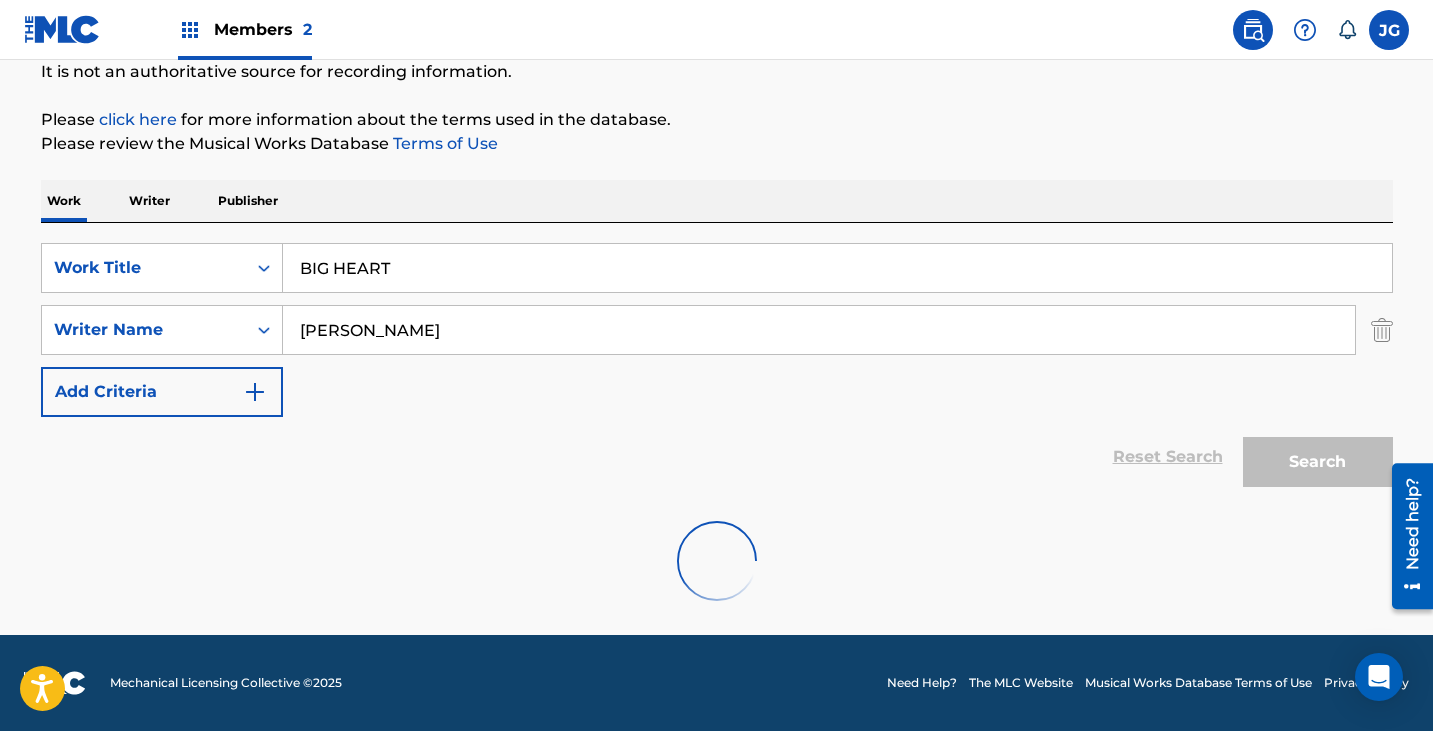 scroll, scrollTop: 279, scrollLeft: 0, axis: vertical 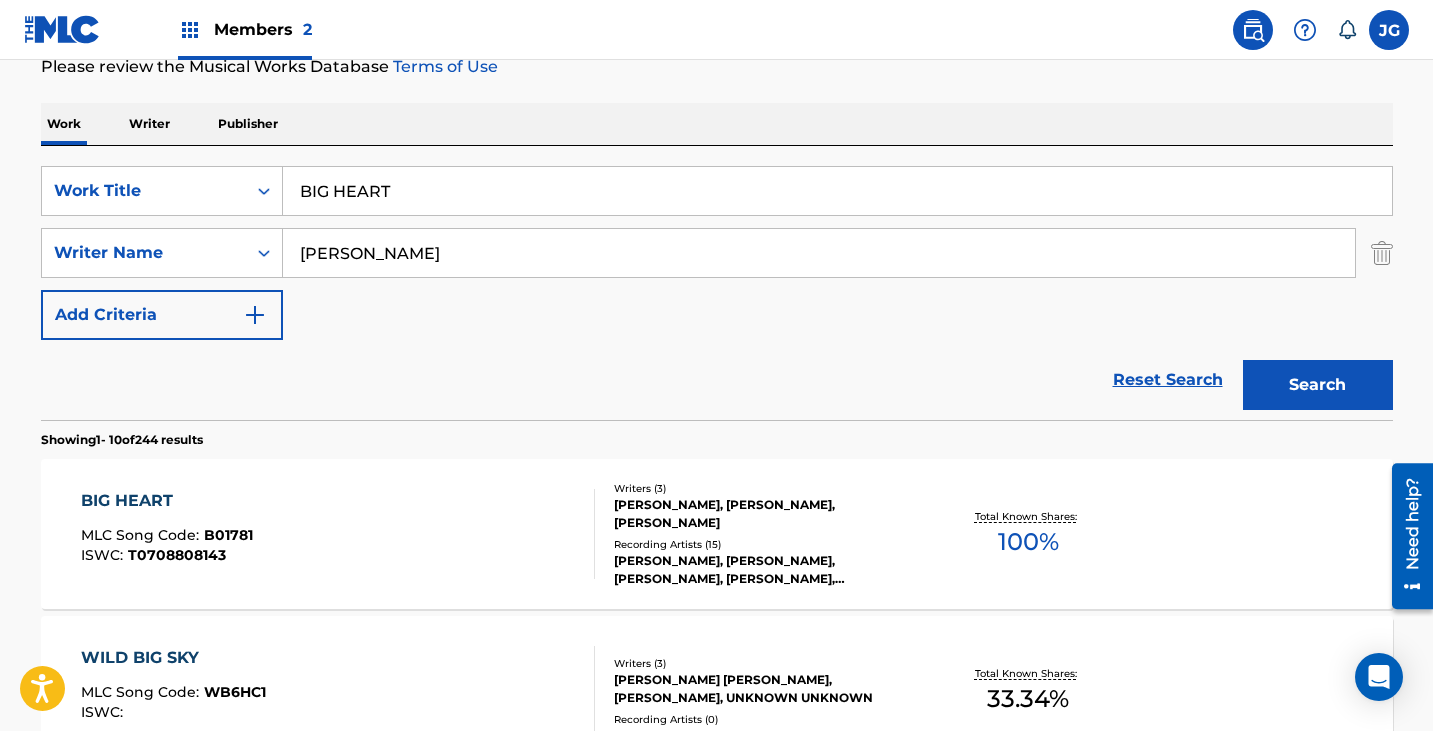 click on "[PERSON_NAME], [PERSON_NAME], [PERSON_NAME], [PERSON_NAME], [PERSON_NAME]/[PERSON_NAME] BAND" at bounding box center (765, 570) 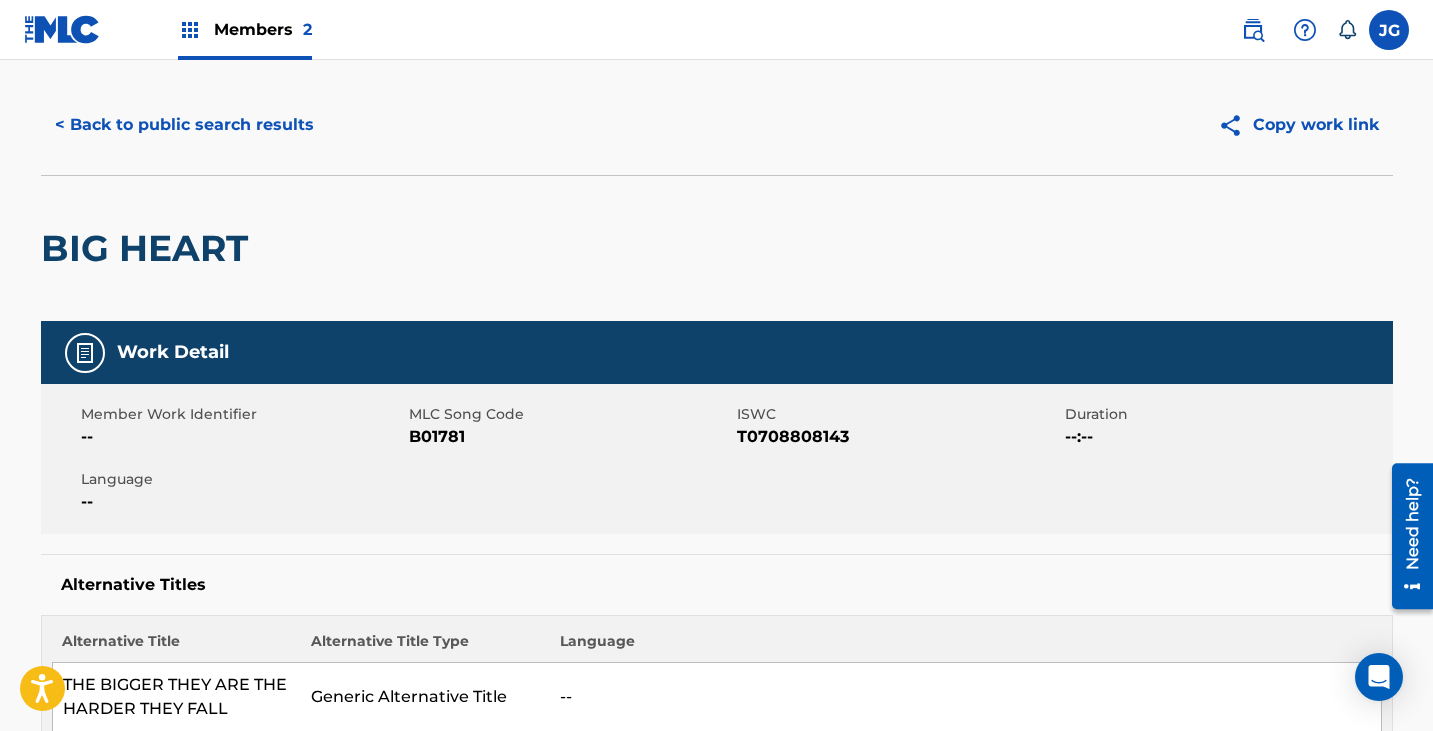 scroll, scrollTop: 0, scrollLeft: 0, axis: both 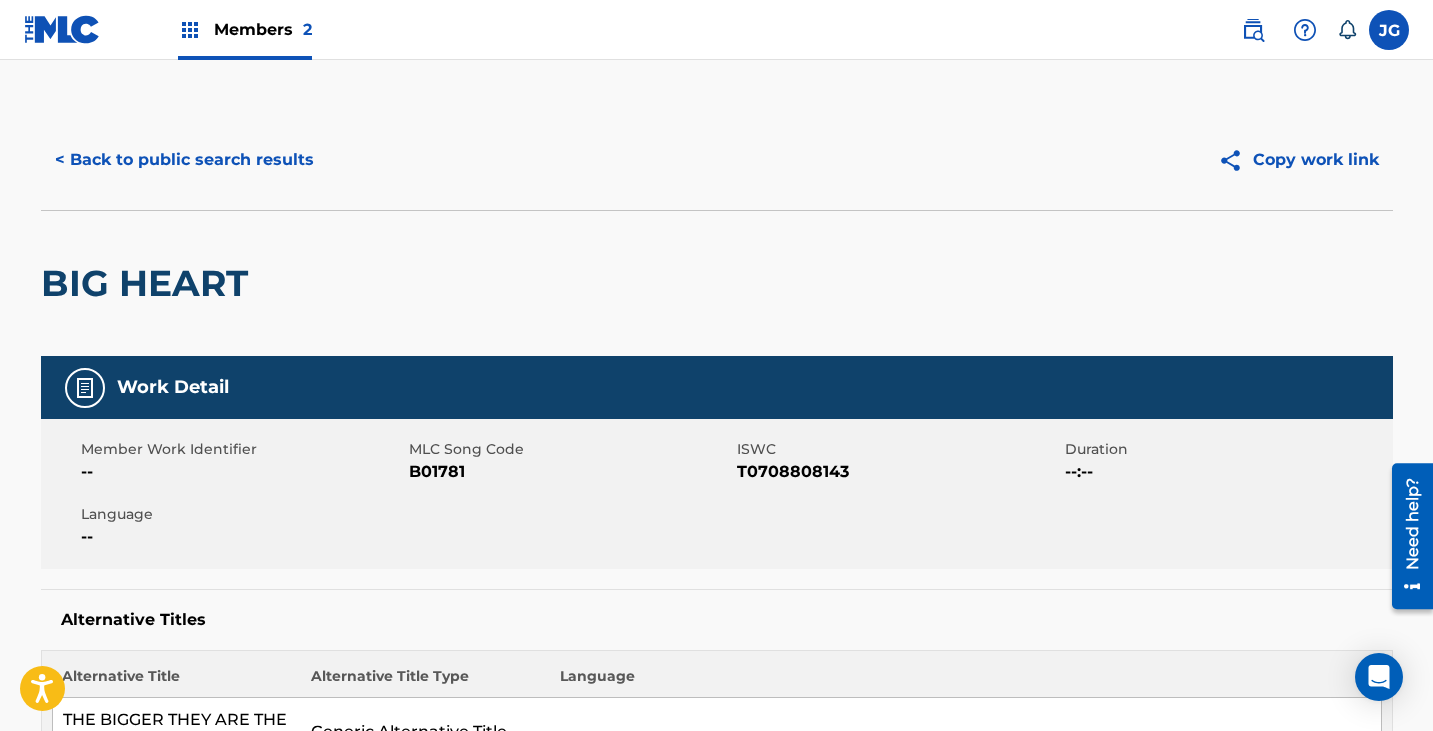 click on "< Back to public search results Copy work link BIG HEART     Work Detail   Member Work Identifier -- MLC Song Code B01781 ISWC T0708808143 Duration --:-- Language -- Alternative Titles Alternative Title Alternative Title Type Language THE BIGGER THEY ARE THE HARDER THEY FALL Generic Alternative Title -- Writers   (3) Writer Name Writer IPI Writer Role [PERSON_NAME] 00842937020 Composer BLUE [PERSON_NAME] -- Composer [PERSON_NAME] 00071024712 Composer Publishers   (2) Total shares:  100 % Publisher Name Publisher IPI Publisher Number Represented Writers Collection Share Contact Details UNIVERSAL MUSIC-CAREERS 00539732230 P4140G 66.66% UMPGNACopyright [STREET_ADDRESS][PERSON_NAME][US_STATE] [EMAIL_ADDRESS][DOMAIN_NAME] Administrator Name Administrator IPI Administrator Number Collection Share Contact Details BMG PLATINUM SONGS SNGFLE/DIGI -- P83561 33.34% BMG US Registrations [STREET_ADDRESS][US_STATE][US_STATE] [PHONE_NUMBER] [EMAIL_ADDRESS][DOMAIN_NAME] Admin Original Publisher Connecting Line %" at bounding box center (716, 1306) 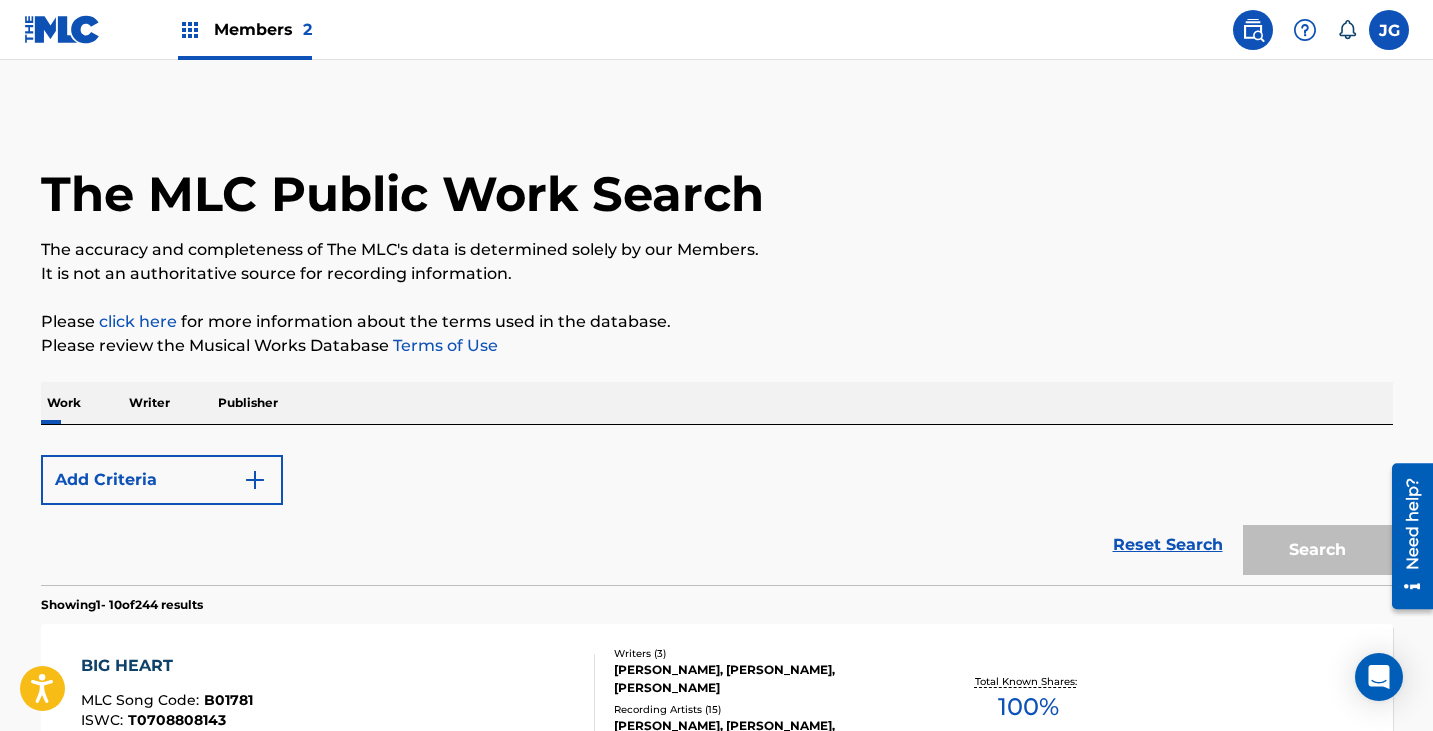 scroll, scrollTop: 279, scrollLeft: 0, axis: vertical 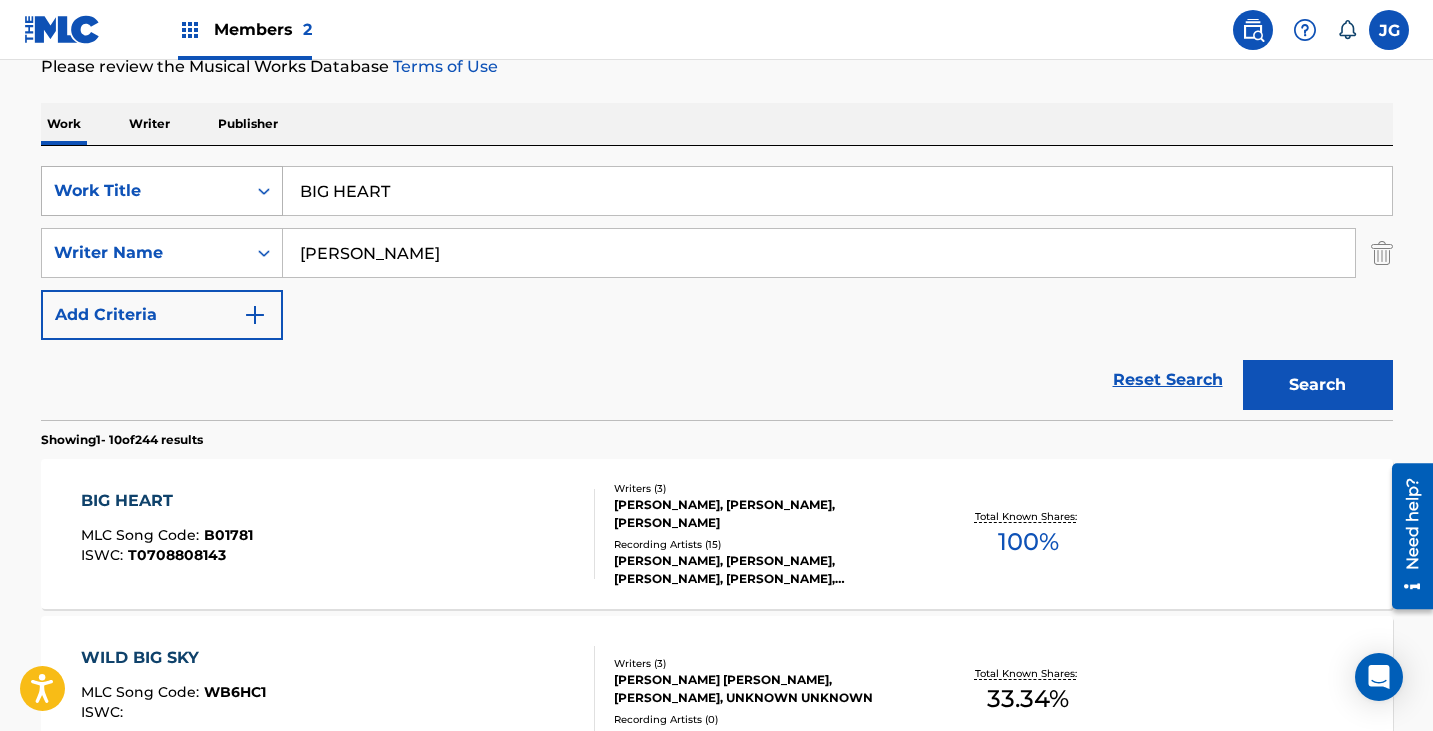 drag, startPoint x: 494, startPoint y: 180, endPoint x: 59, endPoint y: 212, distance: 436.1754 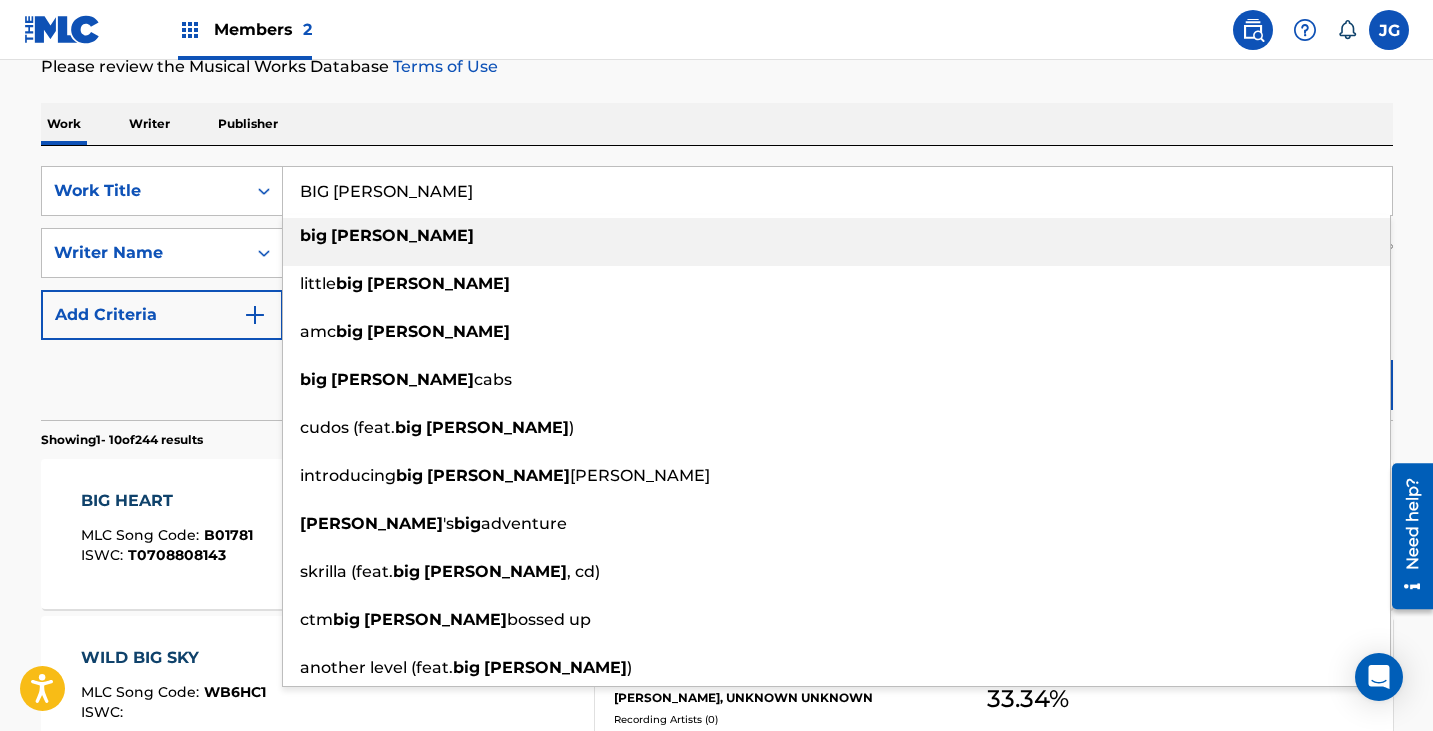 type on "BIG [PERSON_NAME]" 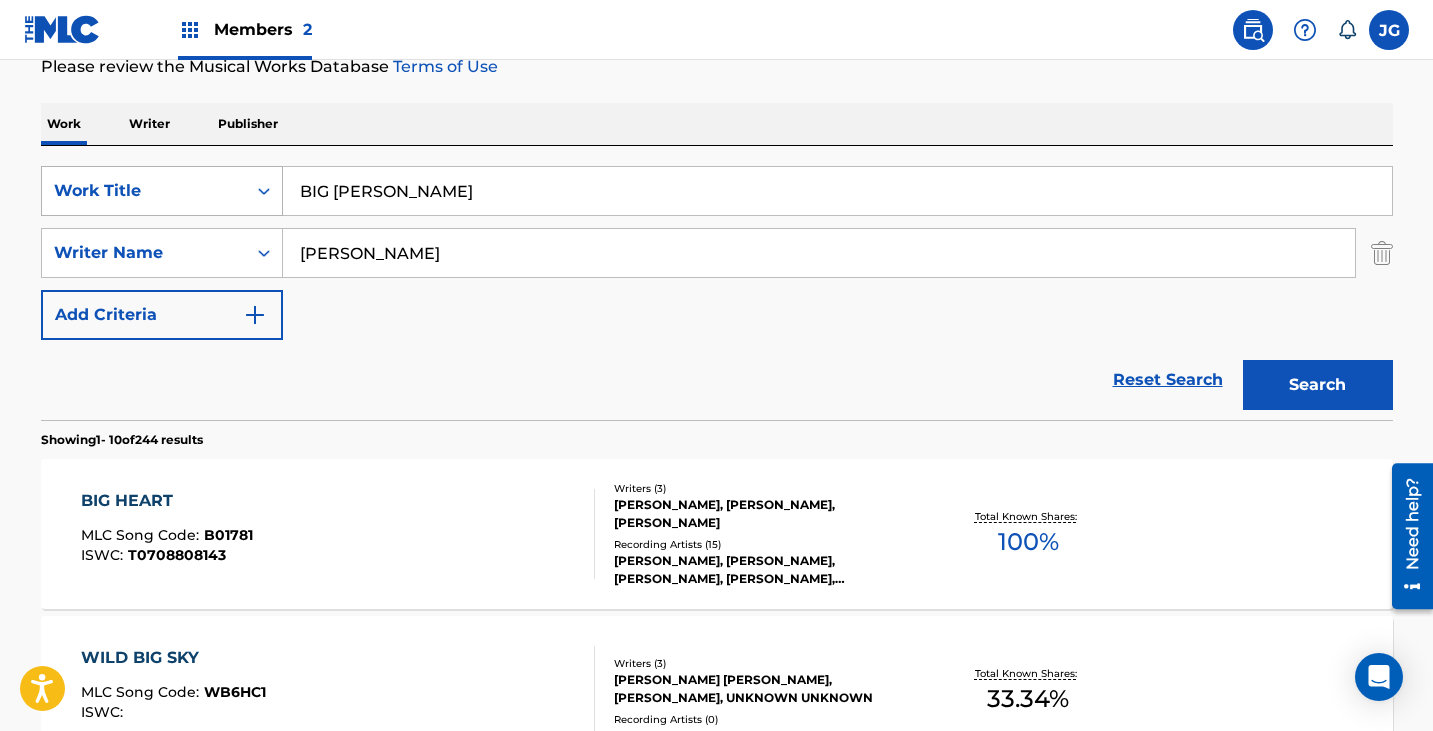 drag, startPoint x: 421, startPoint y: 260, endPoint x: 200, endPoint y: 176, distance: 236.42546 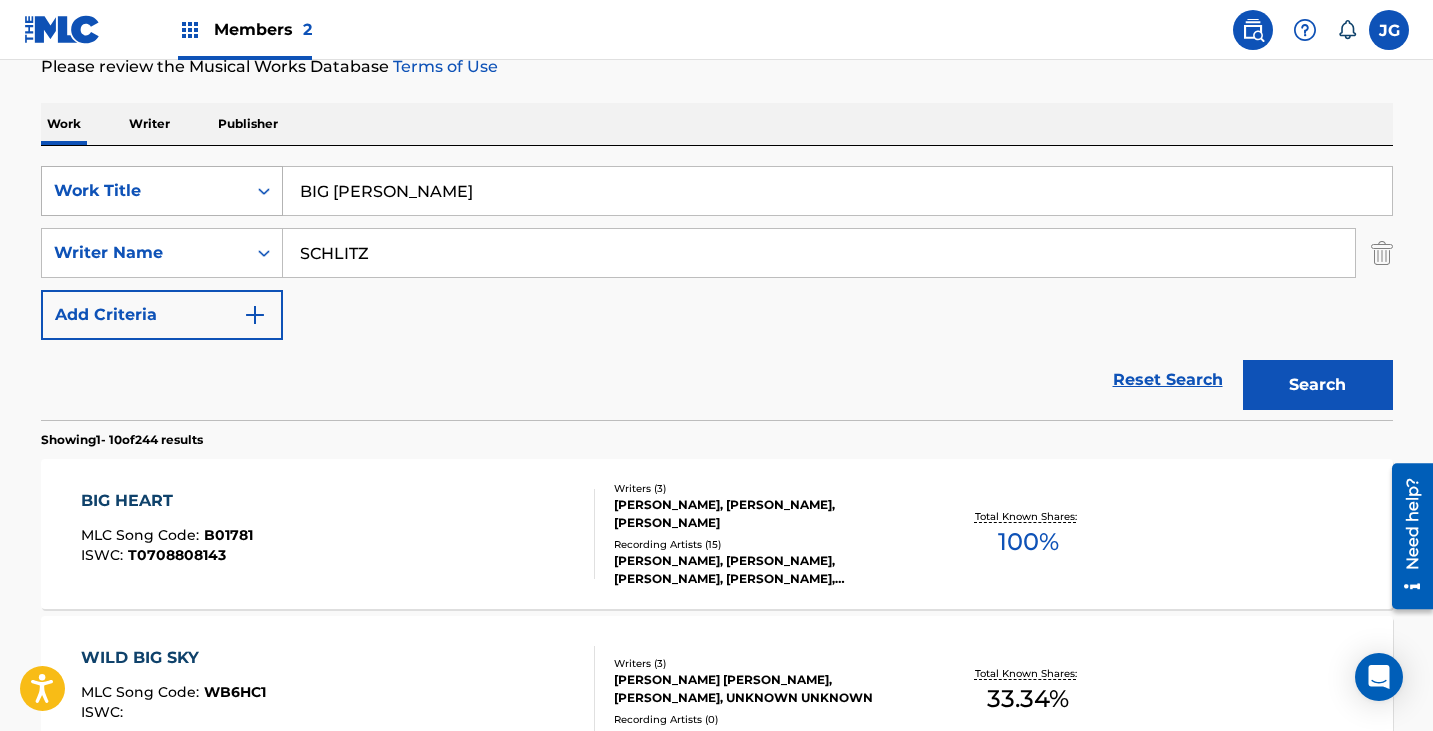 type on "SCHLITZ" 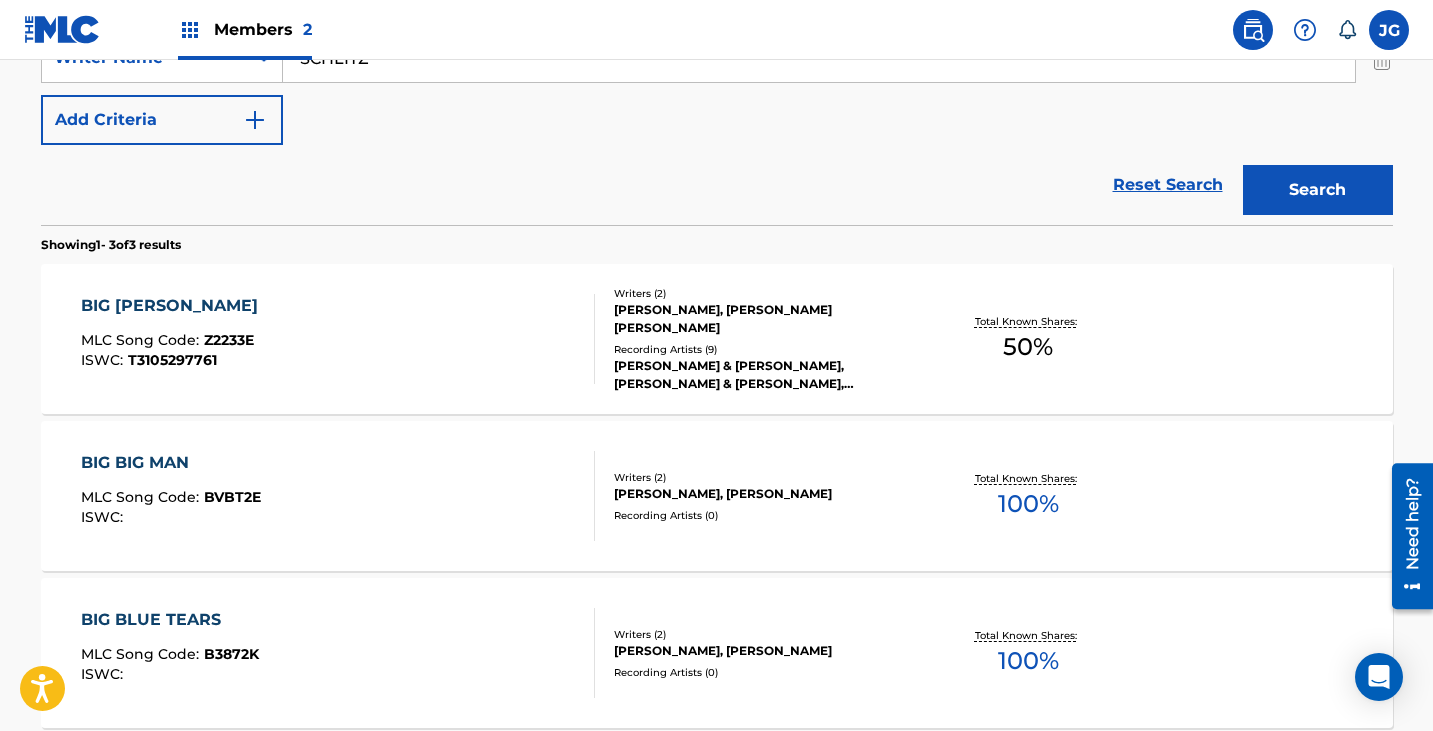 scroll, scrollTop: 479, scrollLeft: 0, axis: vertical 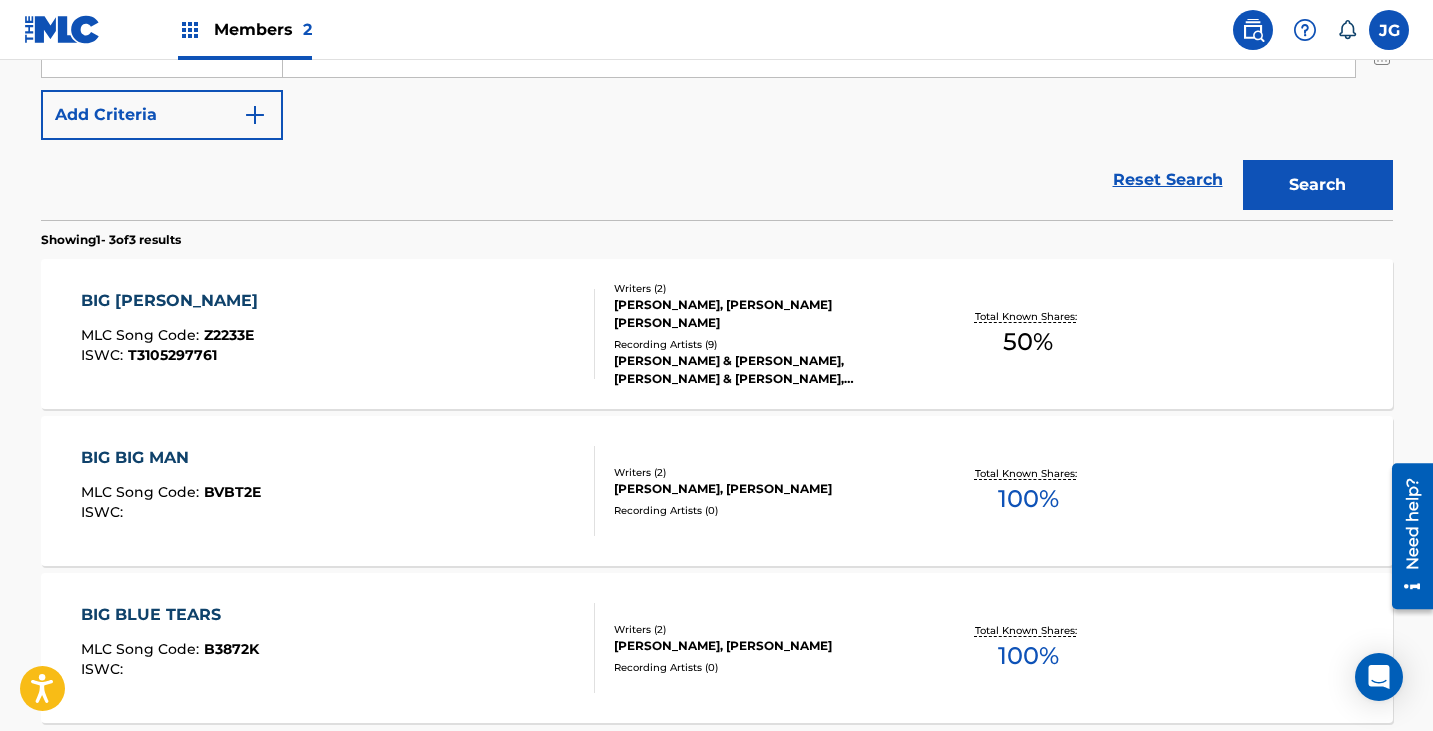 click on "BIG [PERSON_NAME] MLC Song Code : Z2233E ISWC : T3105297761" at bounding box center [338, 334] 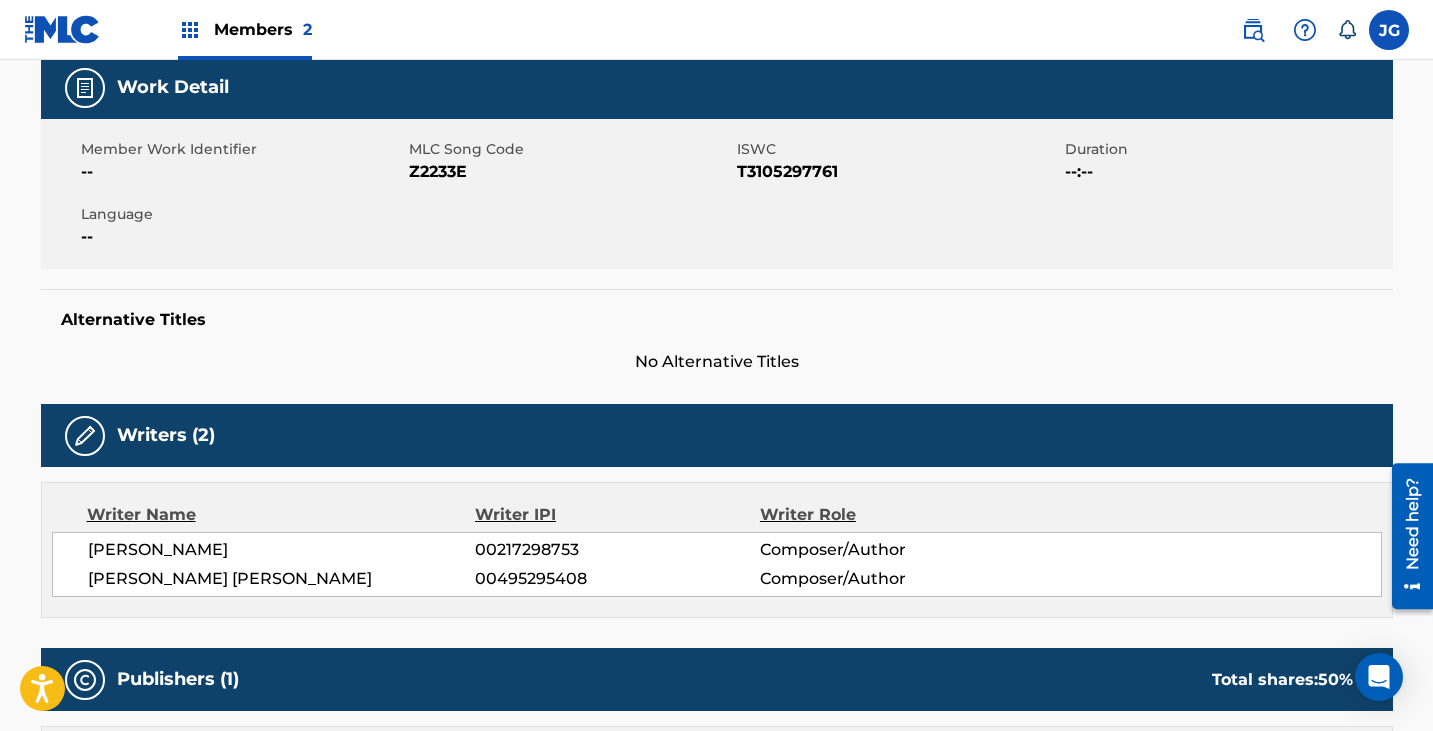 scroll, scrollTop: 0, scrollLeft: 0, axis: both 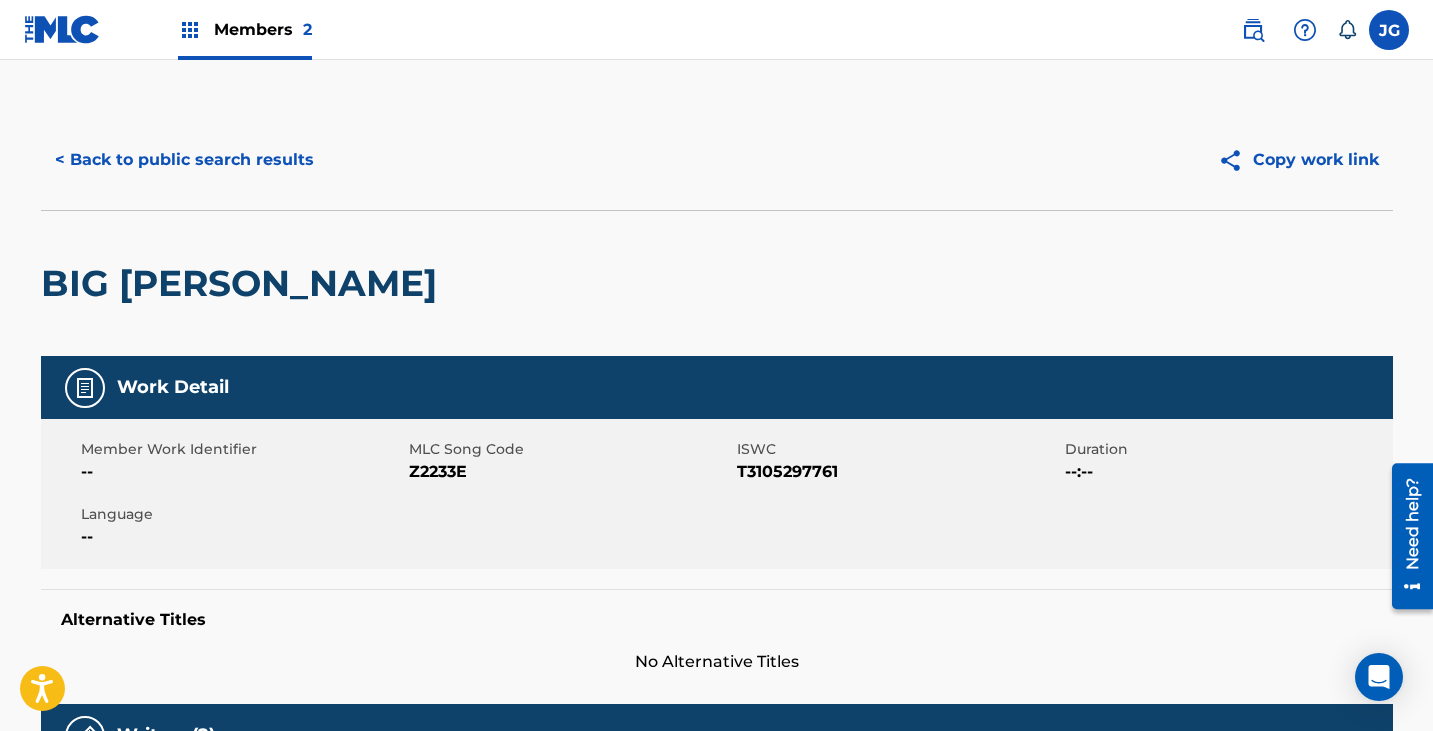 click on "< Back to public search results" at bounding box center (184, 160) 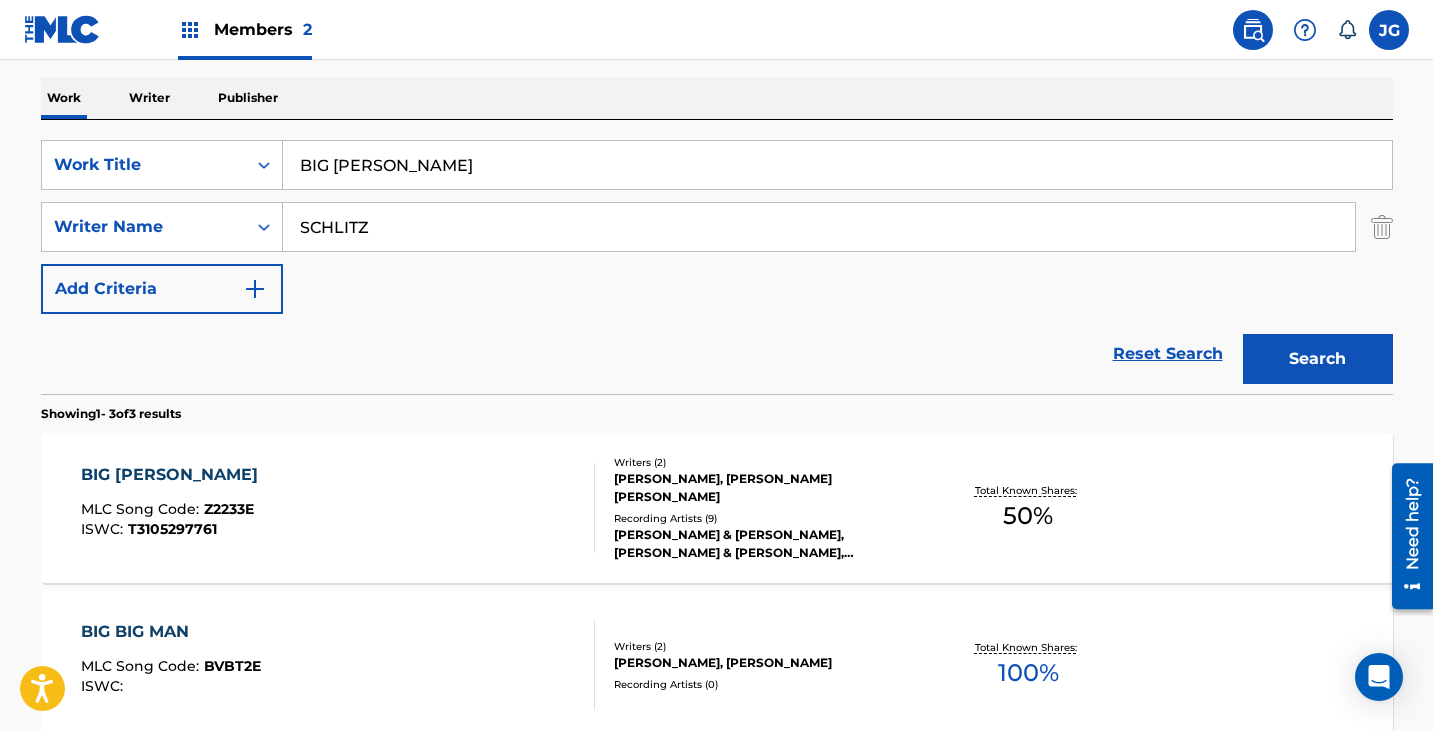scroll, scrollTop: 171, scrollLeft: 0, axis: vertical 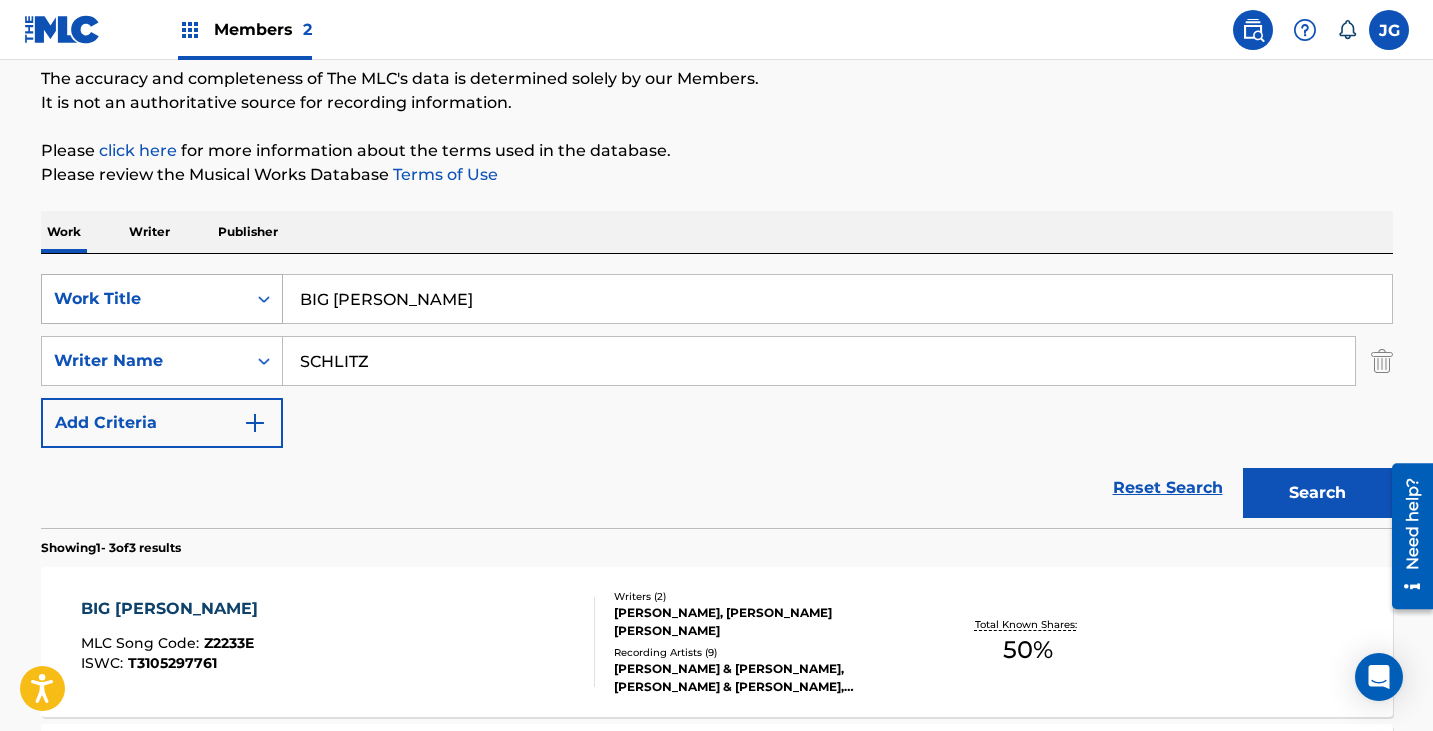 click on "Work Title" at bounding box center [144, 299] 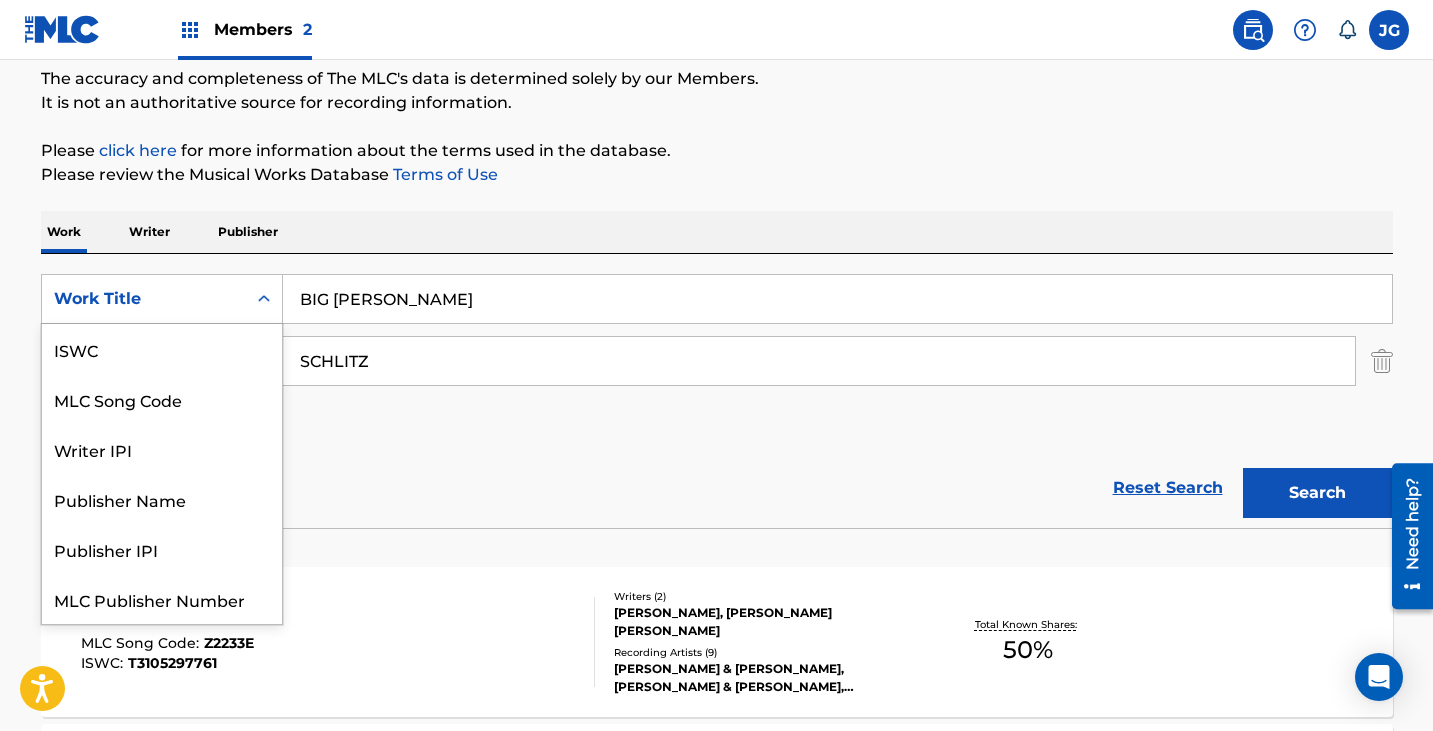 scroll, scrollTop: 50, scrollLeft: 0, axis: vertical 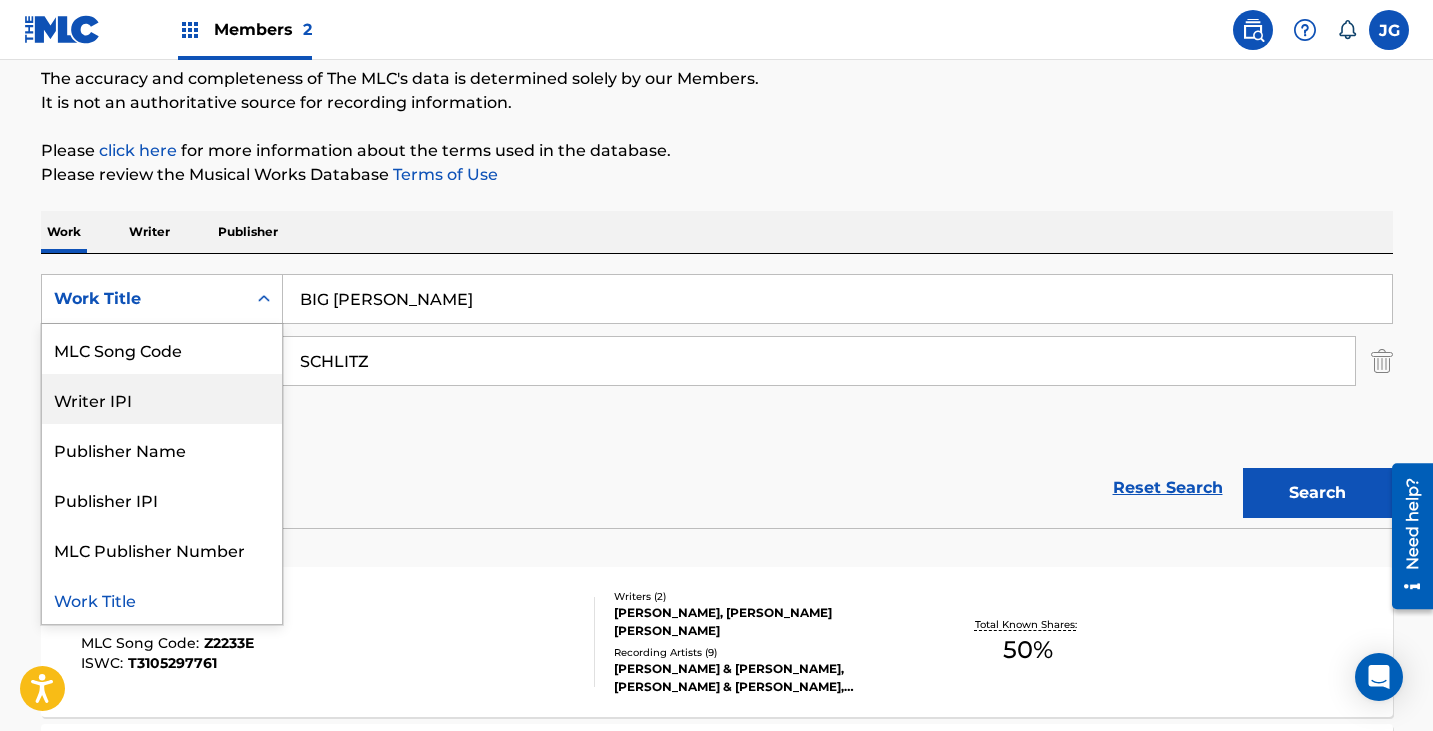 click on "MLC Song Code" at bounding box center (162, 349) 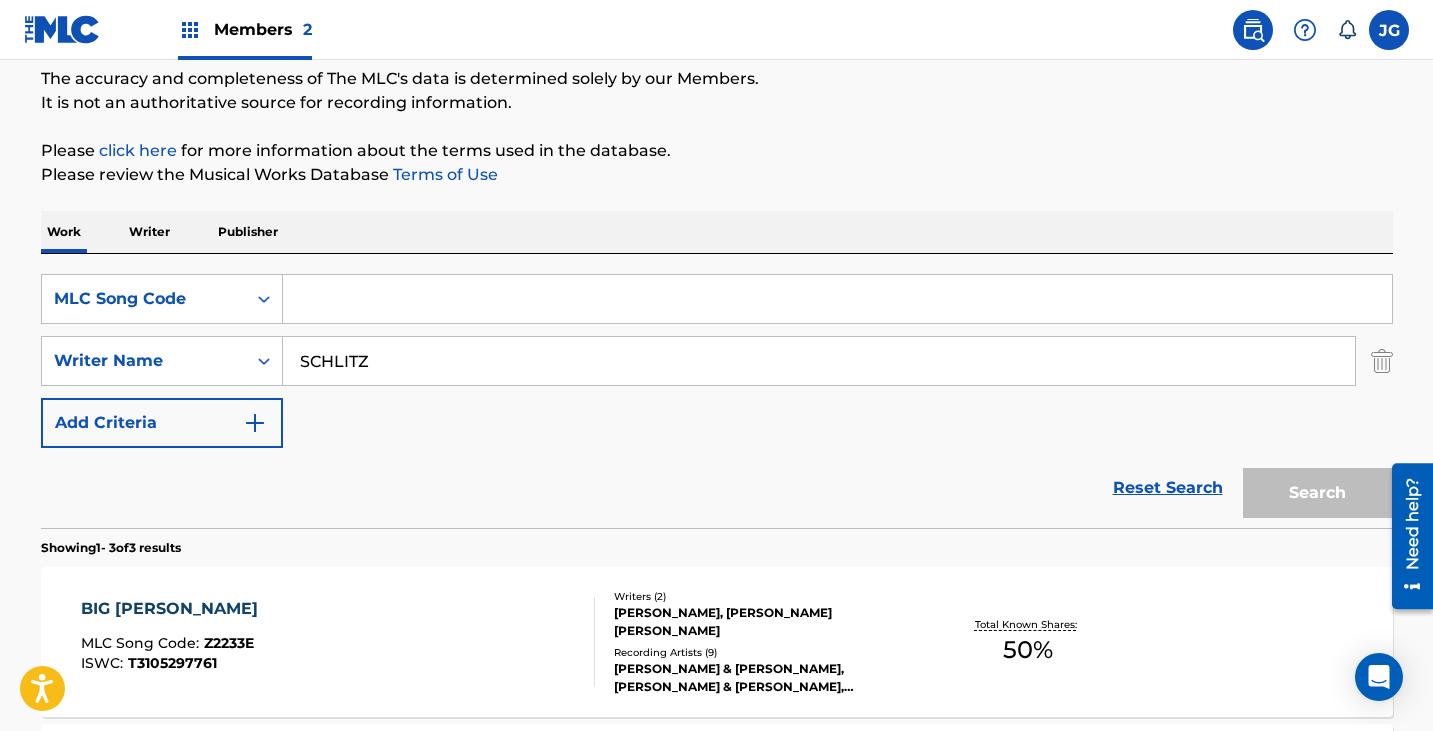 click at bounding box center [837, 299] 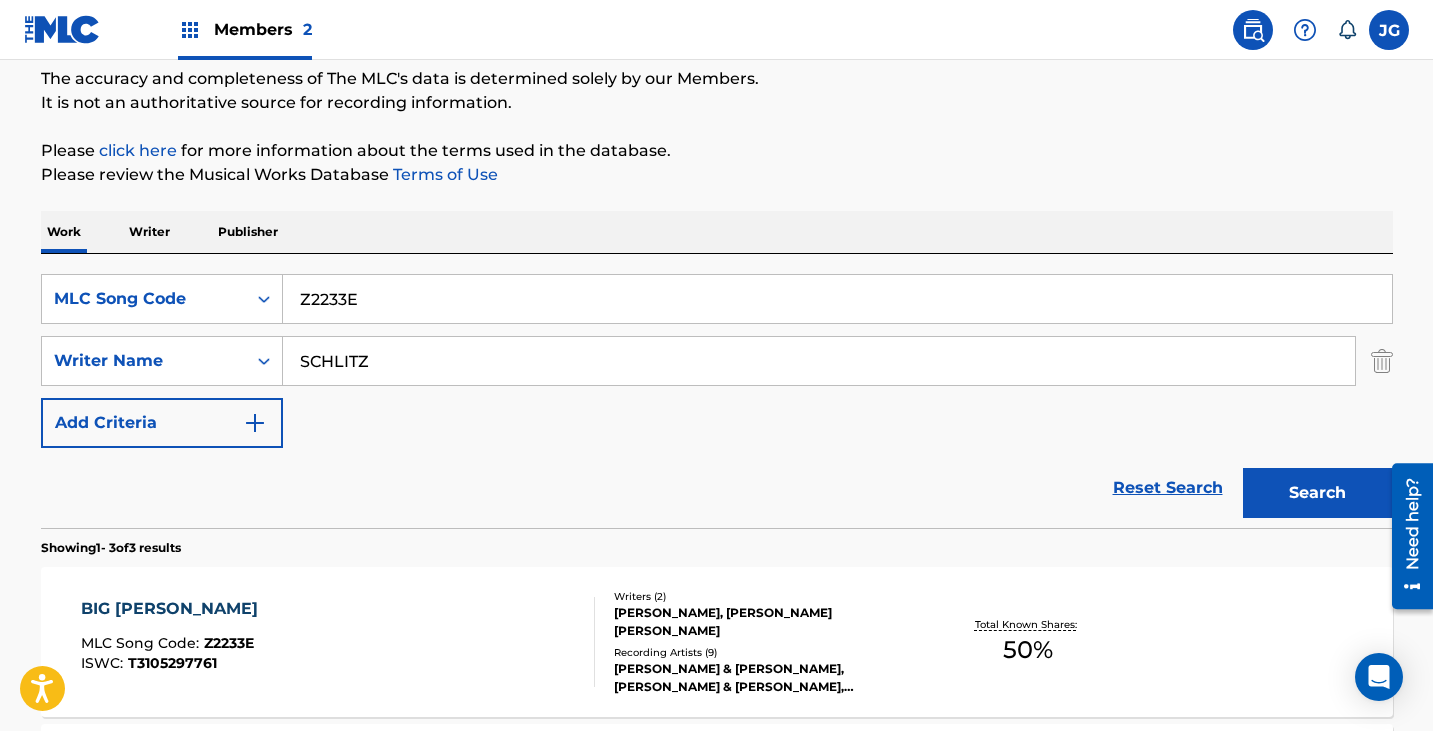 type on "Z2233E" 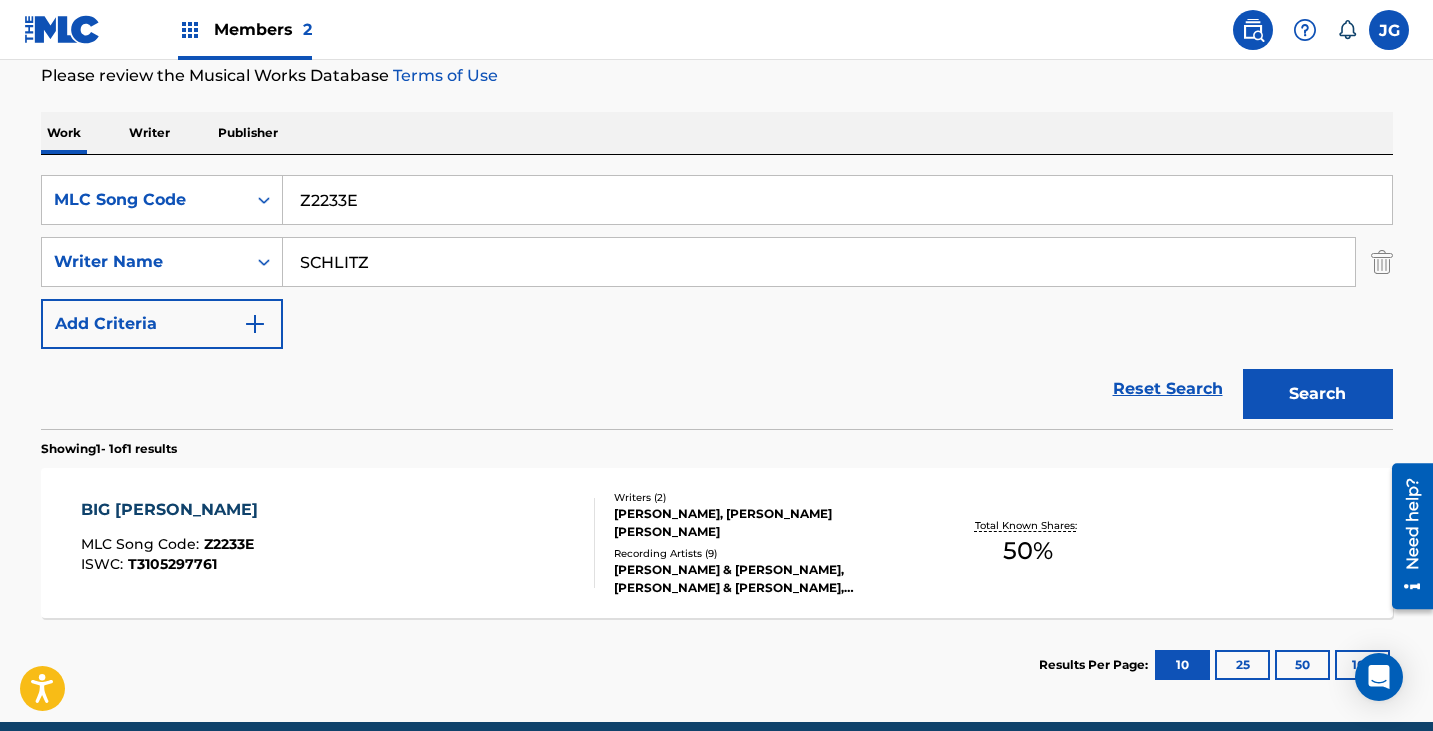 scroll, scrollTop: 271, scrollLeft: 0, axis: vertical 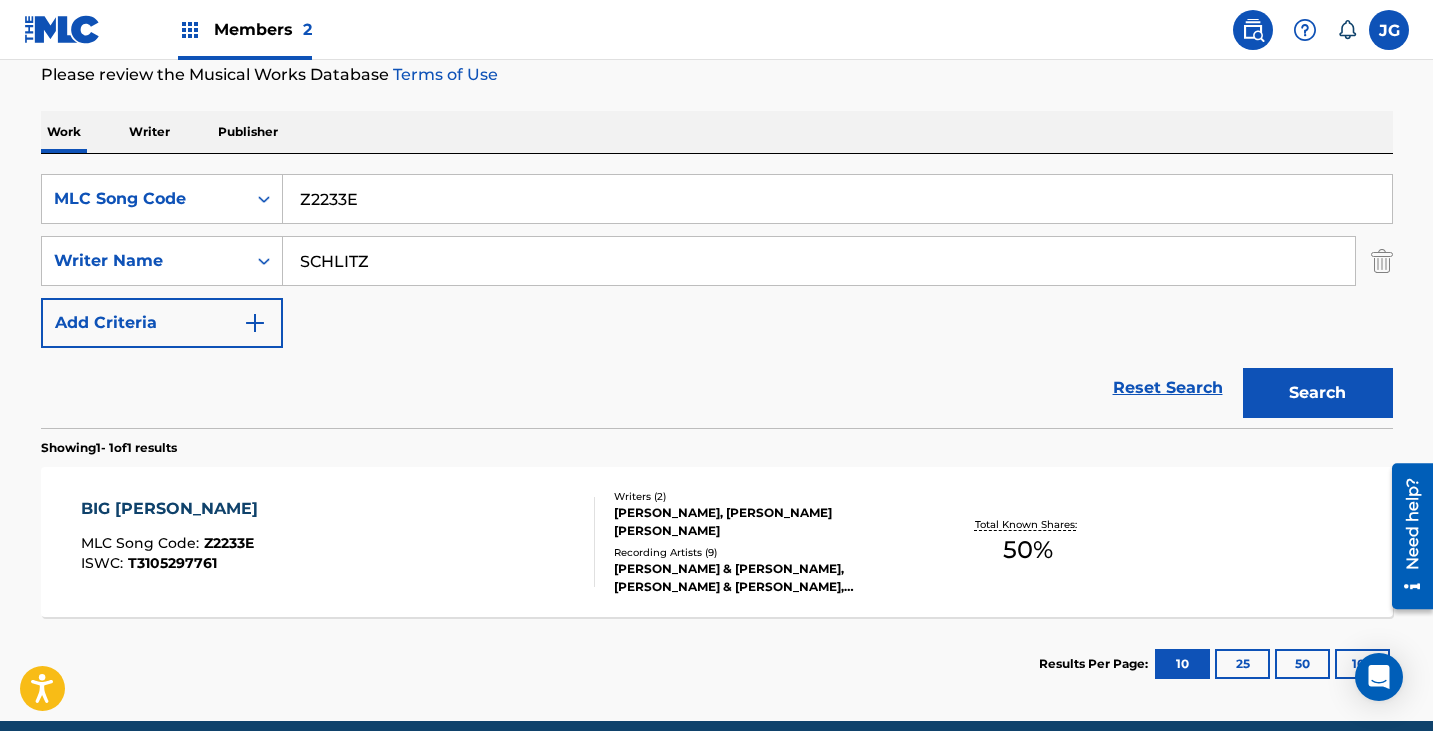 click on "BIG [PERSON_NAME] MLC Song Code : Z2233E ISWC : T3105297761 Writers ( 2 ) [PERSON_NAME], [PERSON_NAME] [PERSON_NAME] Recording Artists ( 9 ) [PERSON_NAME] & [PERSON_NAME], [PERSON_NAME] & [PERSON_NAME], [PERSON_NAME] & [PERSON_NAME], [PERSON_NAME] & [PERSON_NAME], [PERSON_NAME] & [PERSON_NAME] Total Known Shares: 50 %" at bounding box center (717, 542) 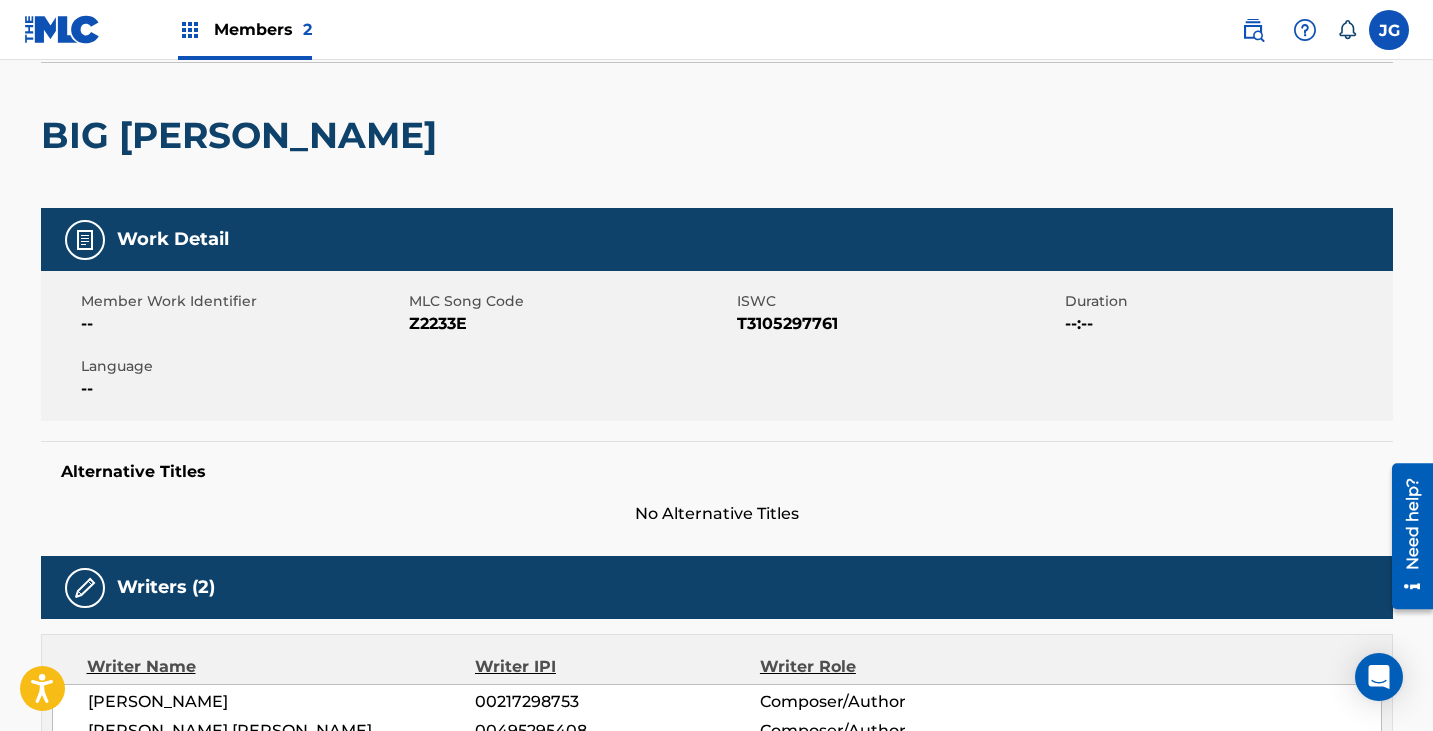 scroll, scrollTop: 0, scrollLeft: 0, axis: both 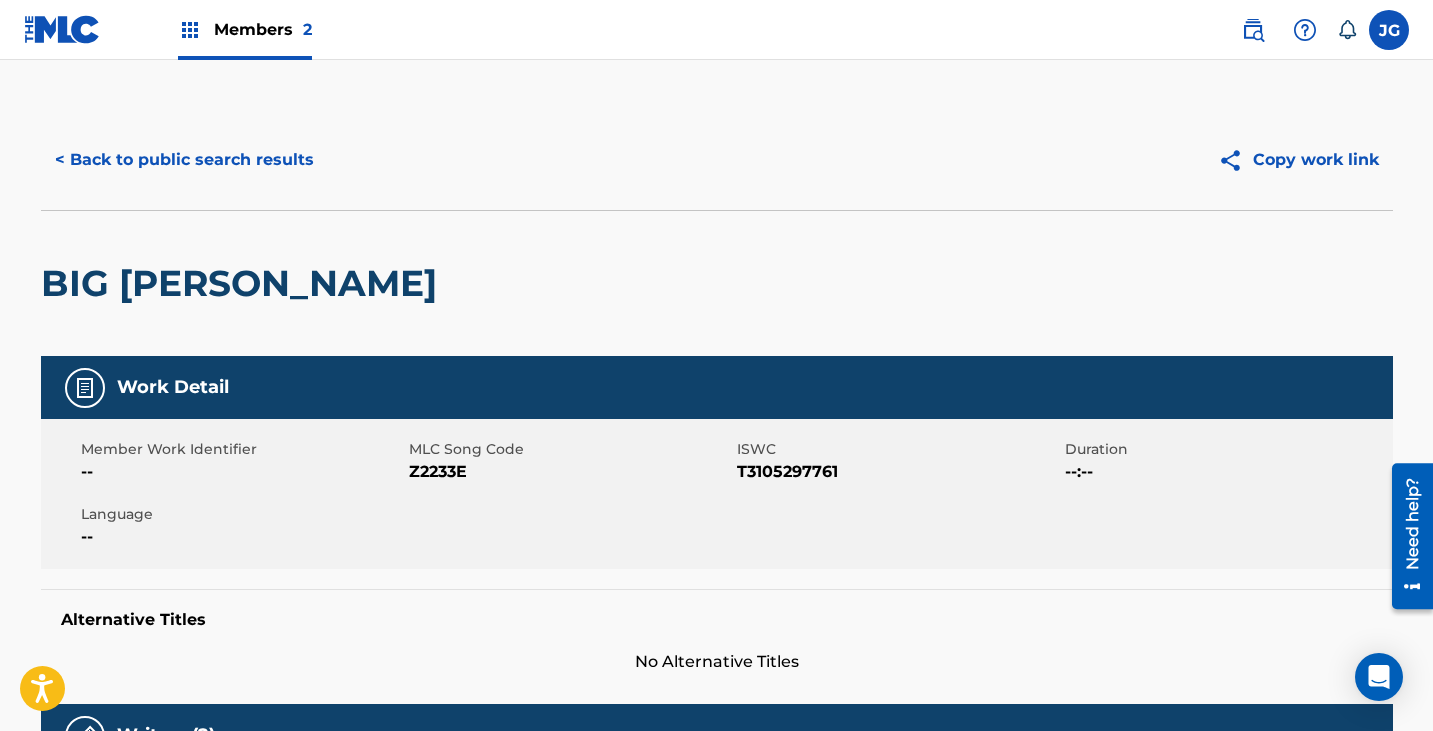 click at bounding box center [62, 29] 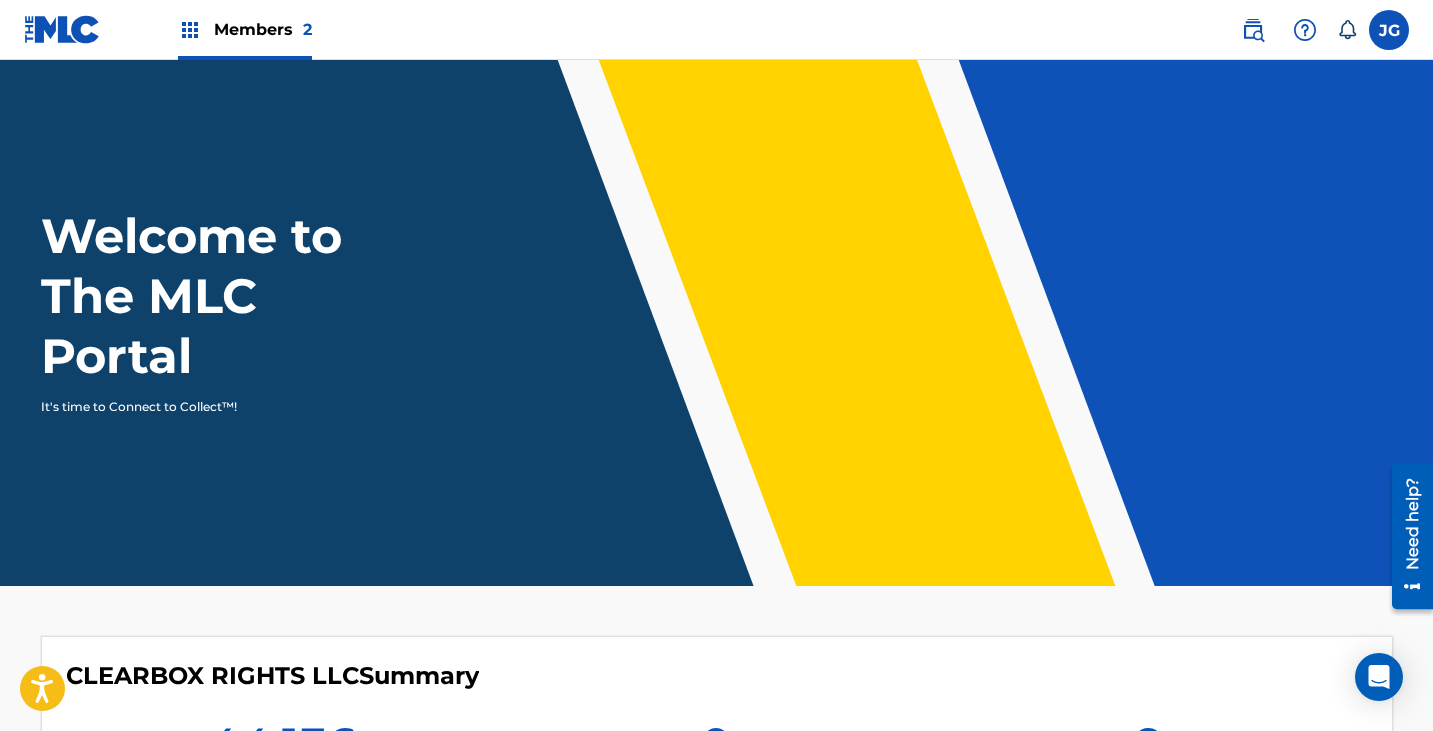 click at bounding box center [62, 29] 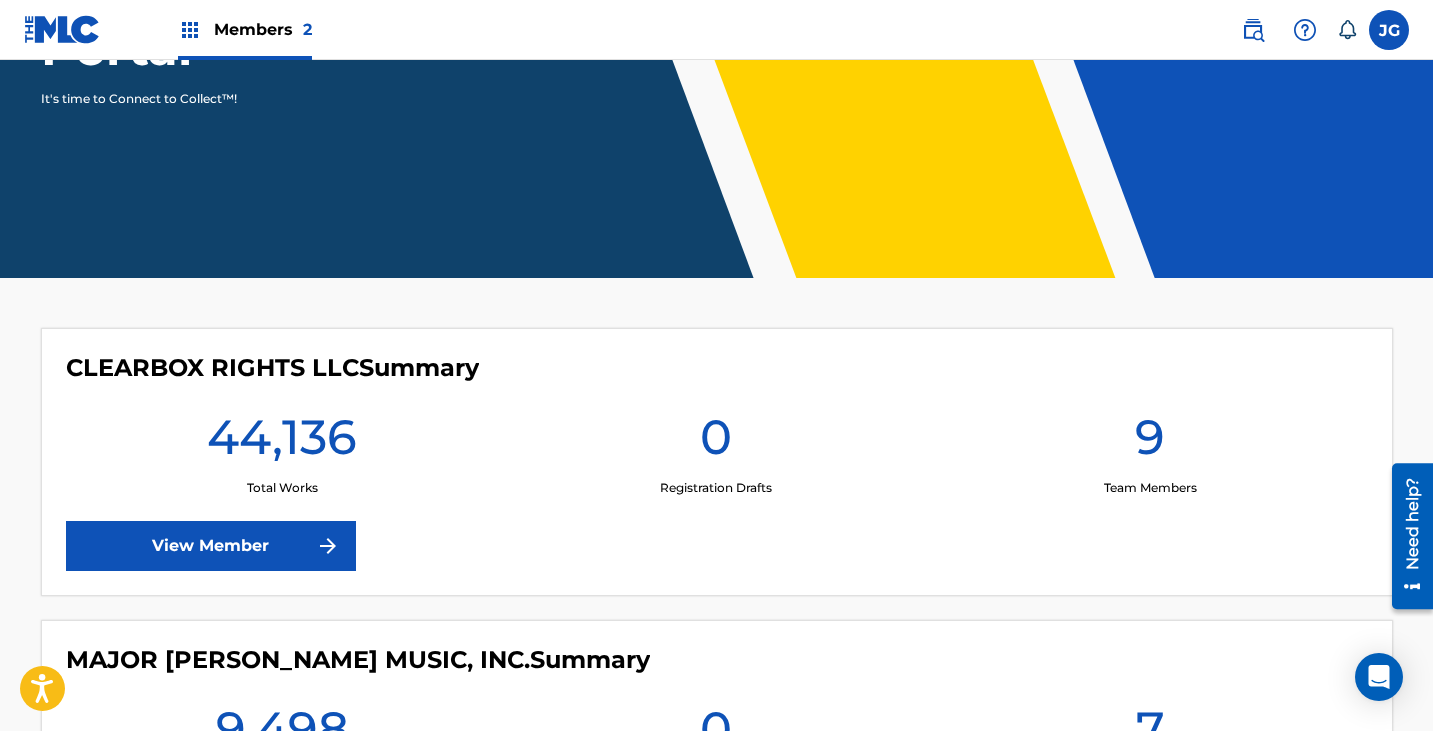 scroll, scrollTop: 500, scrollLeft: 0, axis: vertical 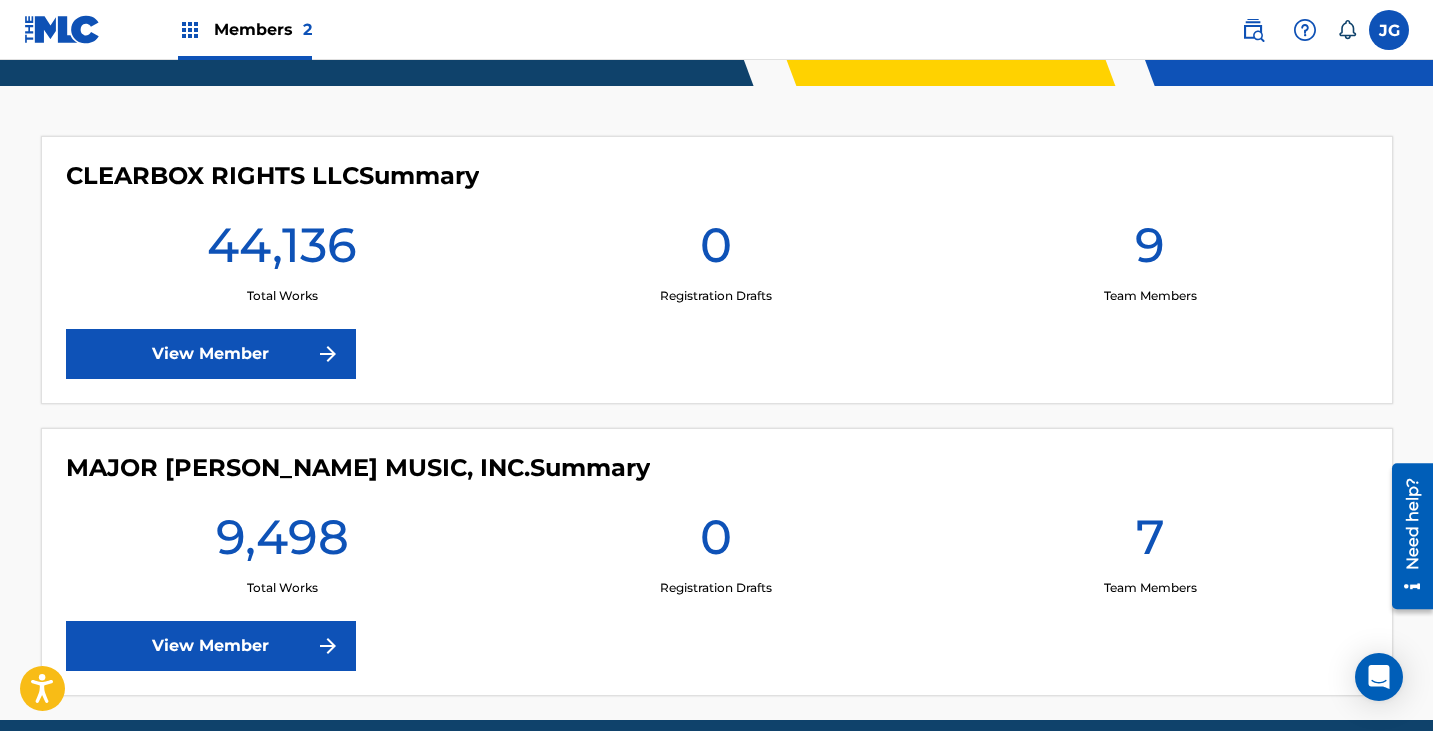 click on "View Member" at bounding box center [211, 354] 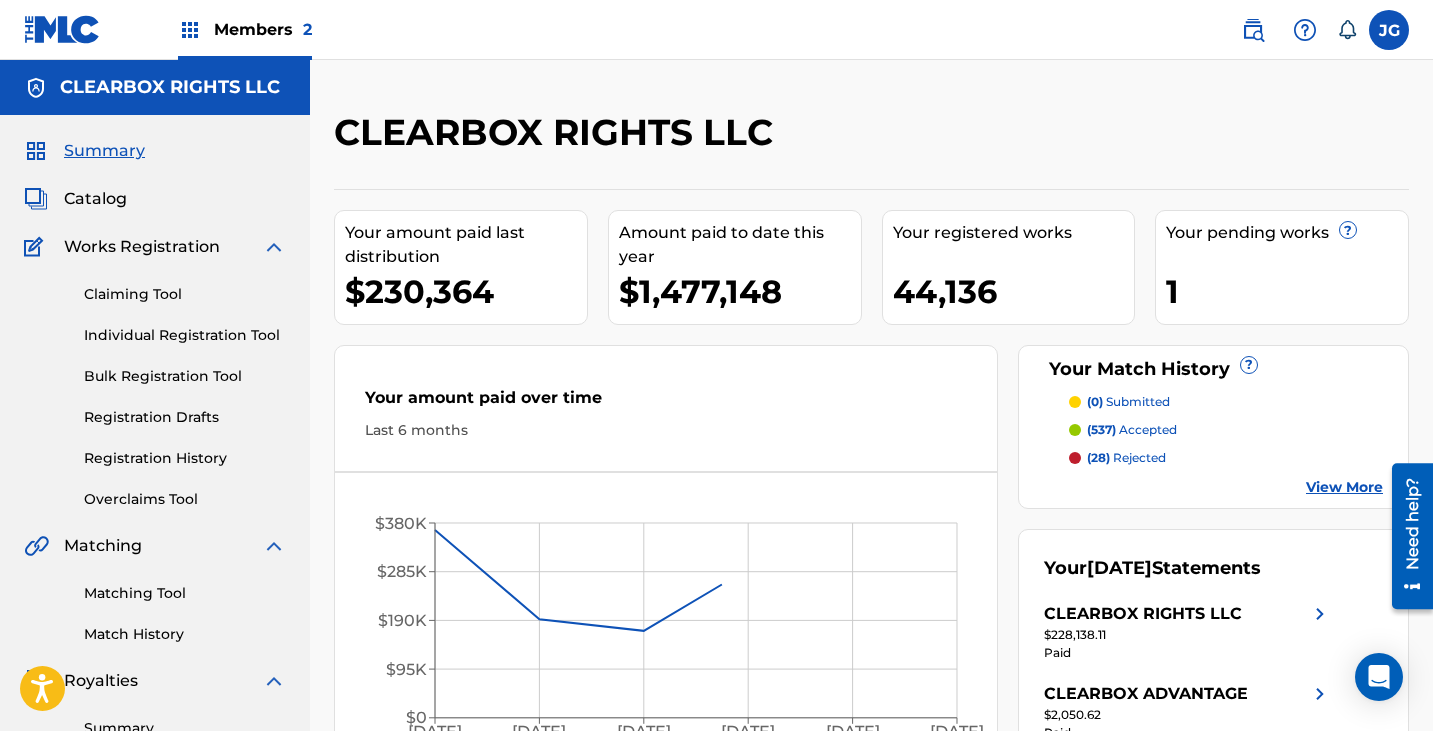 click on "Claiming Tool" at bounding box center [185, 294] 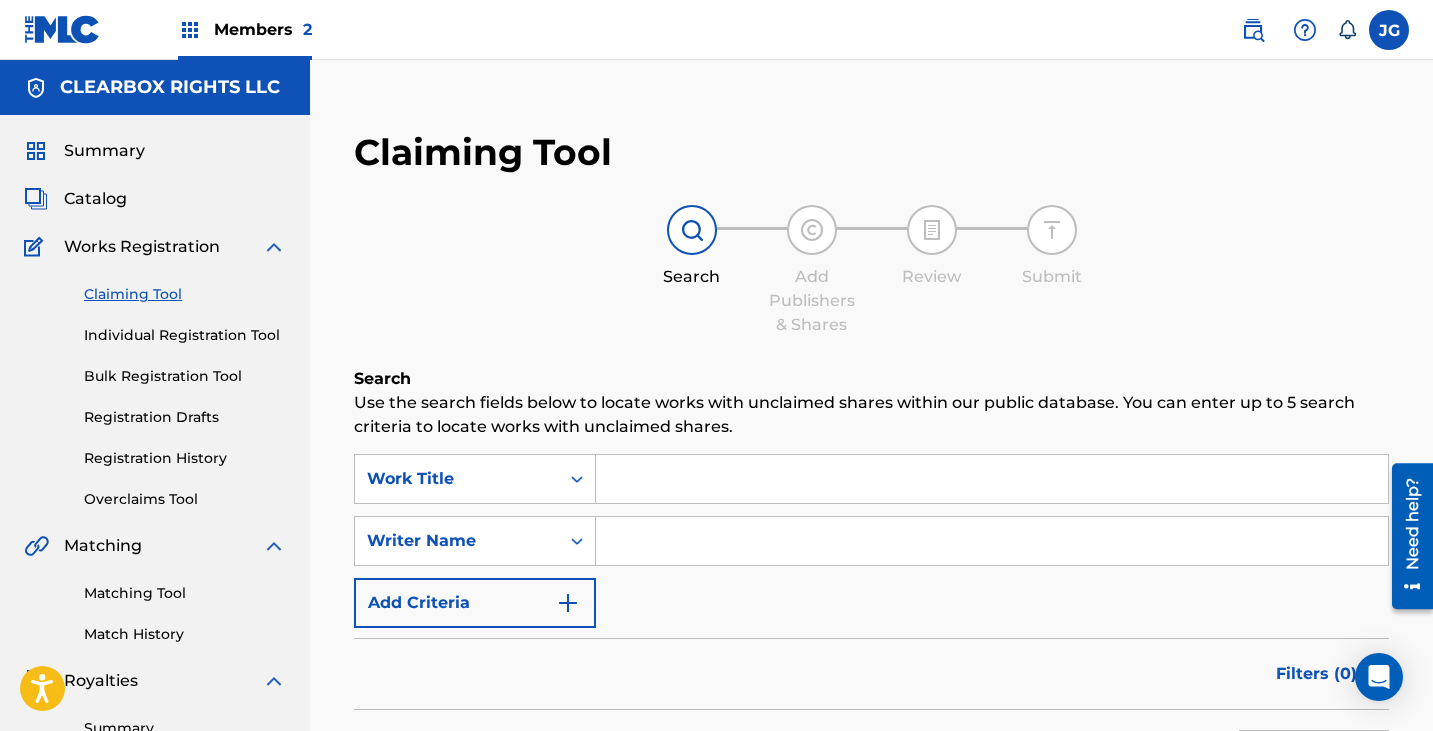 drag, startPoint x: 638, startPoint y: 472, endPoint x: 571, endPoint y: 471, distance: 67.00746 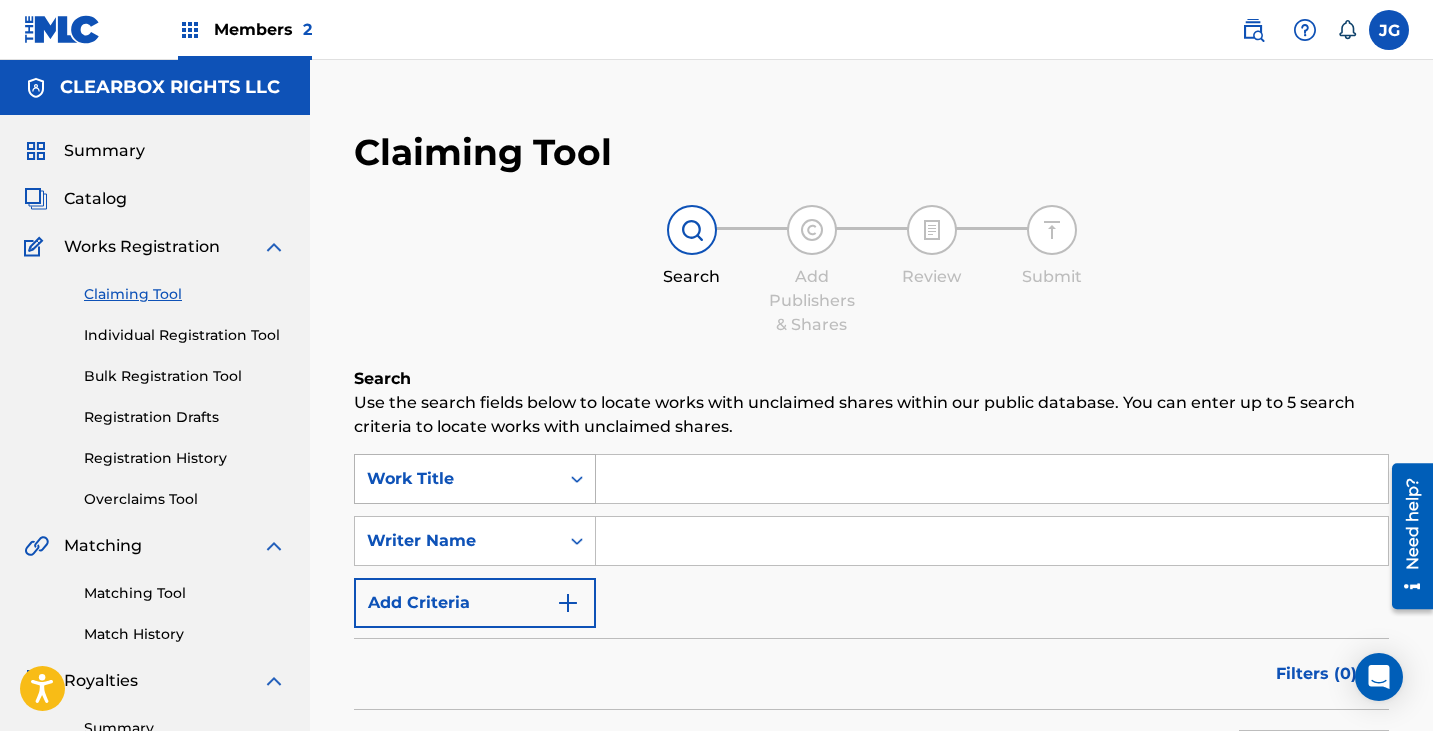click on "Work Title" at bounding box center [475, 479] 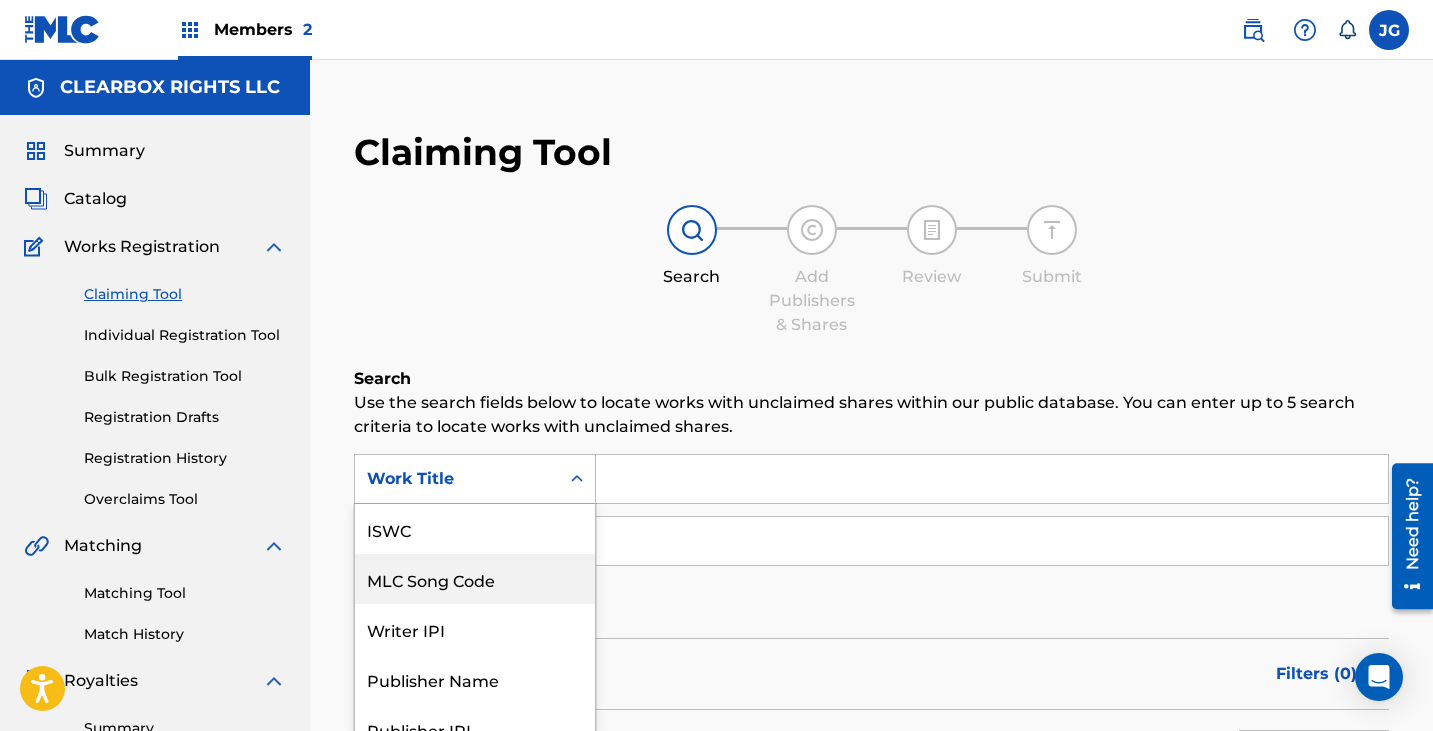 scroll, scrollTop: 74, scrollLeft: 0, axis: vertical 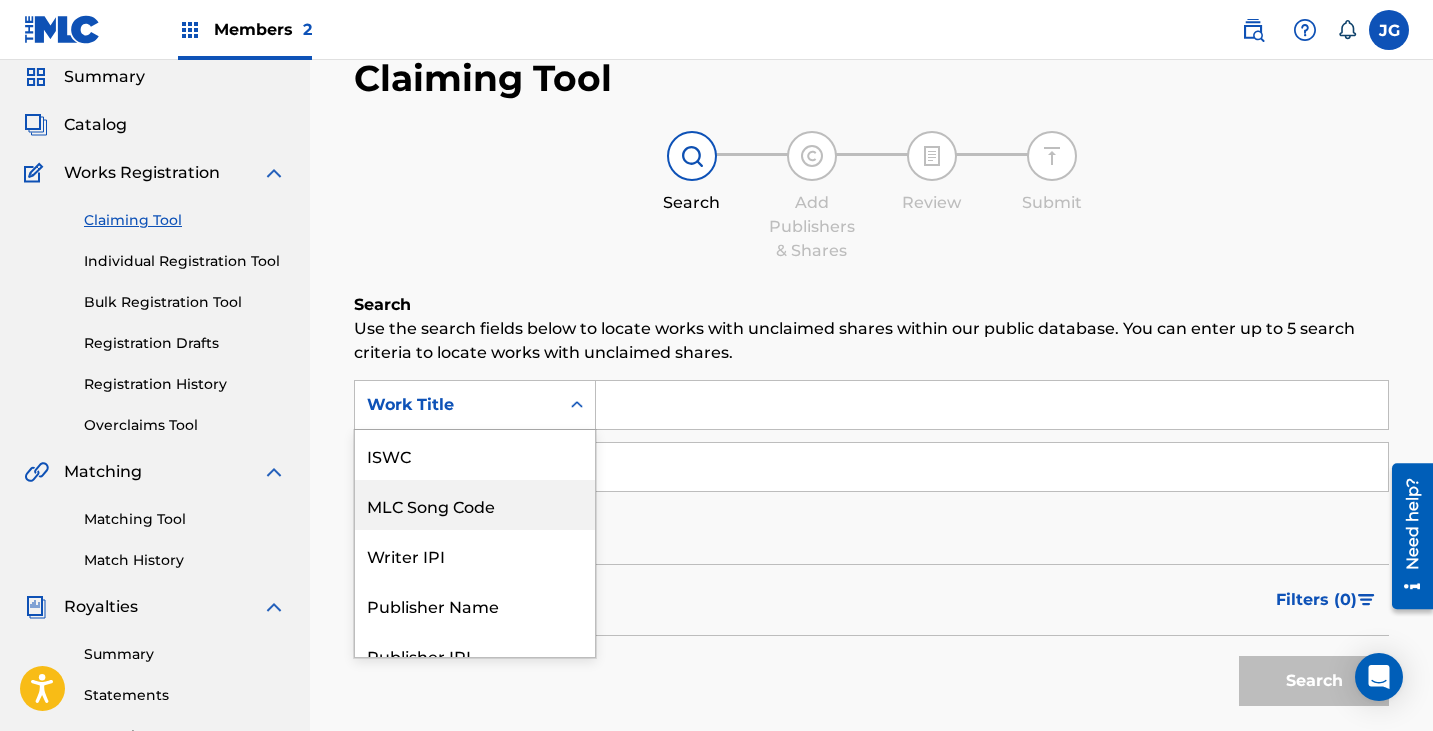 click on "MLC Song Code" at bounding box center (475, 505) 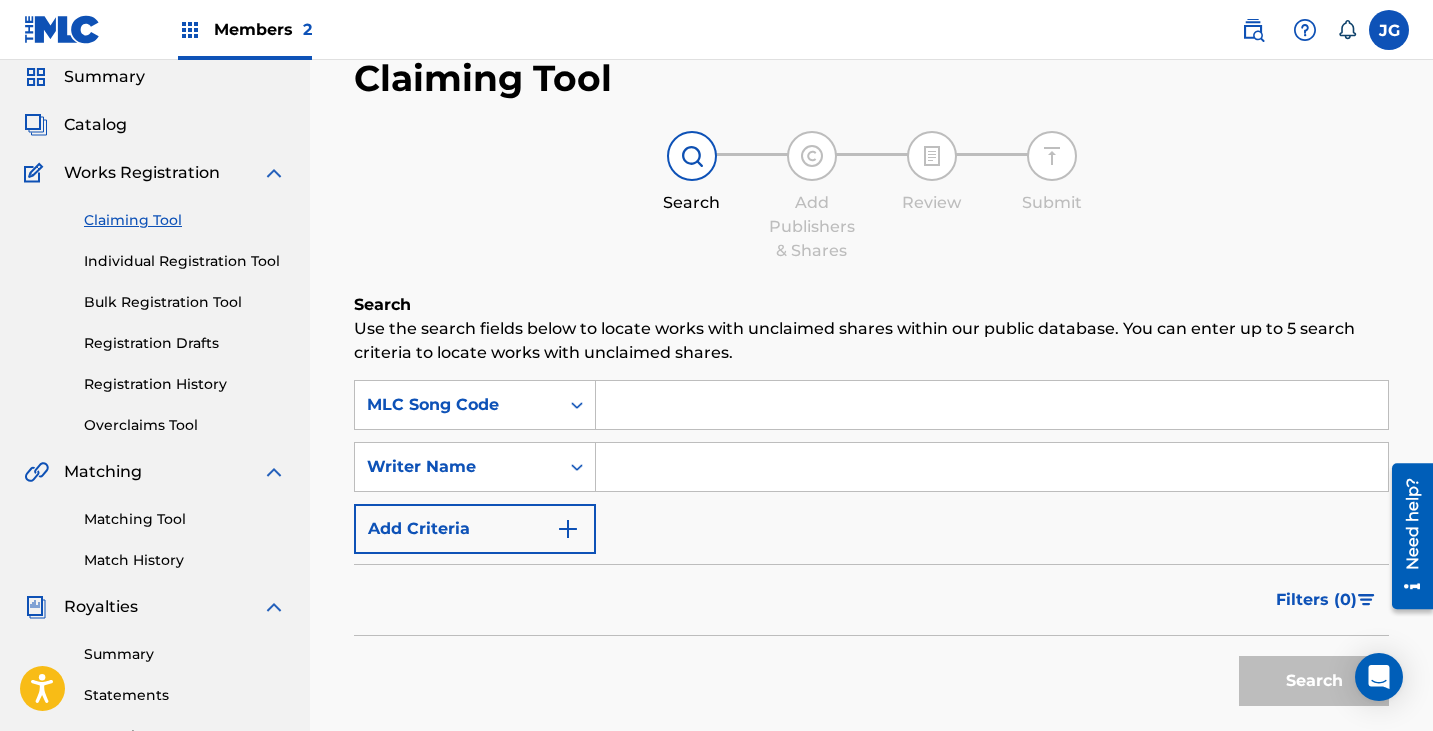 click at bounding box center (992, 405) 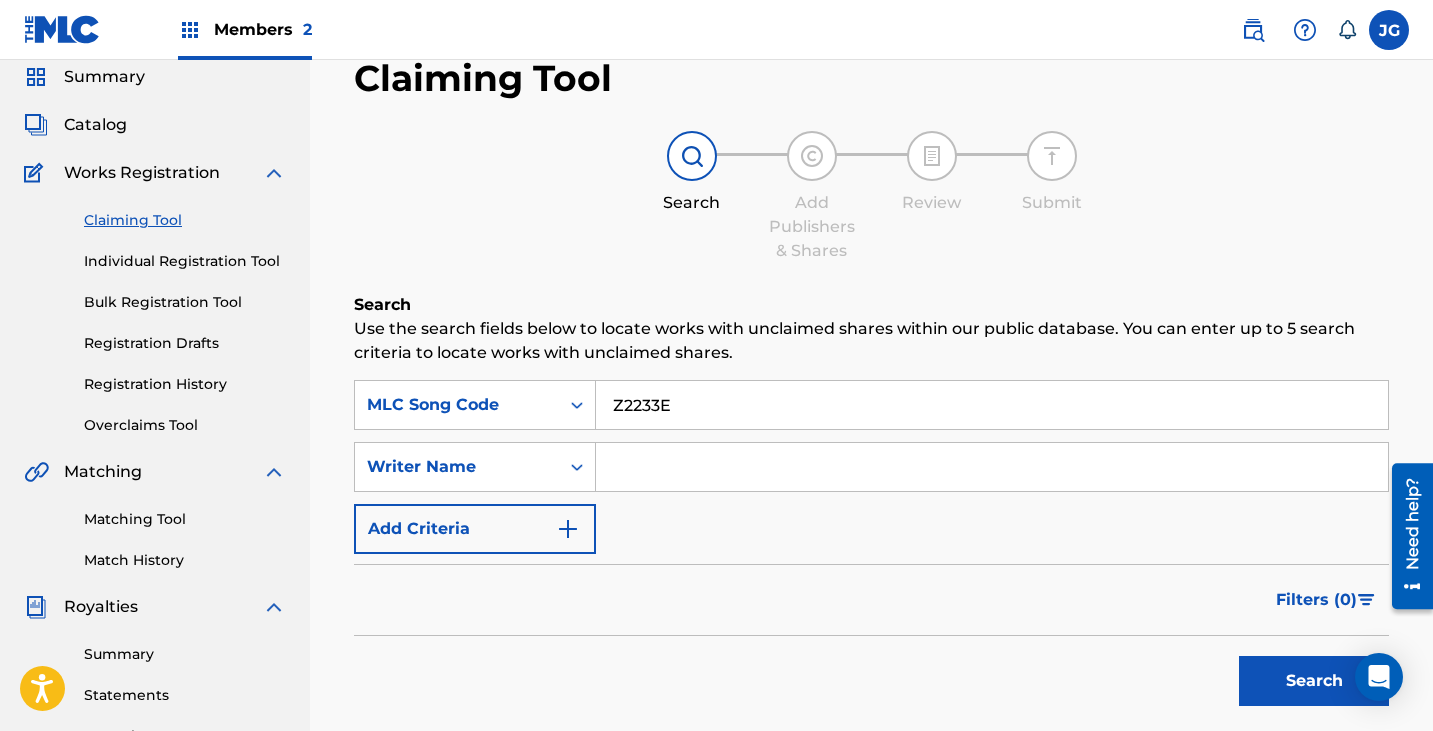 type on "Z2233E" 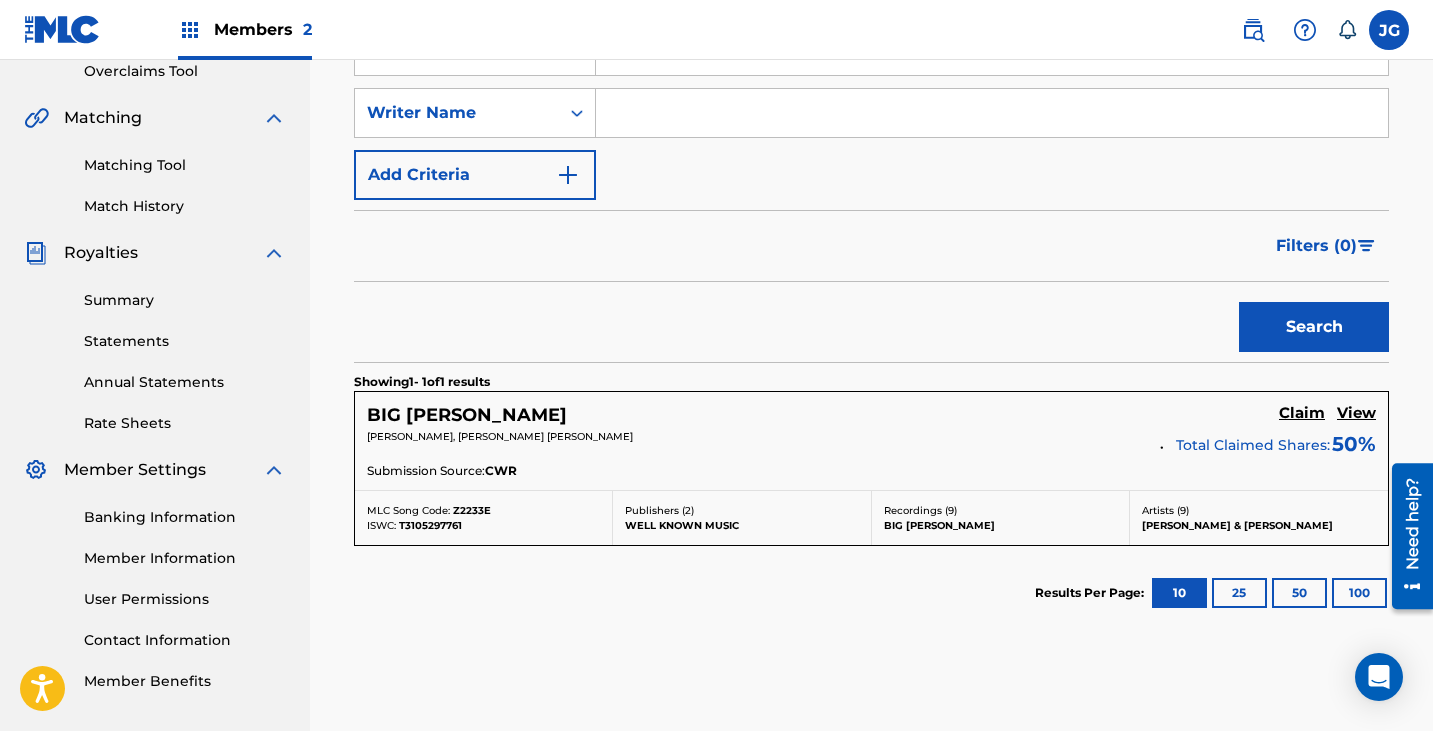 scroll, scrollTop: 553, scrollLeft: 0, axis: vertical 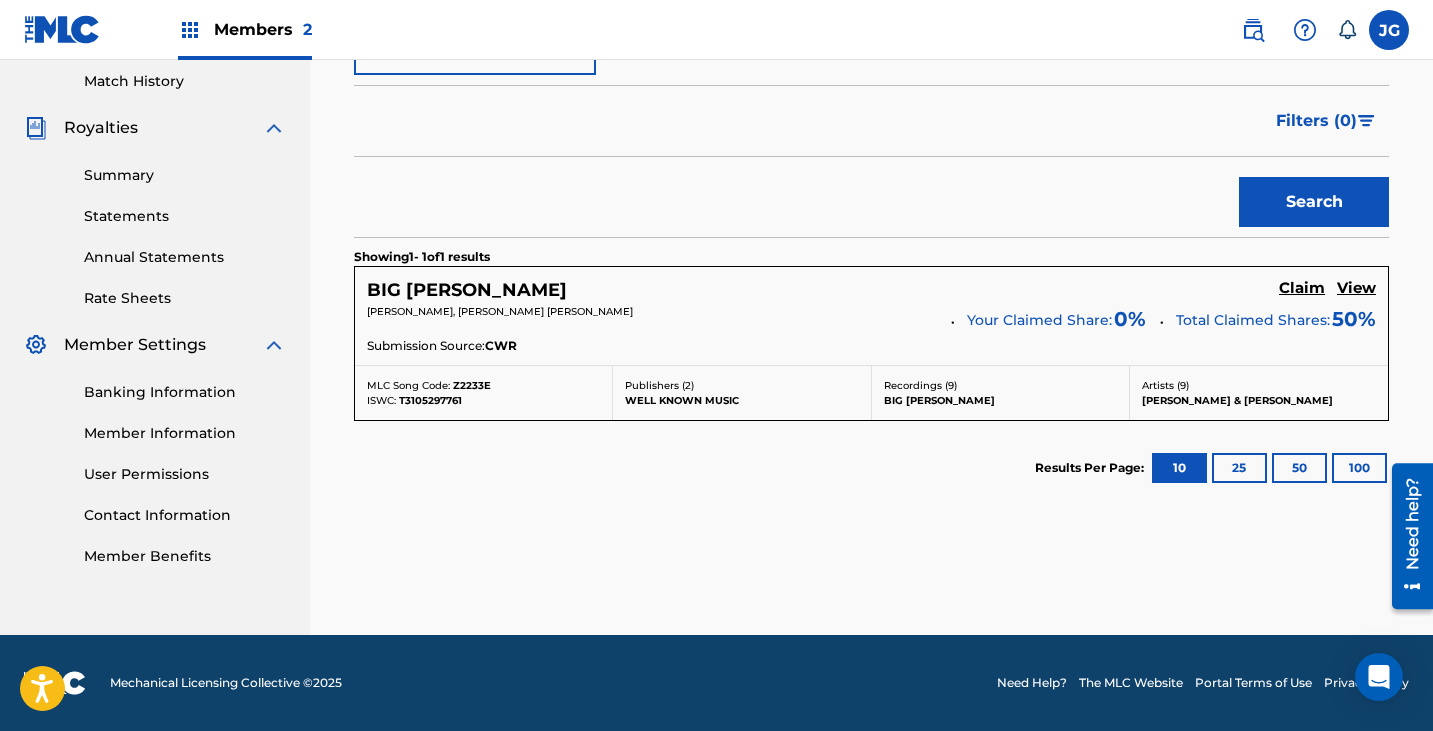 click on "Claim" at bounding box center [1302, 288] 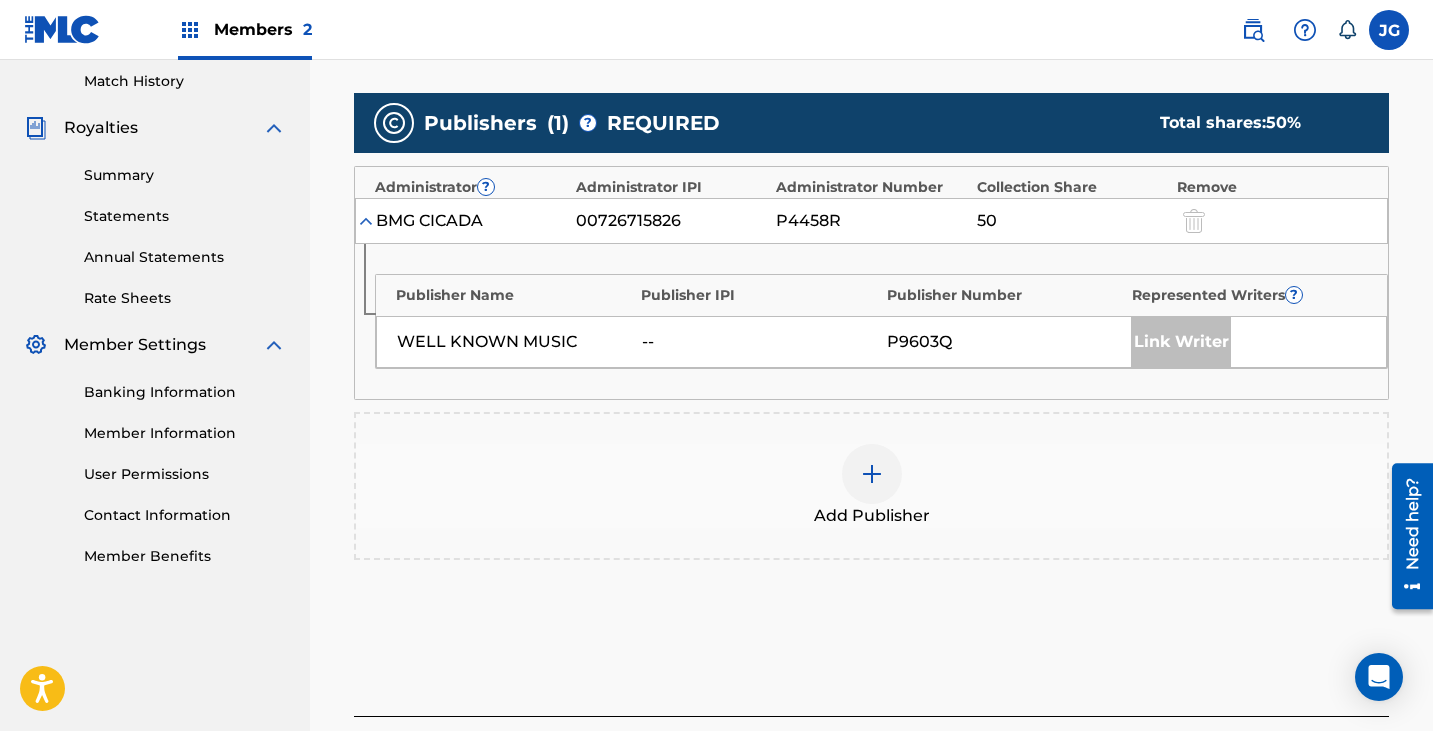 click on "Add Publisher" at bounding box center (871, 486) 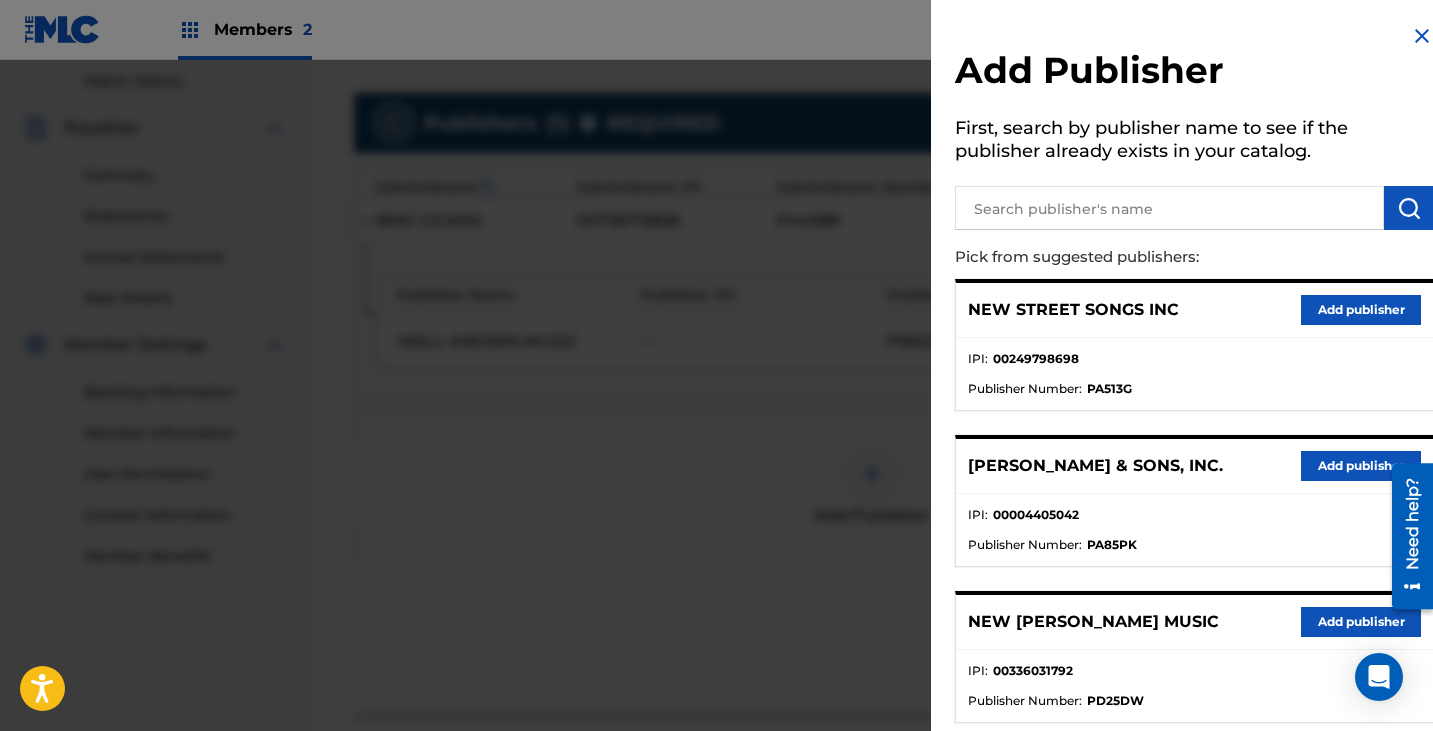 click at bounding box center (1169, 208) 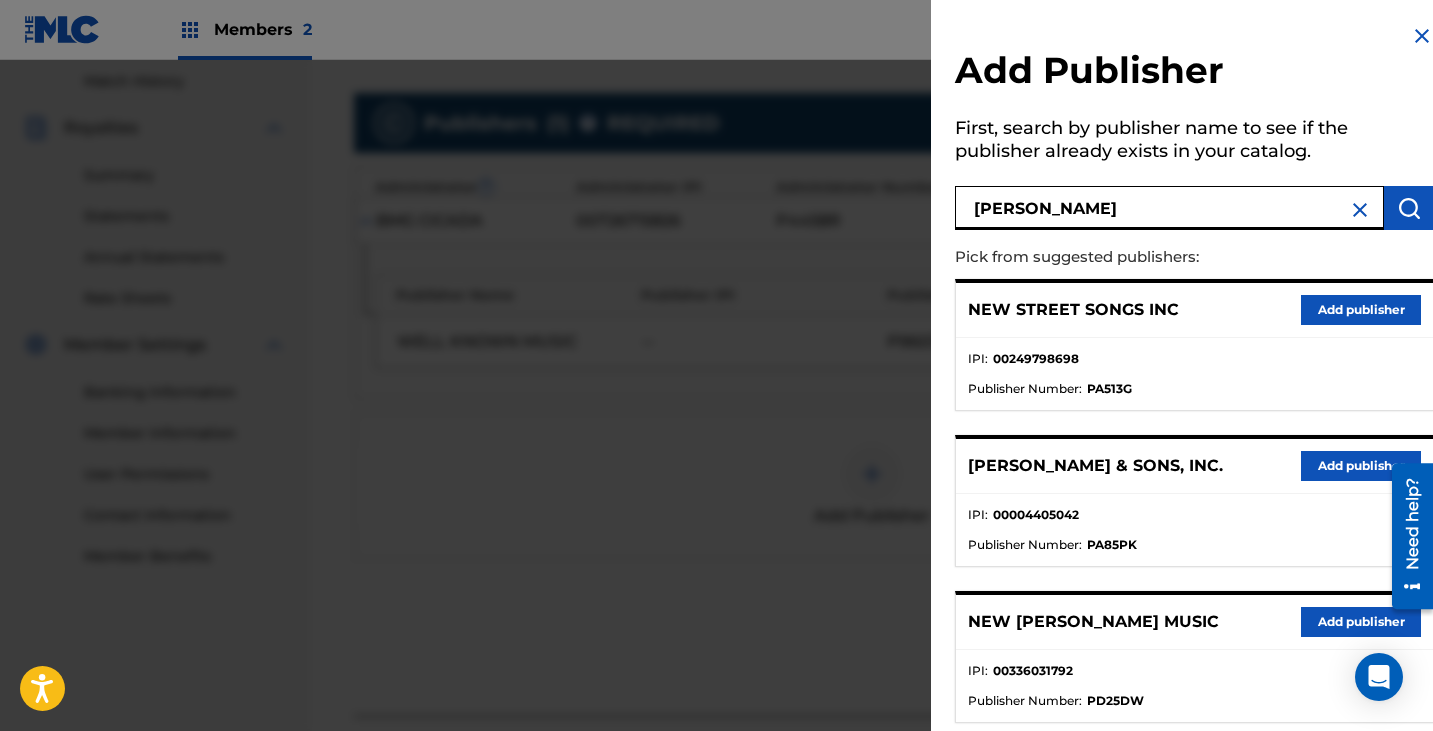 type on "[PERSON_NAME]" 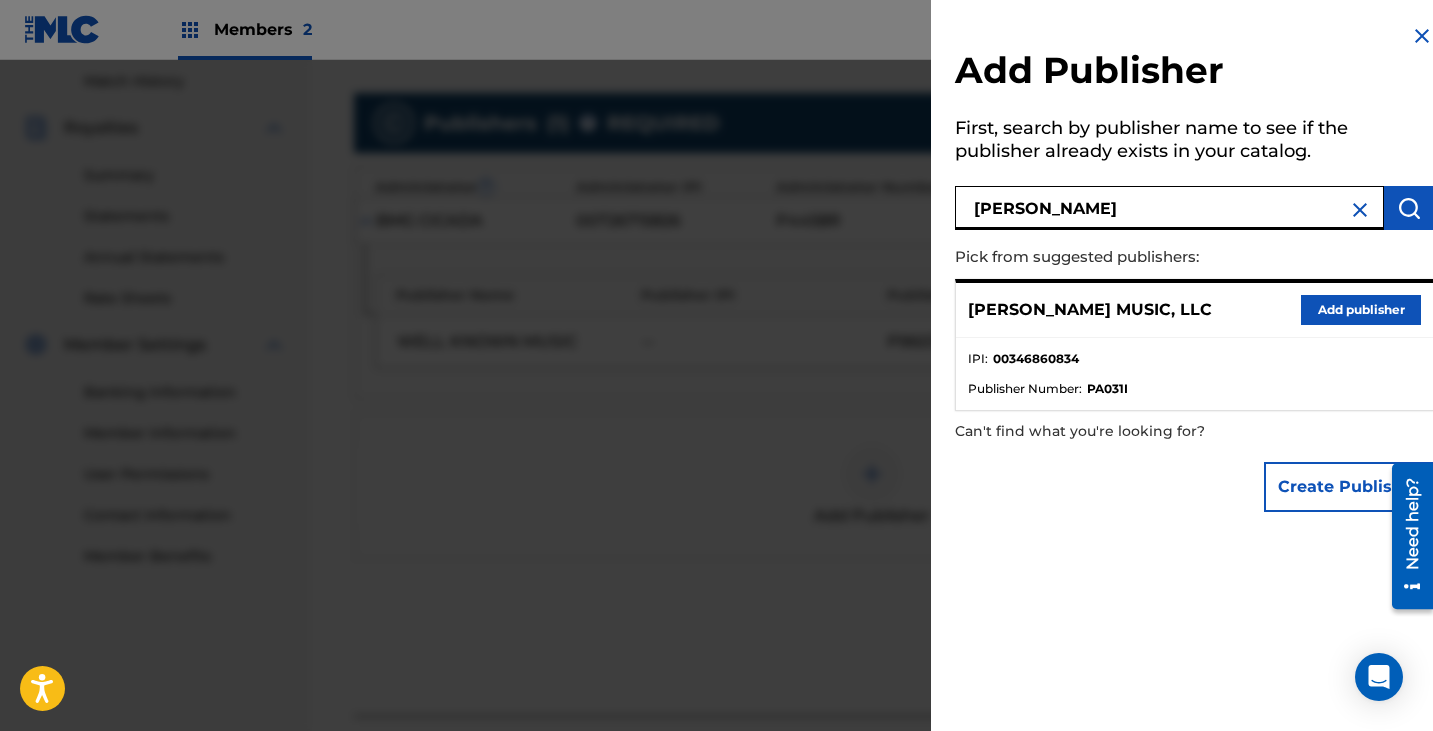 click on "Add publisher" at bounding box center (1361, 310) 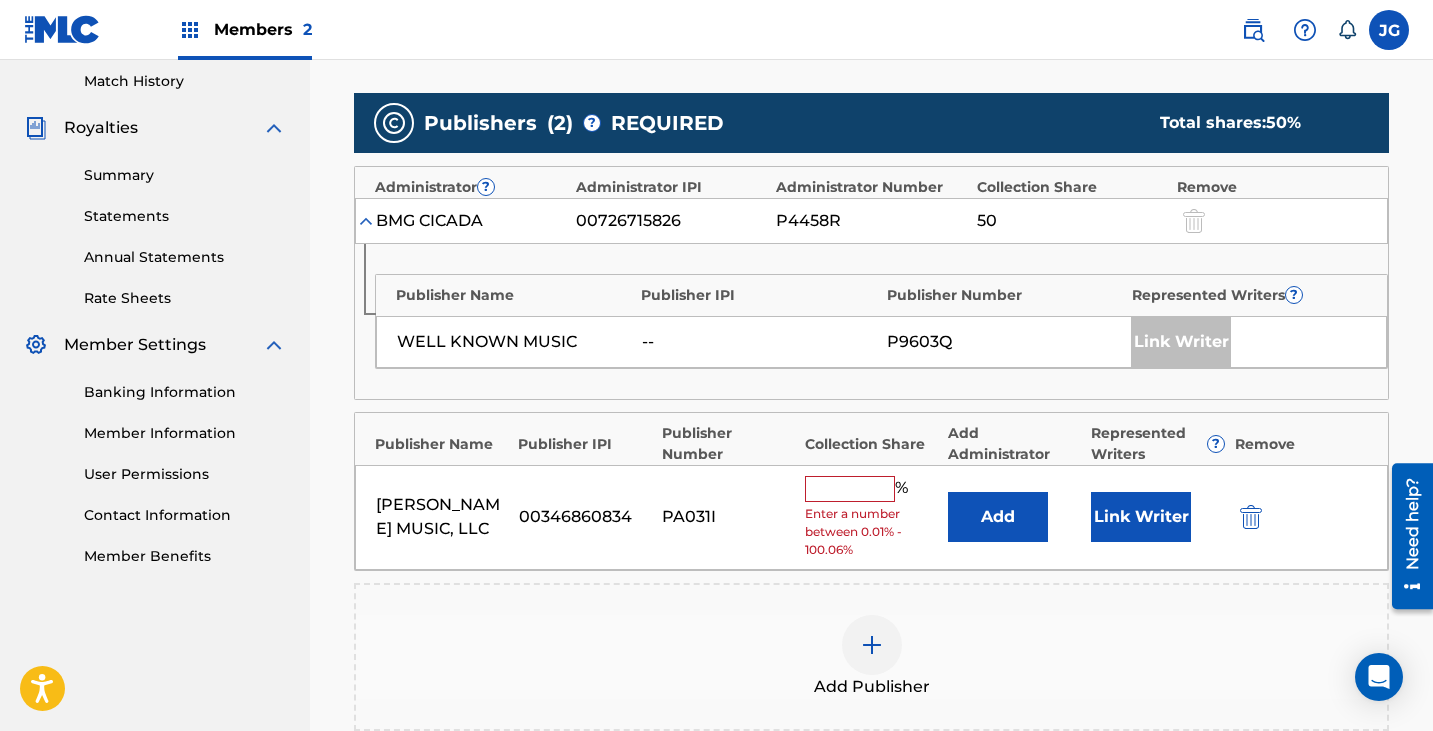 click on "Add" at bounding box center [998, 517] 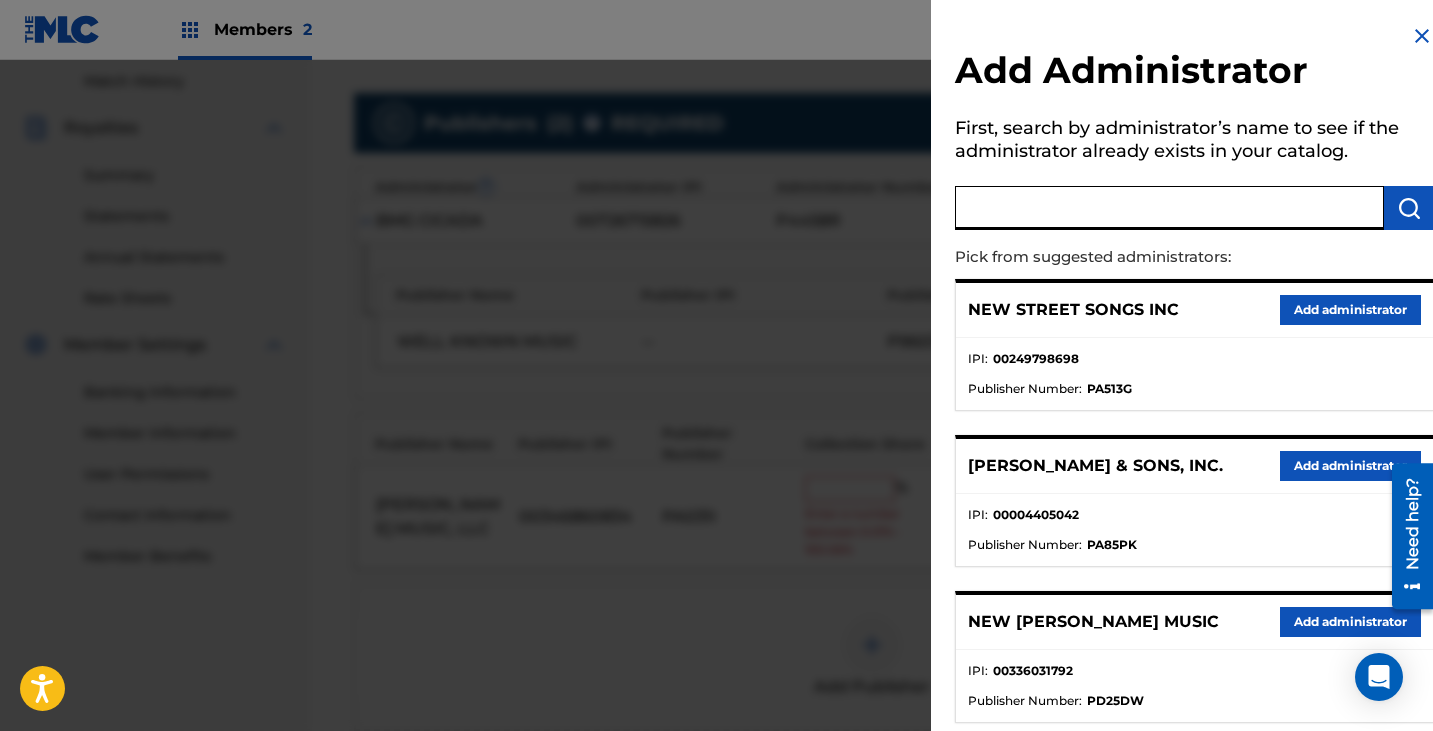 click at bounding box center [1169, 208] 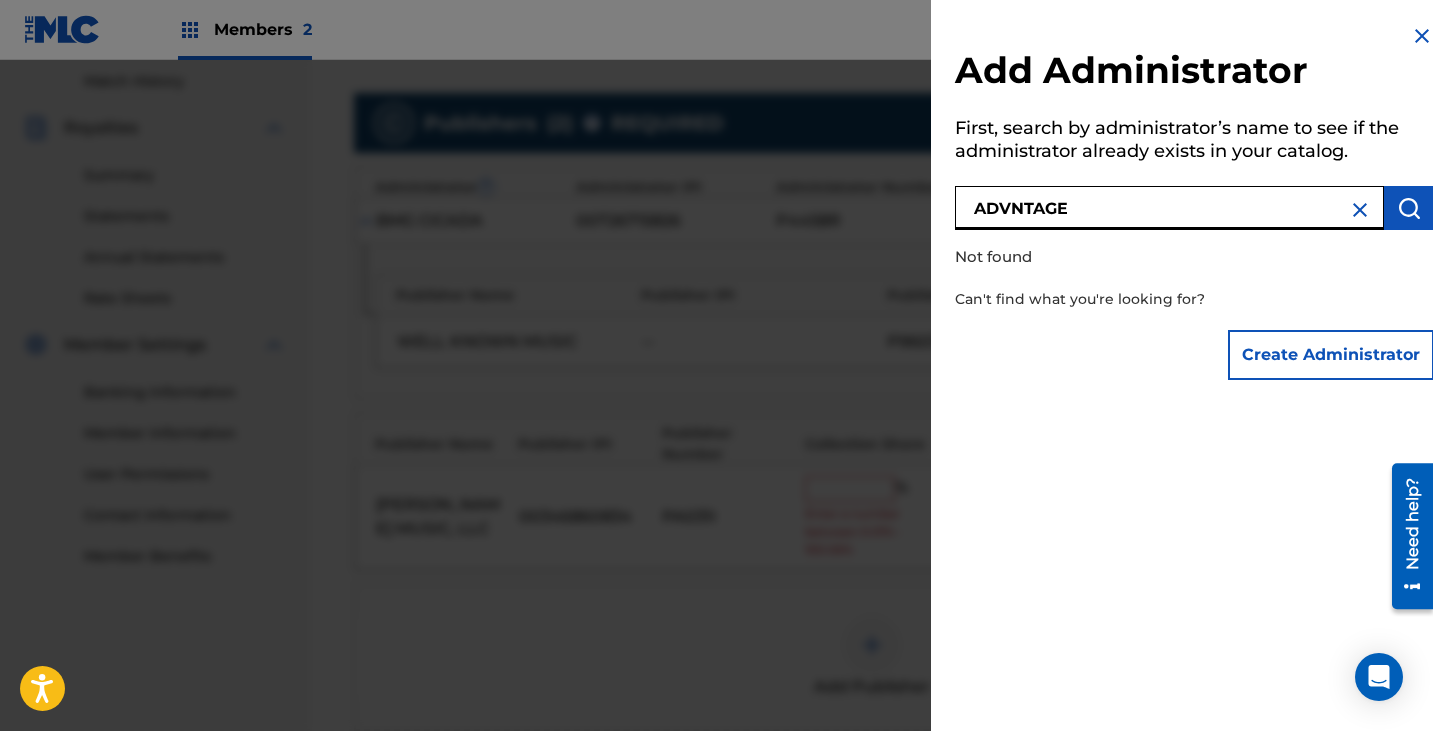 click on "ADVNTAGE" at bounding box center (1169, 208) 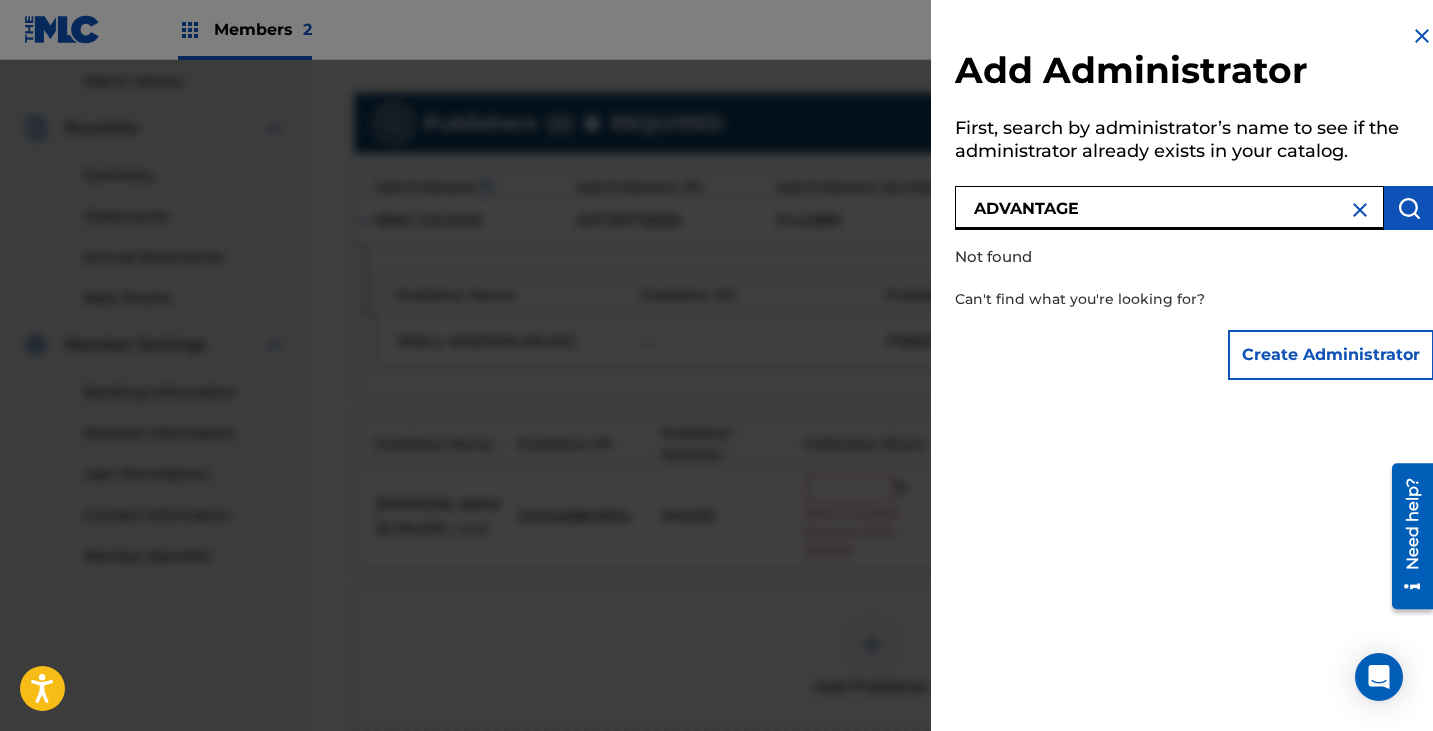 type on "ADVANTAGE" 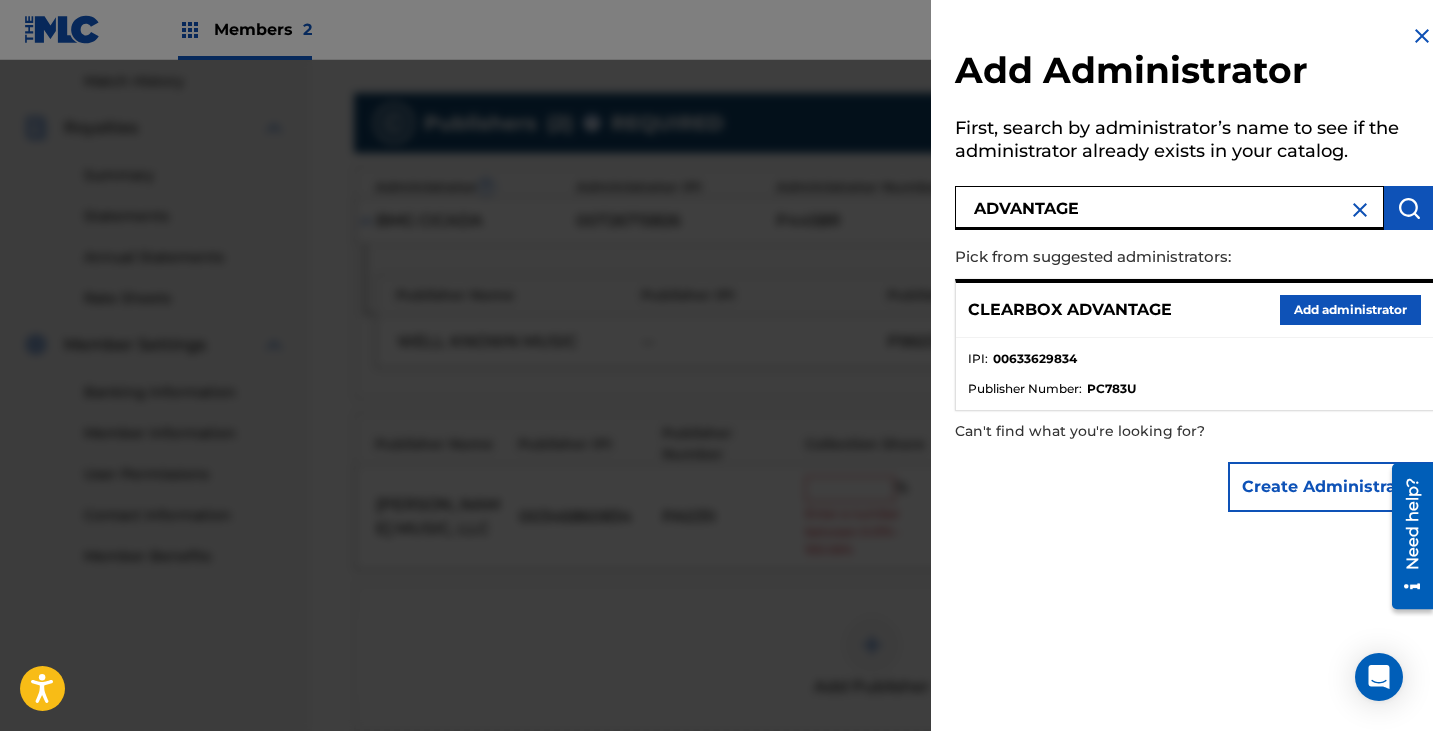 click on "Add administrator" at bounding box center [1350, 310] 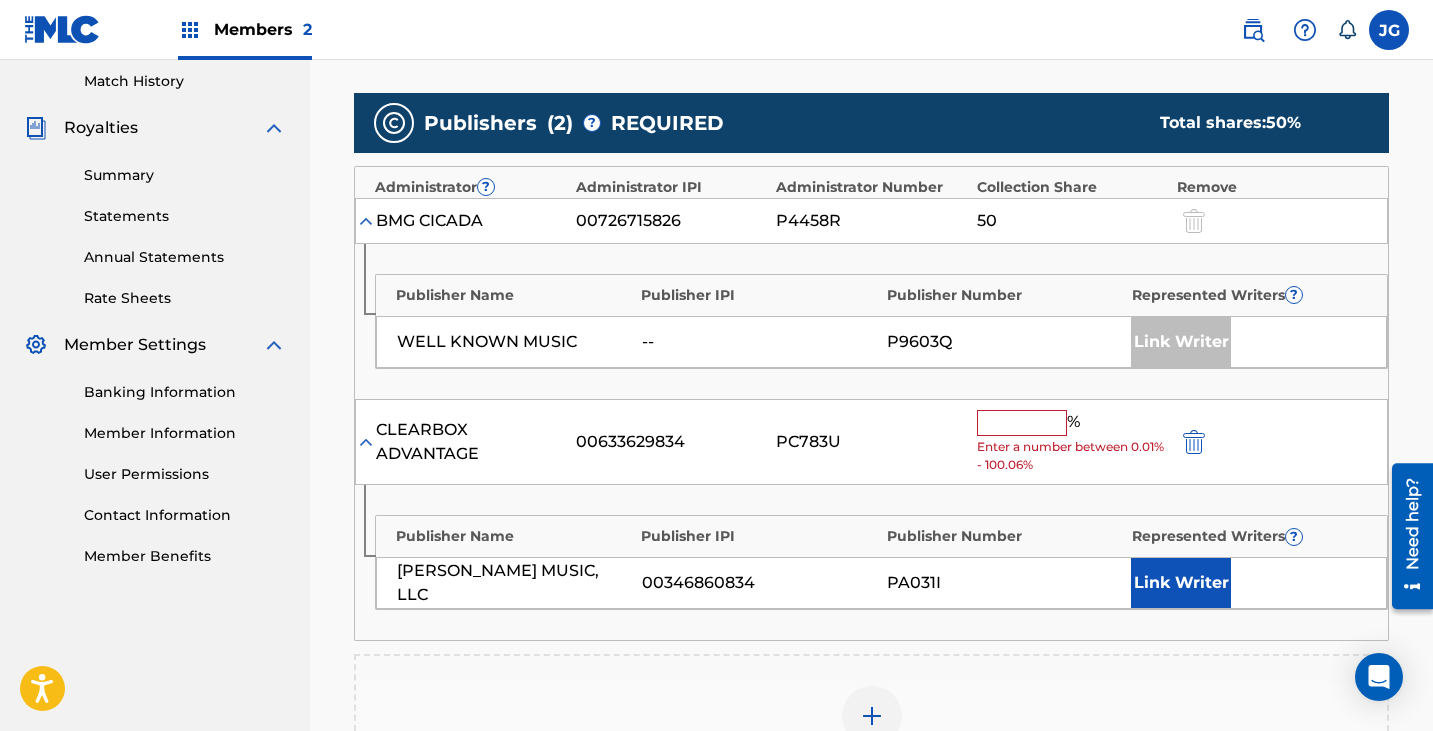 click on "Enter a number between 0.01% - 100.06%" at bounding box center [1072, 456] 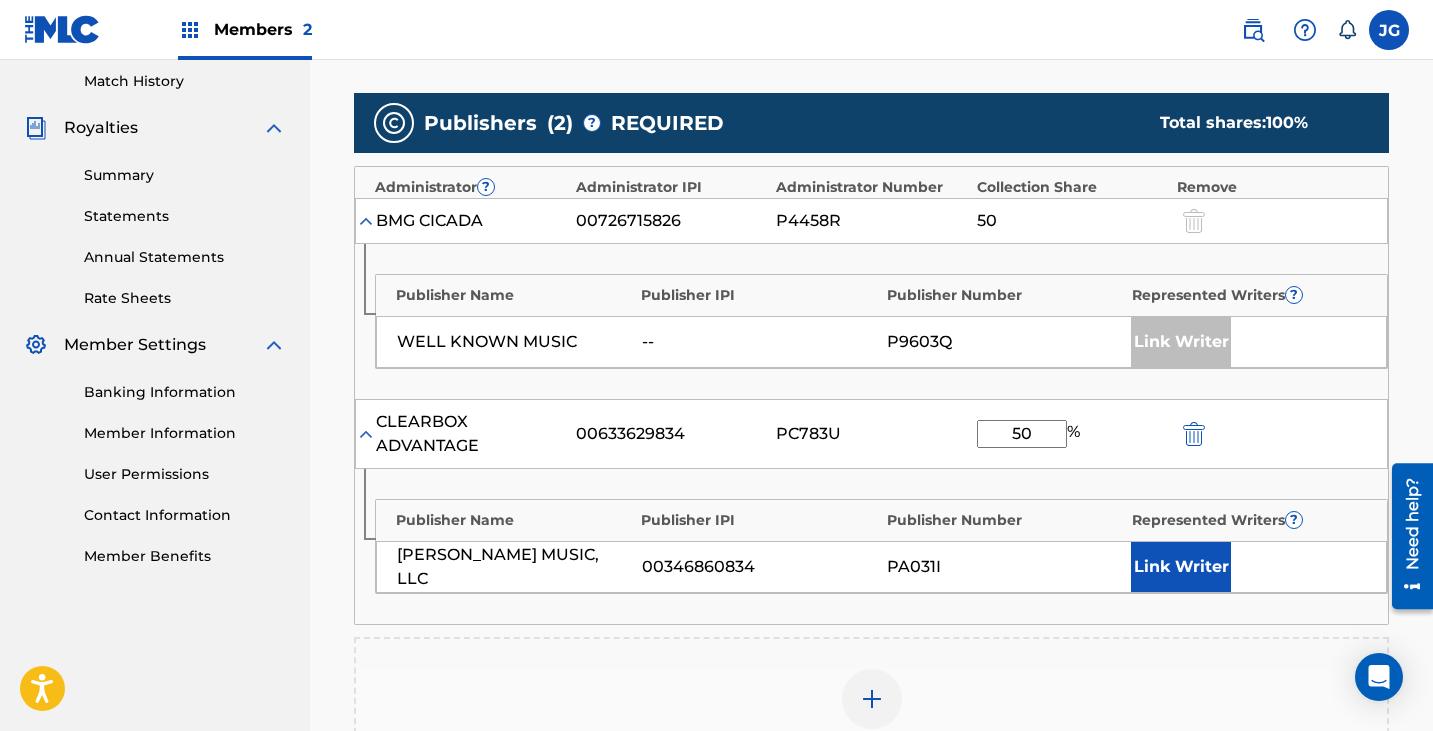type on "50" 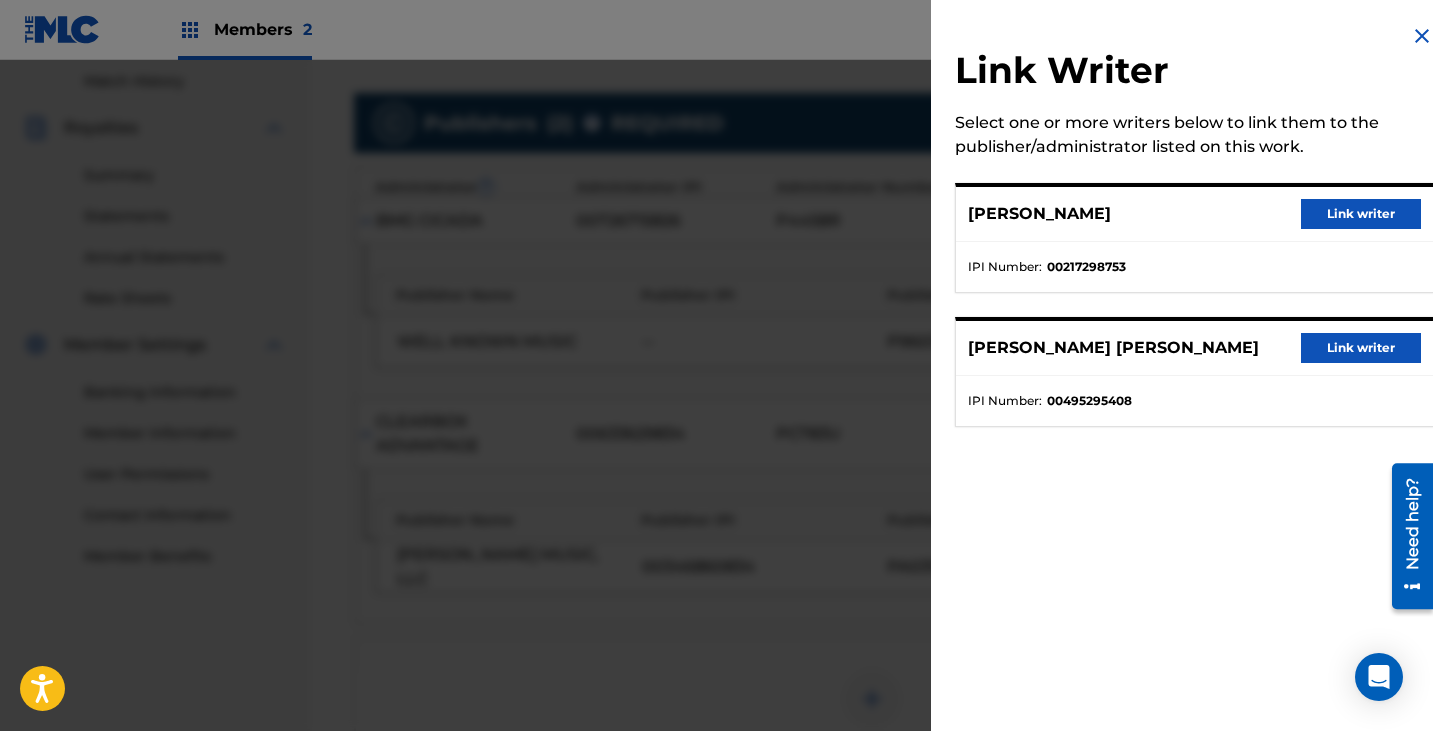 click on "Link writer" at bounding box center [1361, 214] 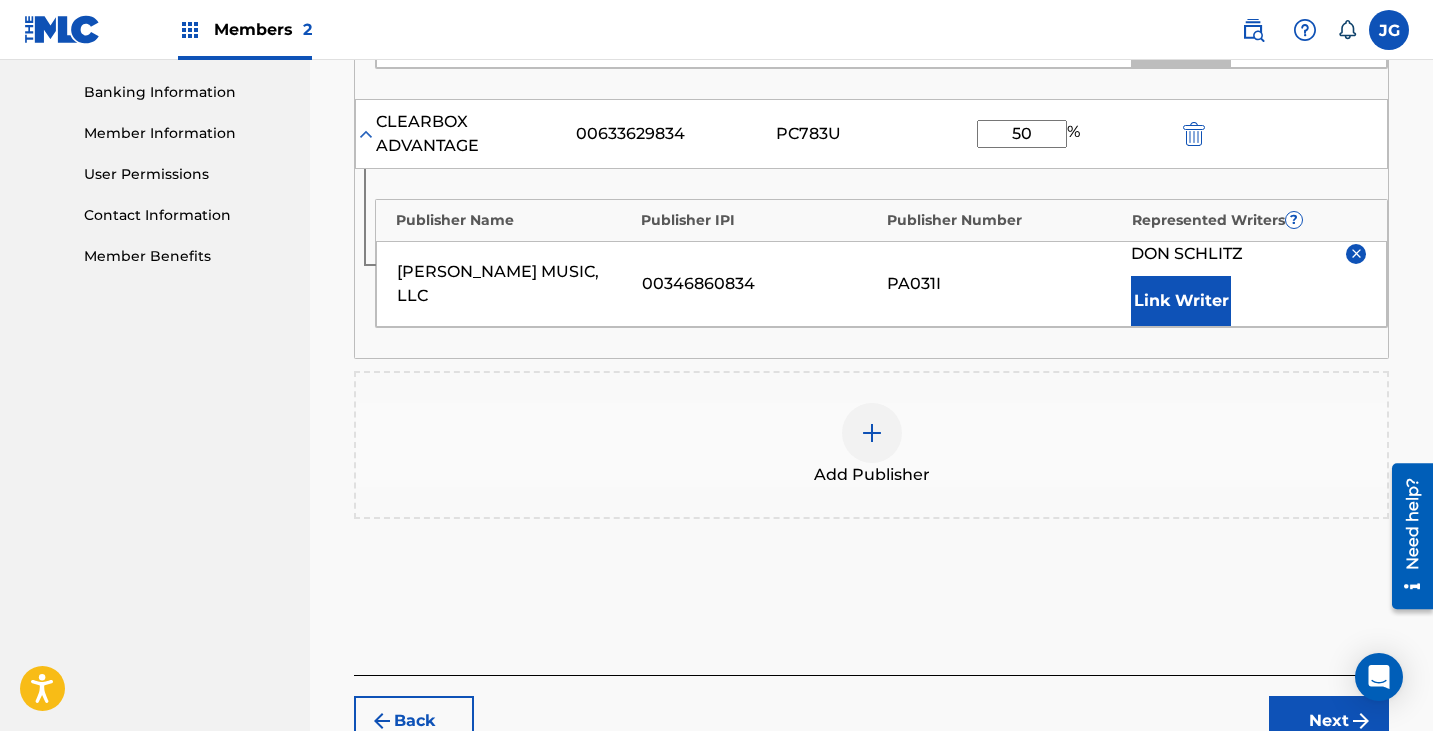 click on "Next" at bounding box center (1329, 721) 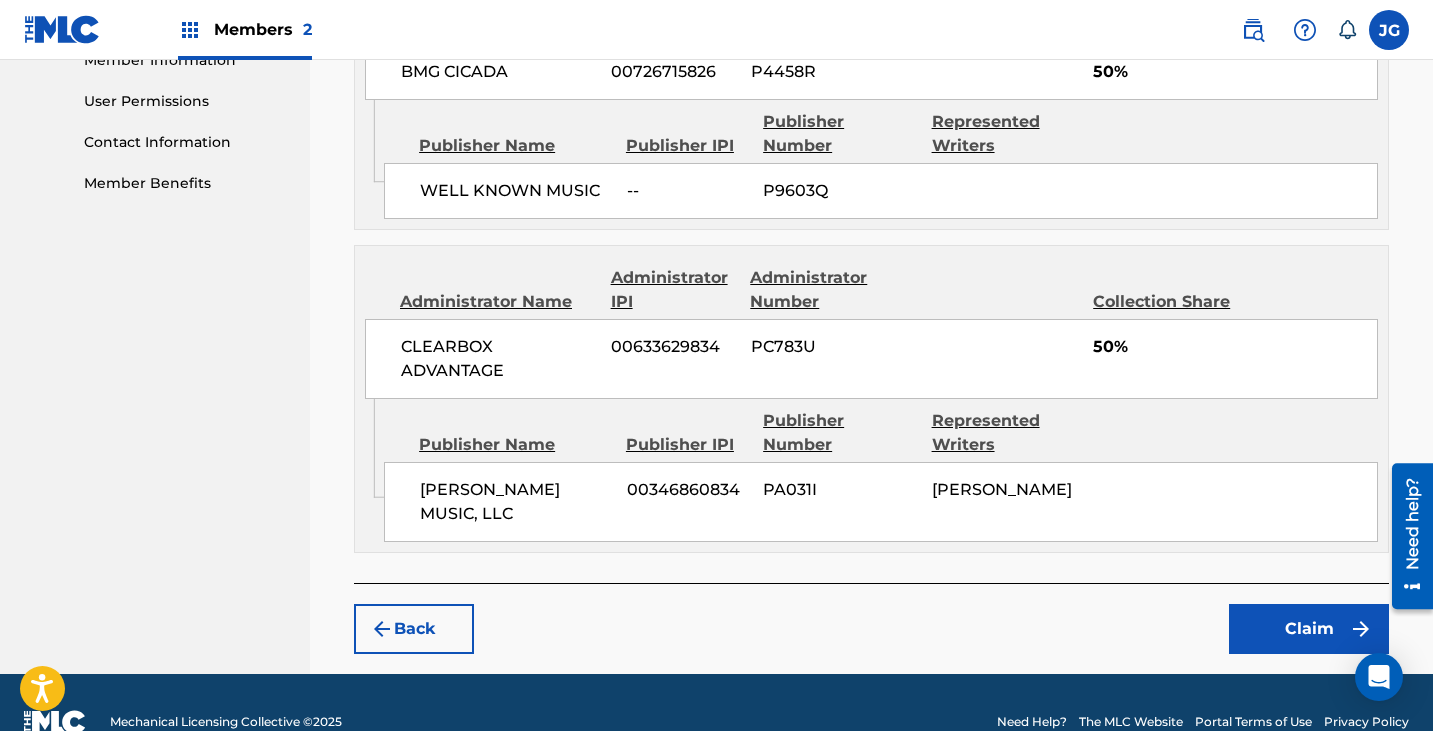 scroll, scrollTop: 941, scrollLeft: 0, axis: vertical 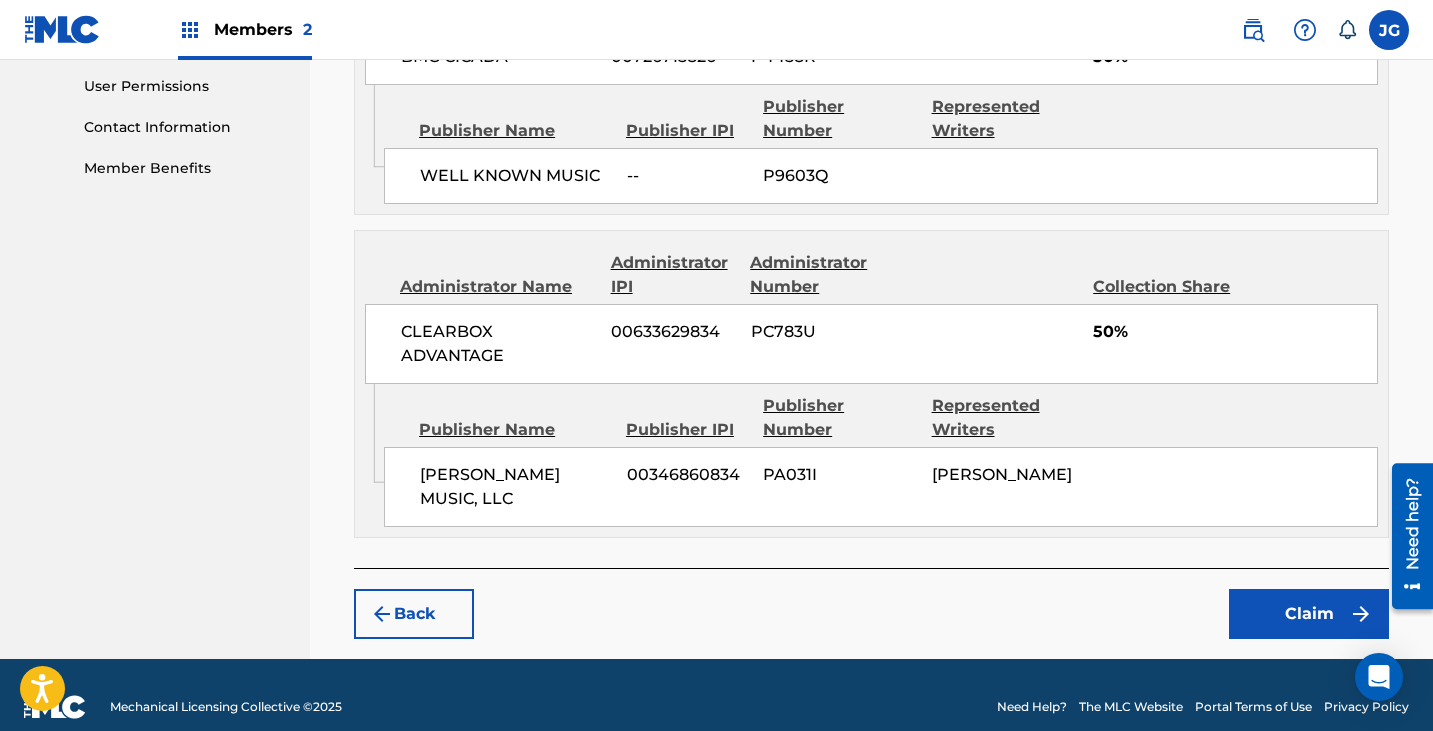 click on "Claim" at bounding box center (1309, 614) 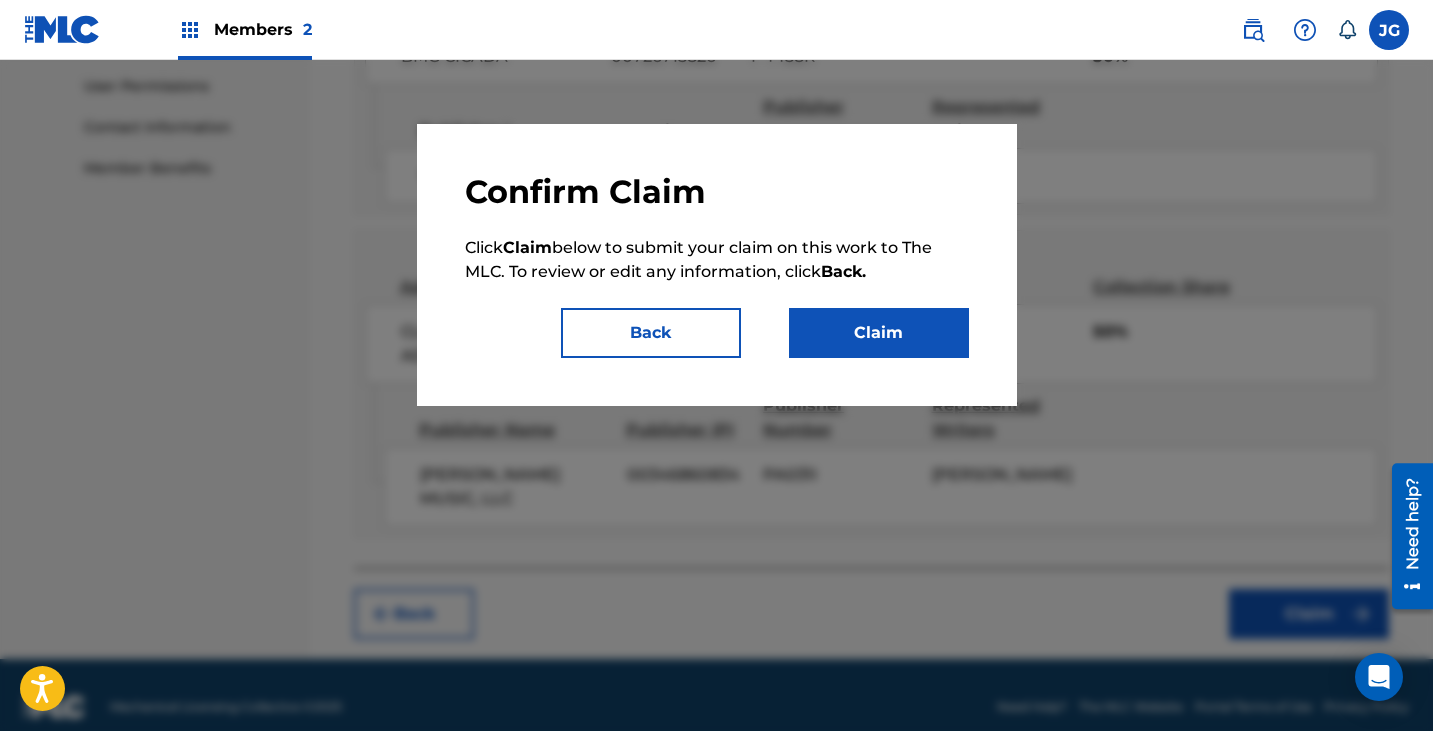 click on "Claim" at bounding box center [879, 333] 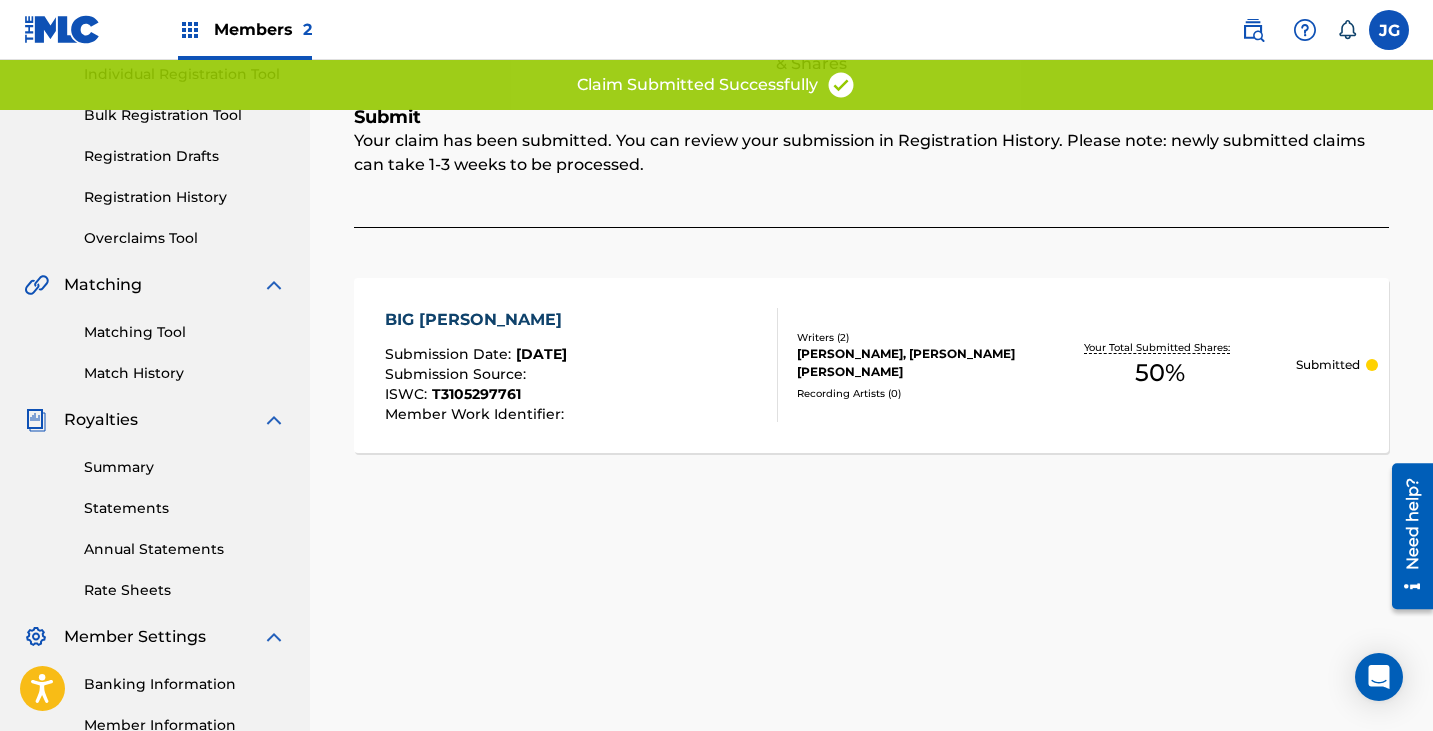 scroll, scrollTop: 400, scrollLeft: 0, axis: vertical 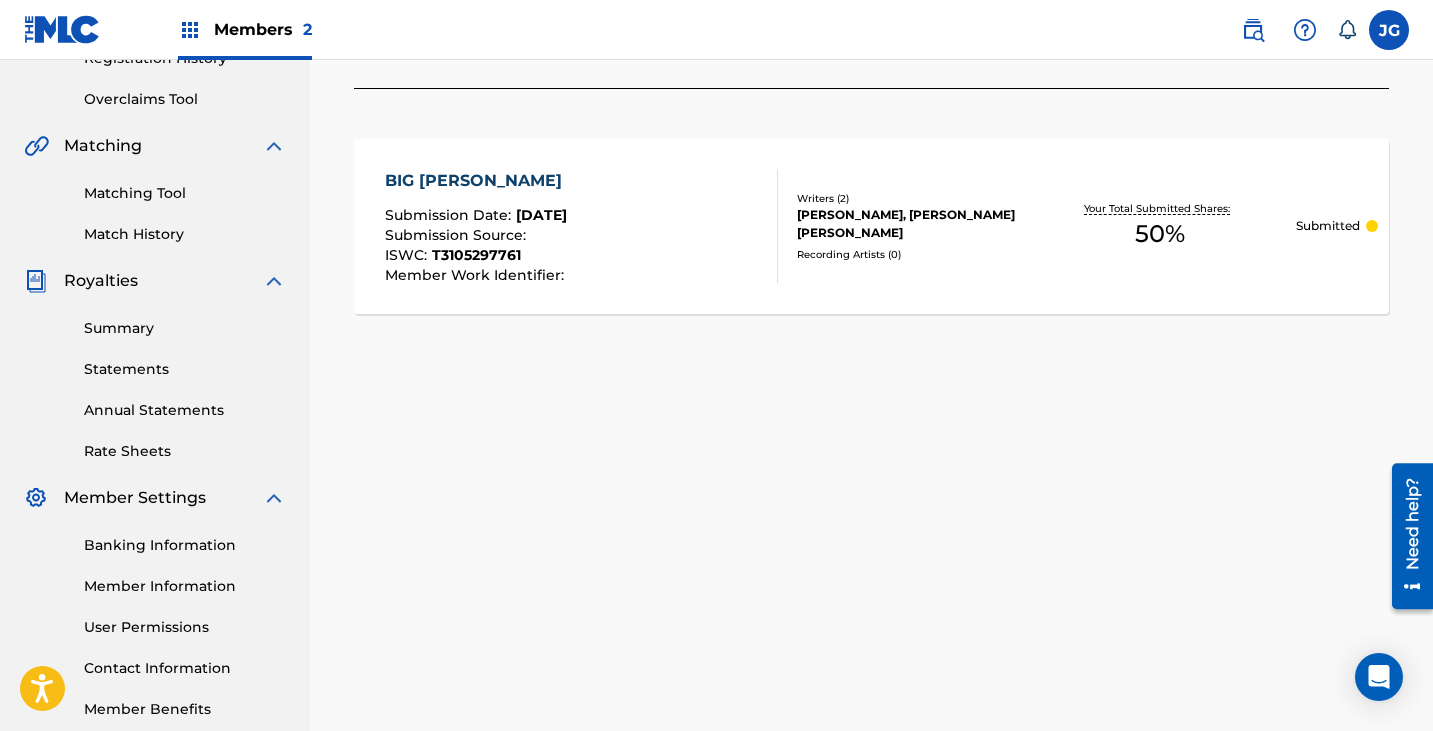 click on "BIG [PERSON_NAME] Submission Date : [DATE] Submission Source : ISWC : T3105297761 Member Work Identifier :" at bounding box center (581, 226) 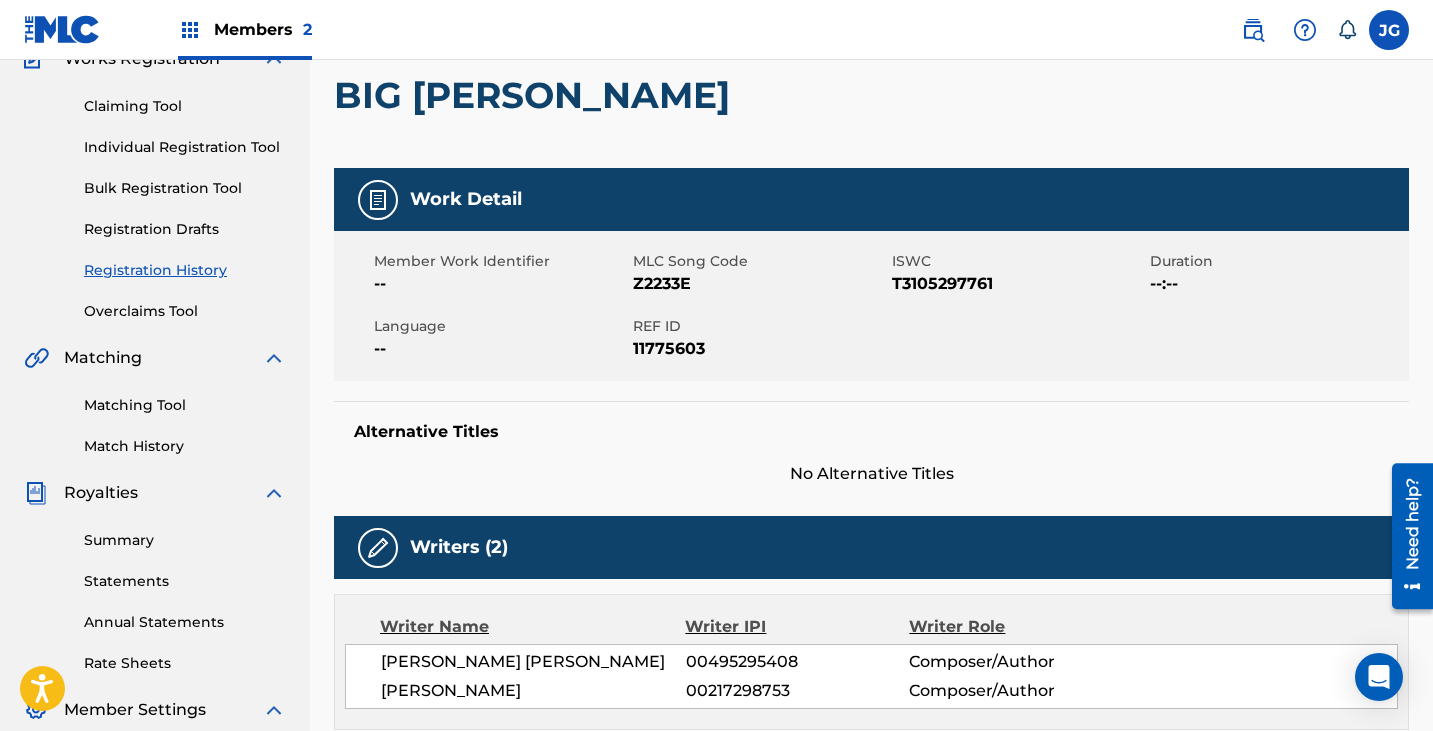 scroll, scrollTop: 0, scrollLeft: 0, axis: both 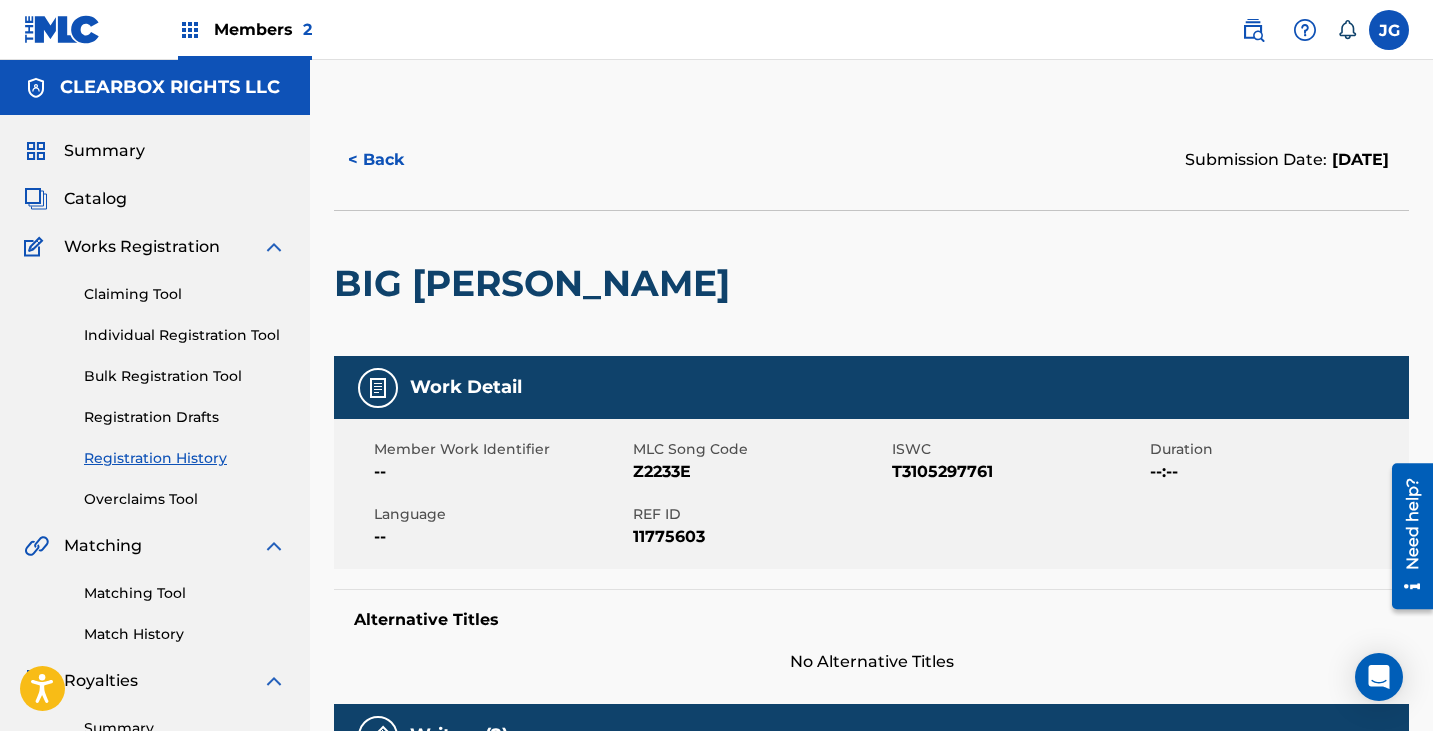 click on "< Back" at bounding box center (394, 160) 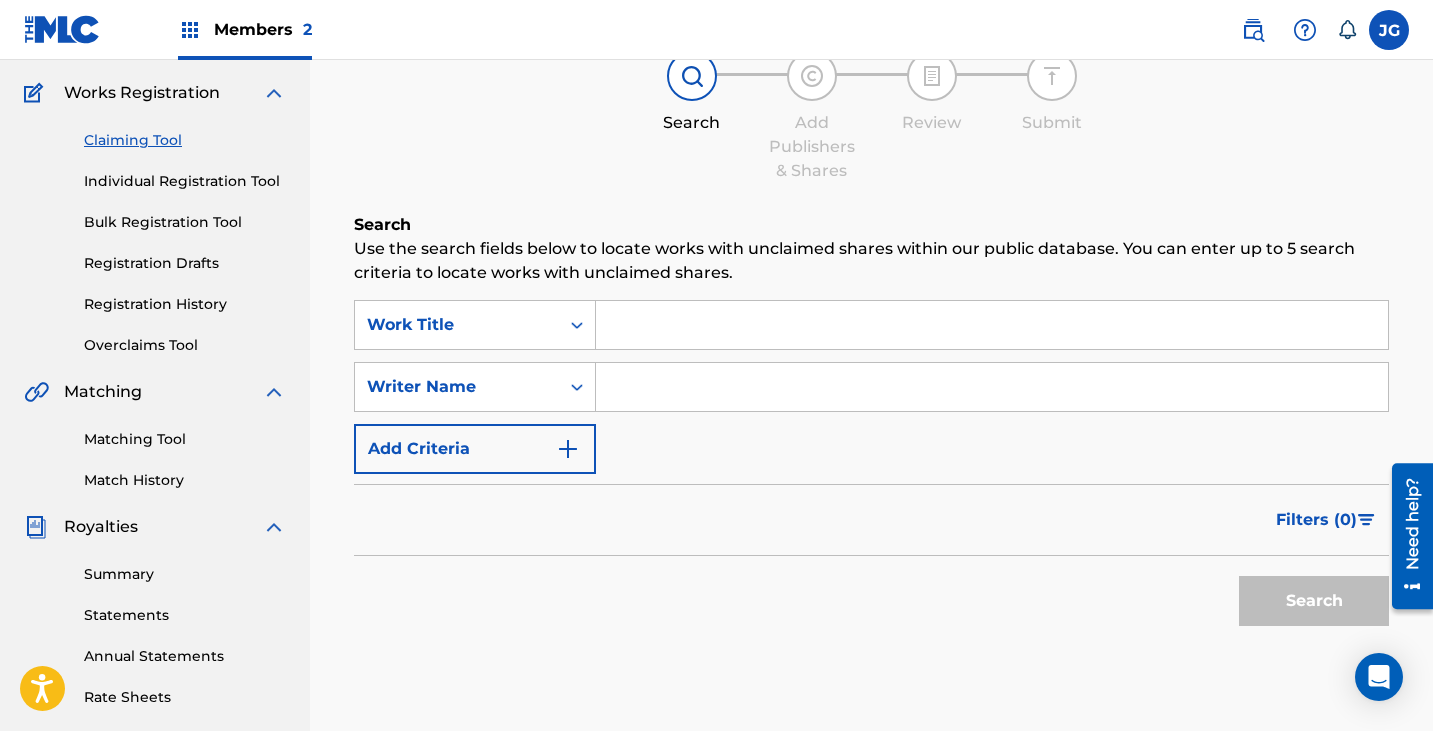 scroll, scrollTop: 0, scrollLeft: 0, axis: both 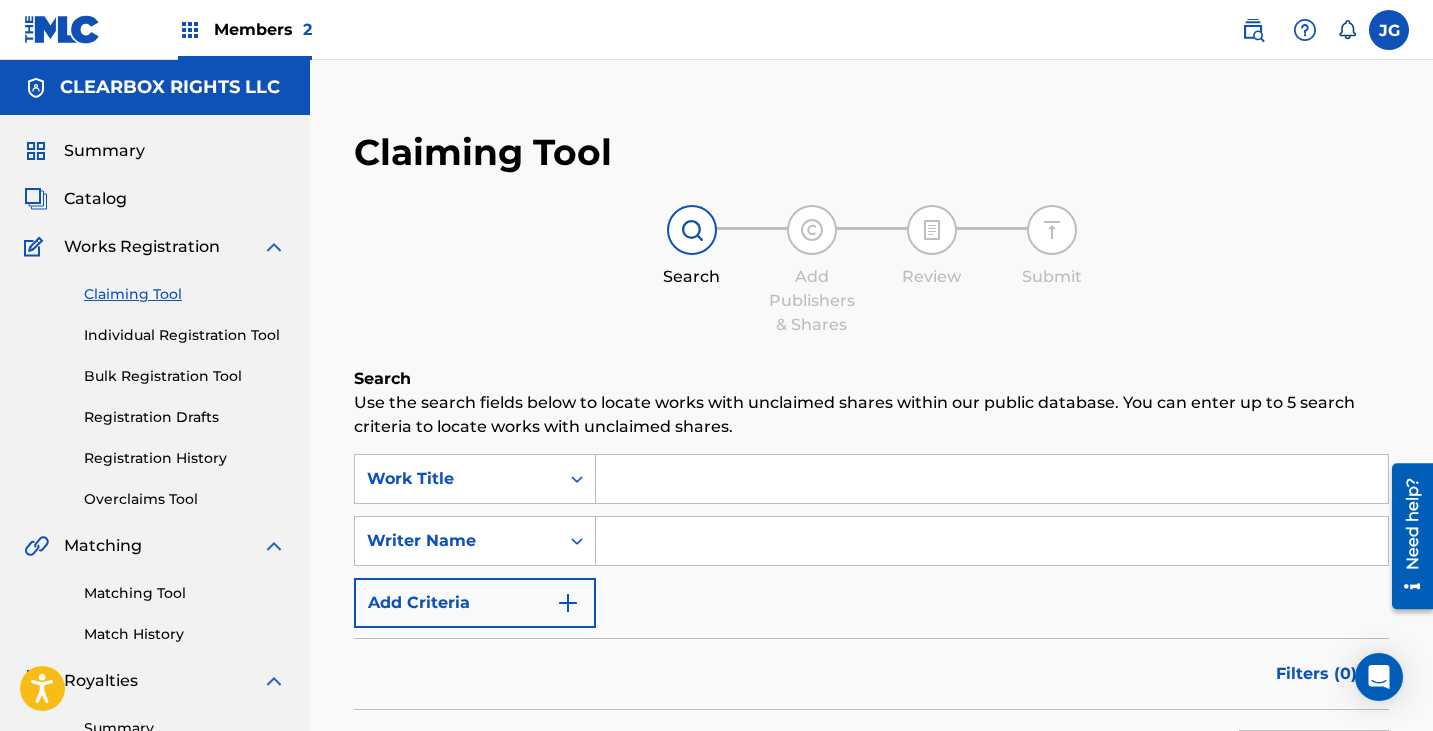 click at bounding box center [1253, 30] 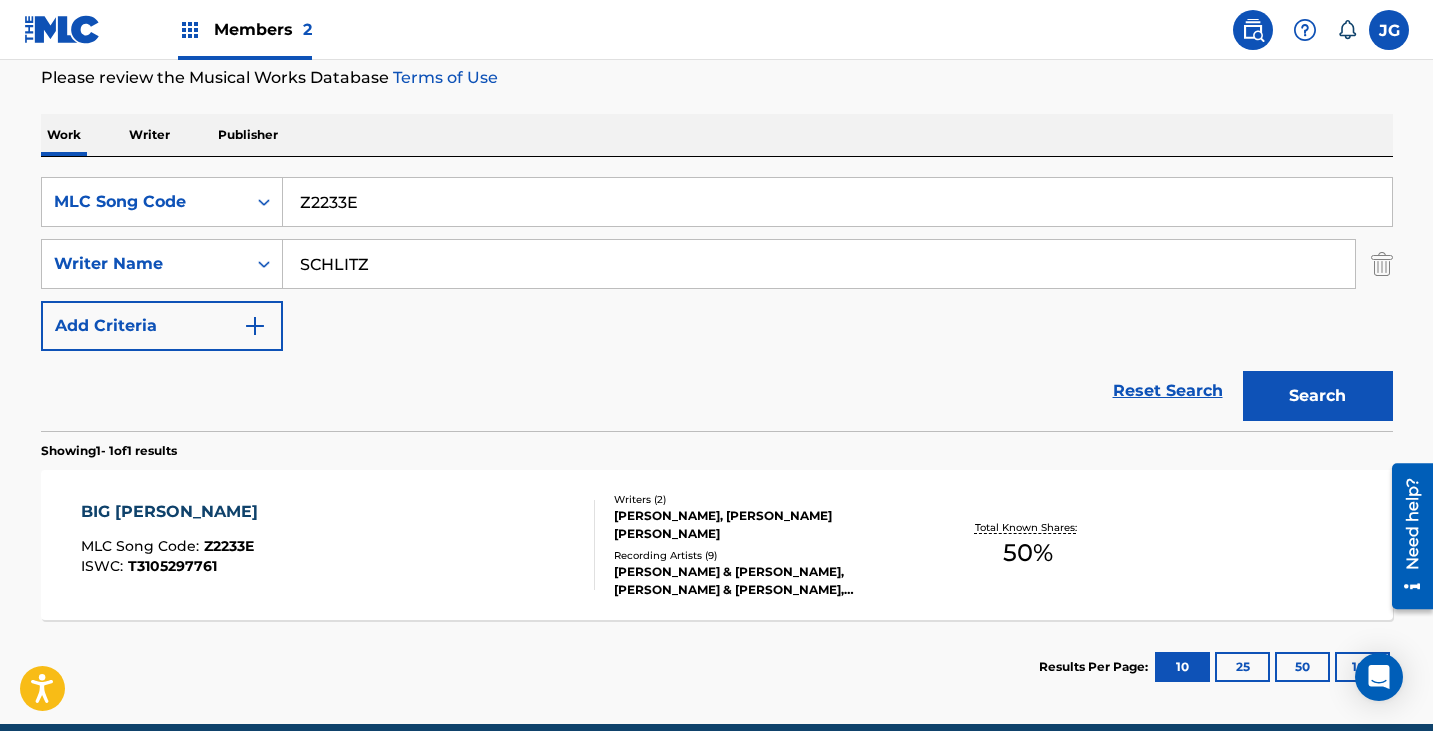 scroll, scrollTop: 357, scrollLeft: 0, axis: vertical 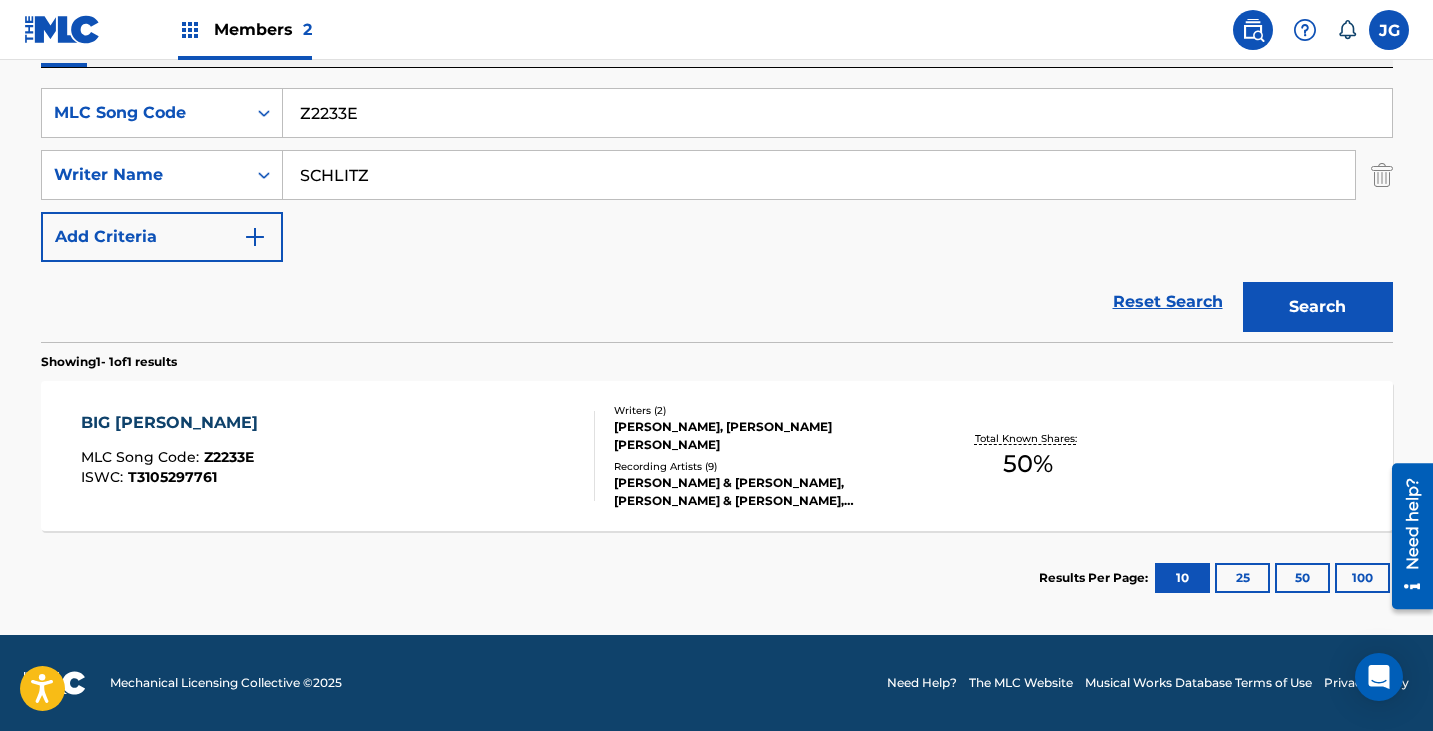 click on "BIG [PERSON_NAME] MLC Song Code : Z2233E ISWC : T3105297761" at bounding box center (338, 456) 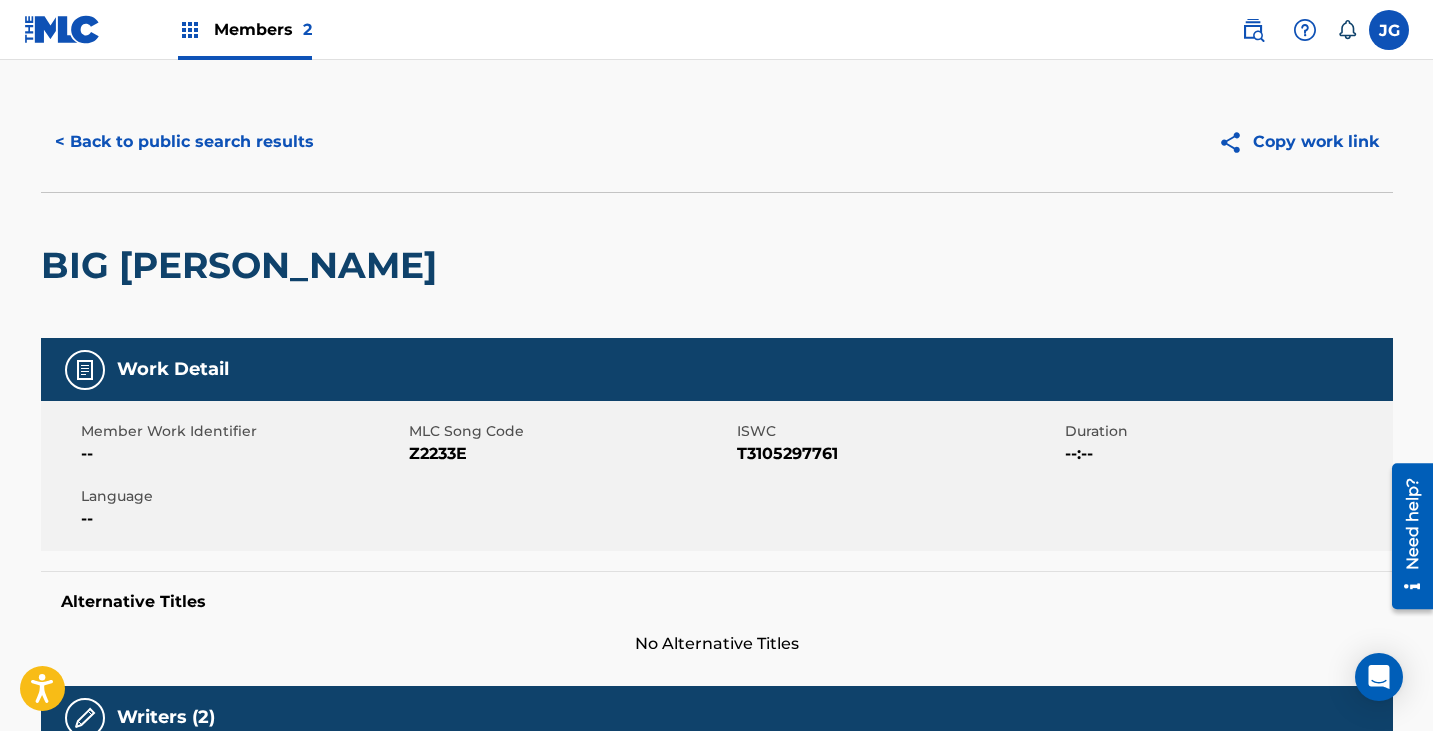 scroll, scrollTop: 0, scrollLeft: 0, axis: both 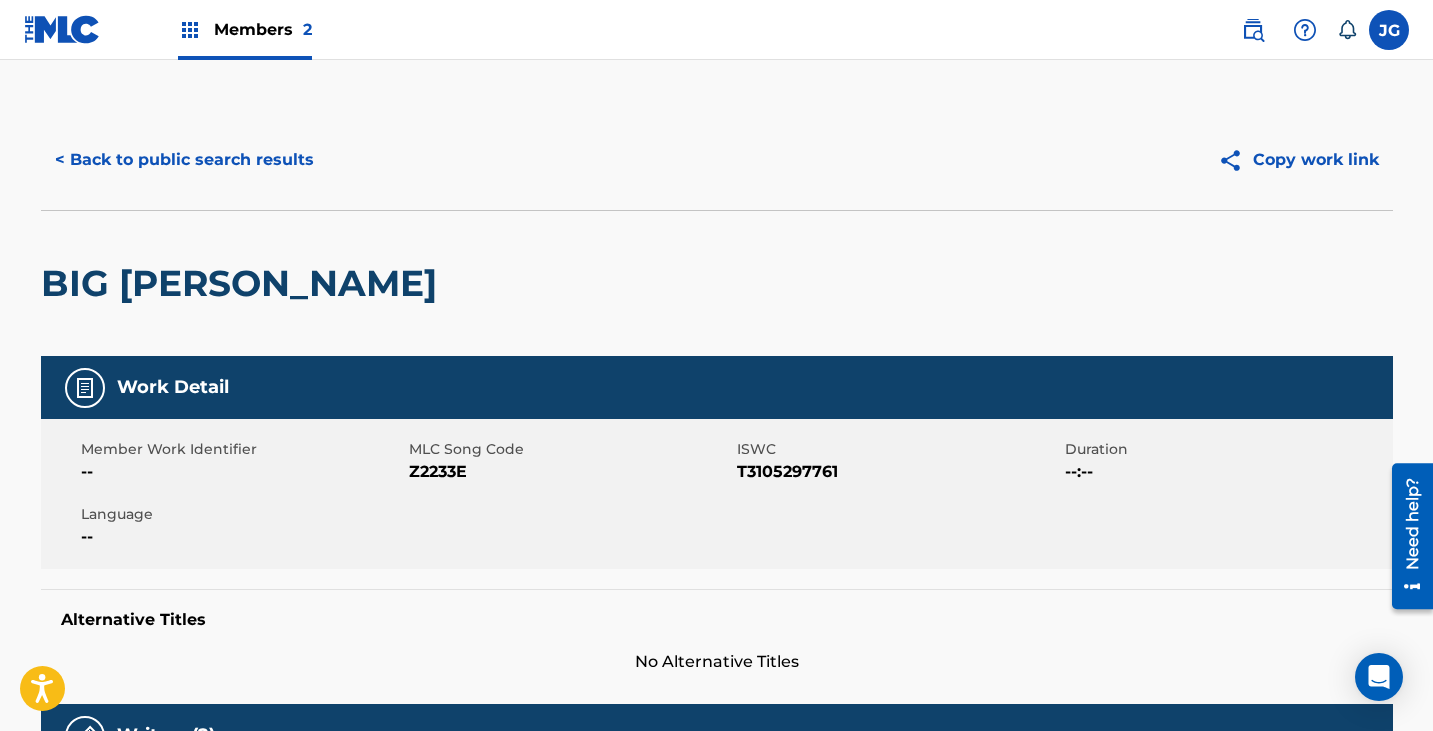 click on "< Back to public search results" at bounding box center (184, 160) 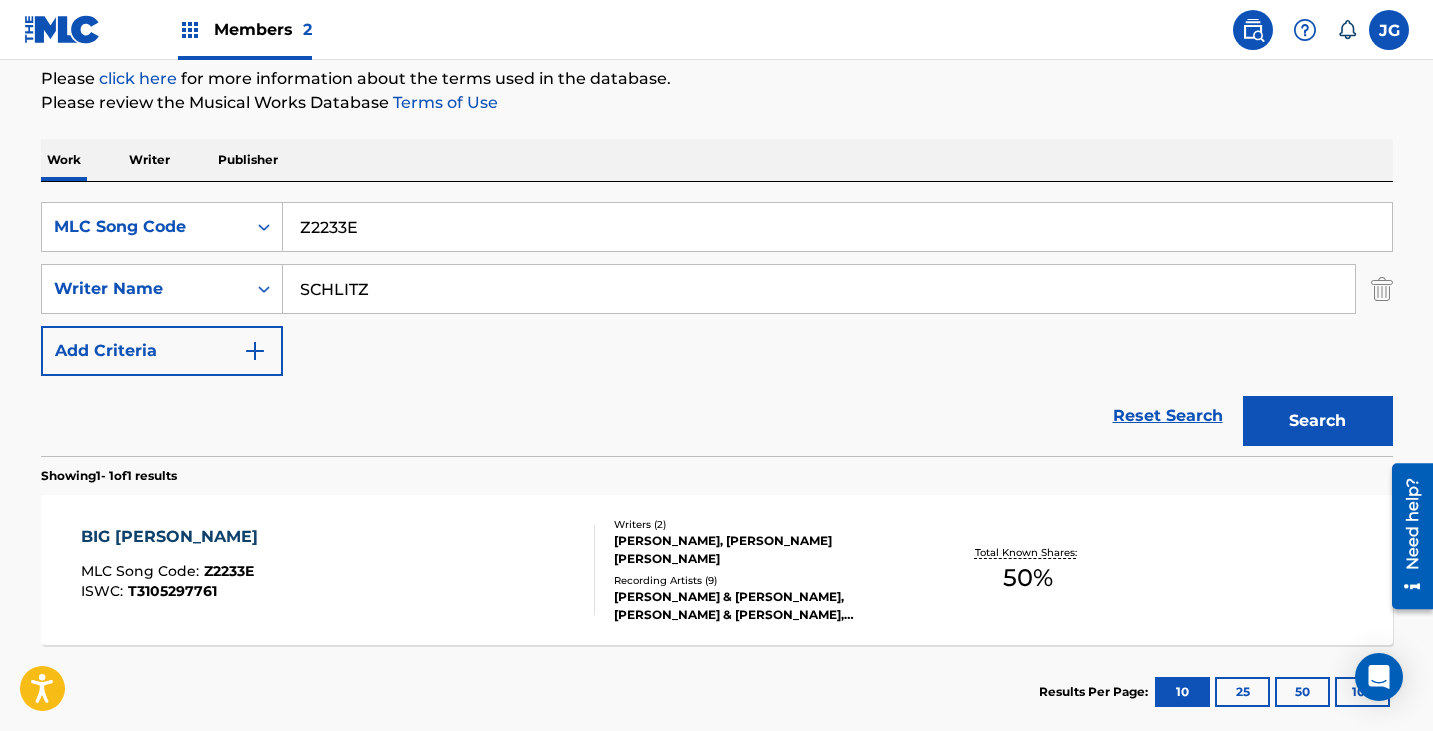 drag, startPoint x: 508, startPoint y: 221, endPoint x: 18, endPoint y: 237, distance: 490.26117 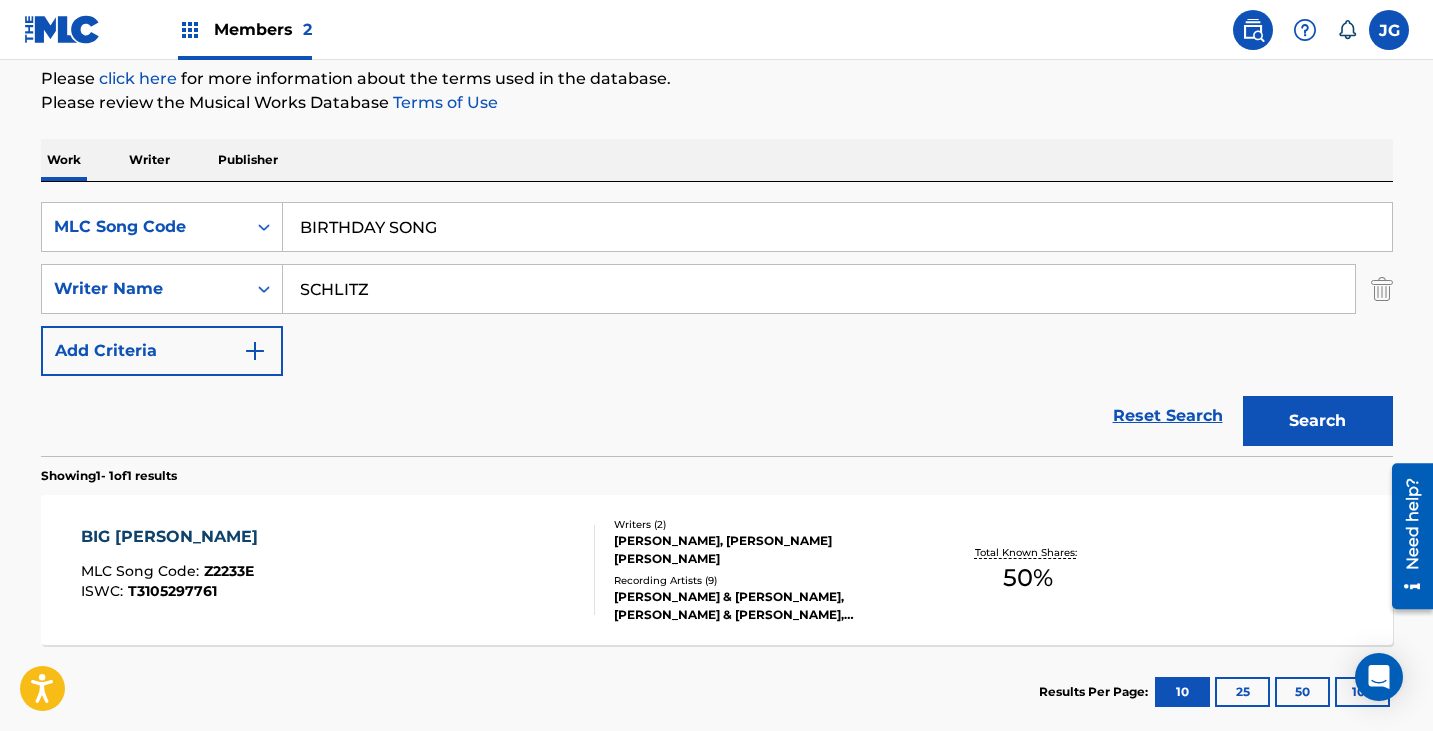 type on "BIRTHDAY SONG" 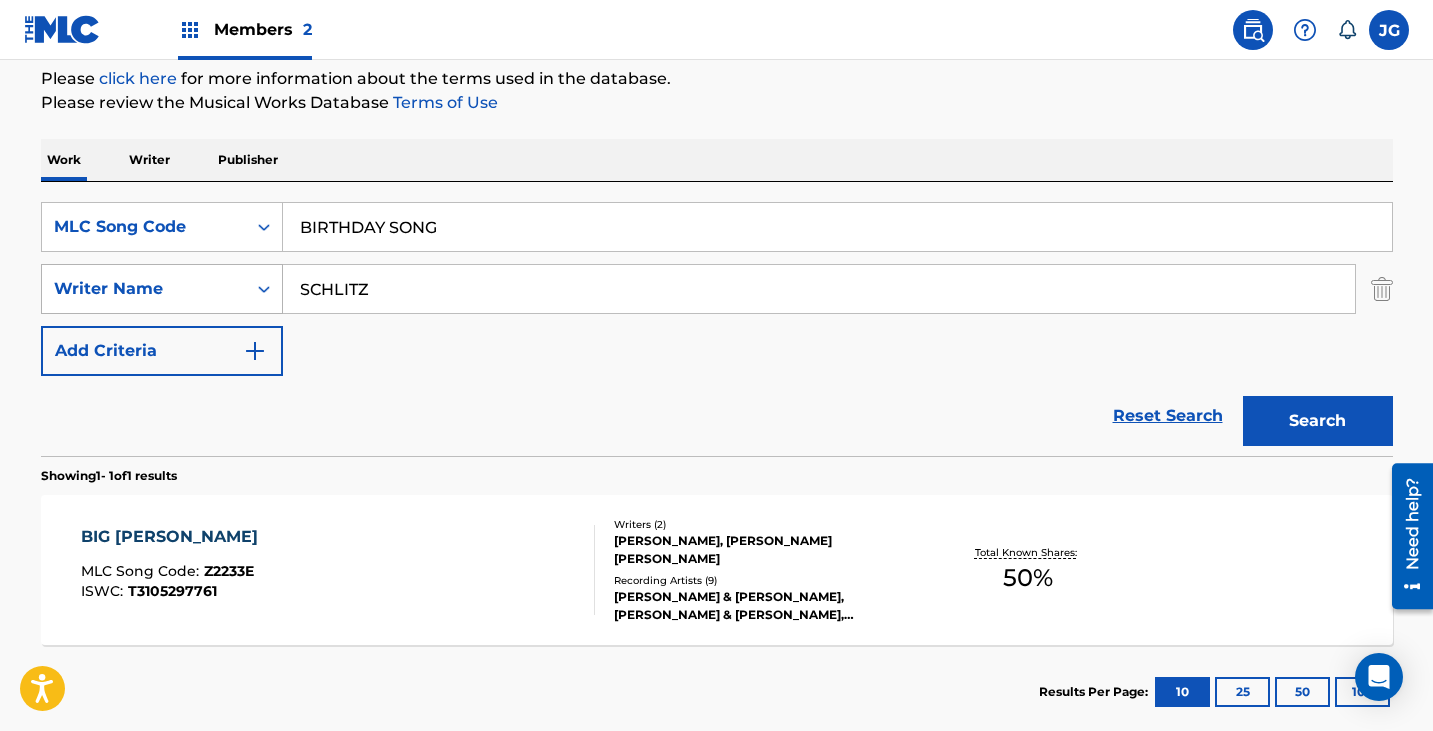 drag, startPoint x: 331, startPoint y: 284, endPoint x: 236, endPoint y: 278, distance: 95.189285 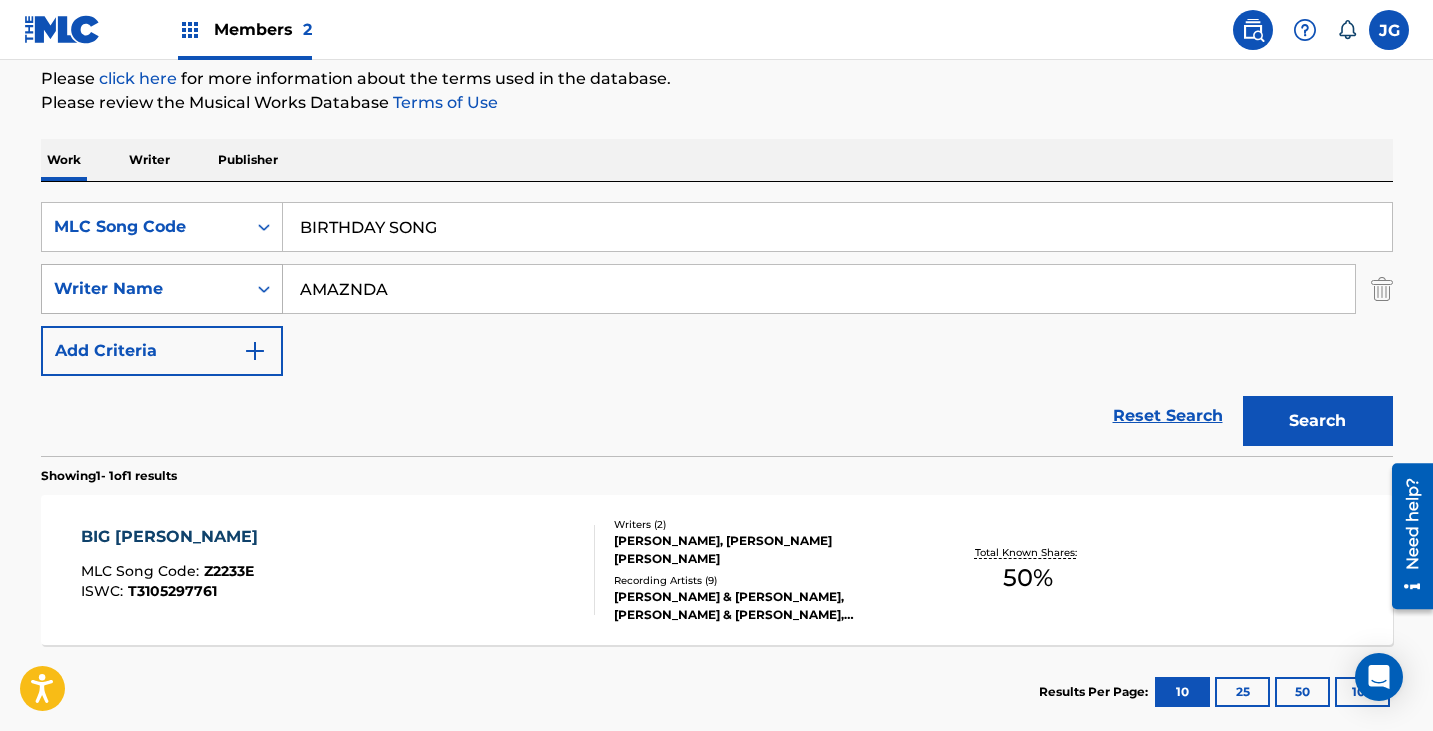click on "Search" at bounding box center (1318, 421) 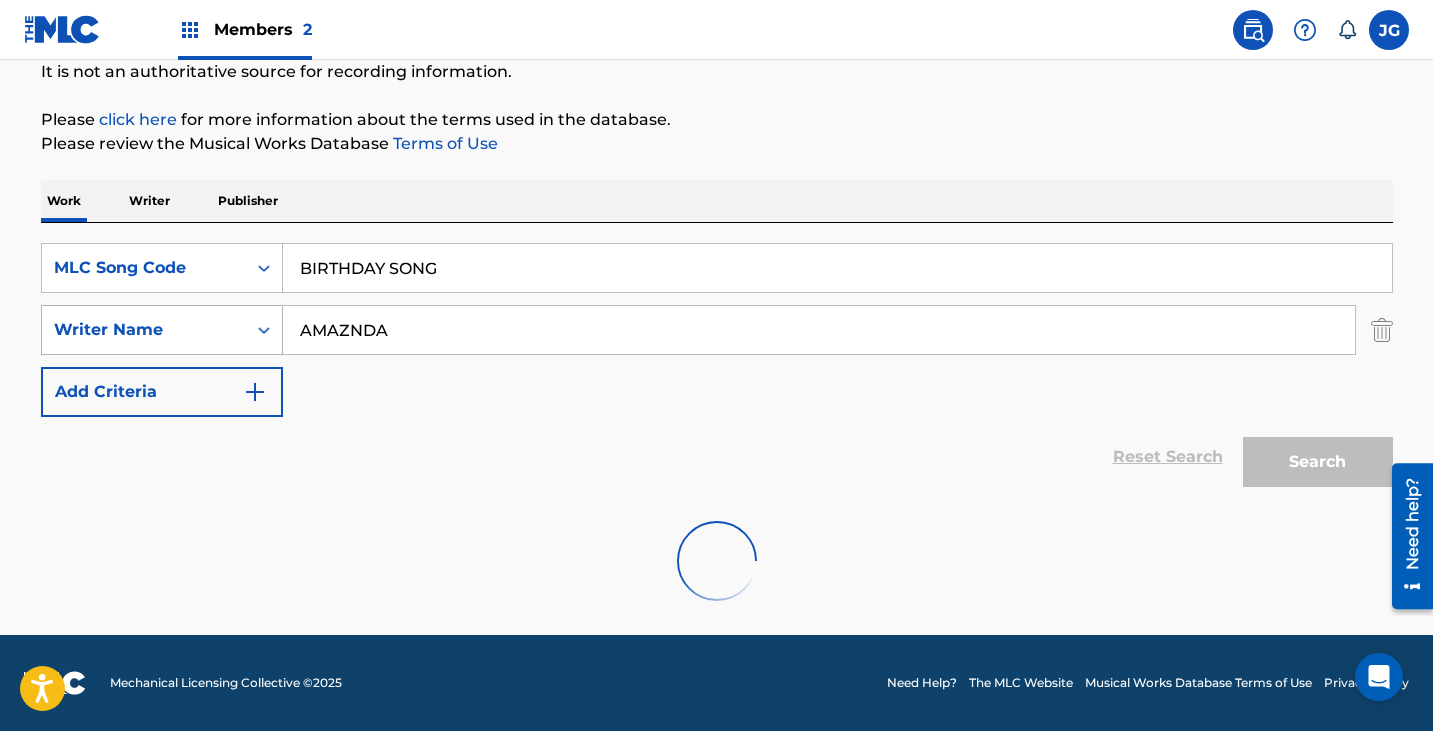 scroll, scrollTop: 137, scrollLeft: 0, axis: vertical 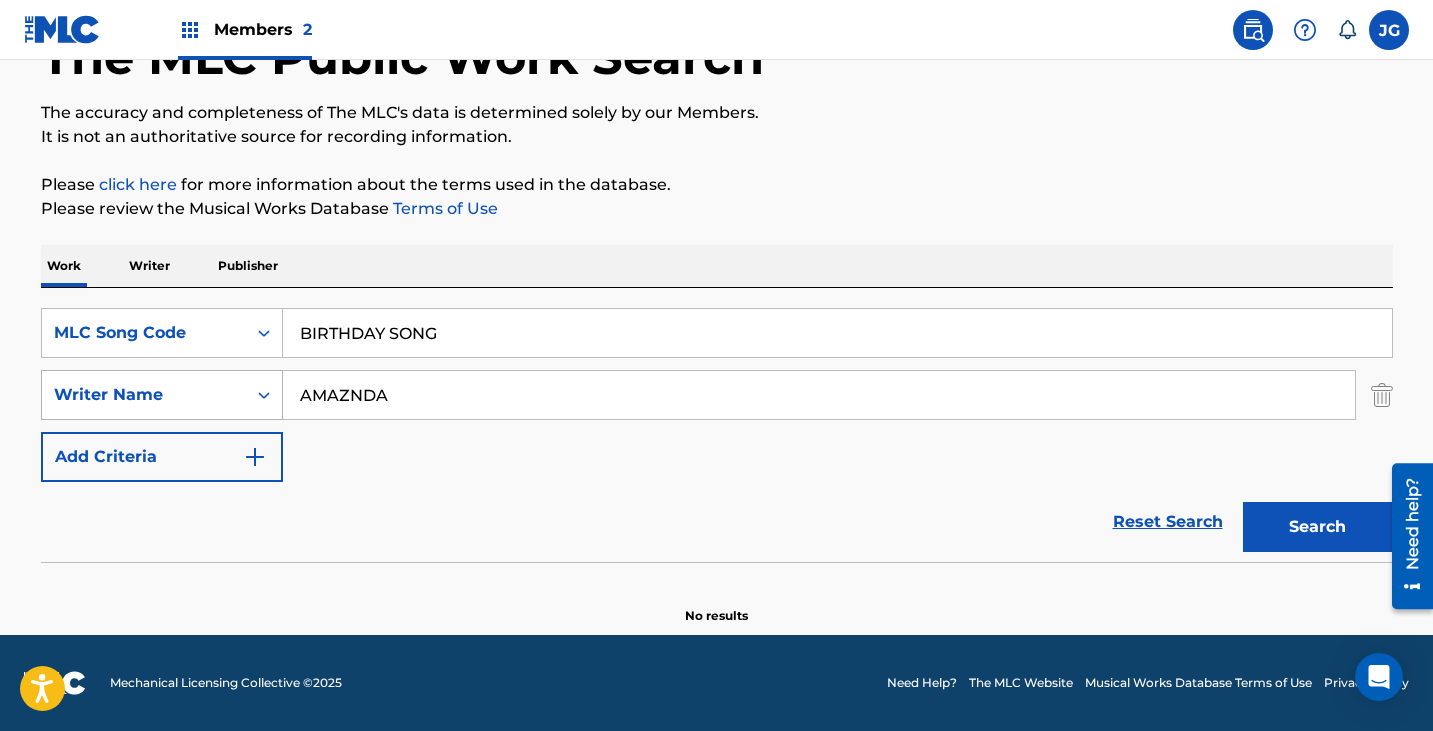 drag, startPoint x: 469, startPoint y: 397, endPoint x: 41, endPoint y: 417, distance: 428.46704 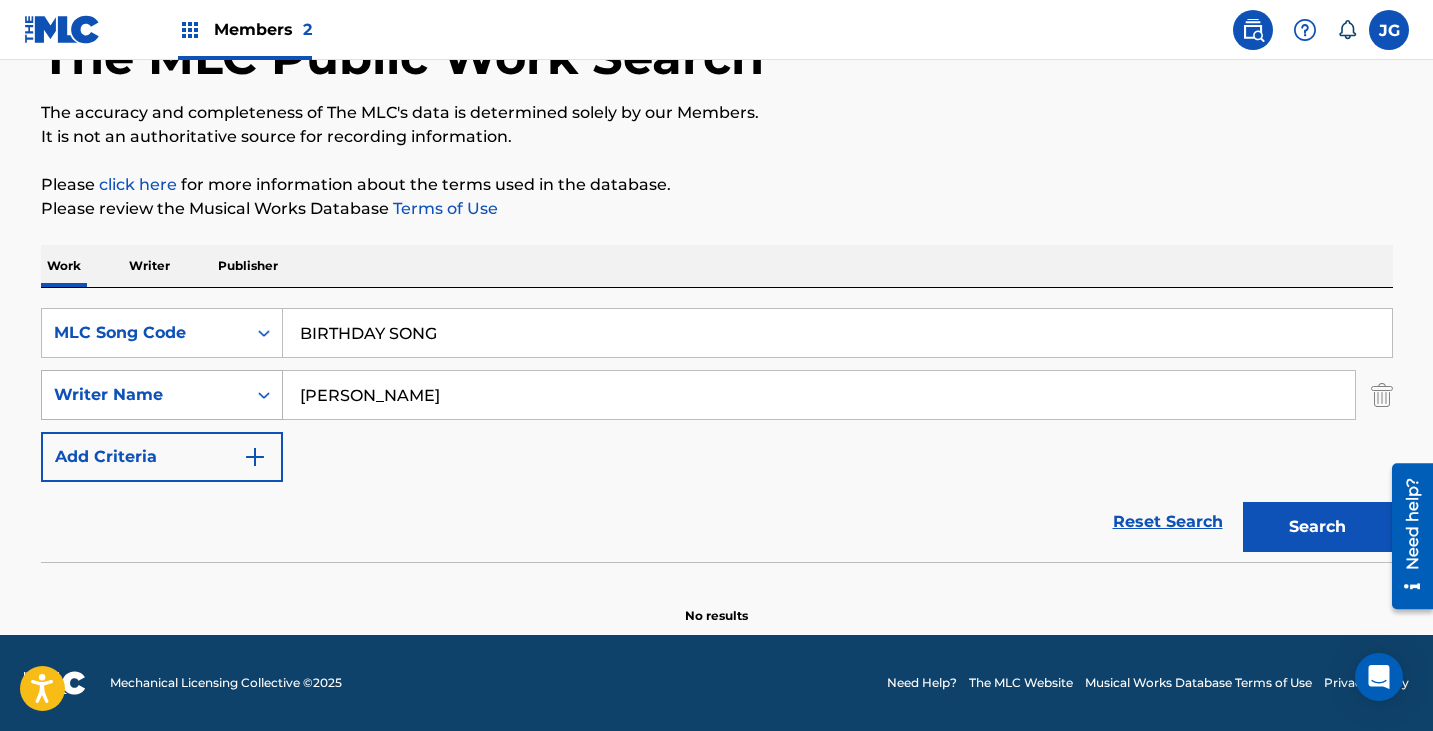 type on "[PERSON_NAME]" 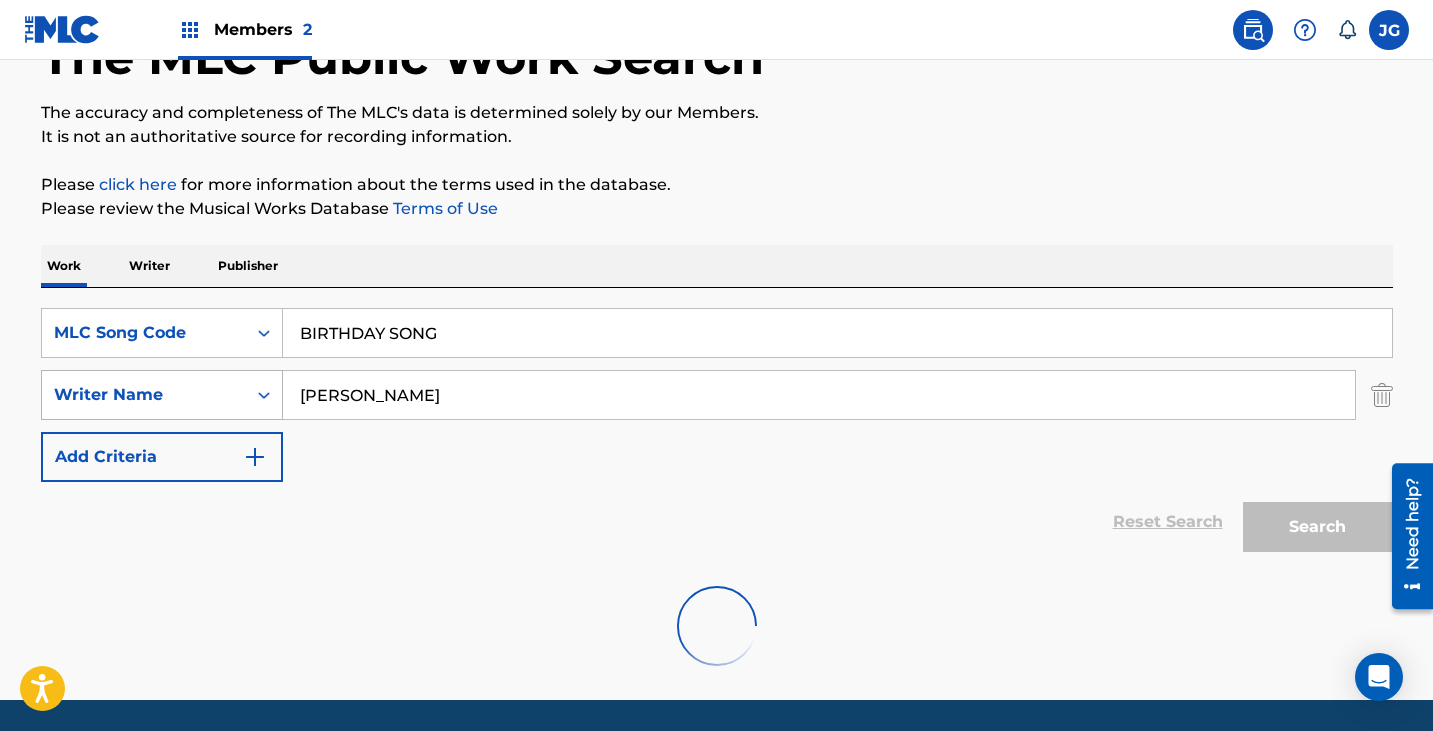 scroll, scrollTop: 137, scrollLeft: 0, axis: vertical 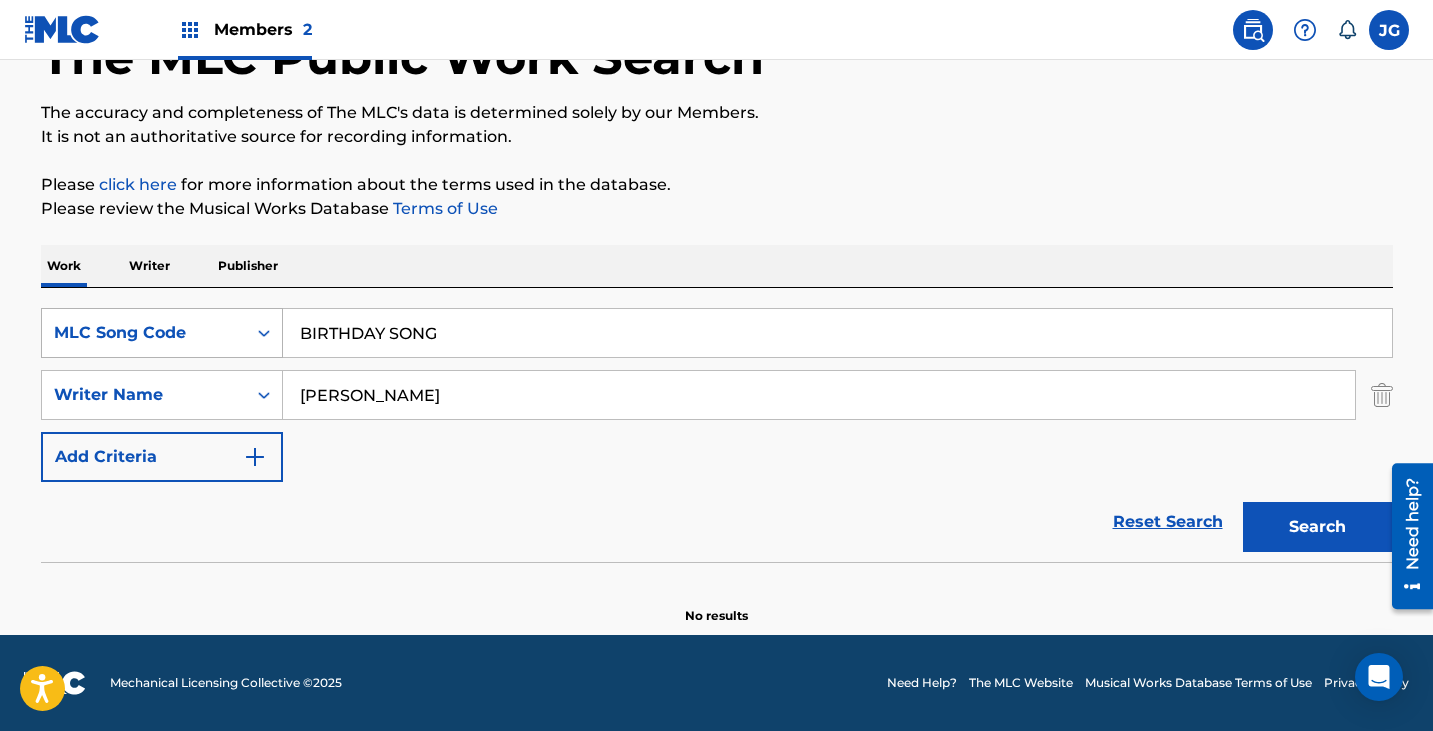 click on "MLC Song Code" at bounding box center [144, 333] 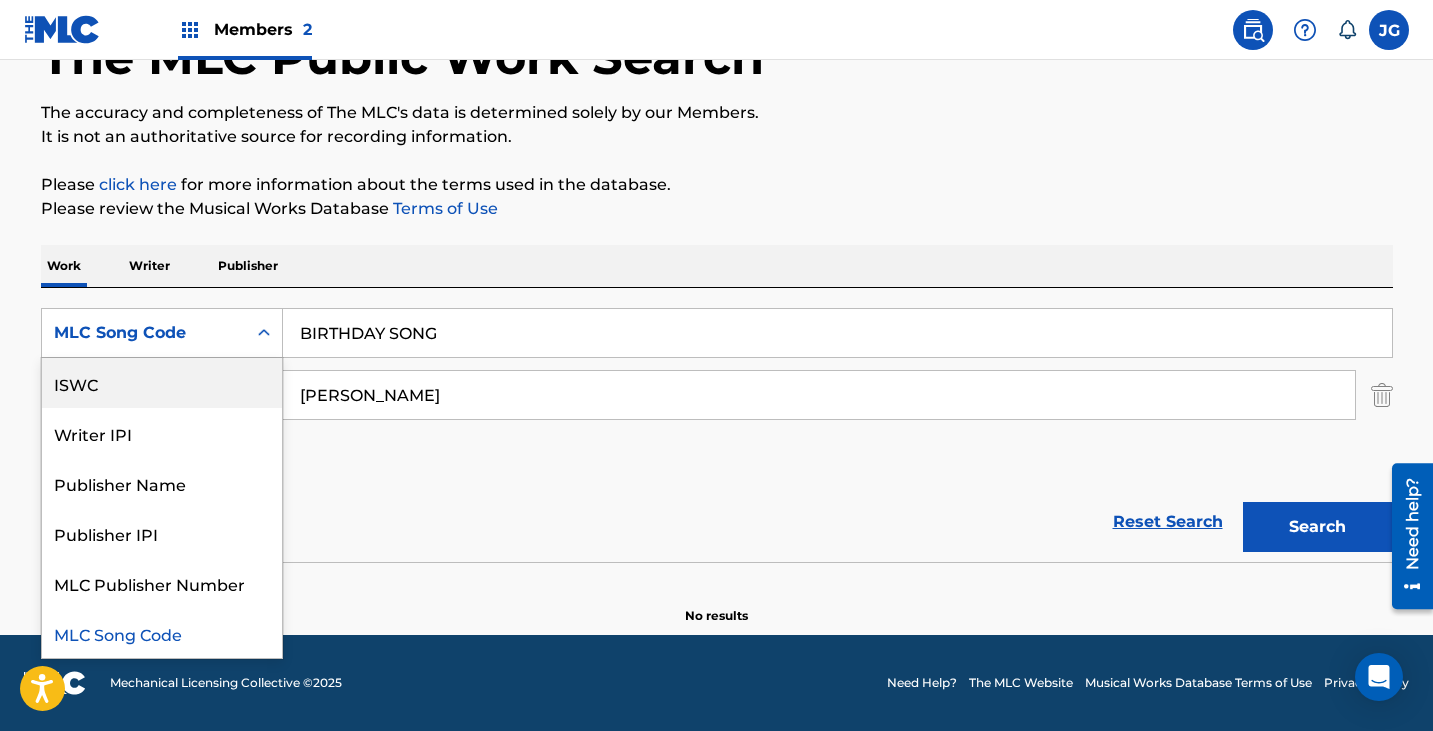 scroll, scrollTop: 0, scrollLeft: 0, axis: both 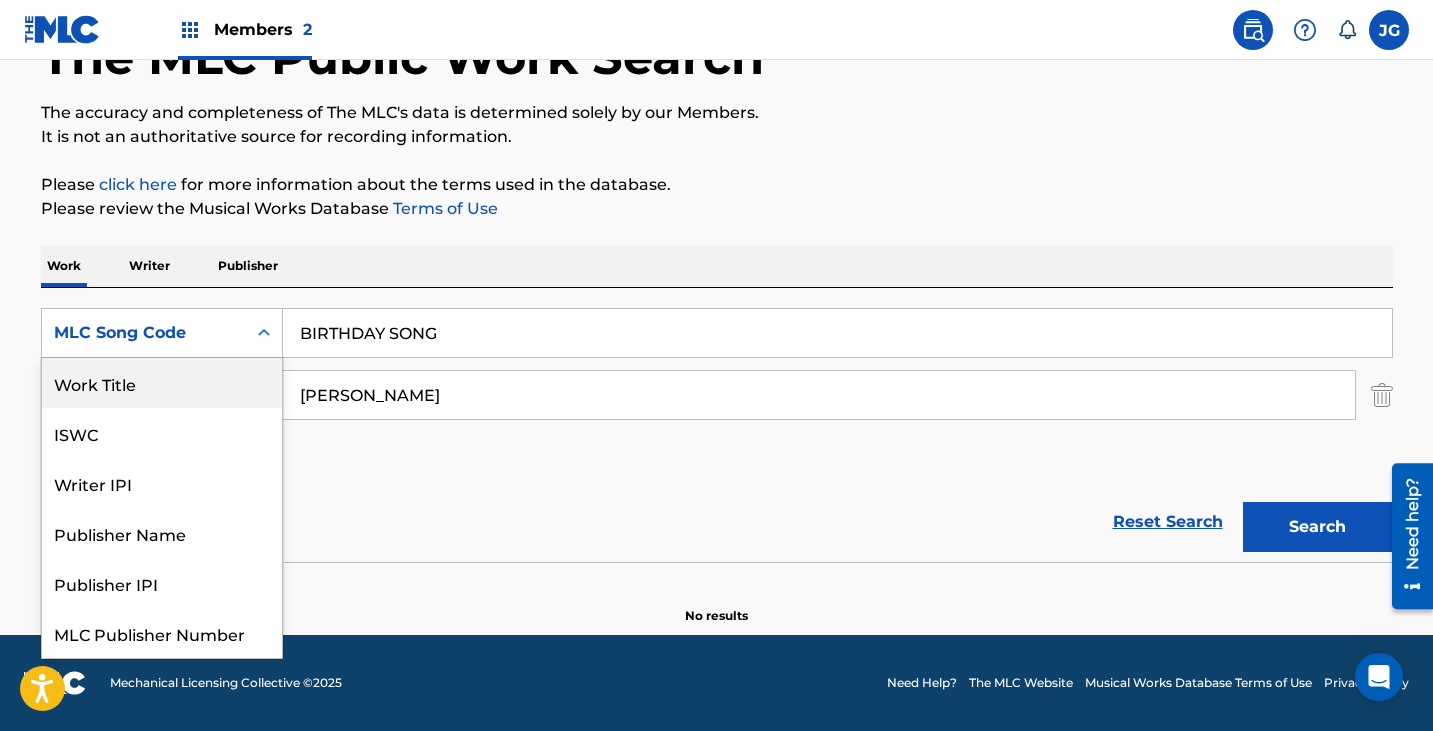 click on "Work Title" at bounding box center [162, 383] 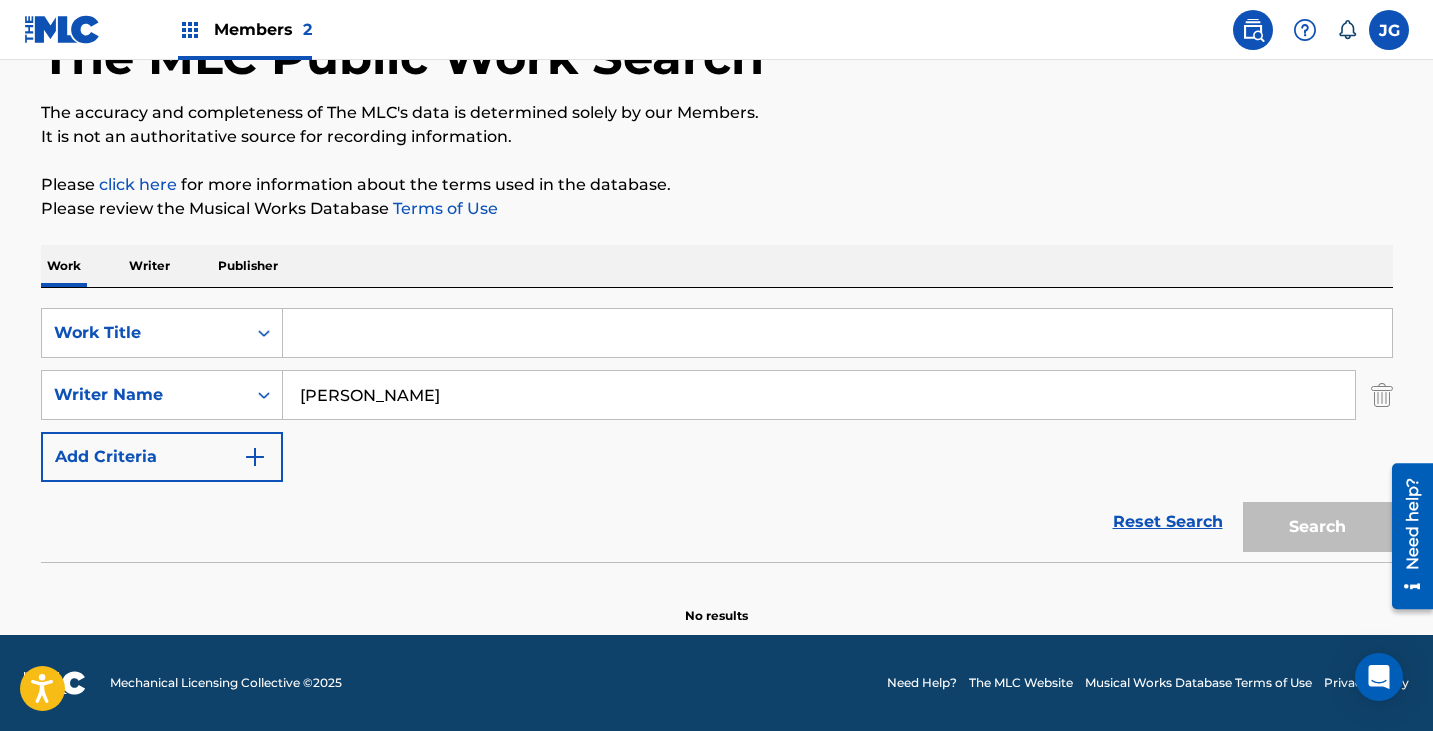 click at bounding box center (837, 333) 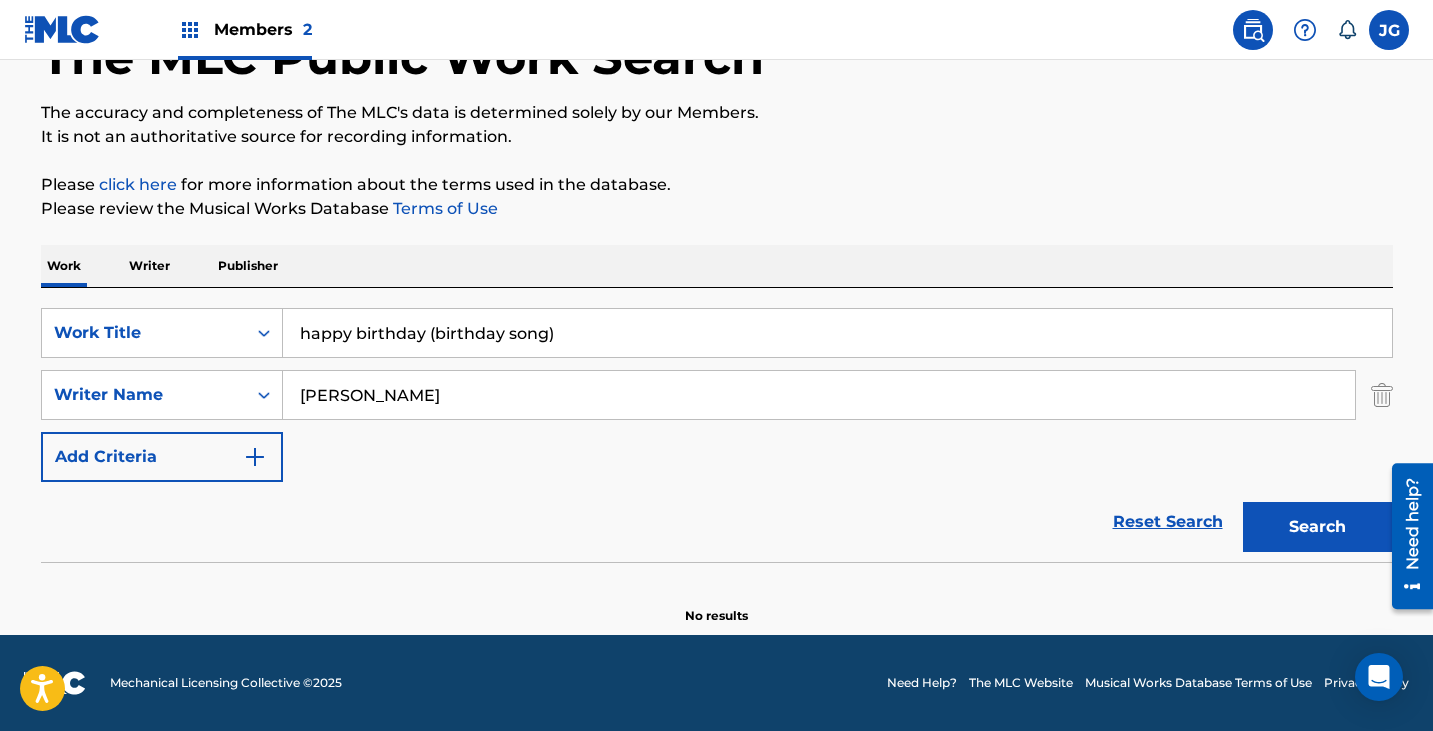 type on "happy birthday (birthday song)" 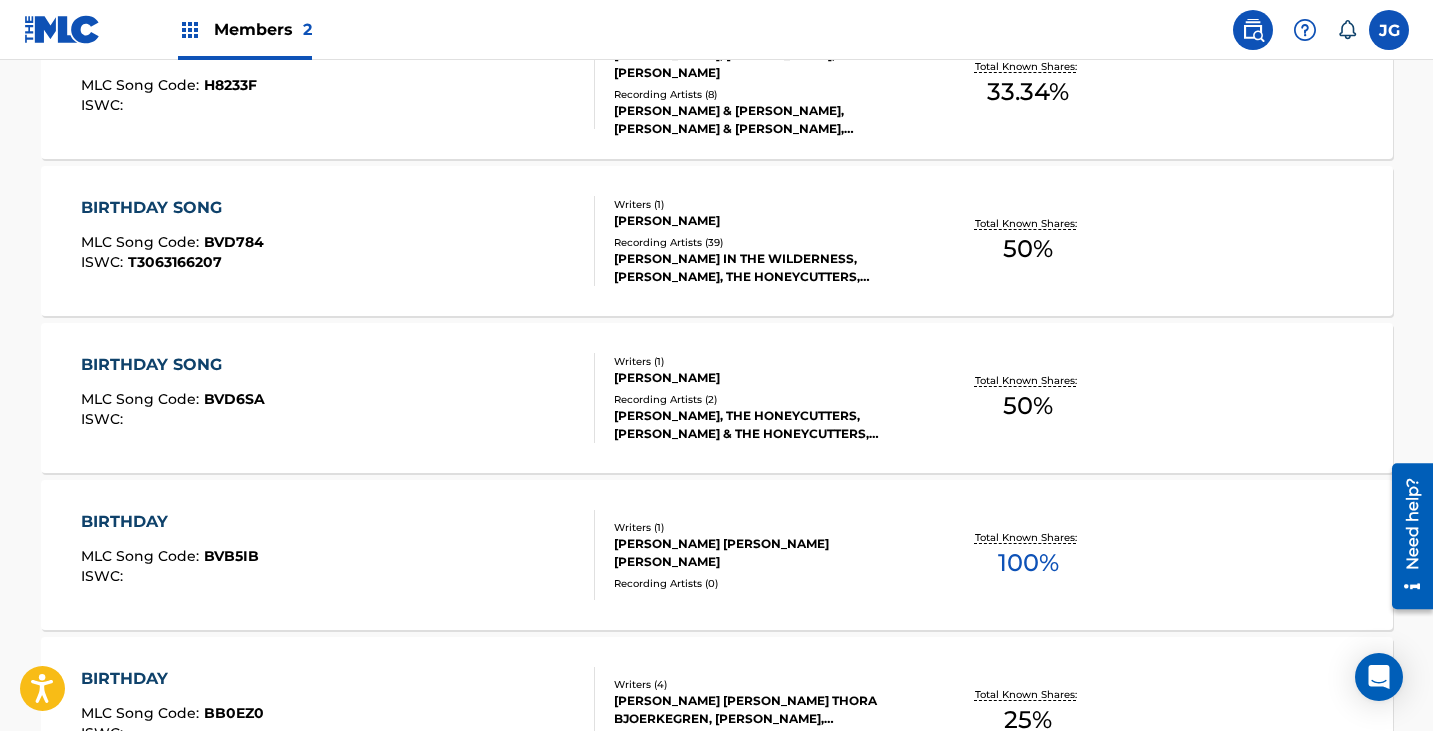 scroll, scrollTop: 737, scrollLeft: 0, axis: vertical 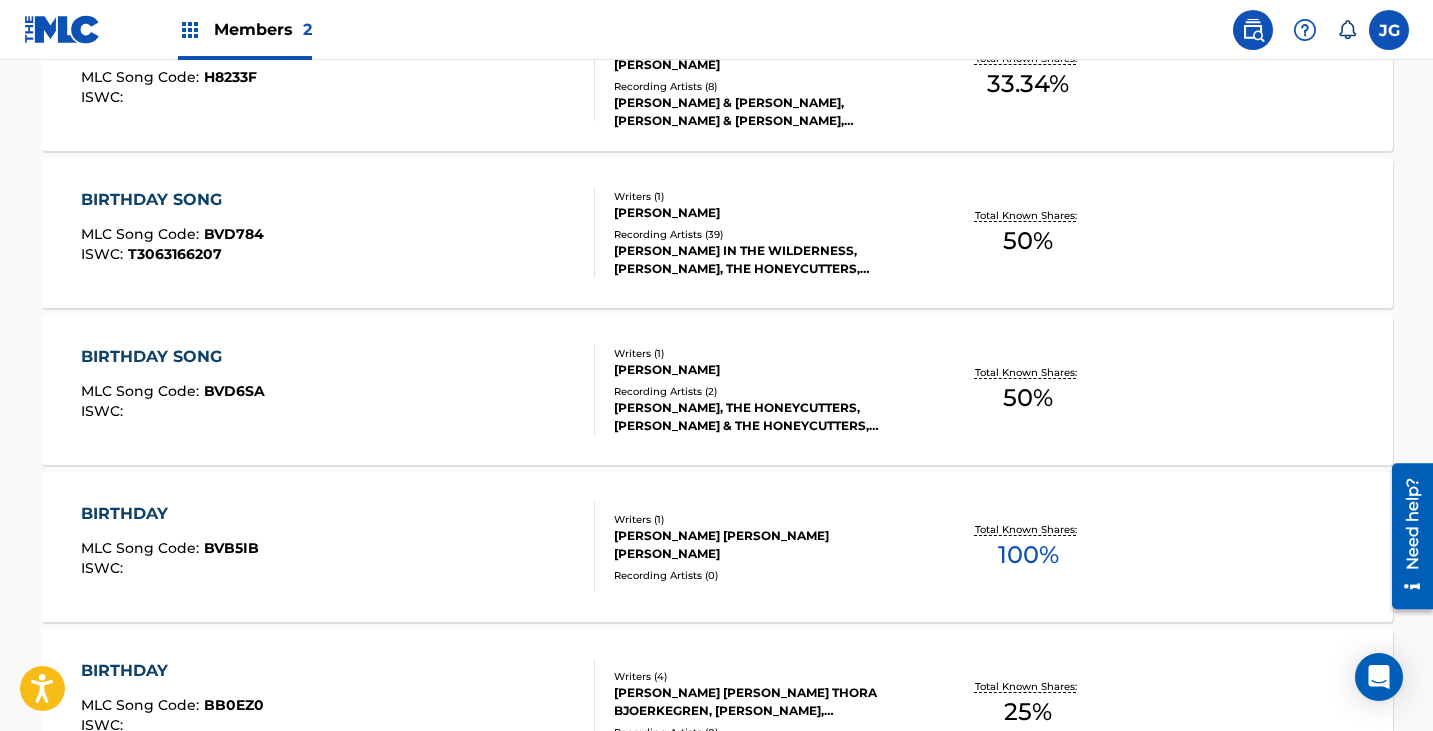 click on "Recording Artists ( 39 )" at bounding box center [765, 234] 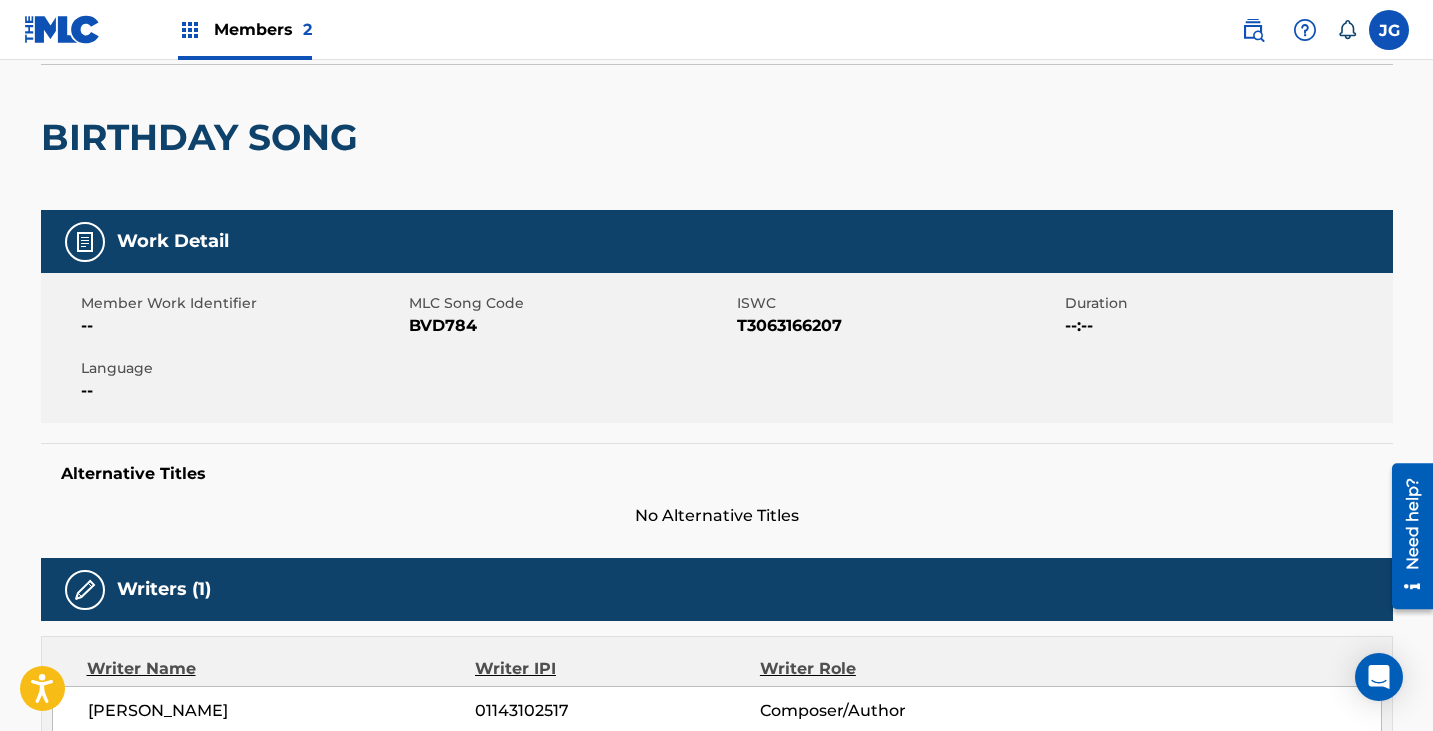 scroll, scrollTop: 0, scrollLeft: 0, axis: both 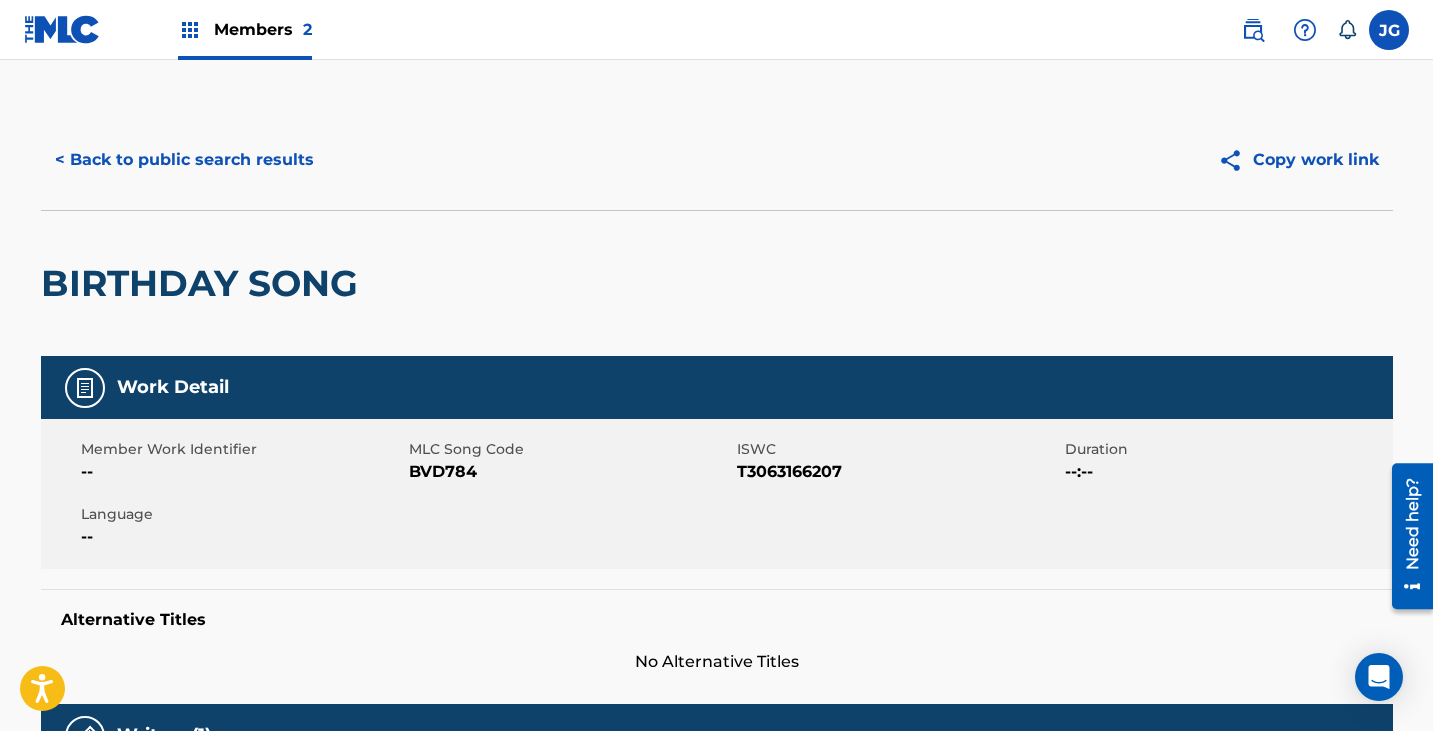 click on "< Back to public search results" at bounding box center (184, 160) 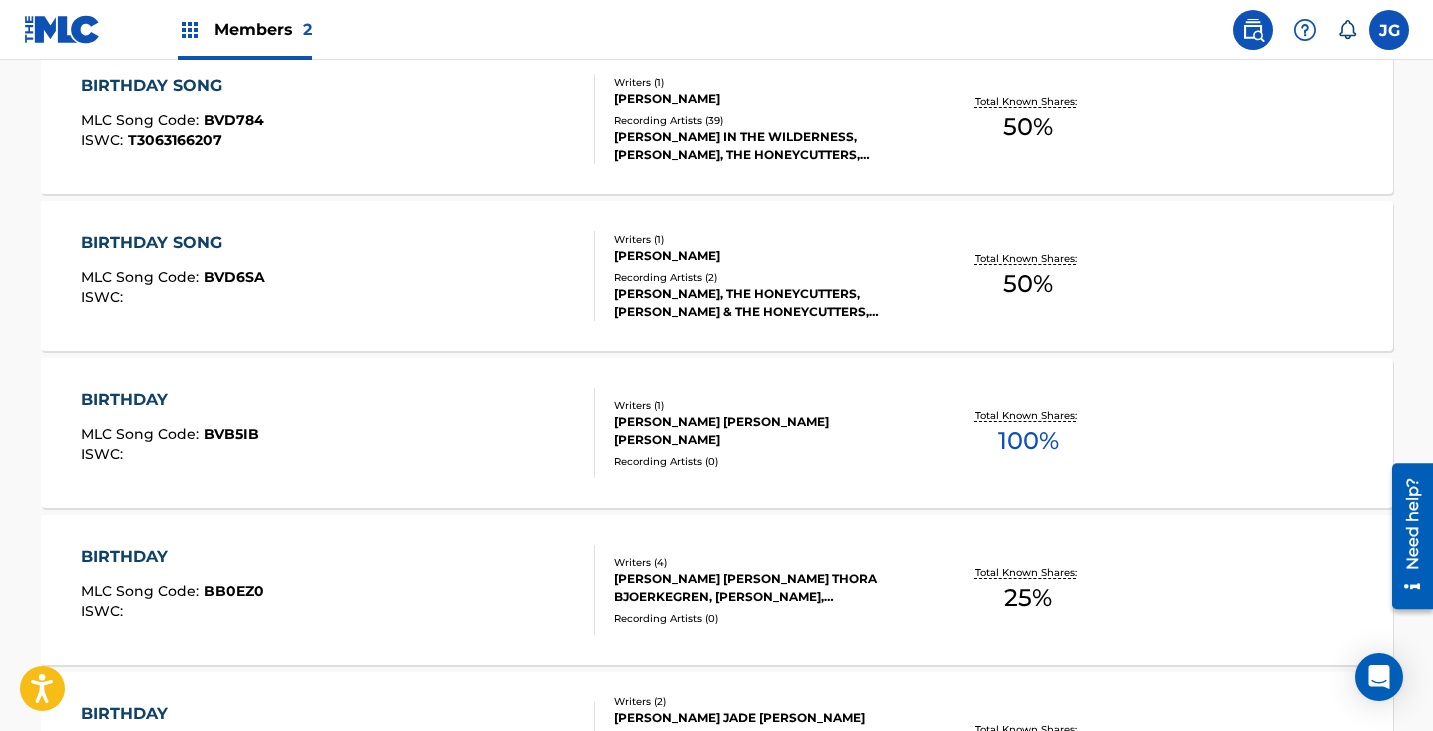 click on "BIRTHDAY SONG MLC Song Code : BVD6SA ISWC :" at bounding box center (338, 276) 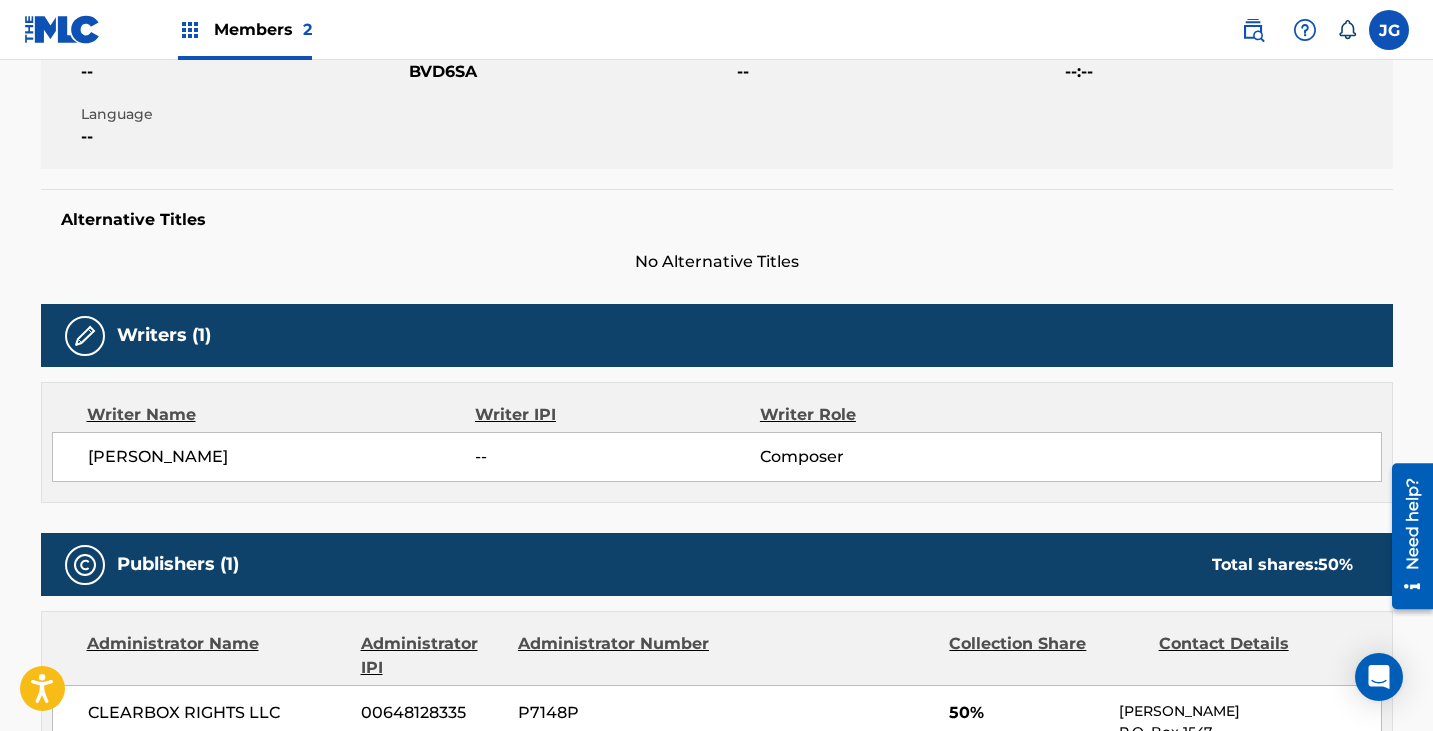 scroll, scrollTop: 0, scrollLeft: 0, axis: both 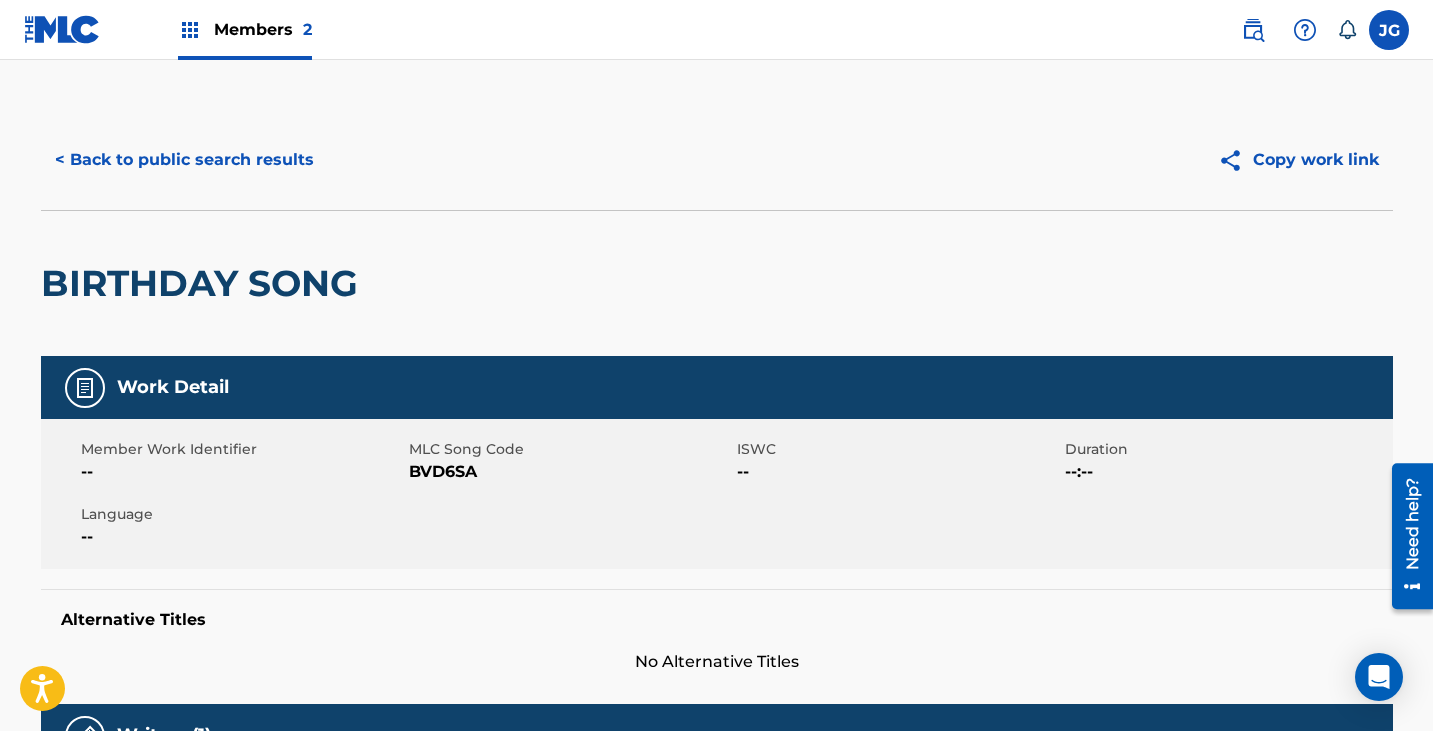 click on "< Back to public search results Copy work link" at bounding box center (717, 160) 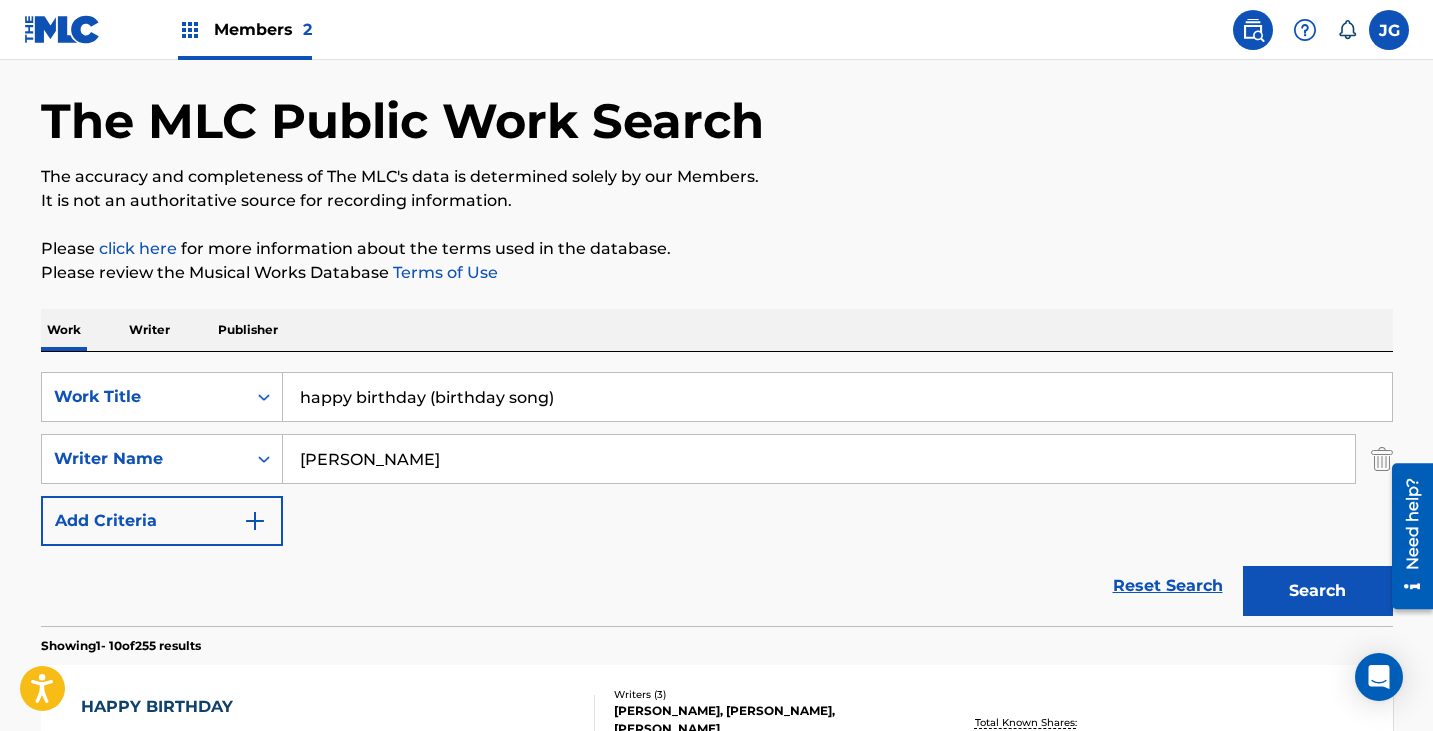 scroll, scrollTop: 0, scrollLeft: 0, axis: both 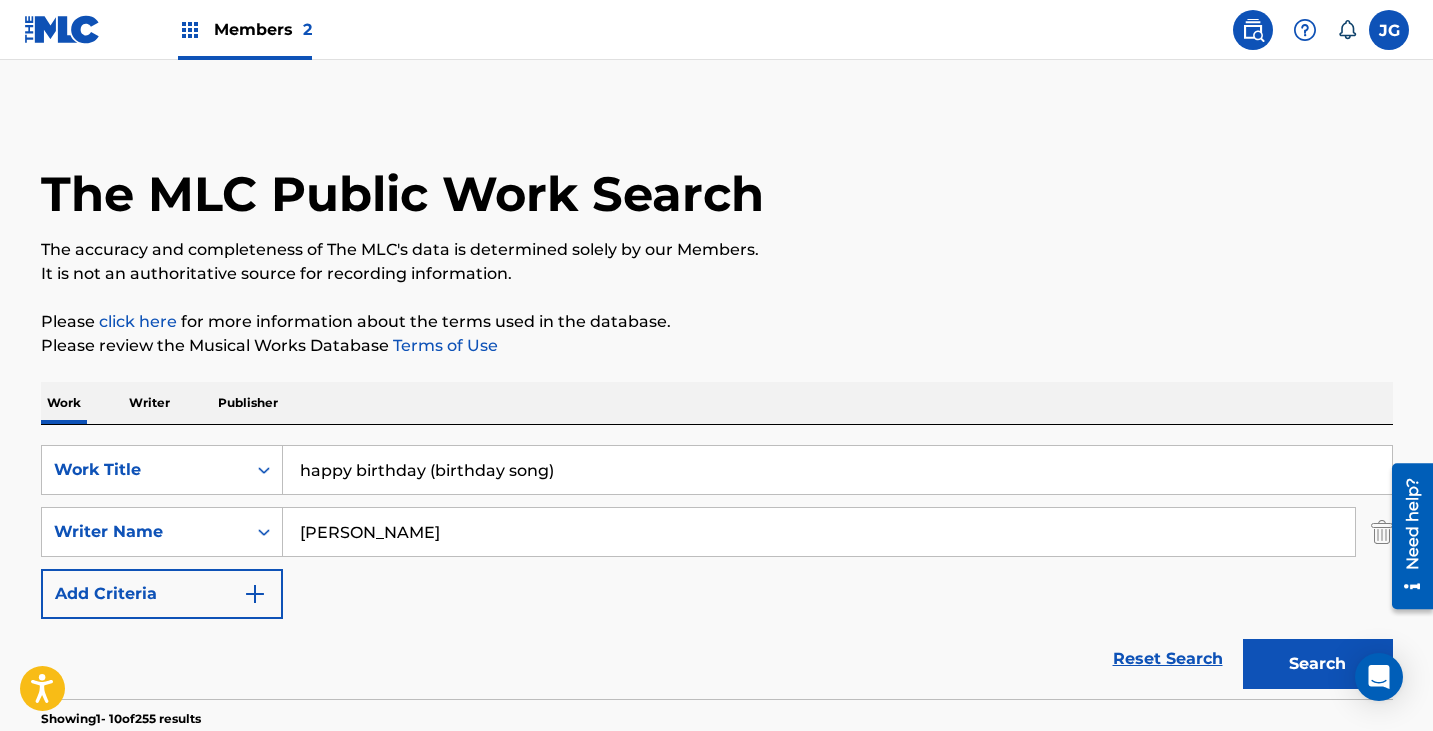 drag, startPoint x: 590, startPoint y: 525, endPoint x: 425, endPoint y: 517, distance: 165.19383 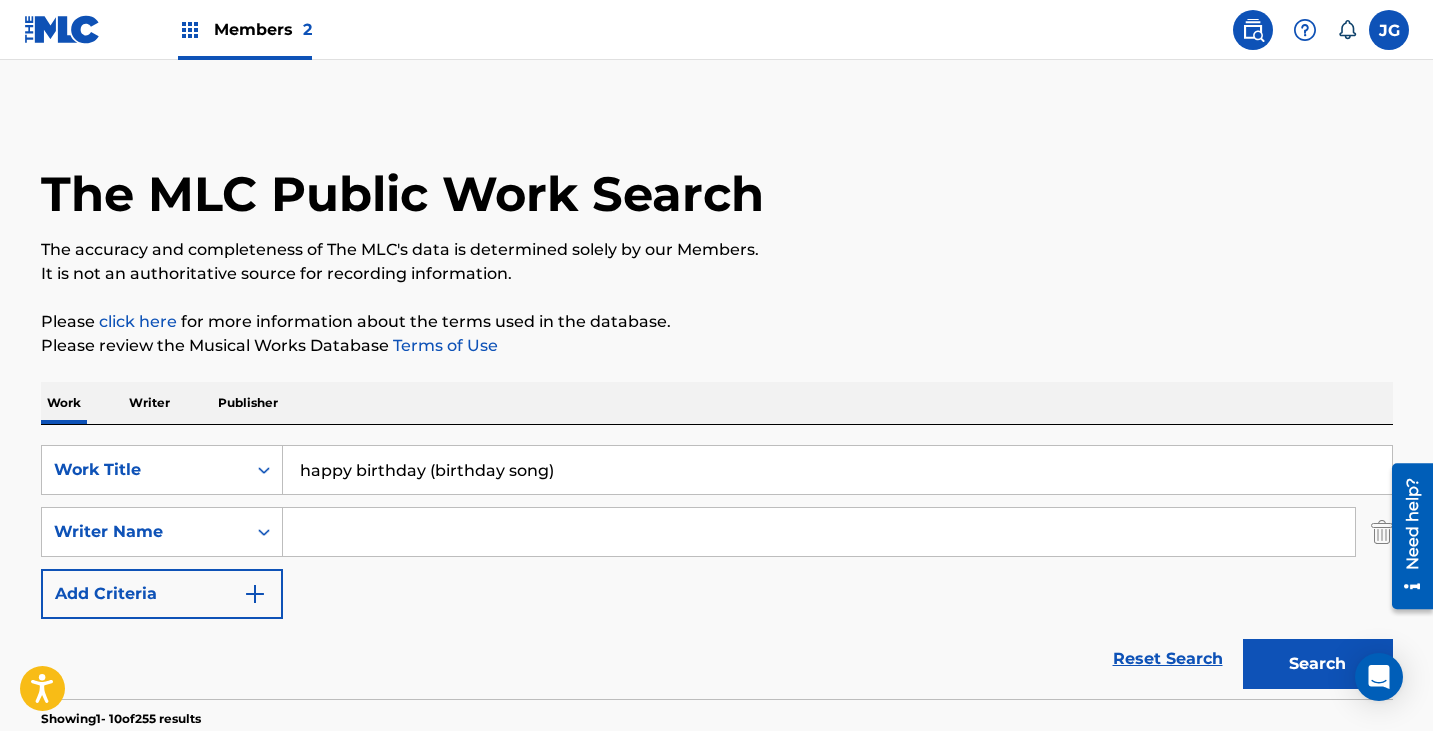 type 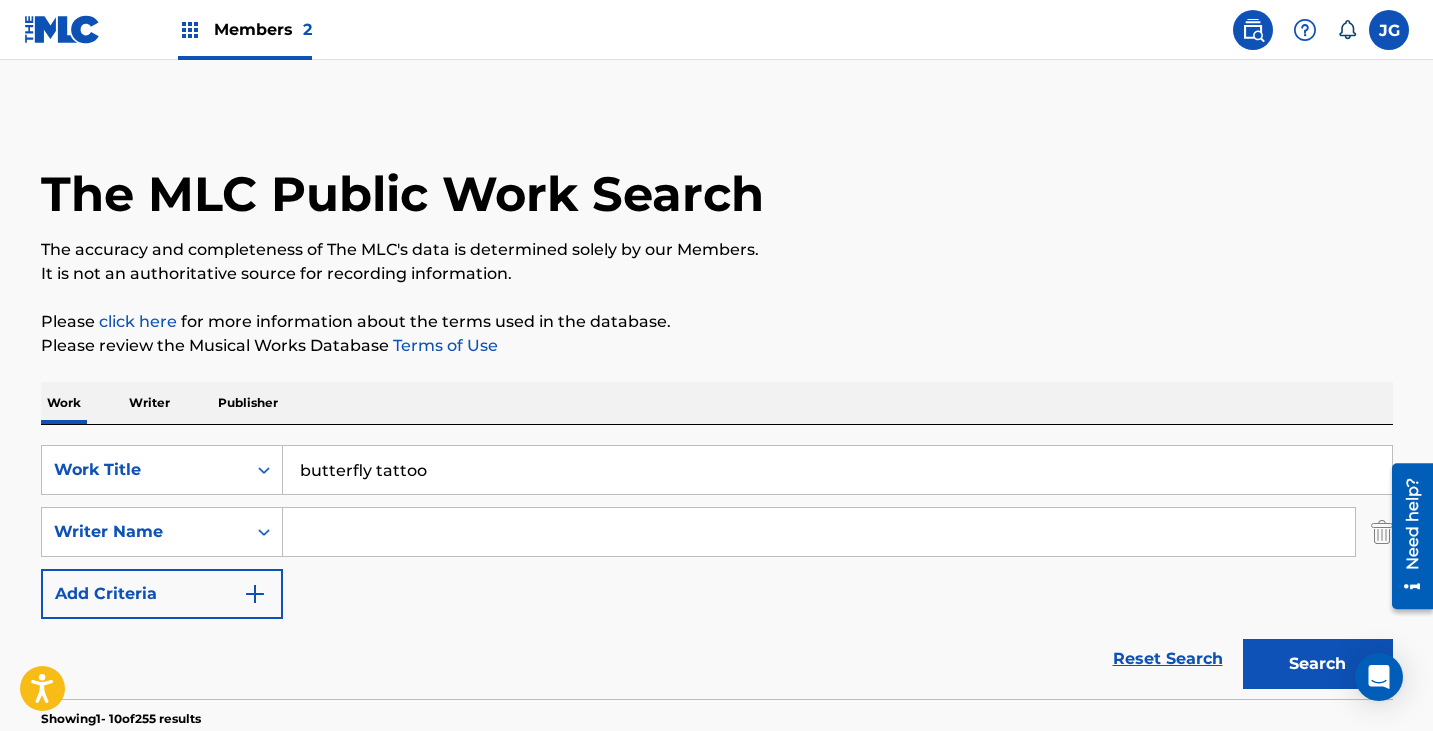type on "butterfly tattoo" 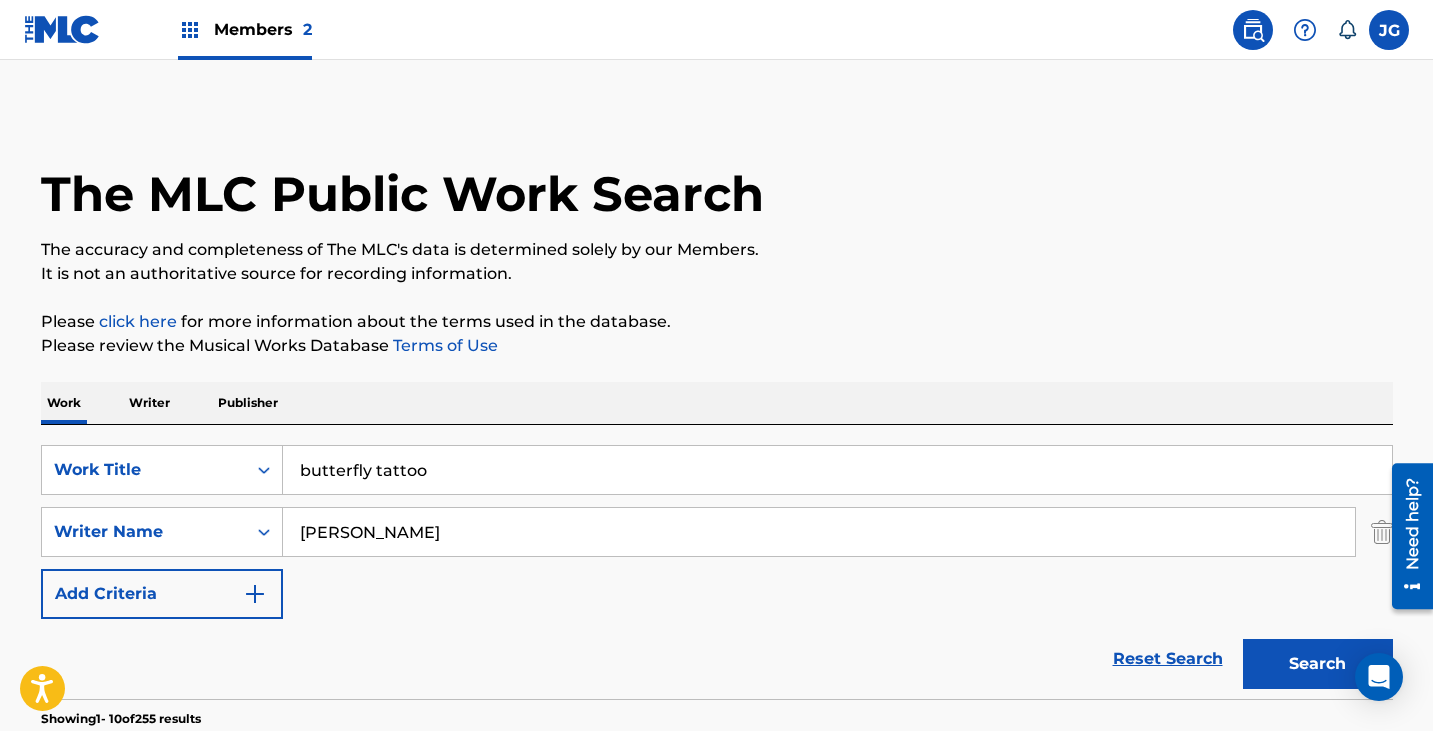 type on "[PERSON_NAME]" 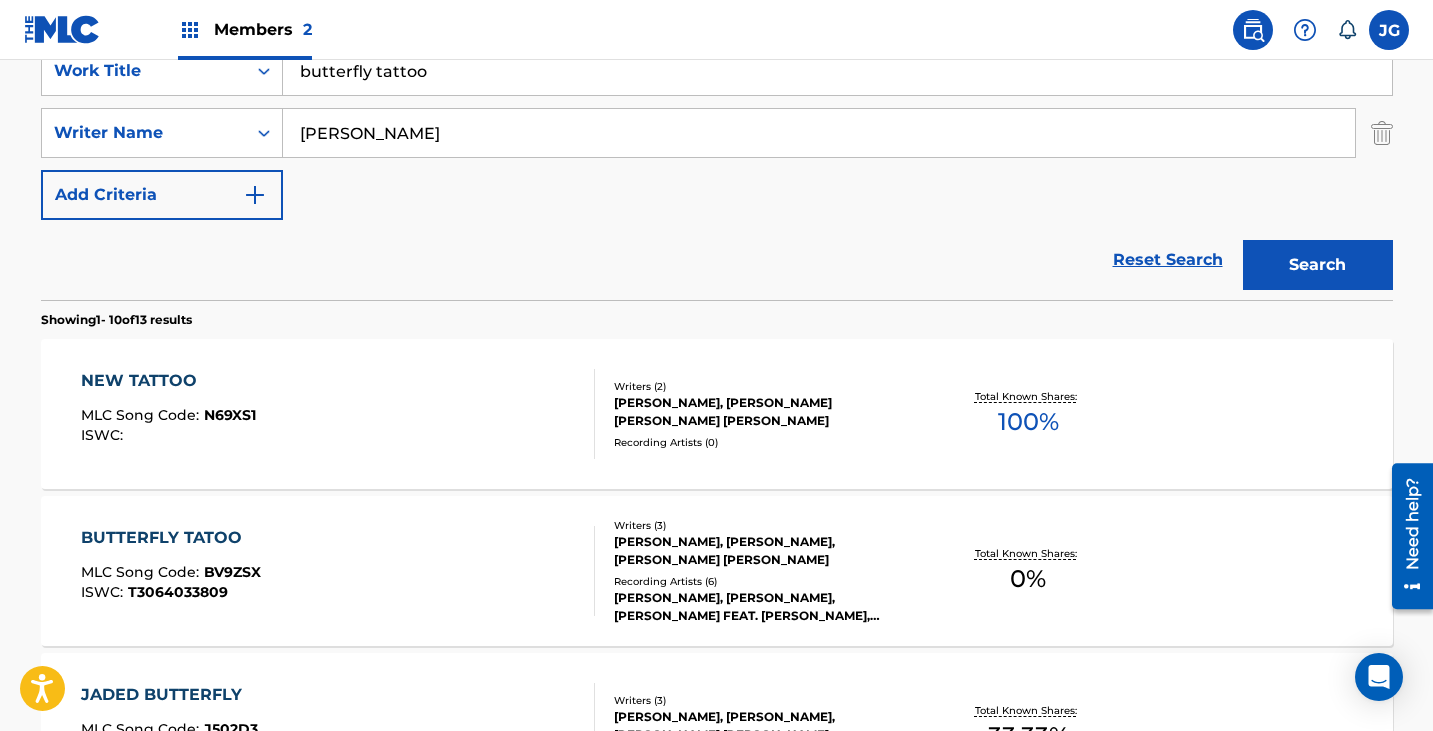 scroll, scrollTop: 400, scrollLeft: 0, axis: vertical 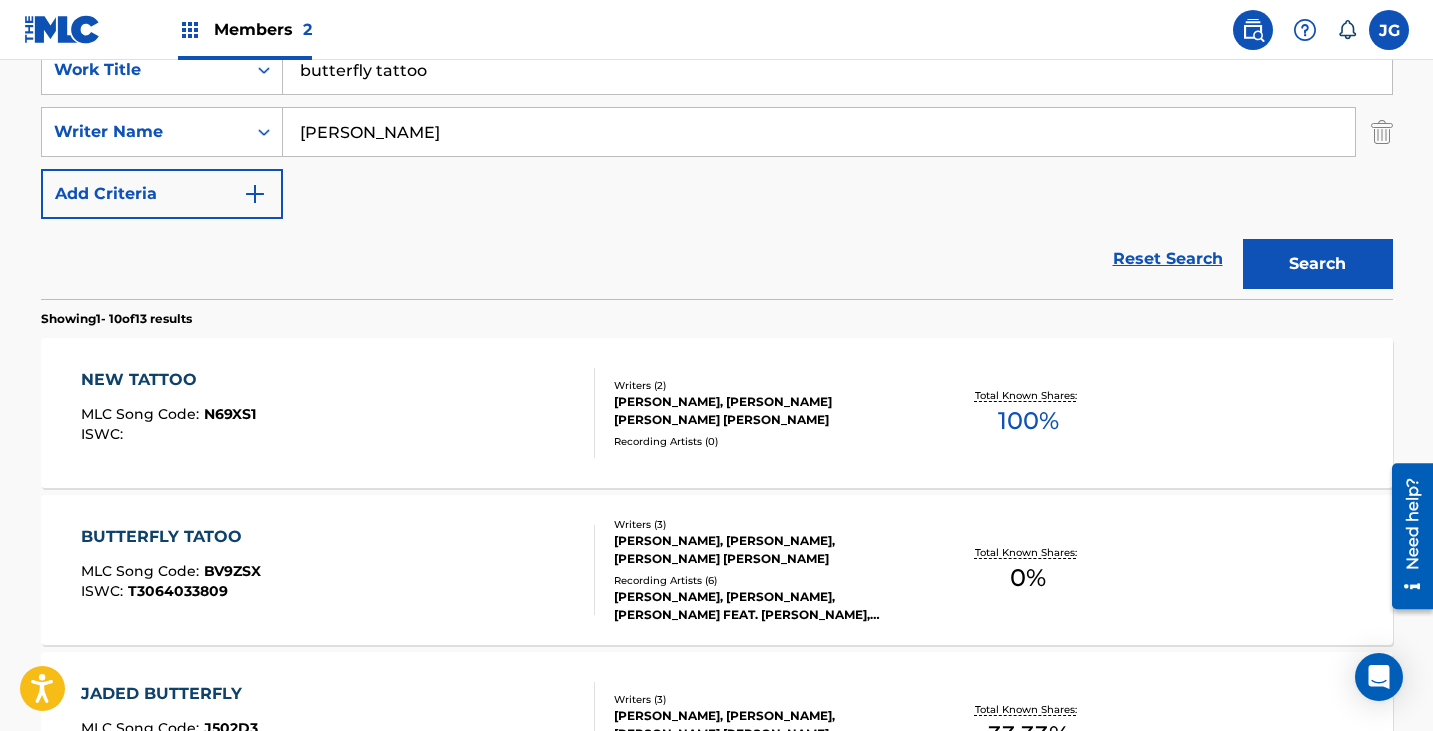 click on "BUTTERFLY TATOO MLC Song Code : BV9ZSX ISWC : T3064033809" at bounding box center (338, 570) 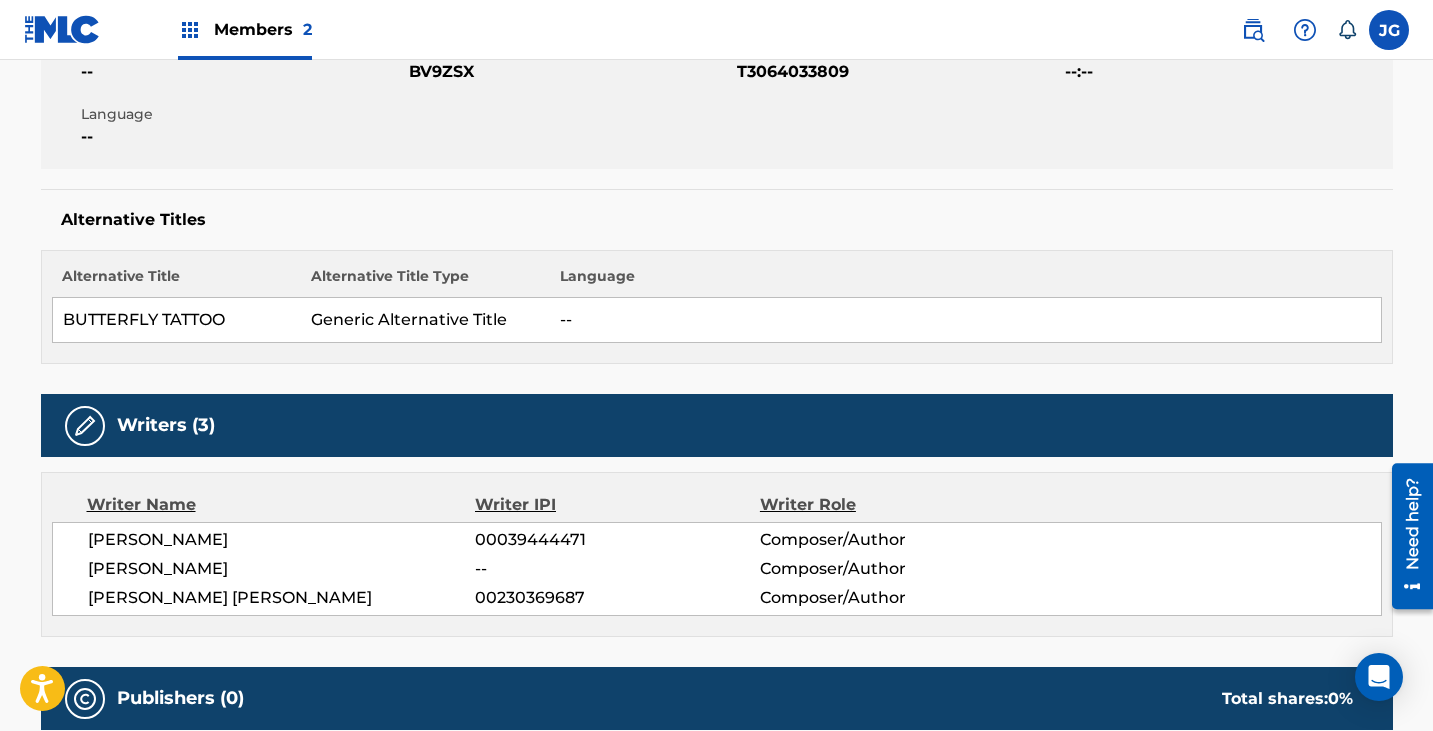 scroll, scrollTop: 0, scrollLeft: 0, axis: both 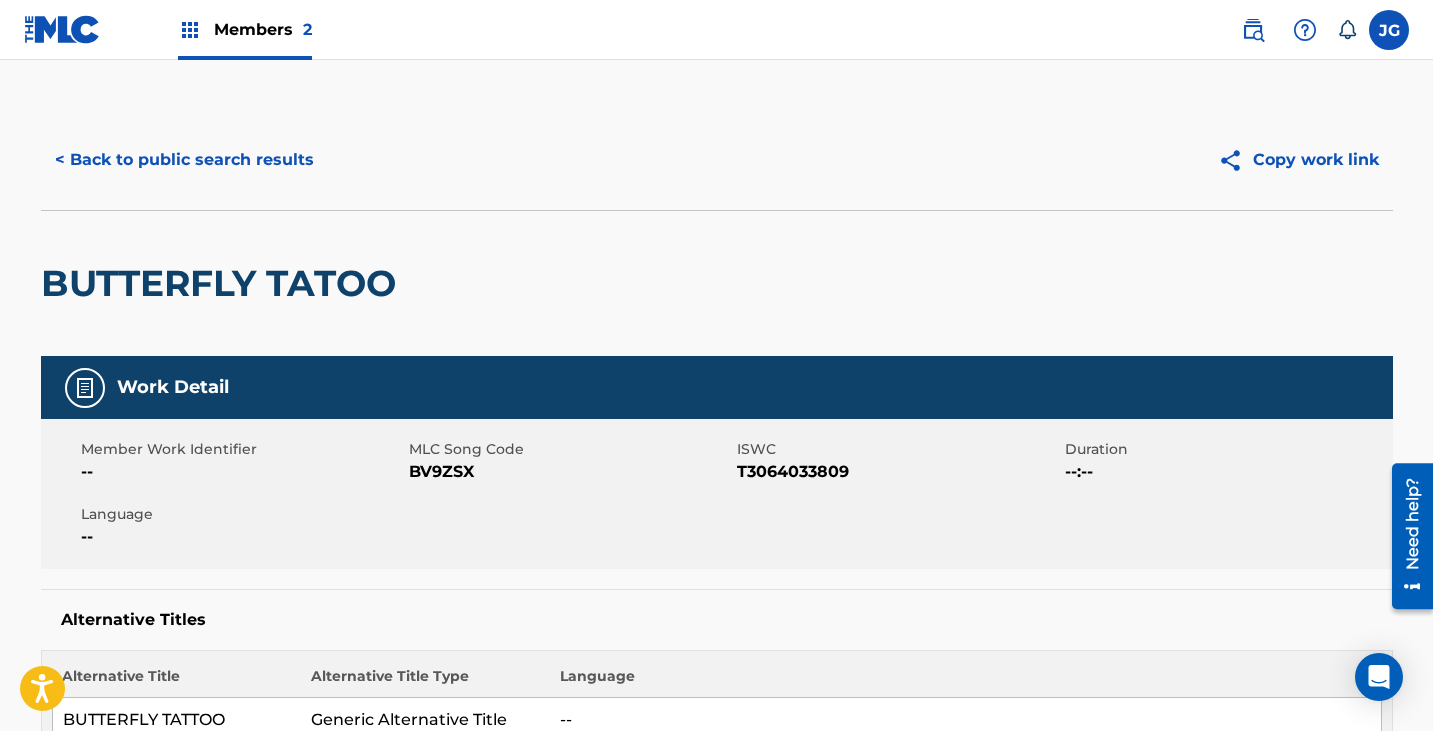 click on "< Back to public search results" at bounding box center (184, 160) 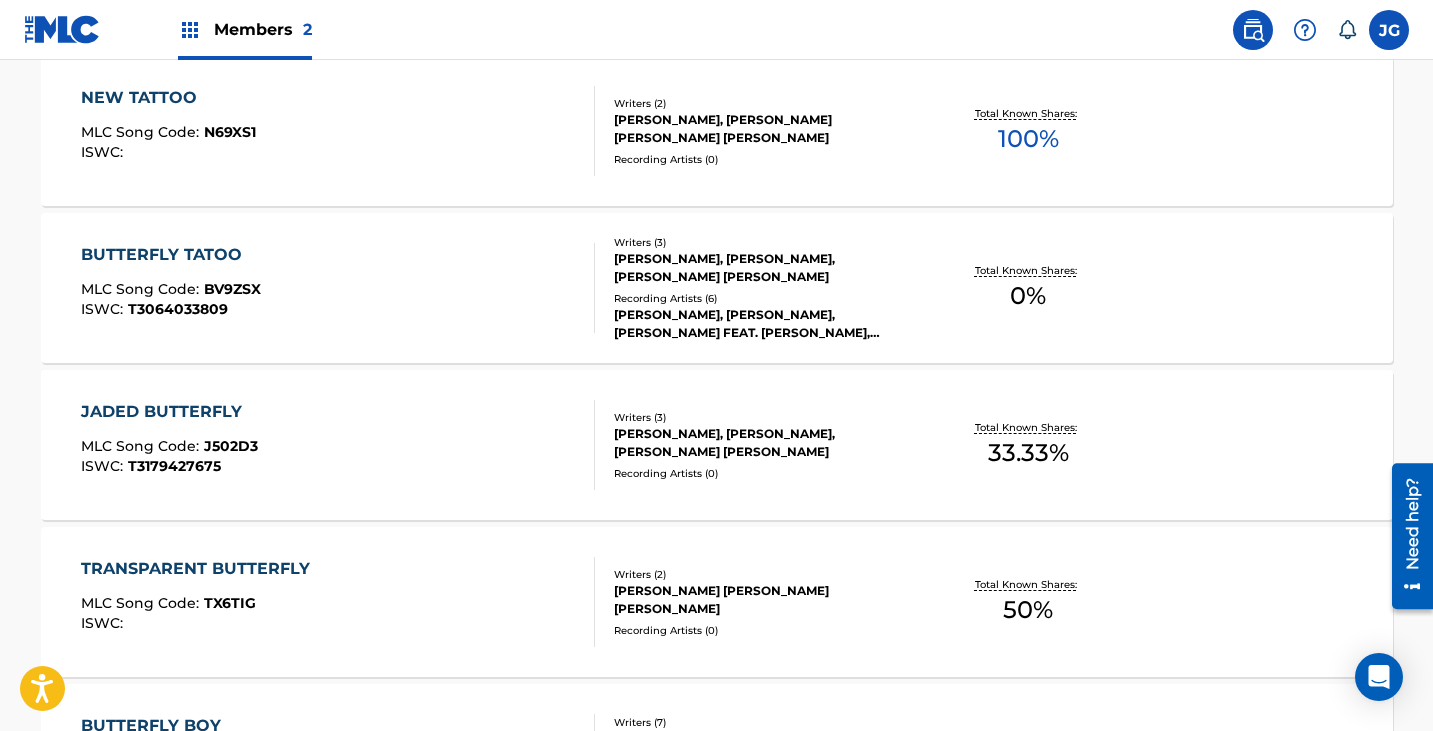 scroll, scrollTop: 500, scrollLeft: 0, axis: vertical 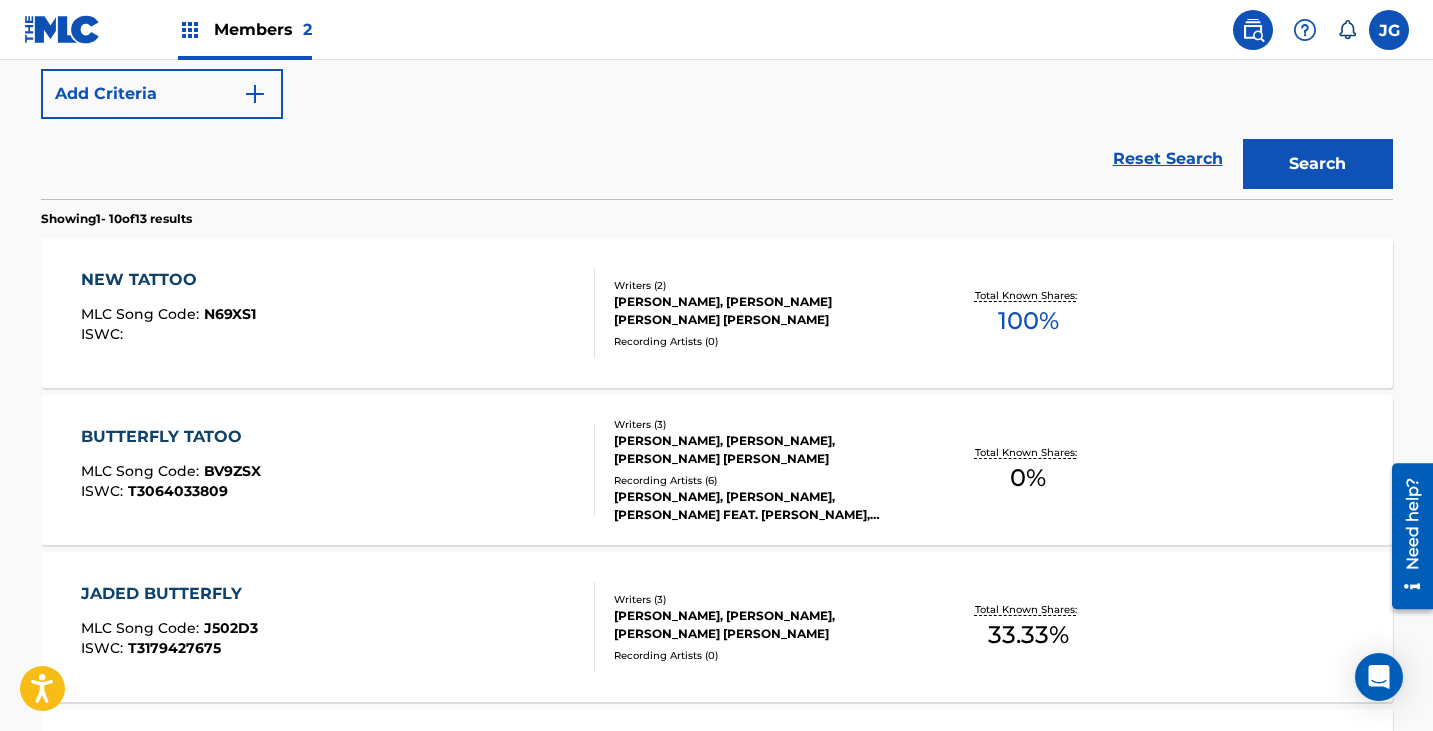 click on "BUTTERFLY TATOO MLC Song Code : BV9ZSX ISWC : T3064033809" at bounding box center (338, 470) 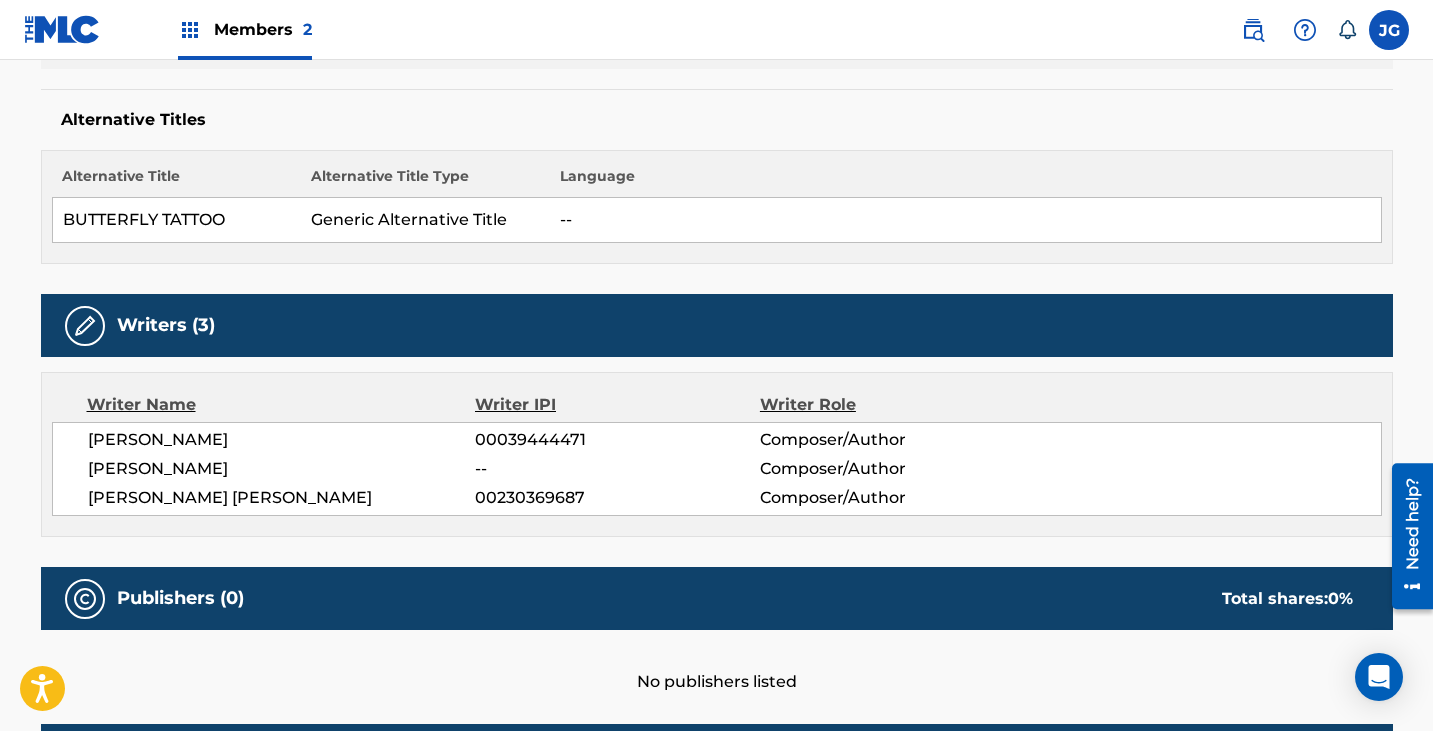 scroll, scrollTop: 0, scrollLeft: 0, axis: both 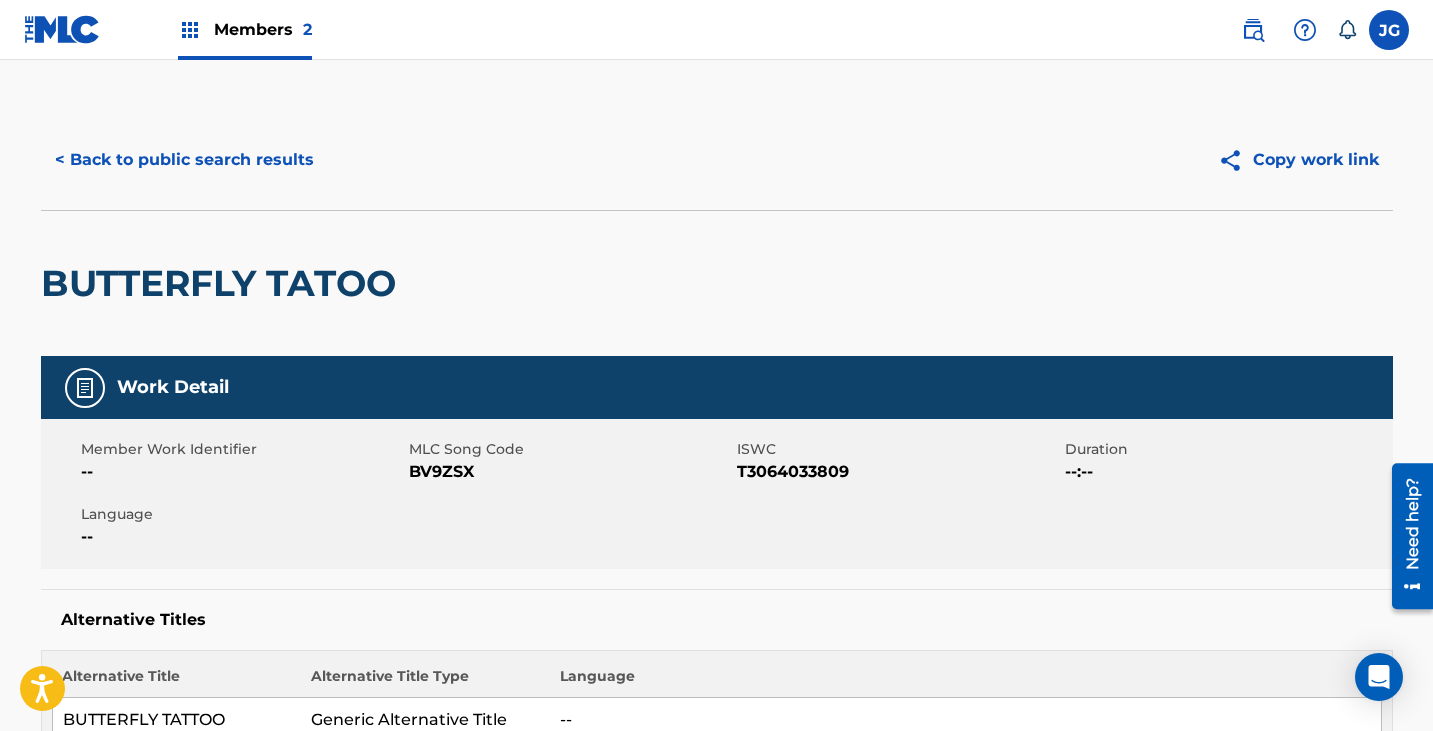 click on "< Back to public search results Copy work link" at bounding box center (717, 160) 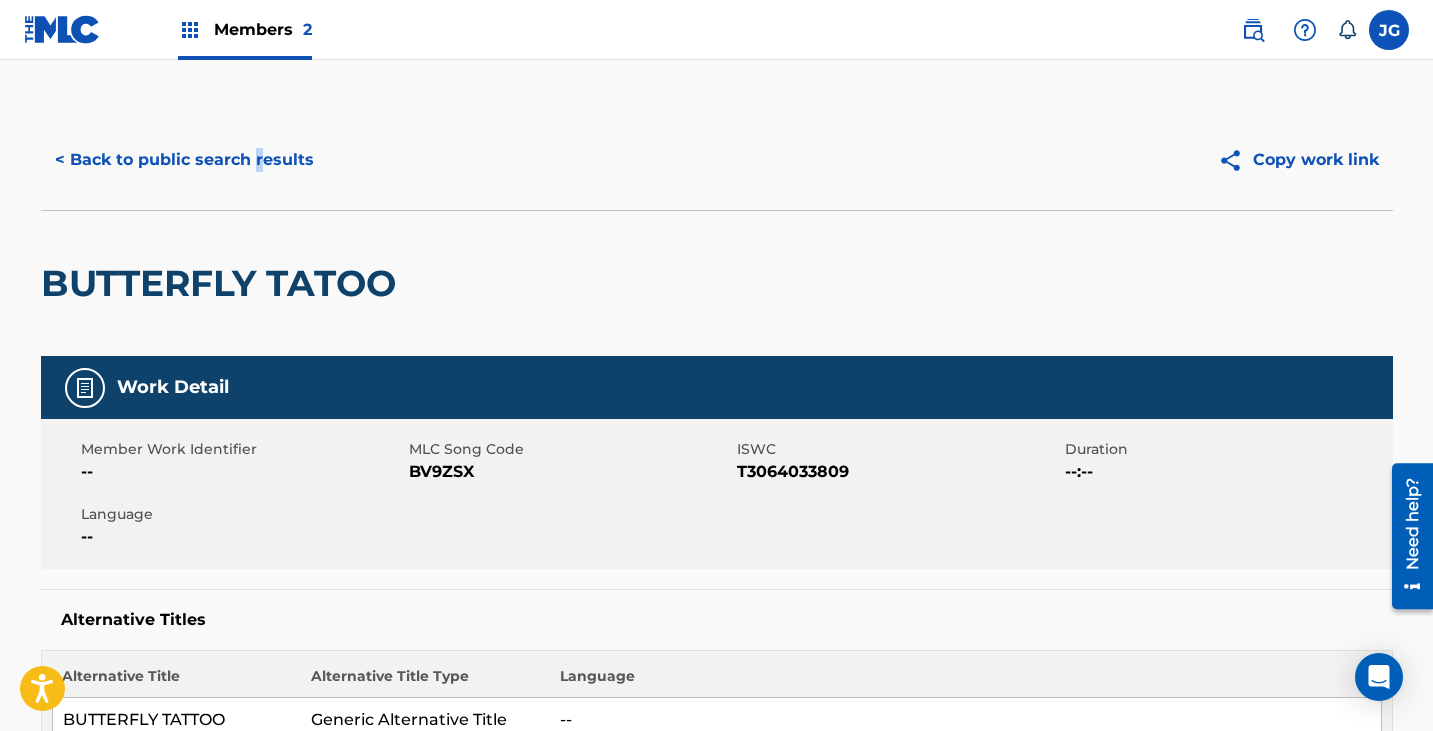 click on "< Back to public search results" at bounding box center [184, 160] 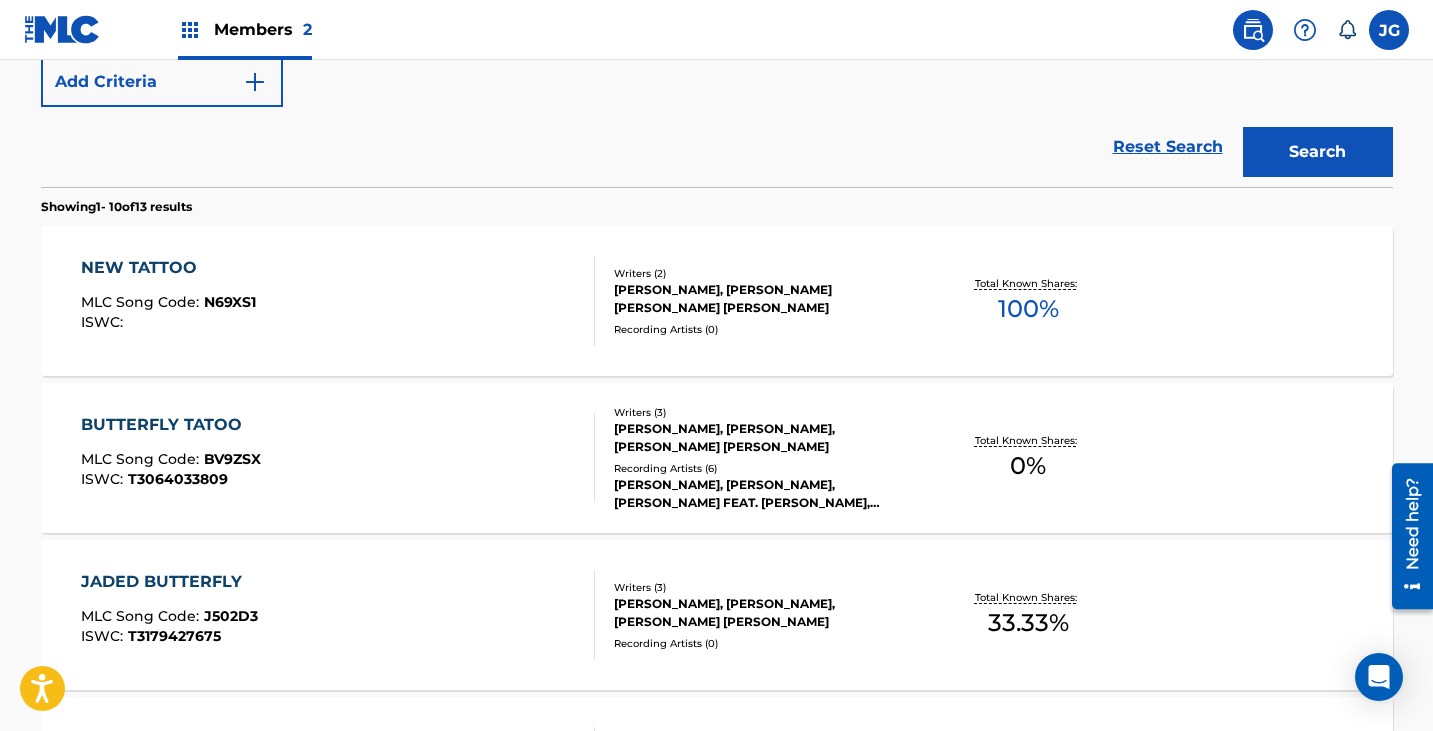scroll, scrollTop: 314, scrollLeft: 0, axis: vertical 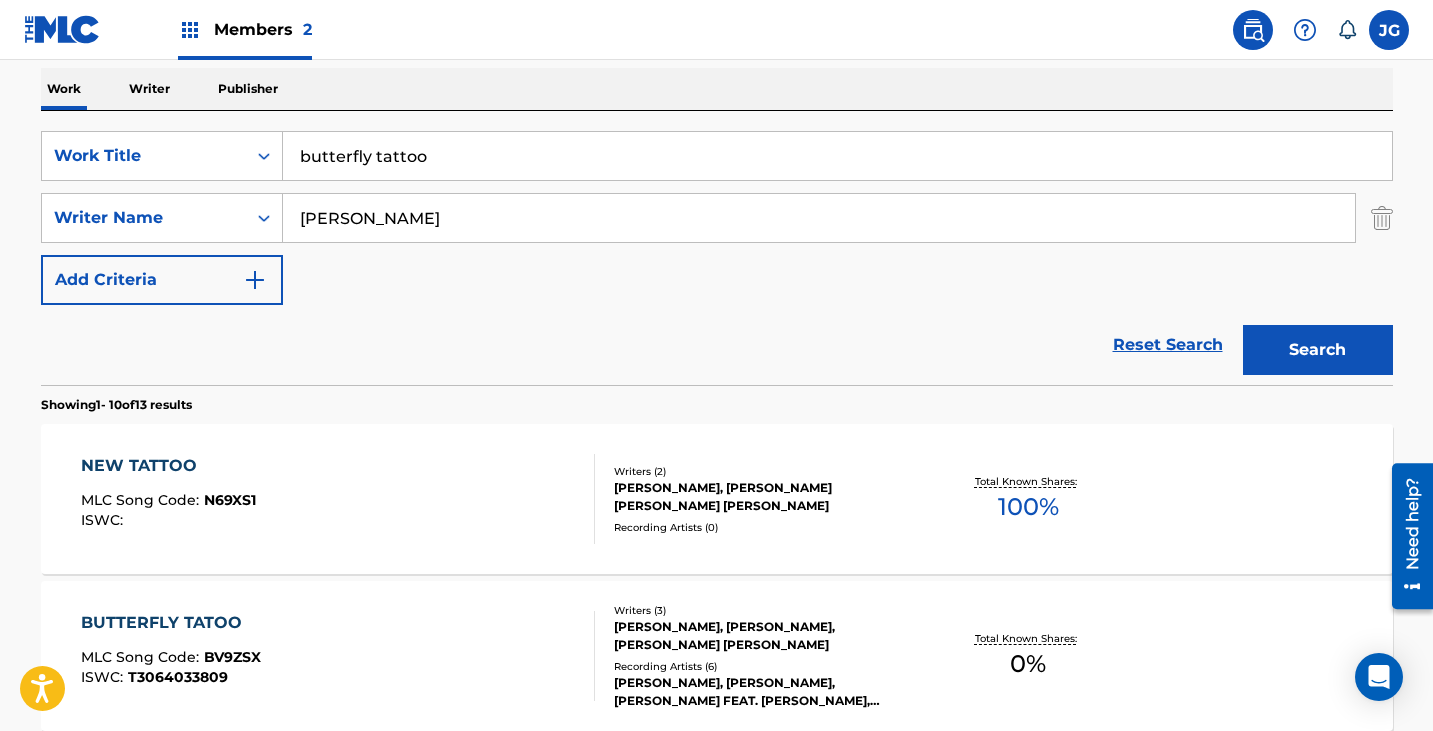 drag, startPoint x: 388, startPoint y: 224, endPoint x: 6, endPoint y: 206, distance: 382.42386 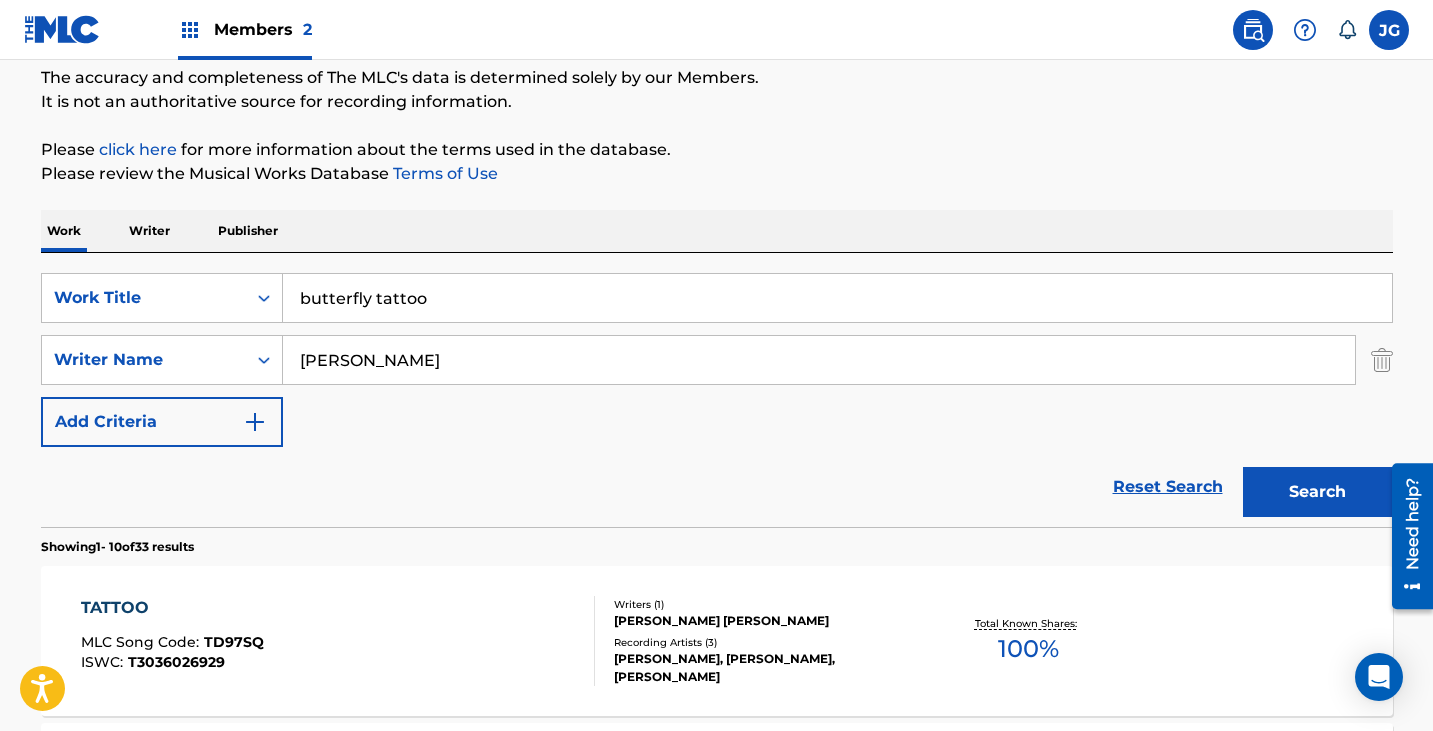 scroll, scrollTop: 0, scrollLeft: 0, axis: both 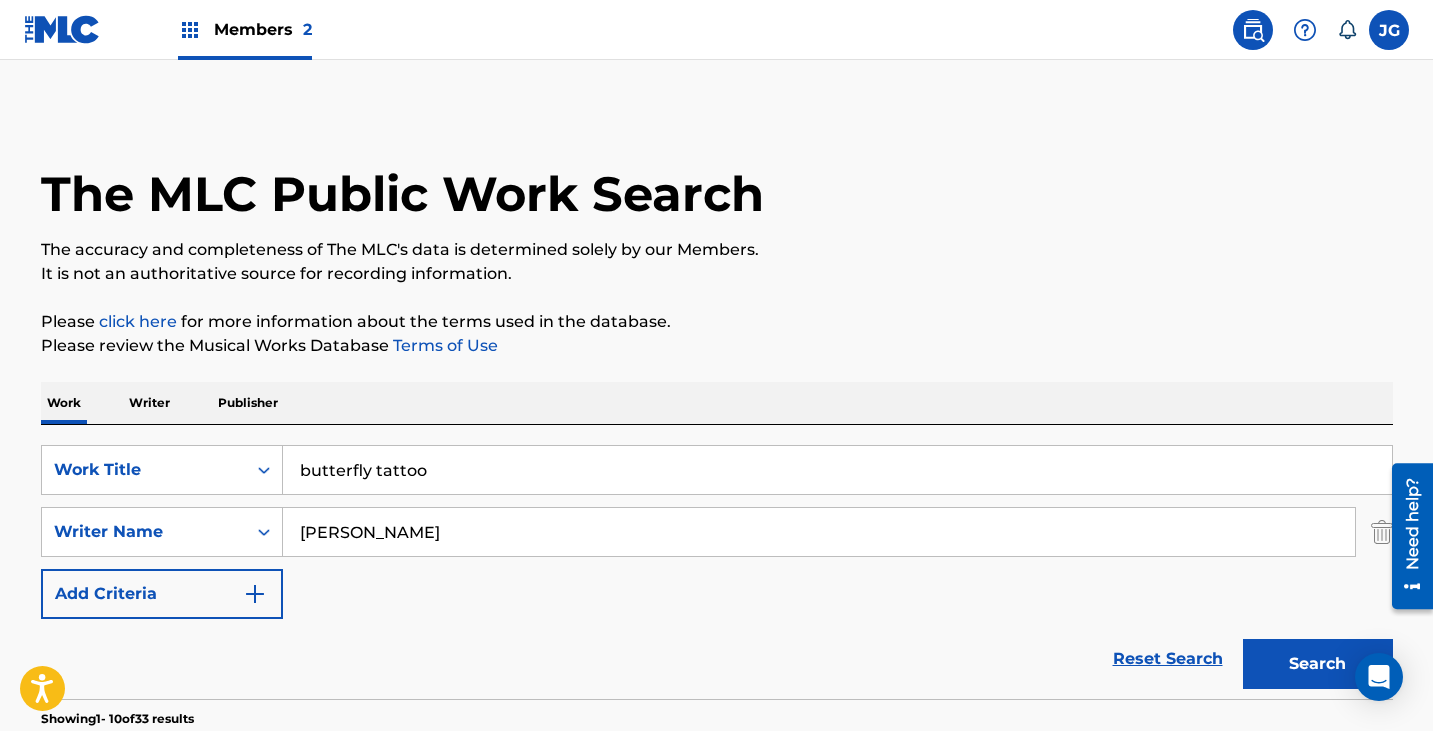 click on "[PERSON_NAME]" at bounding box center [819, 532] 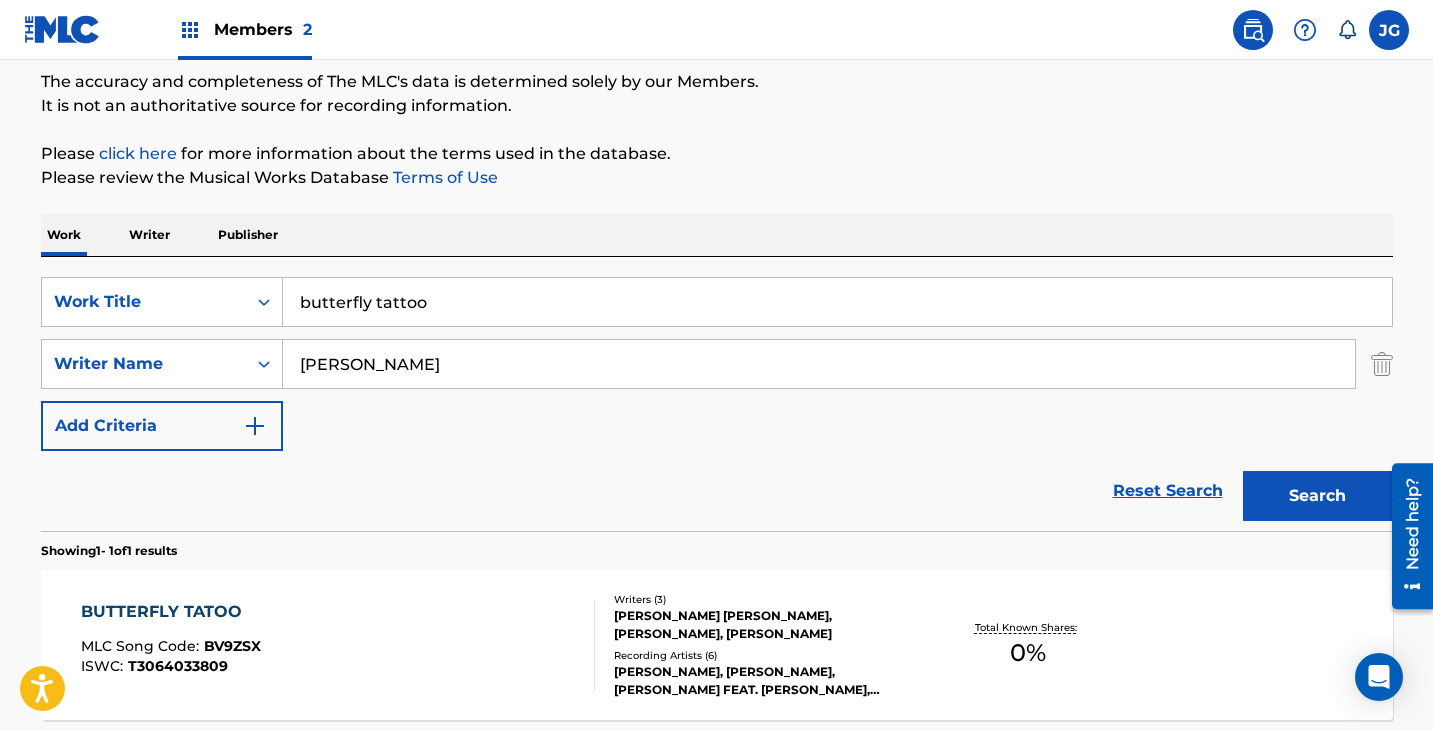 scroll, scrollTop: 300, scrollLeft: 0, axis: vertical 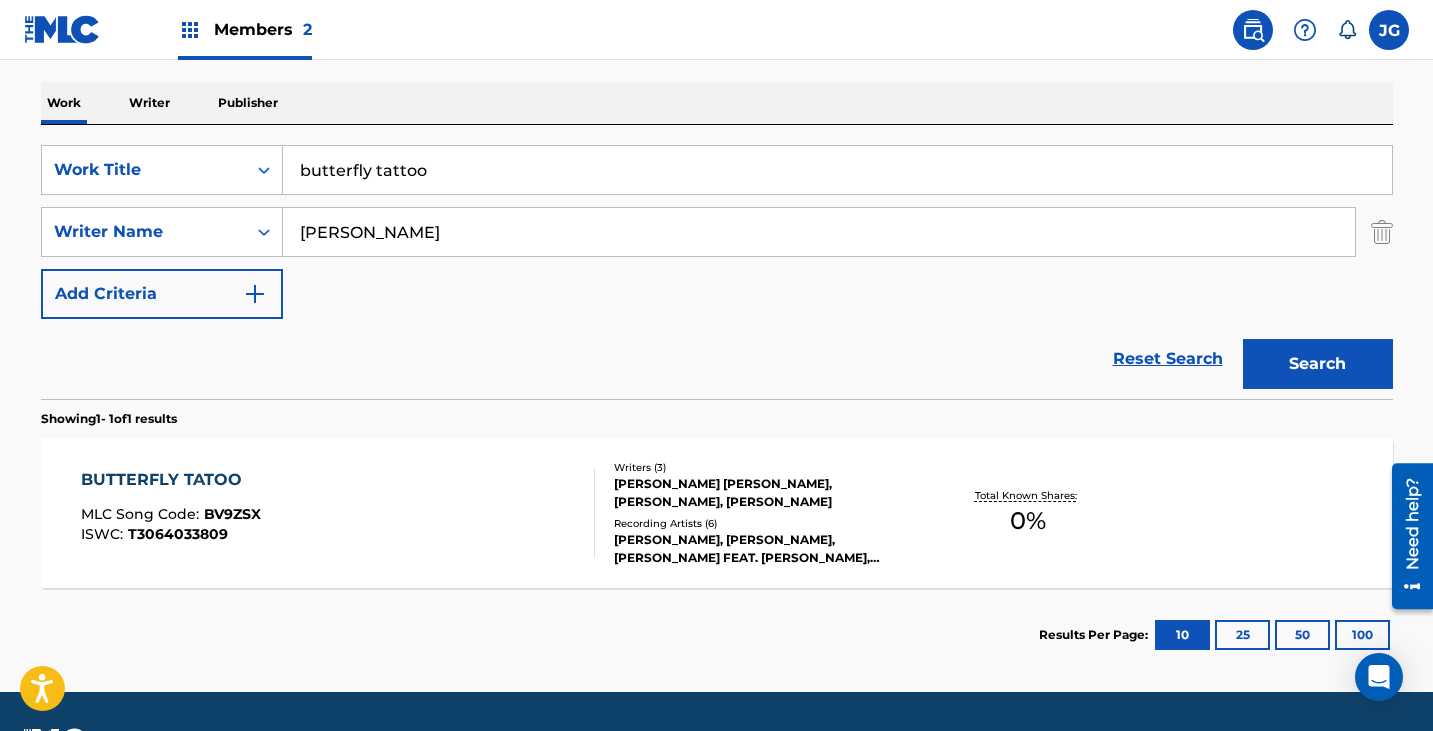 drag, startPoint x: 512, startPoint y: 171, endPoint x: 0, endPoint y: 191, distance: 512.3905 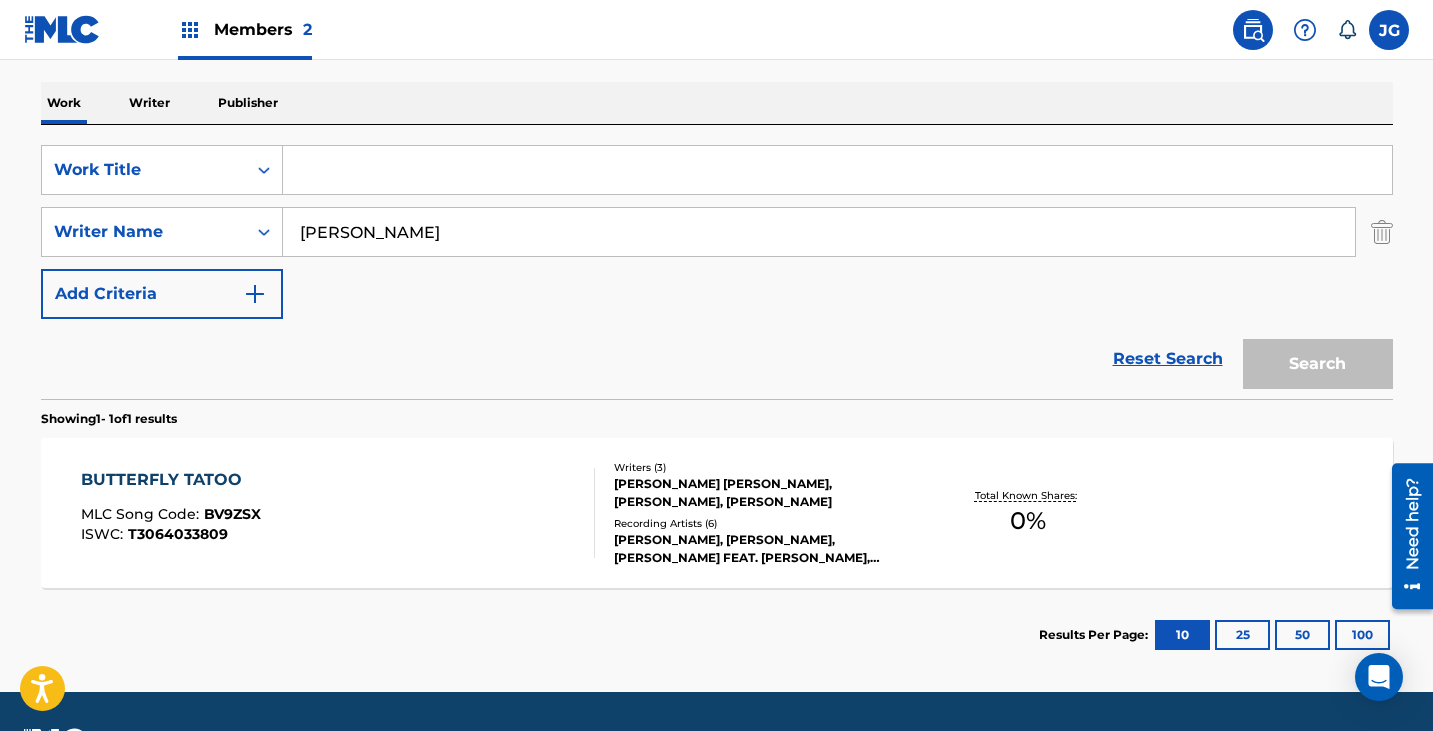 type 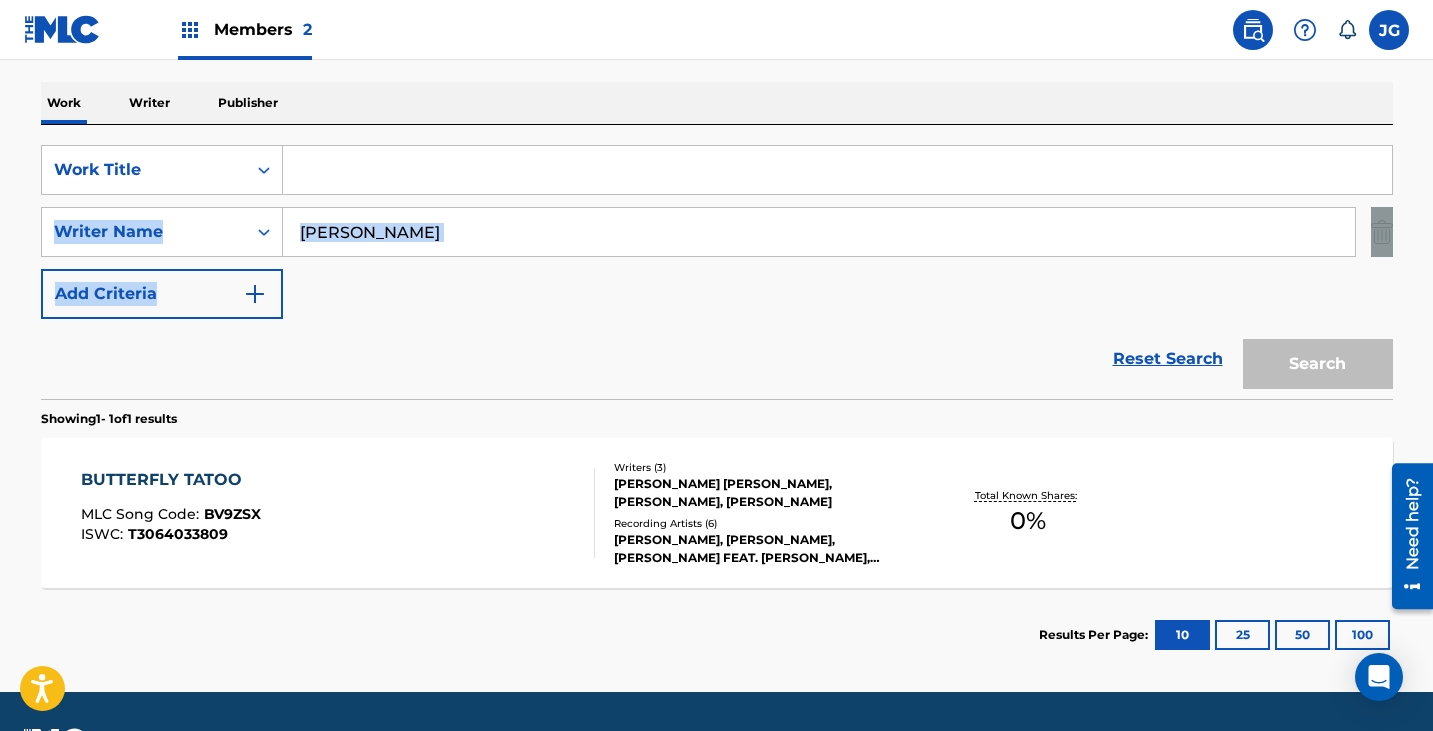 drag, startPoint x: 301, startPoint y: 251, endPoint x: 4, endPoint y: 243, distance: 297.10773 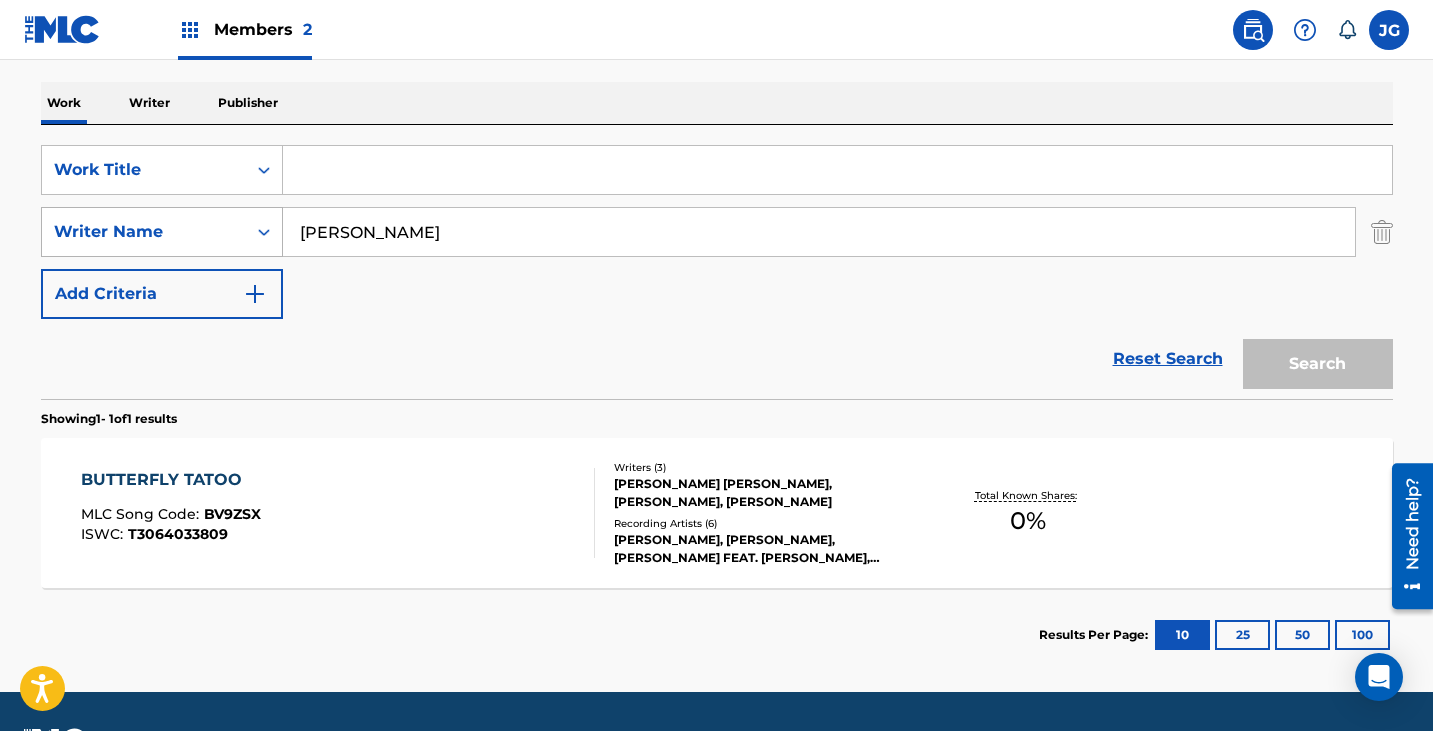 drag, startPoint x: 476, startPoint y: 247, endPoint x: 245, endPoint y: 243, distance: 231.03462 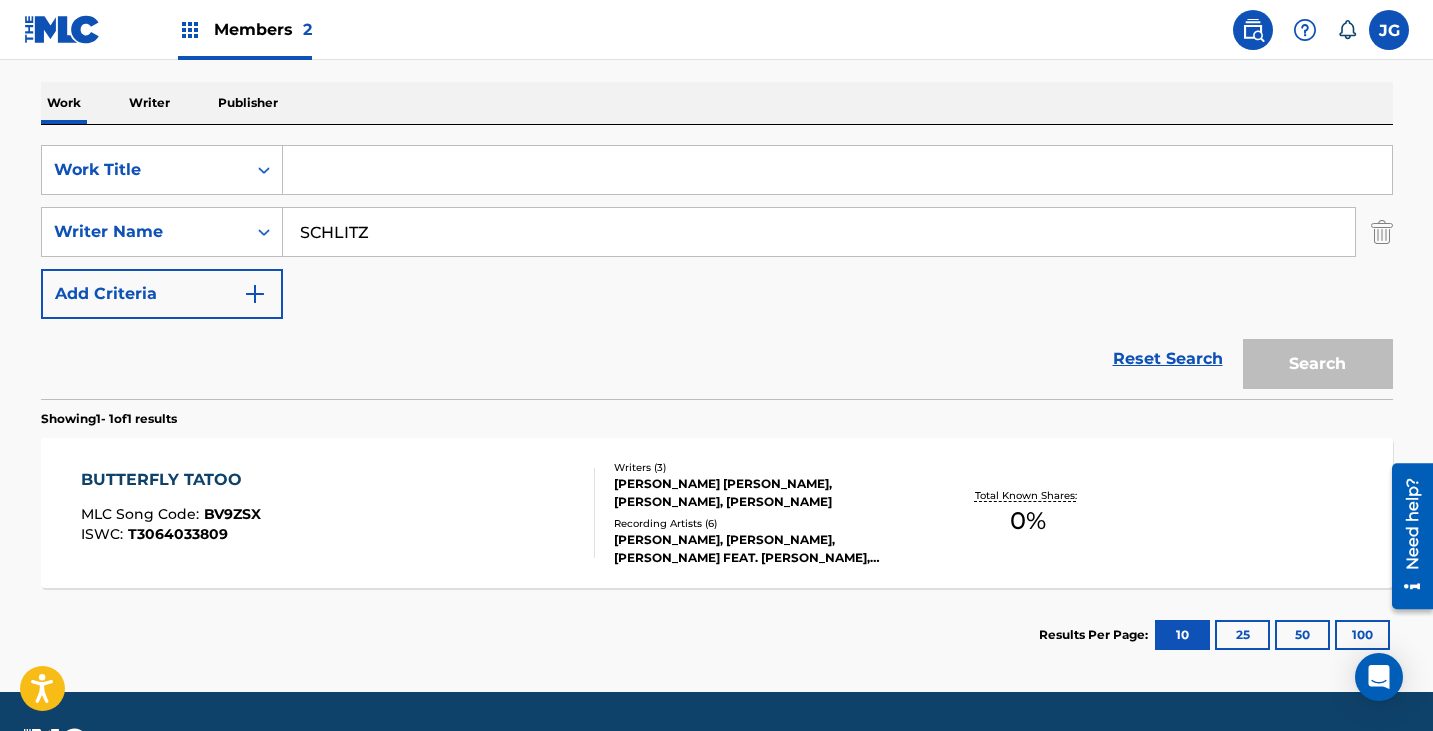 type on "SCHLITZ" 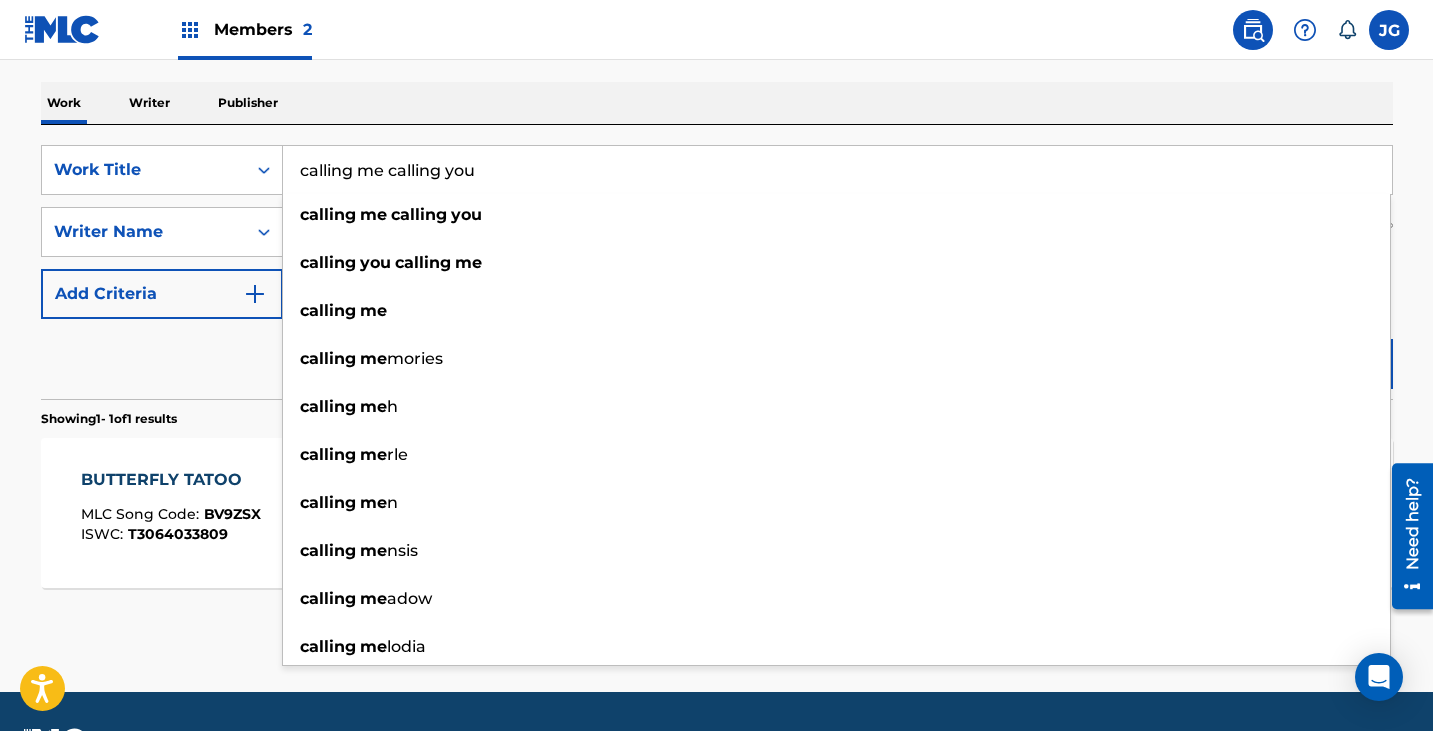 drag, startPoint x: 571, startPoint y: 178, endPoint x: 384, endPoint y: 183, distance: 187.06683 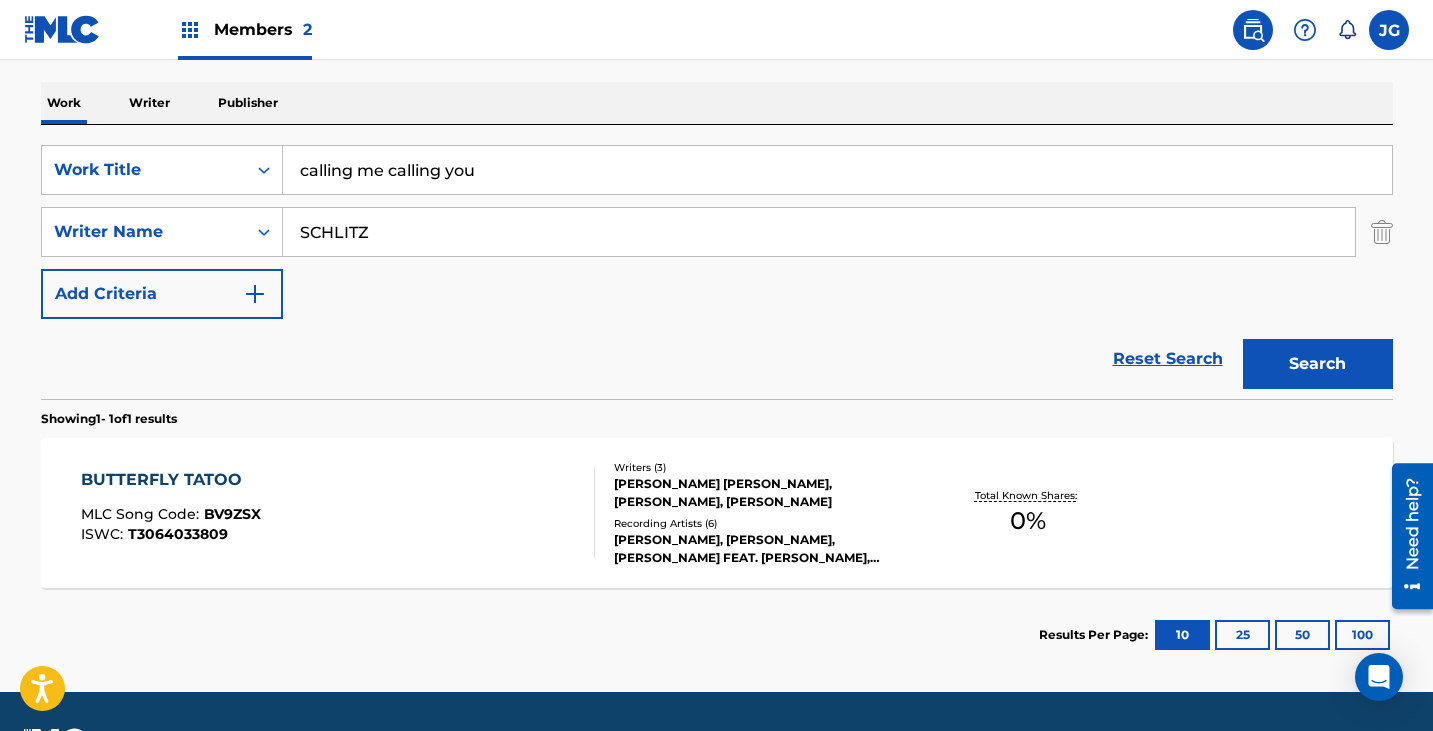 drag, startPoint x: 461, startPoint y: 174, endPoint x: 386, endPoint y: 177, distance: 75.059975 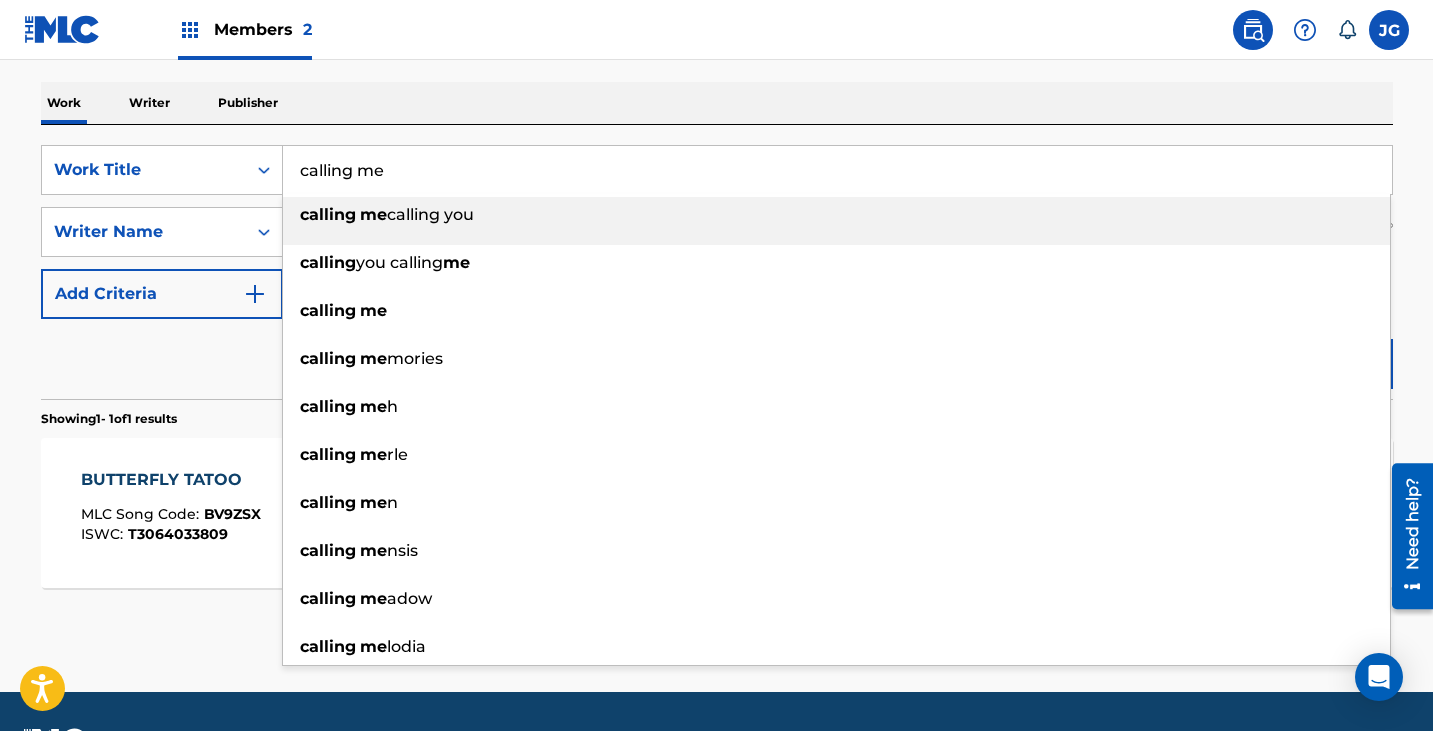 type on "calling me" 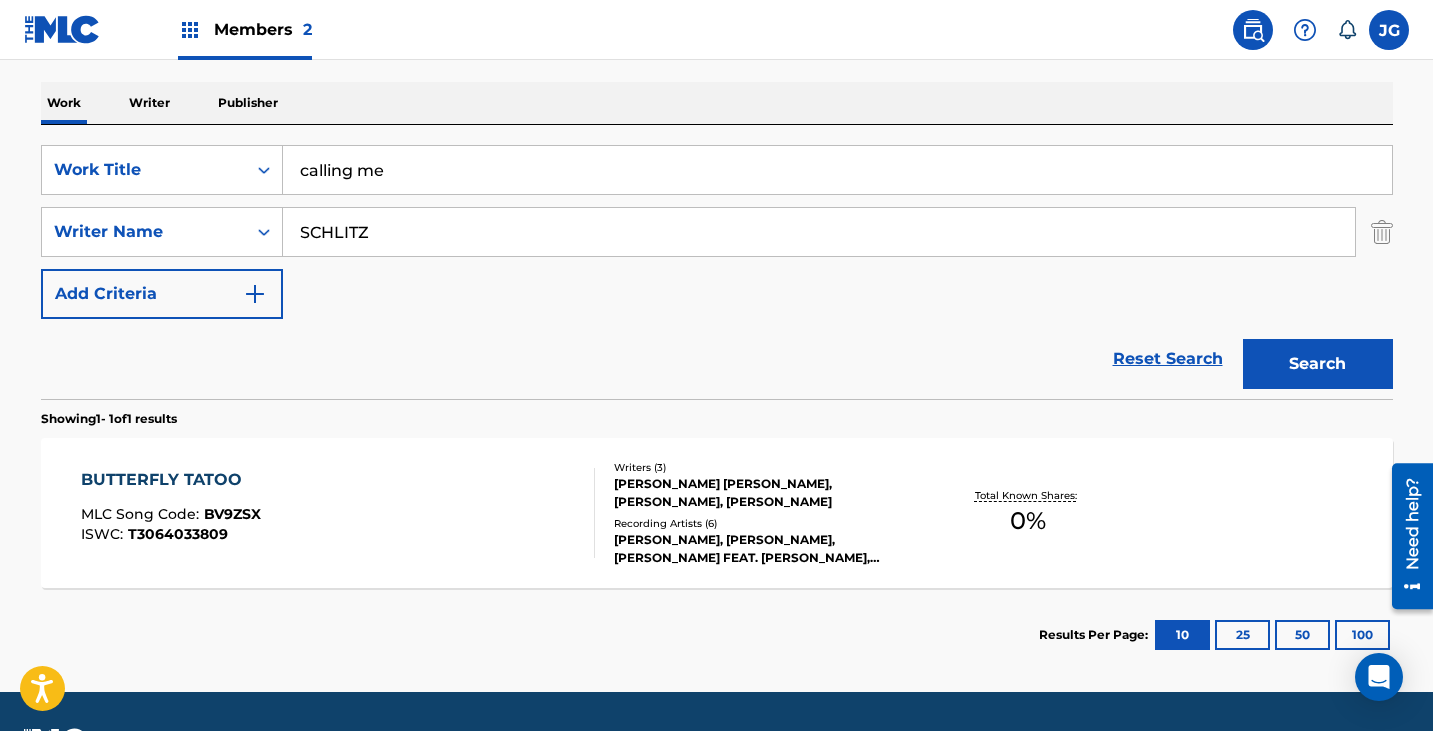 drag, startPoint x: 1304, startPoint y: 347, endPoint x: 1310, endPoint y: 356, distance: 10.816654 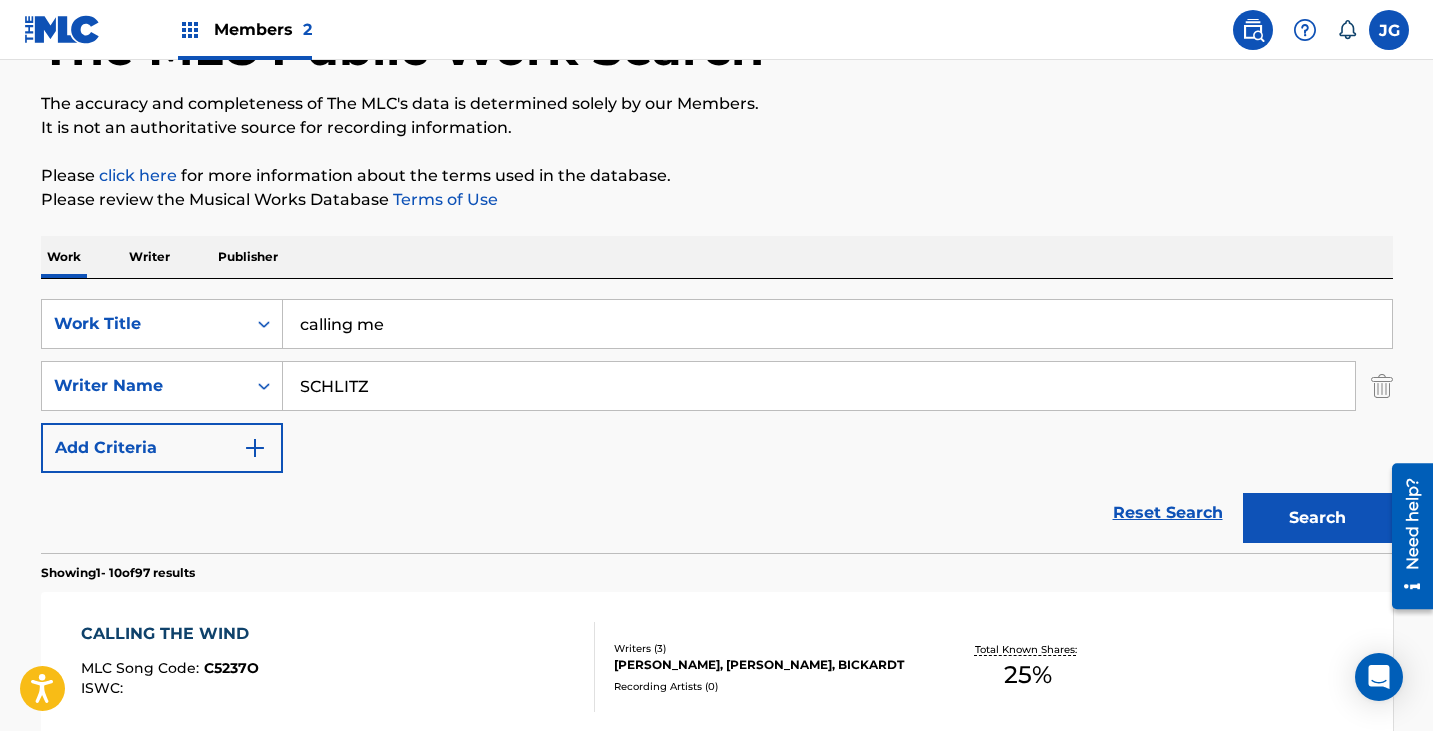 scroll, scrollTop: 100, scrollLeft: 0, axis: vertical 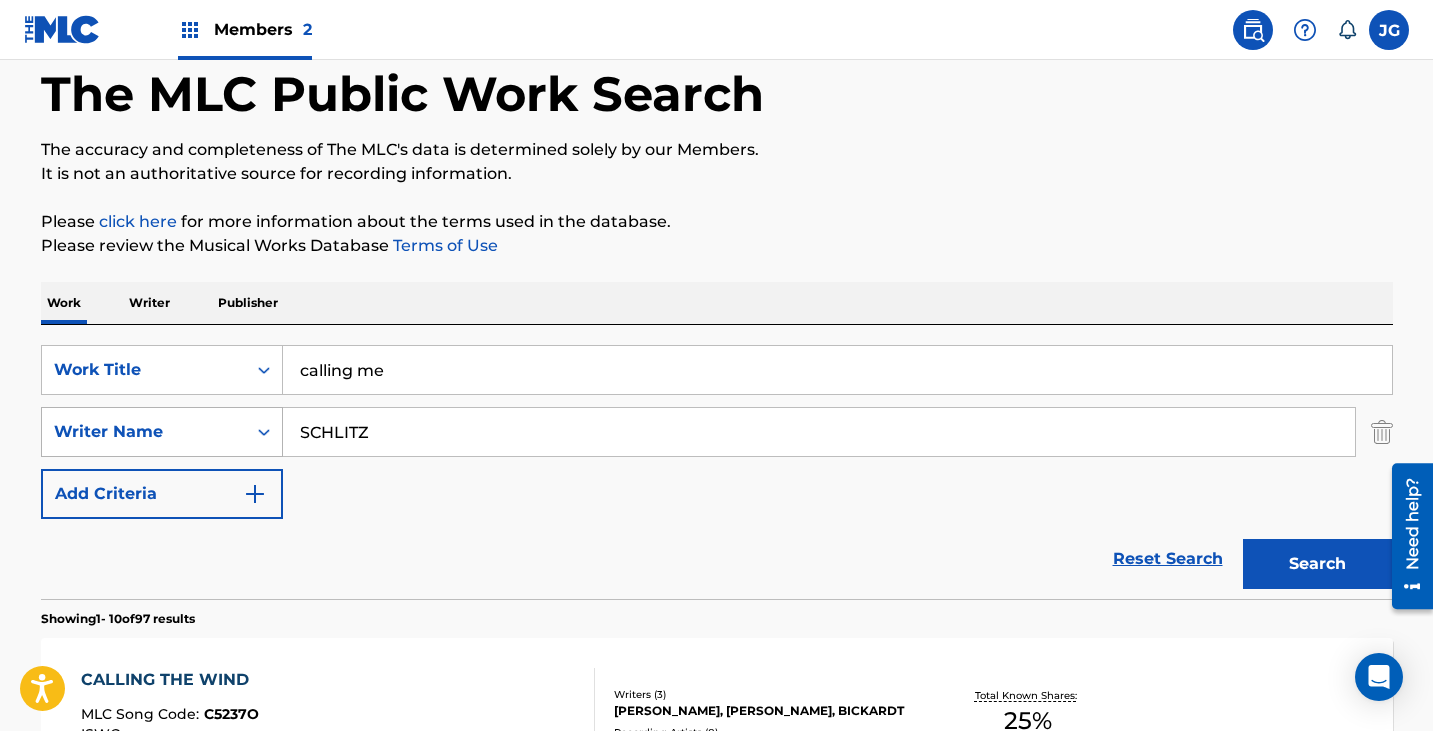 drag, startPoint x: 430, startPoint y: 420, endPoint x: 232, endPoint y: 413, distance: 198.1237 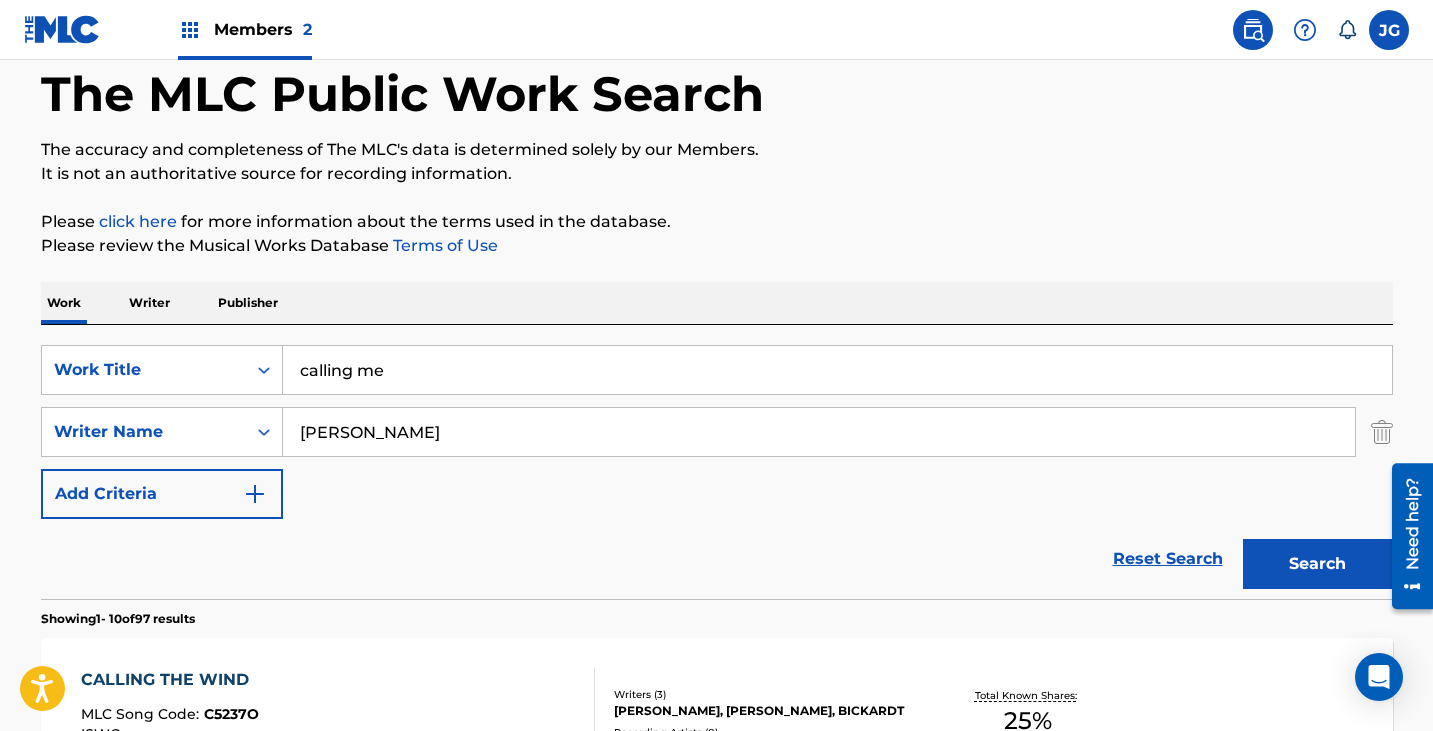 type on "[PERSON_NAME]" 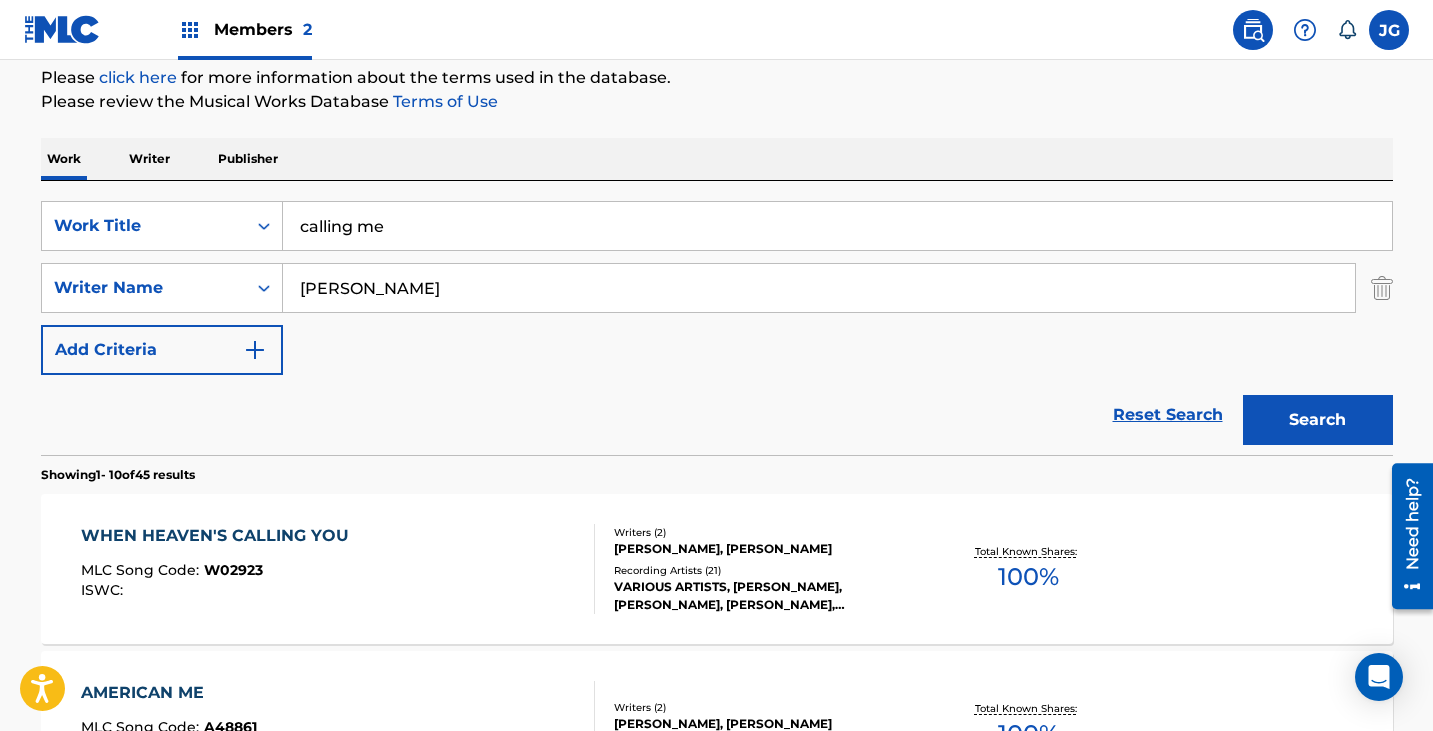 scroll, scrollTop: 500, scrollLeft: 0, axis: vertical 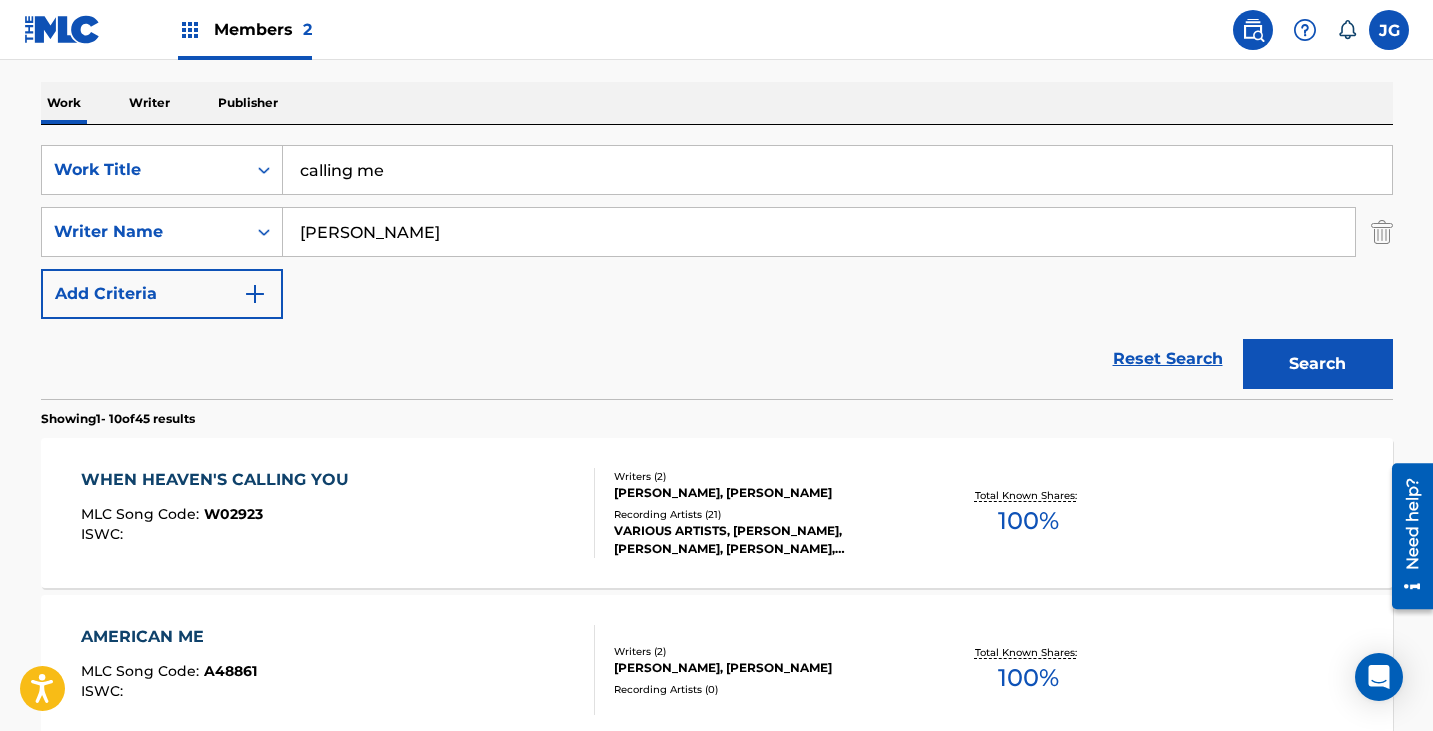 drag, startPoint x: 424, startPoint y: 164, endPoint x: 0, endPoint y: 141, distance: 424.62335 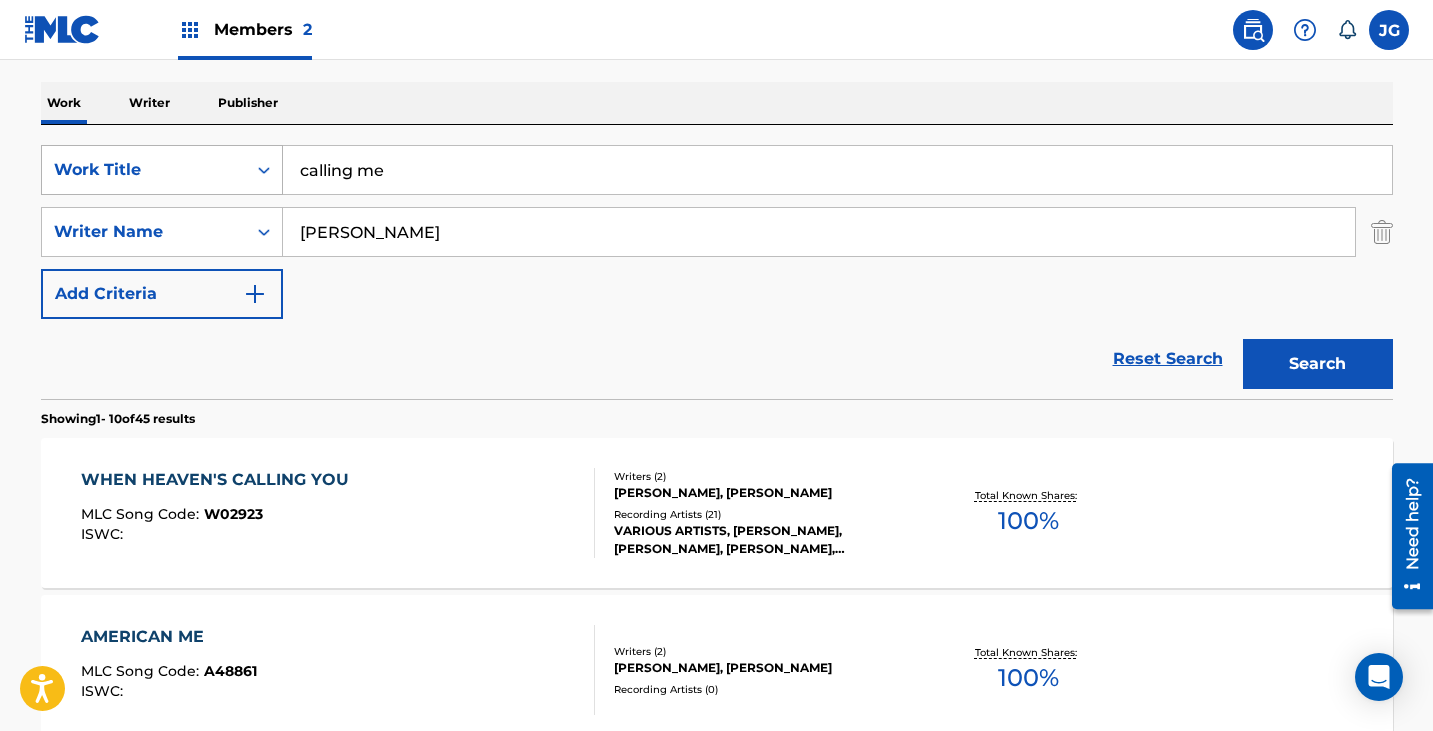 paste on "CAN'T KEEP A GOOD MAN DOWN" 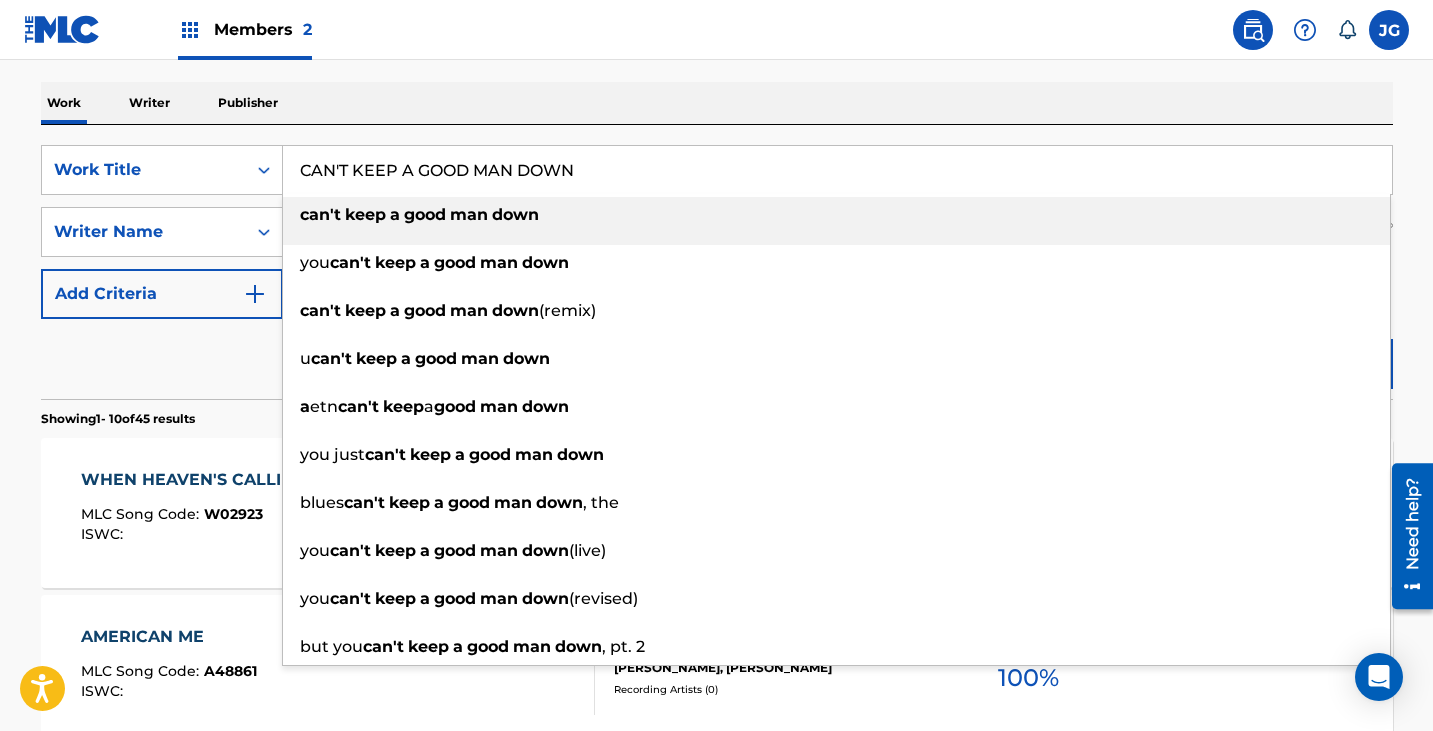 type on "CAN'T KEEP A GOOD MAN DOWN" 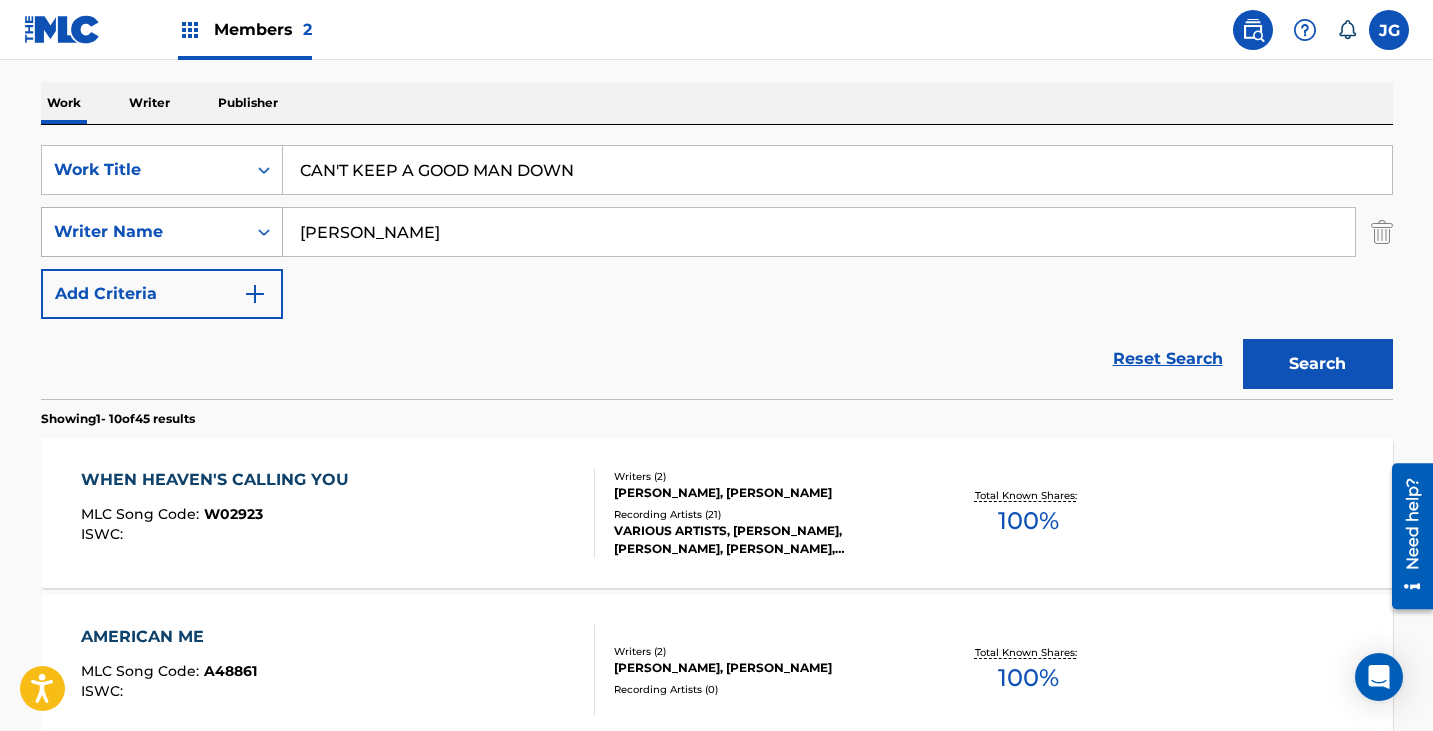drag, startPoint x: 278, startPoint y: 231, endPoint x: 133, endPoint y: 226, distance: 145.08618 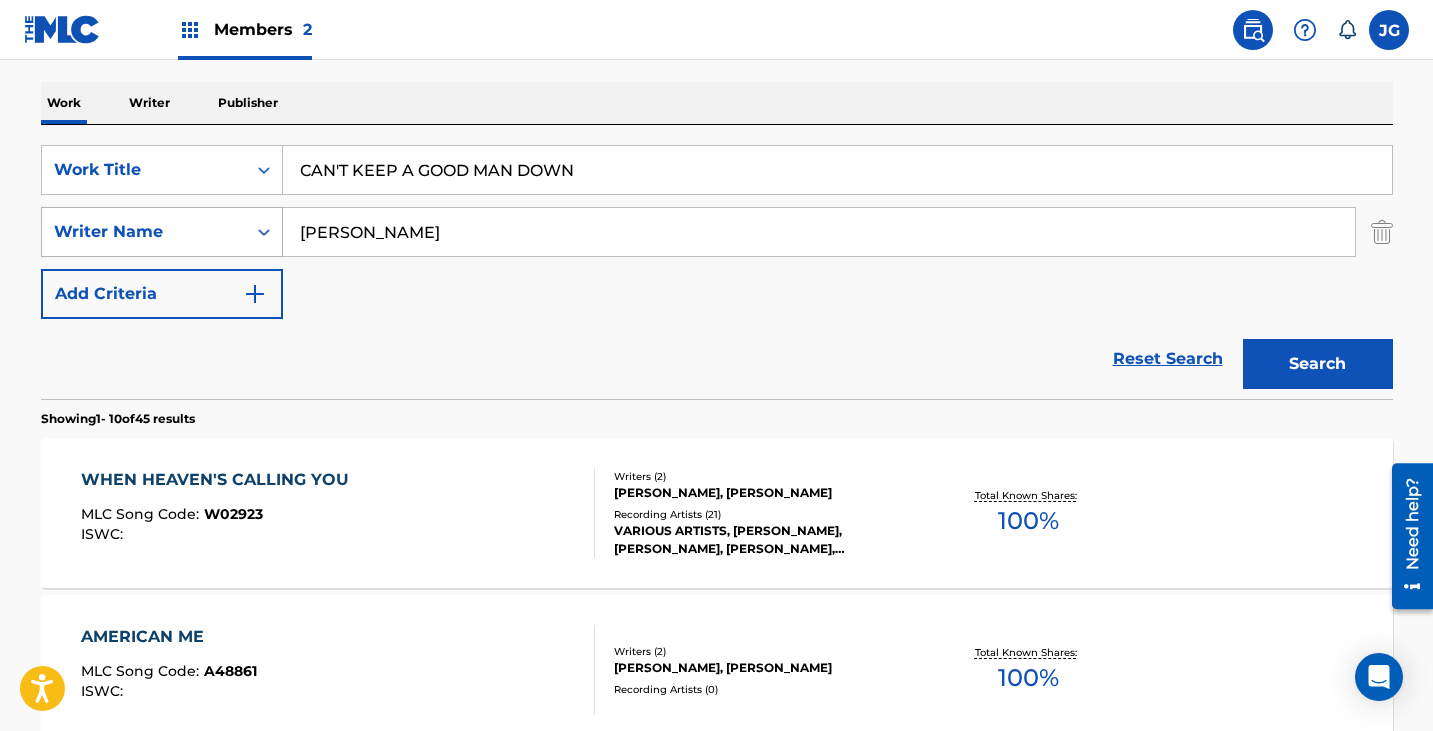type on "[PERSON_NAME]" 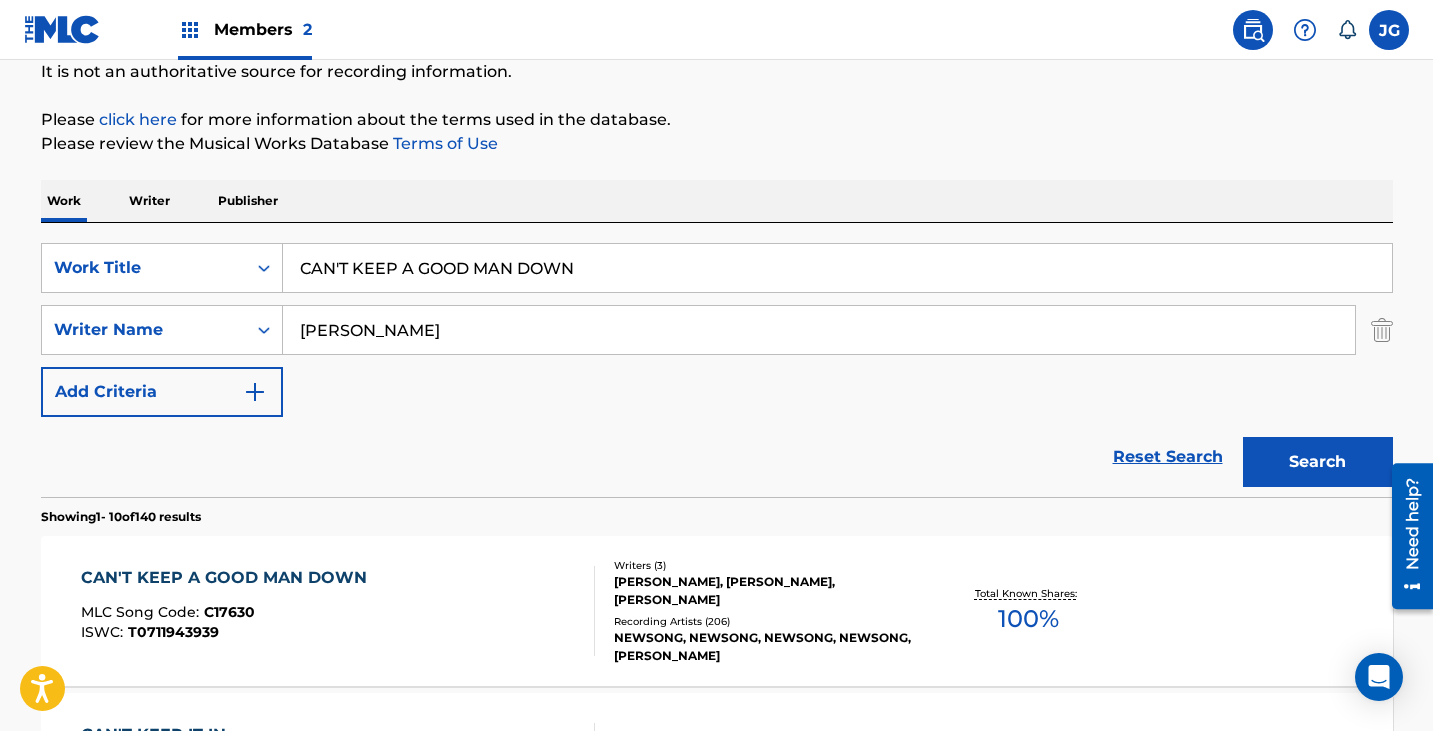 scroll, scrollTop: 300, scrollLeft: 0, axis: vertical 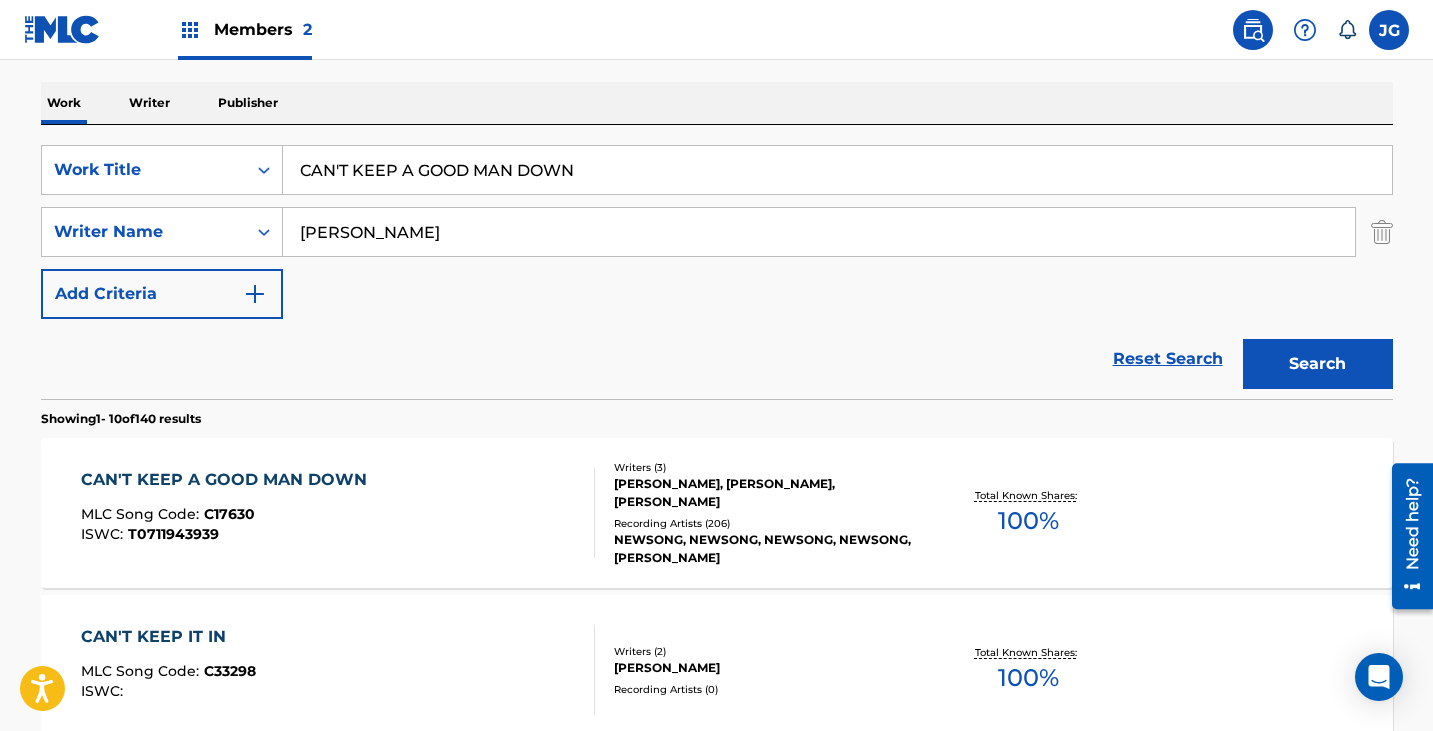 click on "Writers ( 3 )" at bounding box center [765, 467] 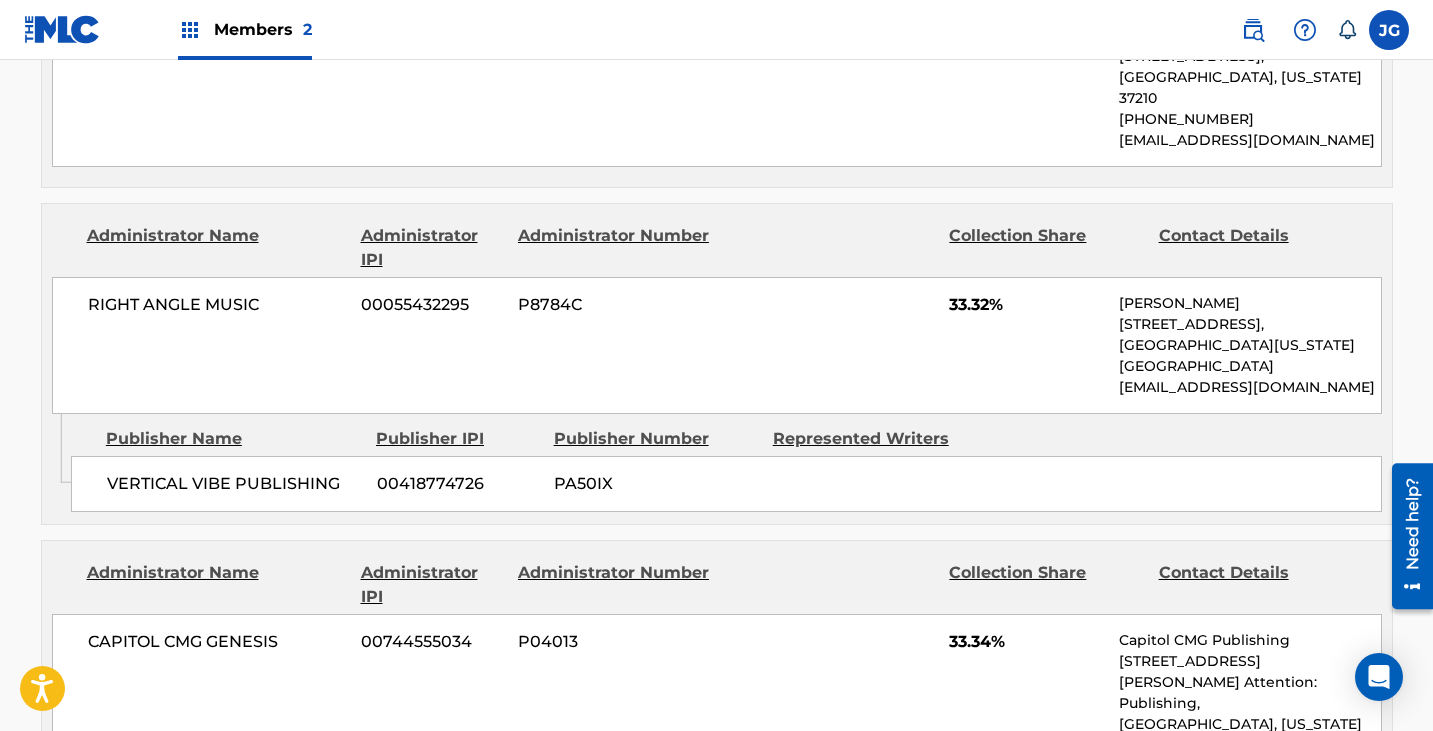 scroll, scrollTop: 1098, scrollLeft: 0, axis: vertical 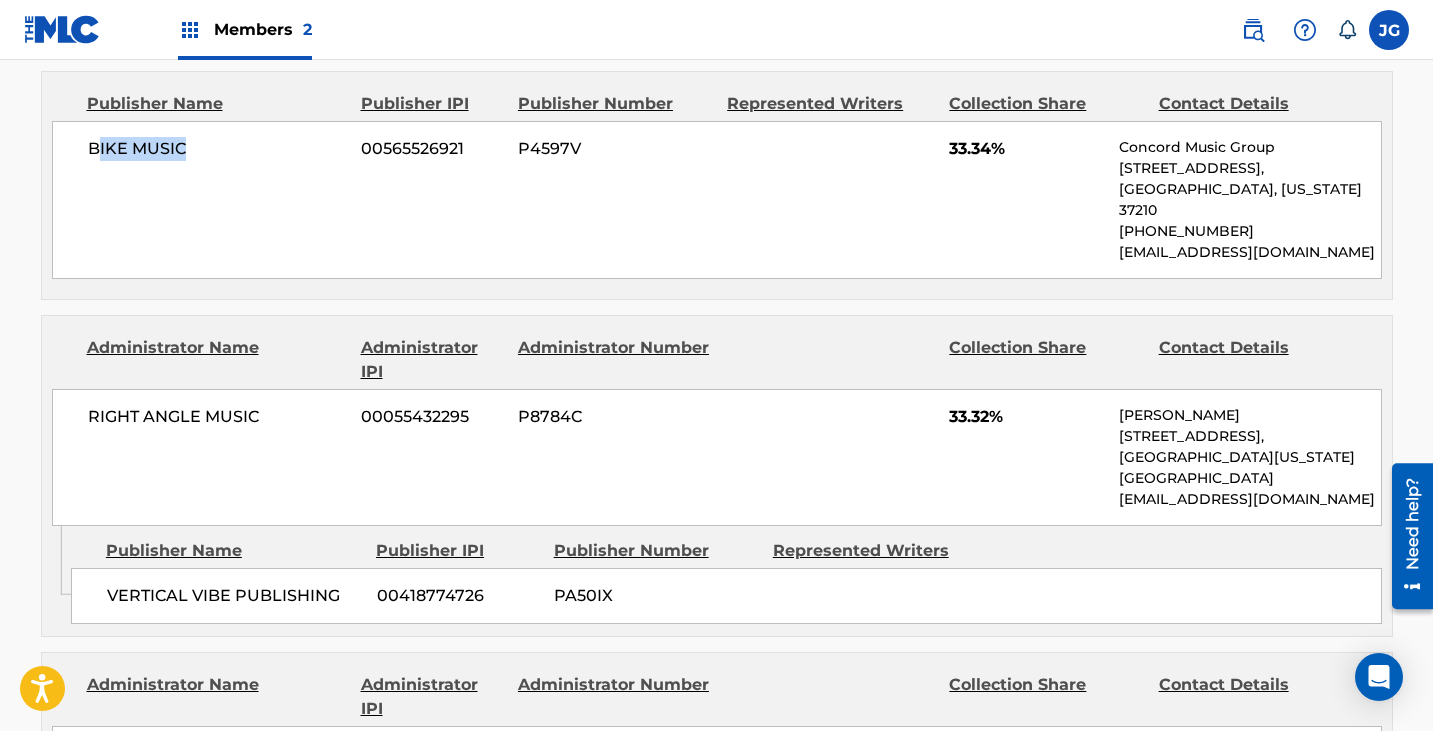drag, startPoint x: 97, startPoint y: 155, endPoint x: 260, endPoint y: 179, distance: 164.7574 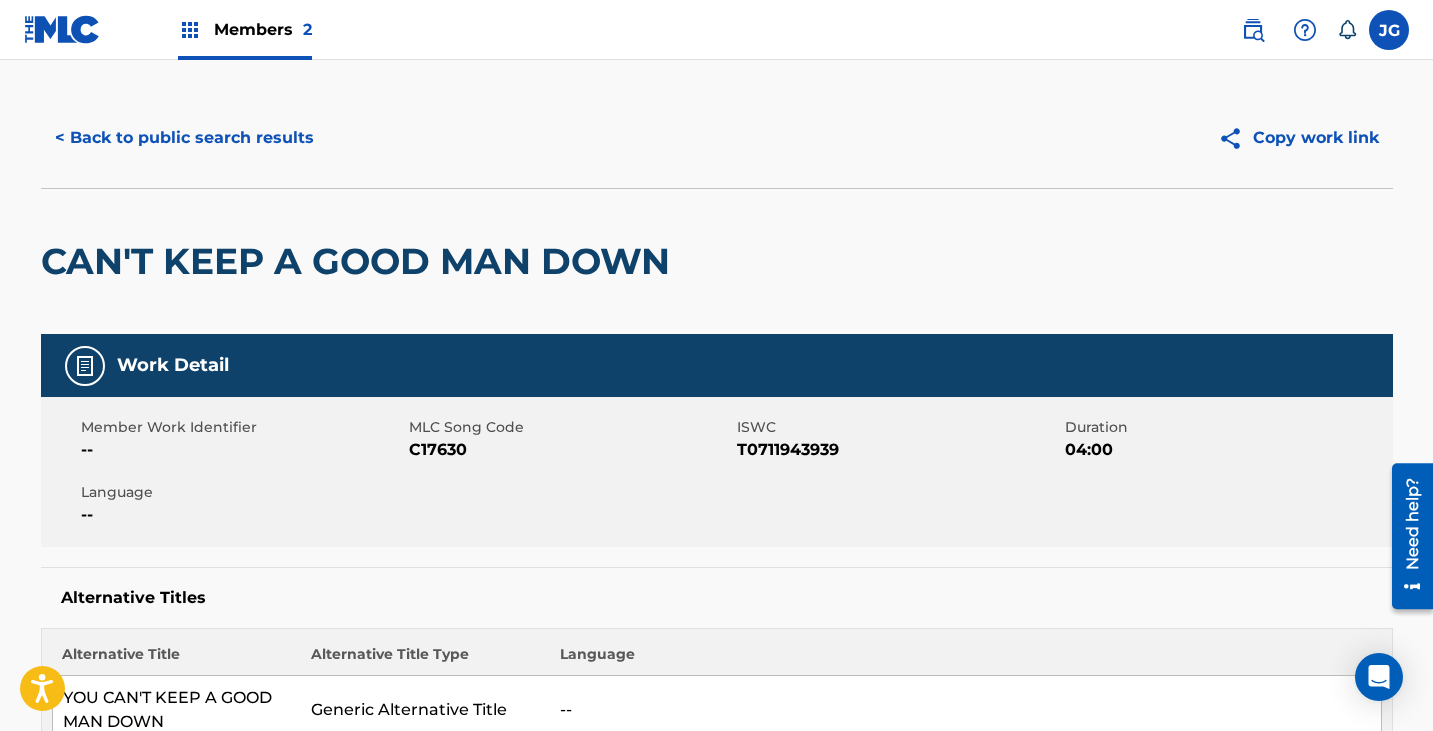 scroll, scrollTop: 0, scrollLeft: 0, axis: both 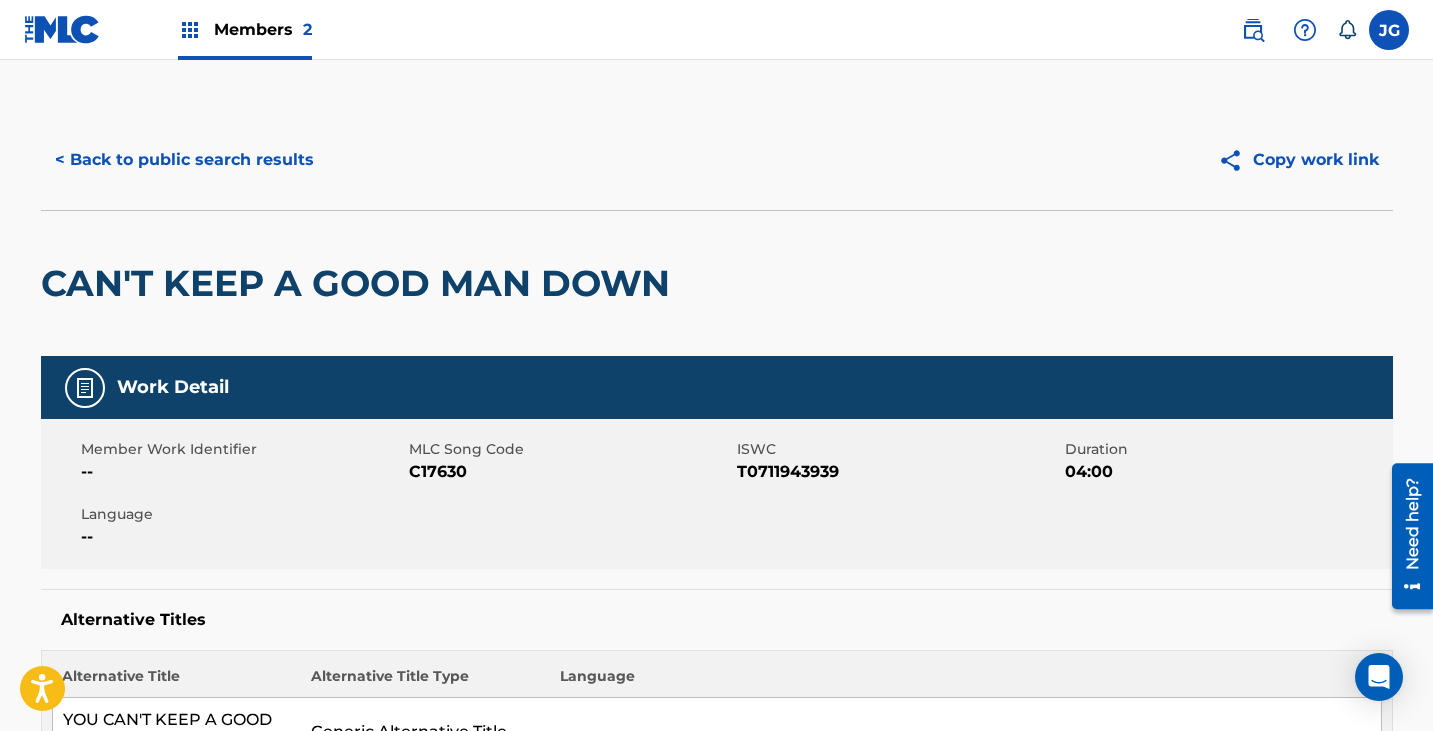 drag, startPoint x: 179, startPoint y: 98, endPoint x: 197, endPoint y: 136, distance: 42.047592 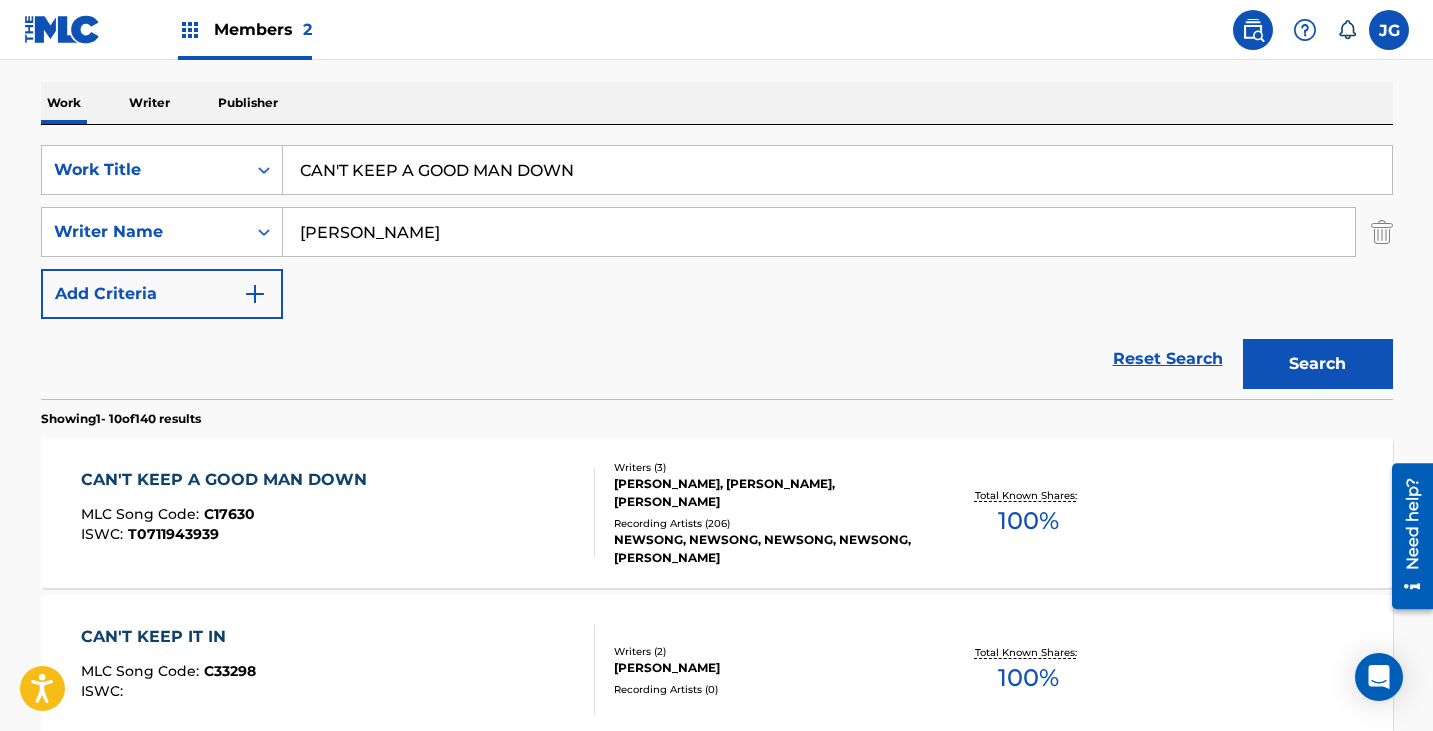 drag, startPoint x: 514, startPoint y: 248, endPoint x: 0, endPoint y: 148, distance: 523.63727 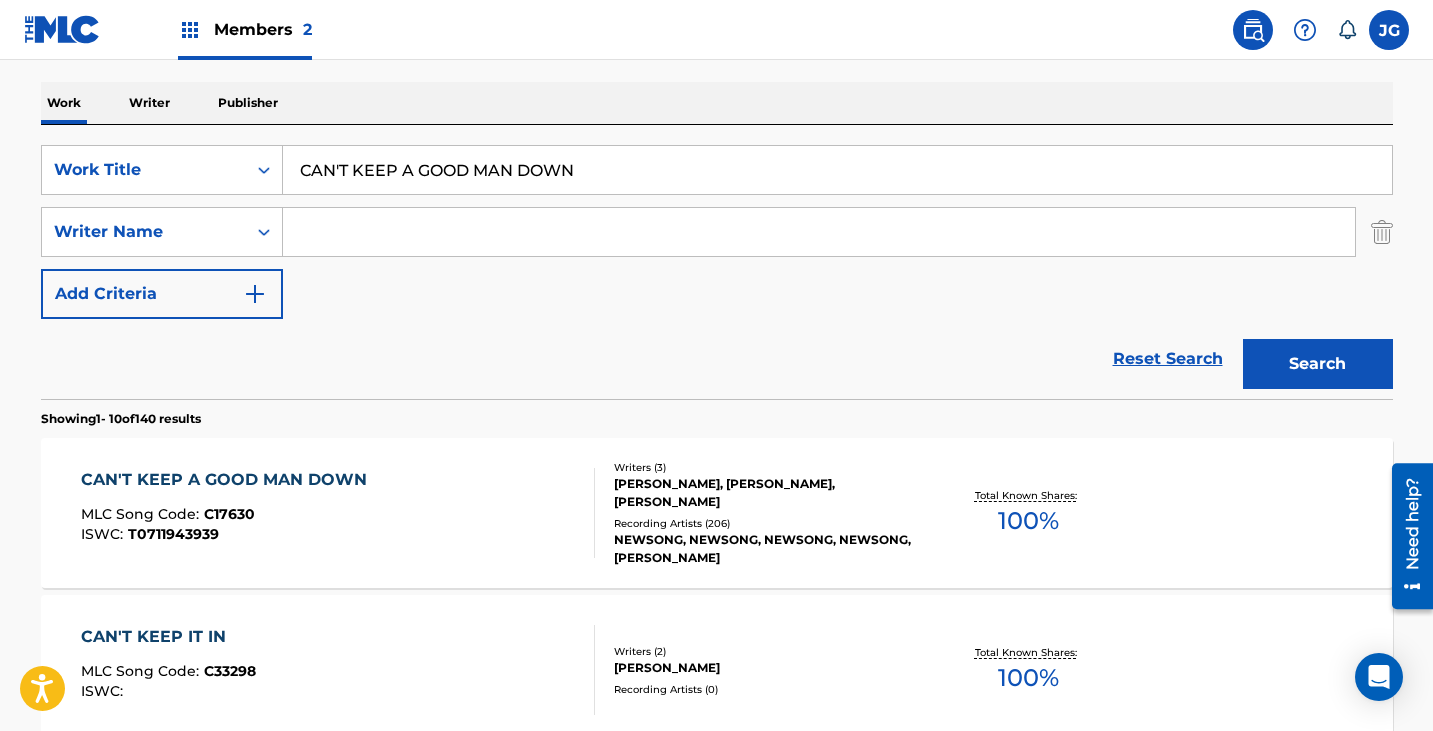 type 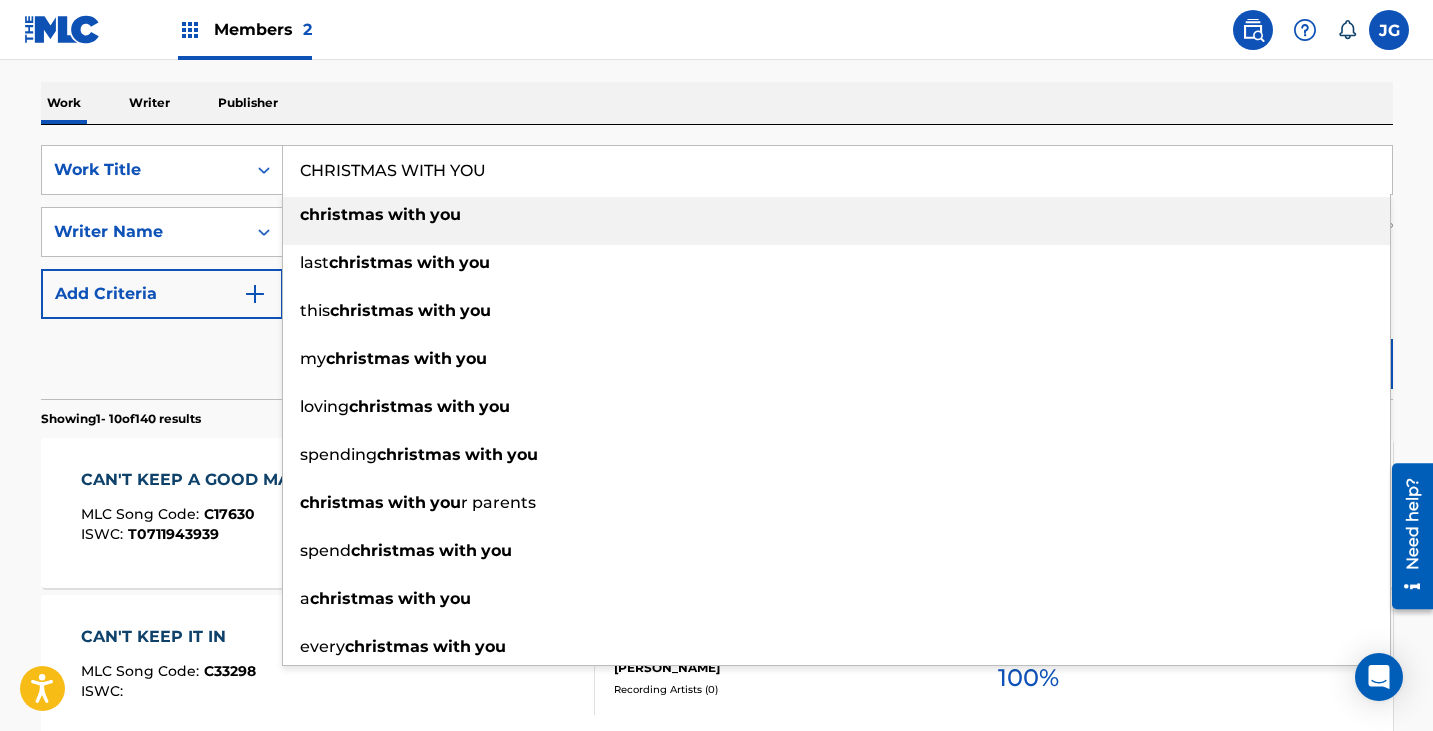 type on "CHRISTMAS WITH YOU" 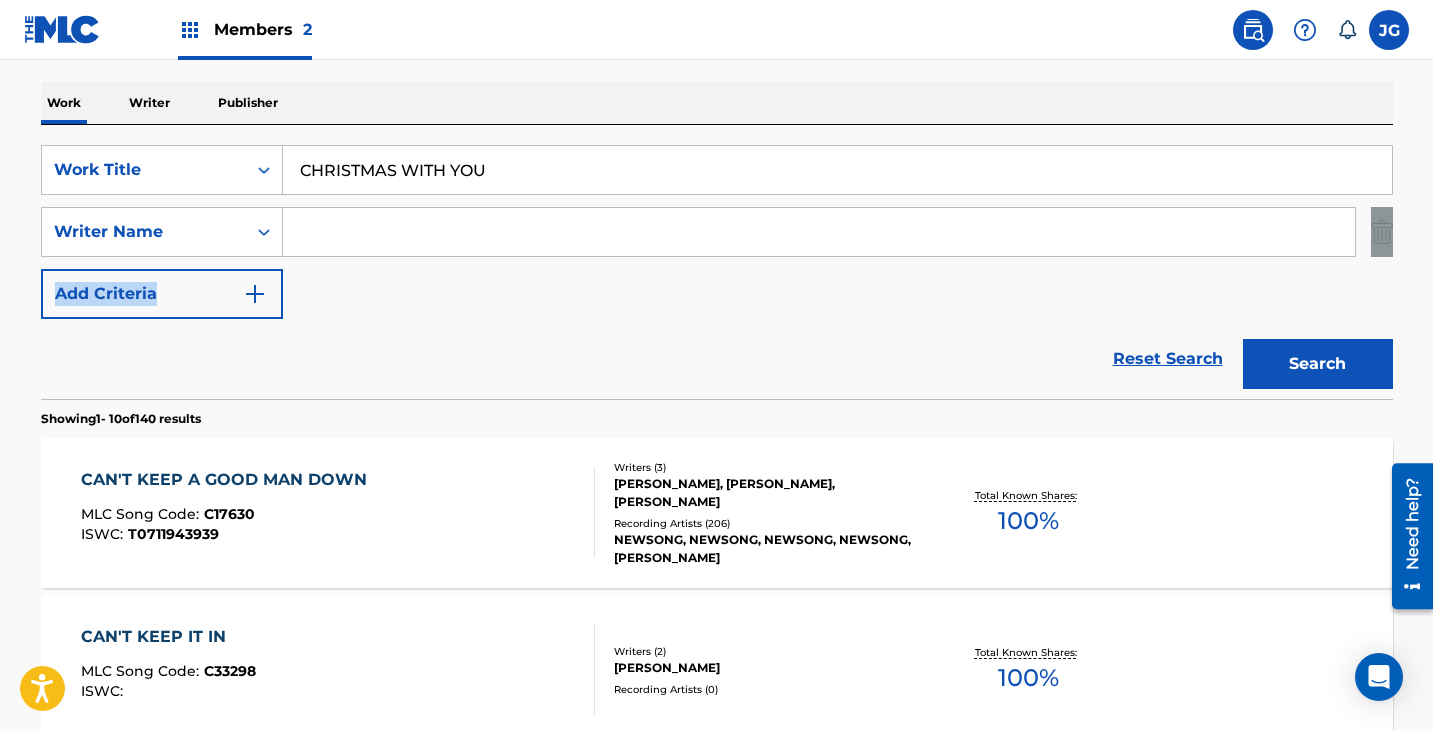 drag, startPoint x: 397, startPoint y: 260, endPoint x: 390, endPoint y: 220, distance: 40.60788 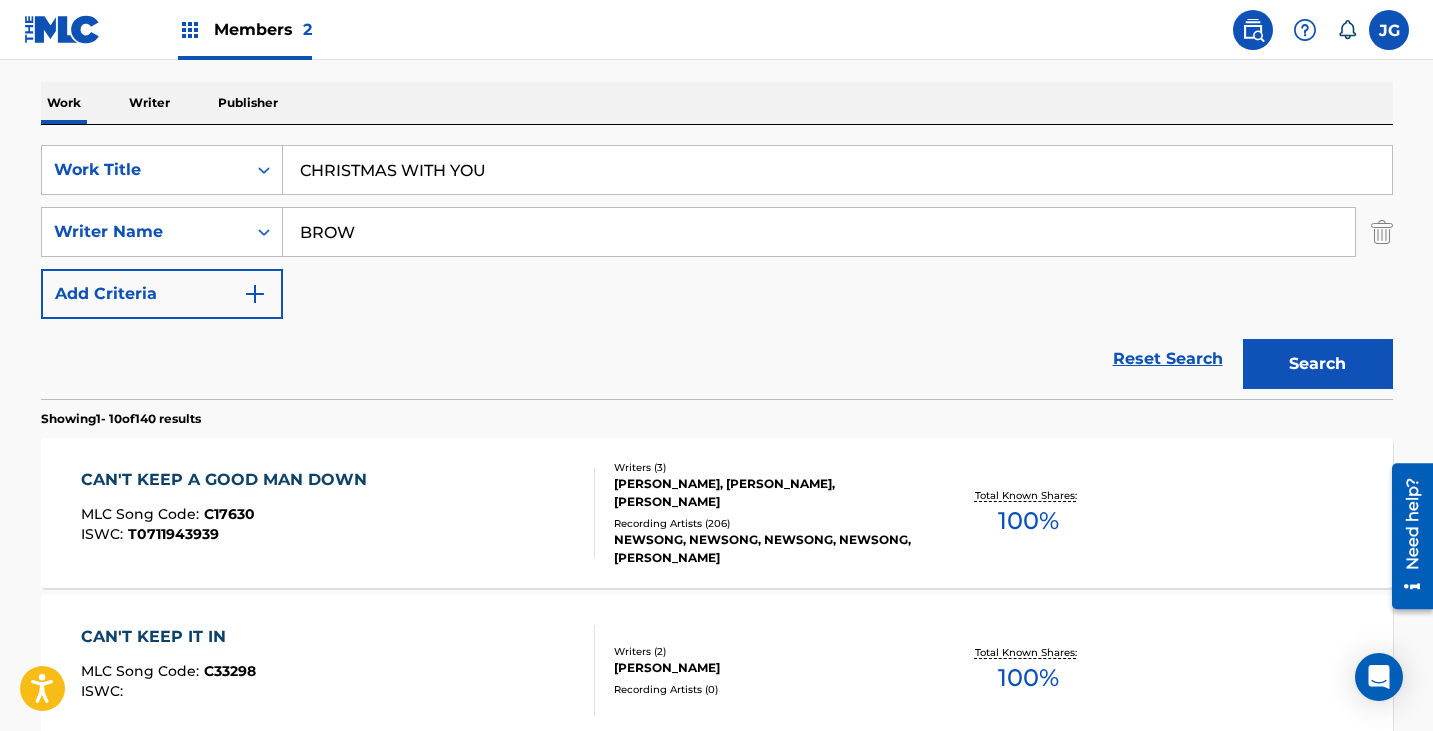 type on "BROW" 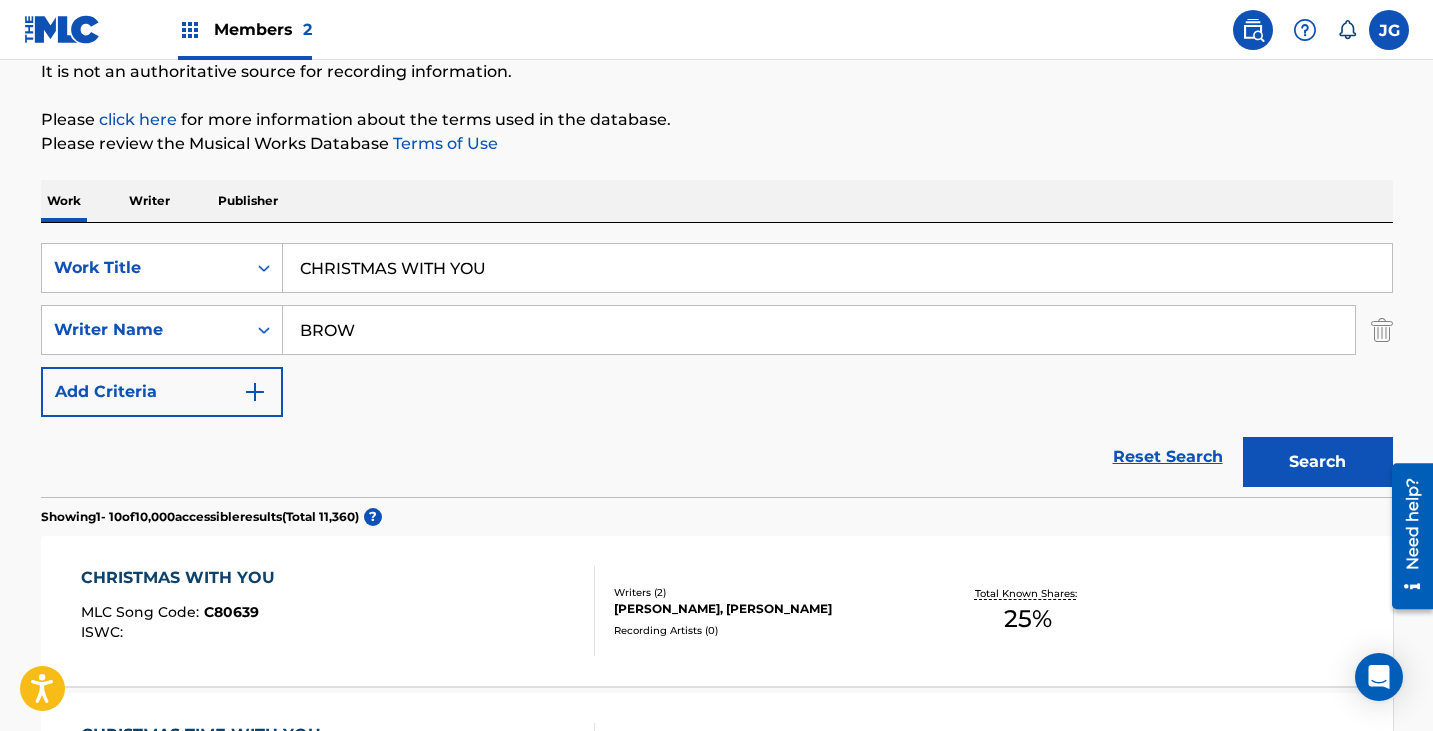 scroll, scrollTop: 300, scrollLeft: 0, axis: vertical 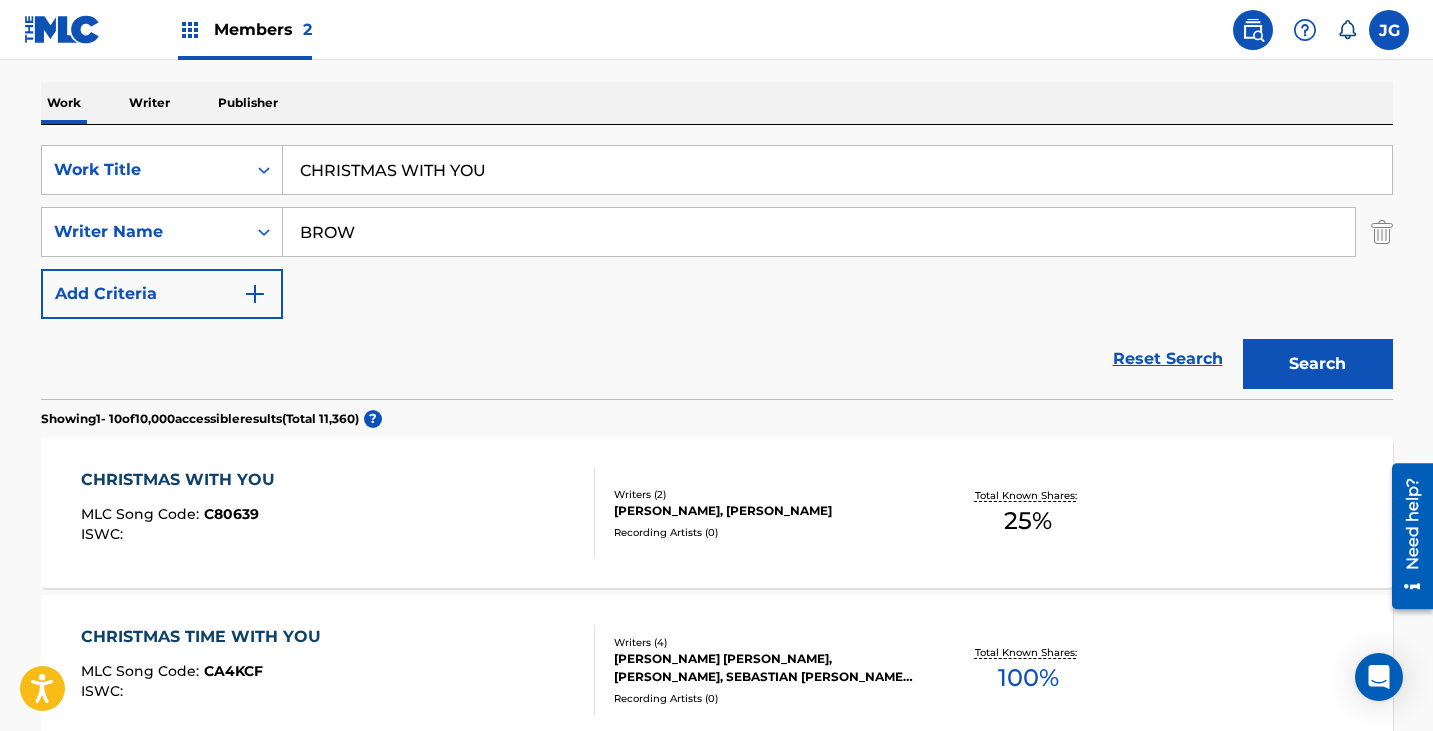 click on "CHRISTMAS WITH YOU MLC Song Code : C80639 ISWC :" at bounding box center [338, 513] 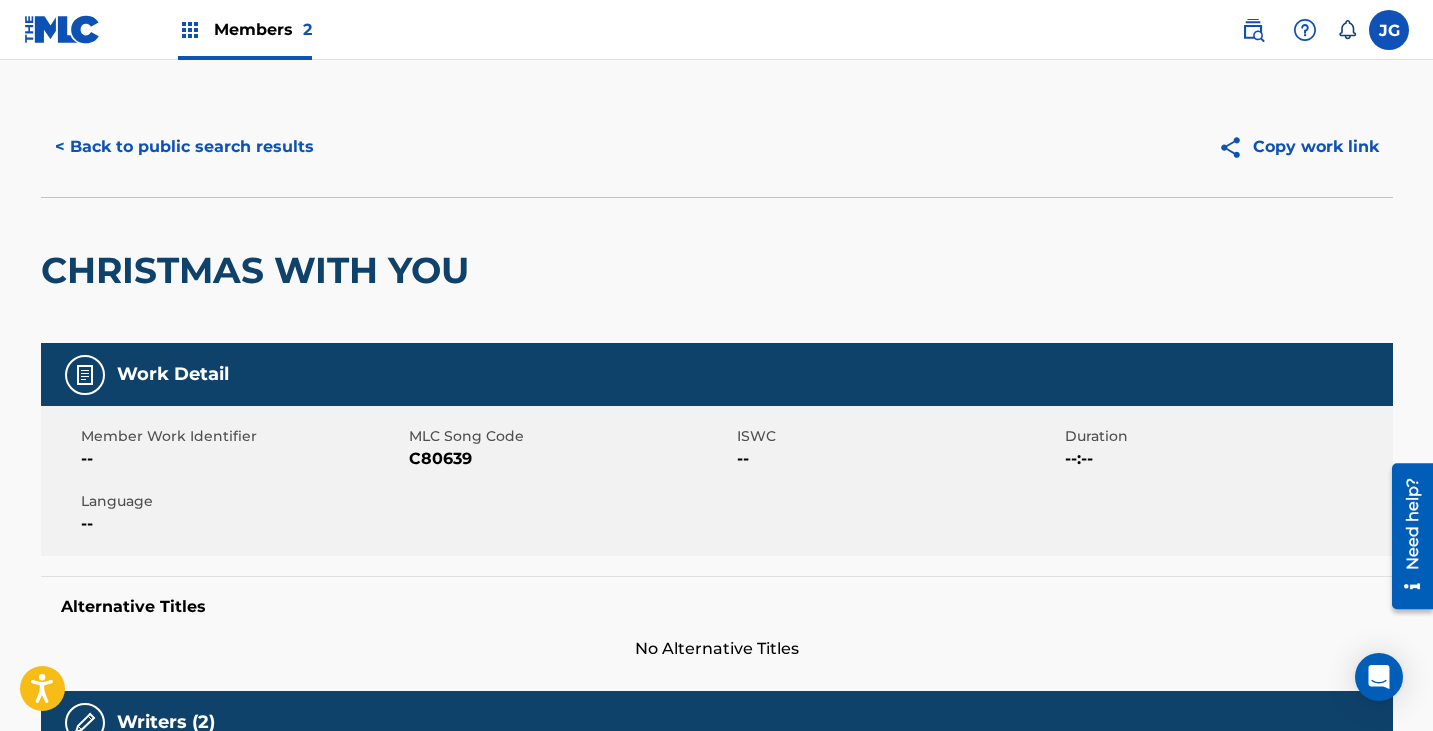 scroll, scrollTop: 0, scrollLeft: 0, axis: both 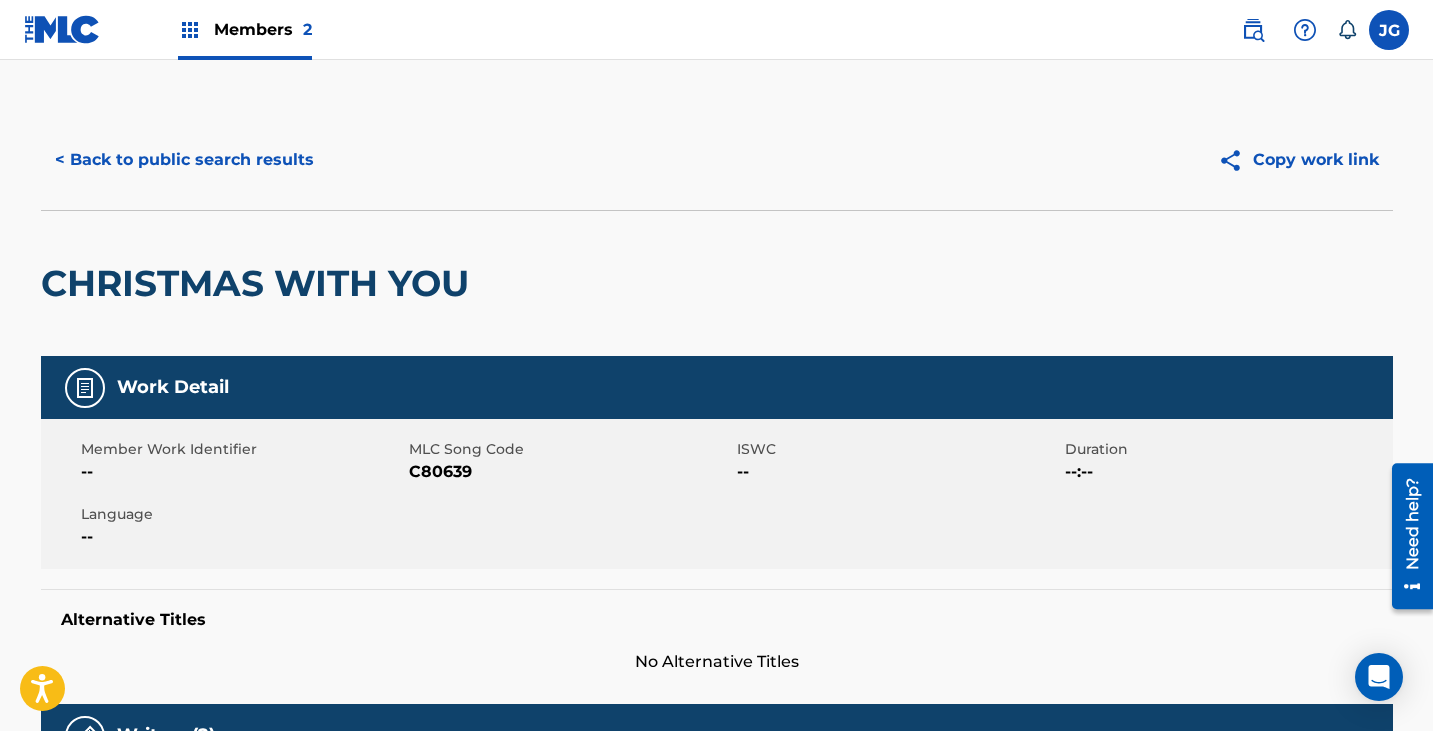 click on "< Back to public search results" at bounding box center [184, 160] 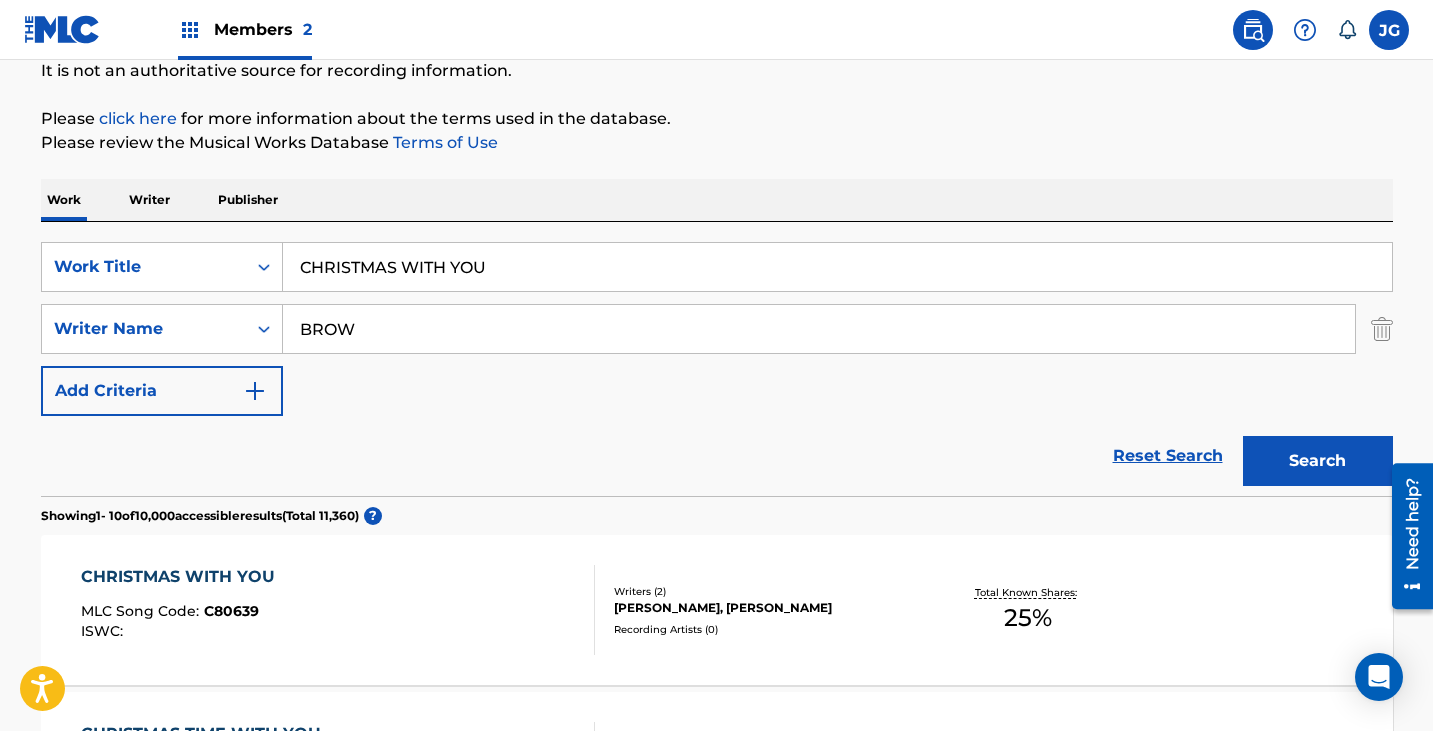 scroll, scrollTop: 200, scrollLeft: 0, axis: vertical 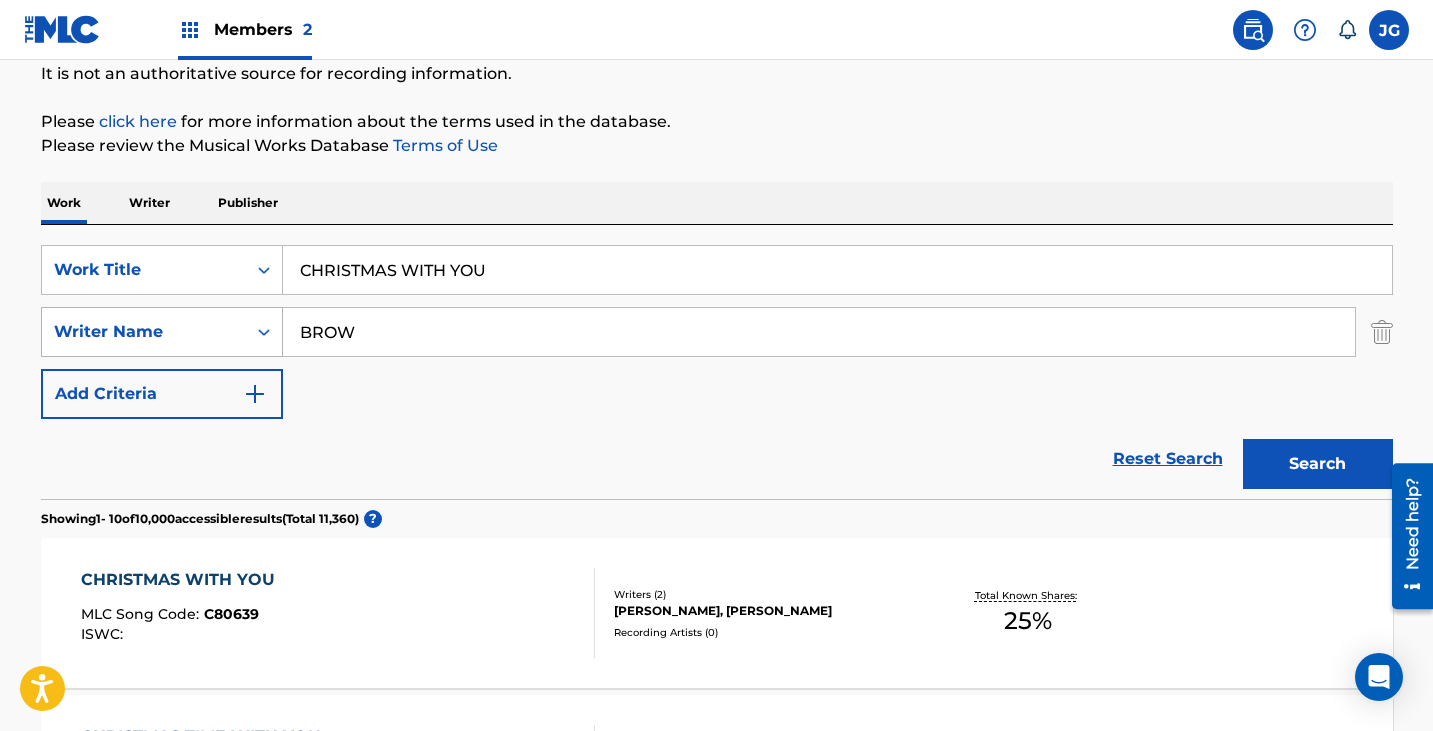 drag, startPoint x: 384, startPoint y: 341, endPoint x: 151, endPoint y: 329, distance: 233.3088 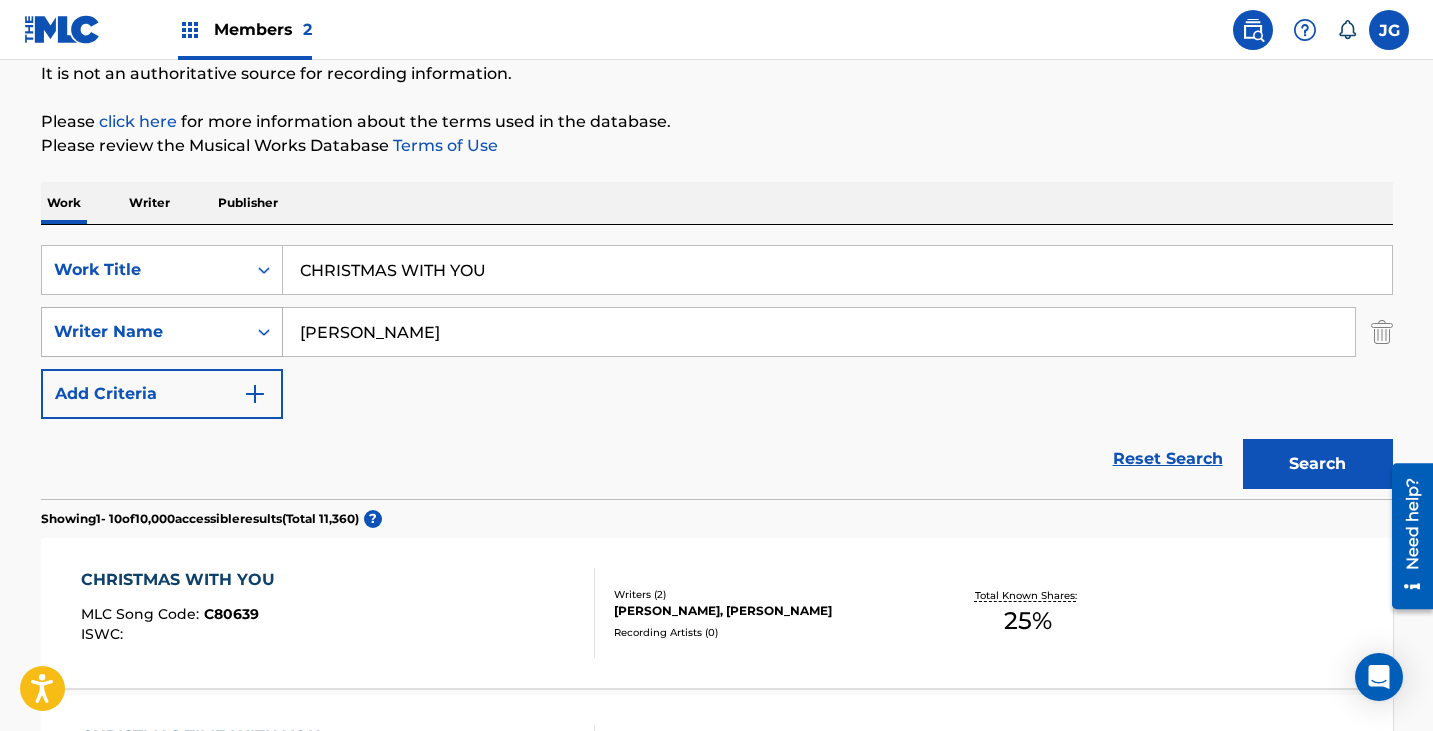 type on "[PERSON_NAME]" 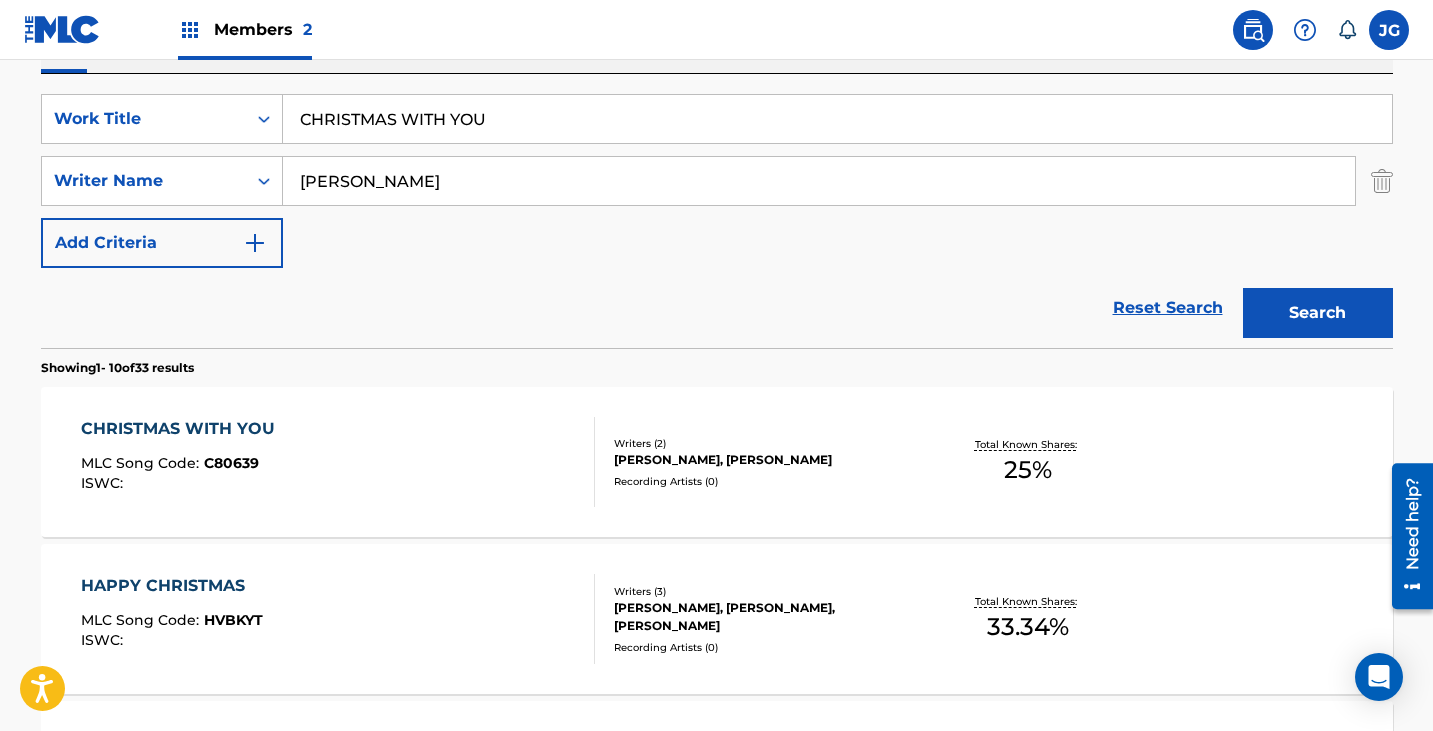 scroll, scrollTop: 700, scrollLeft: 0, axis: vertical 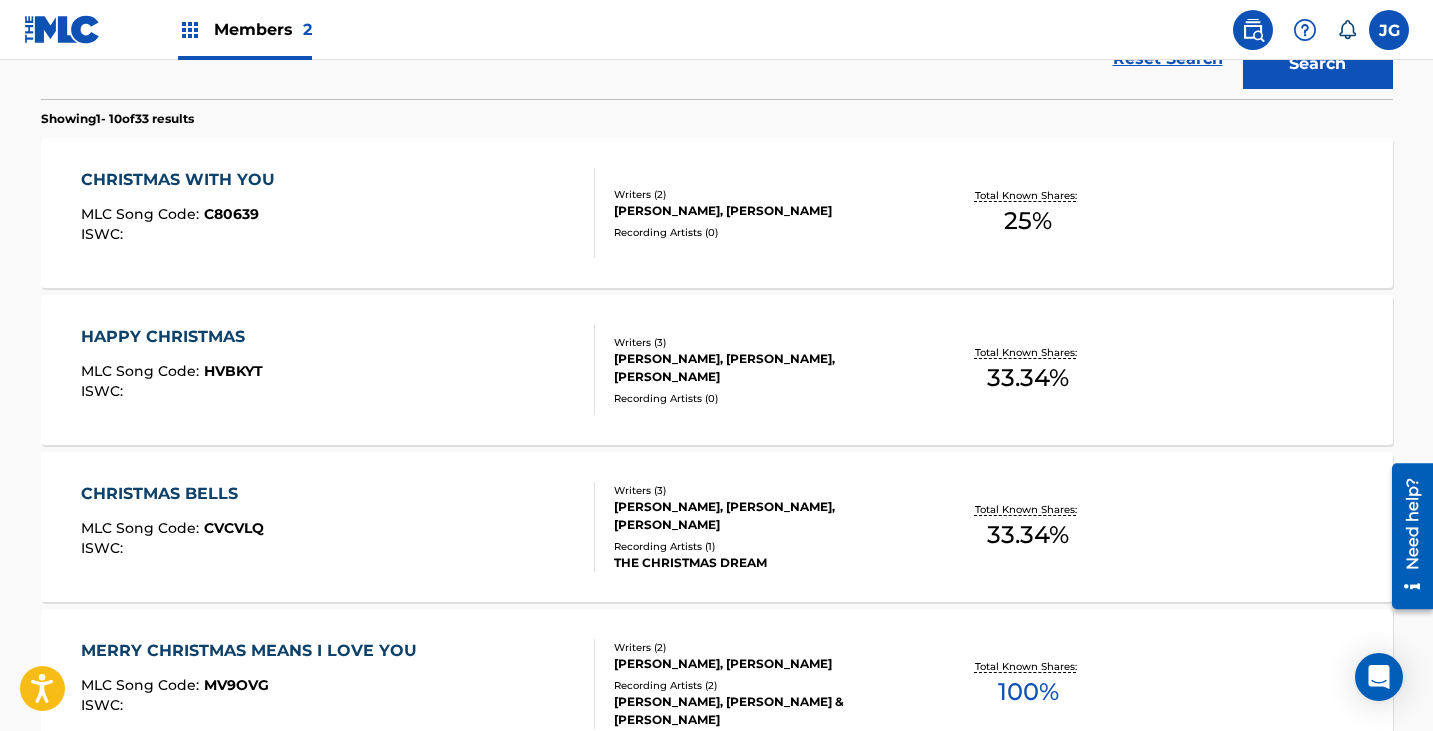 click on "CHRISTMAS WITH YOU MLC Song Code : C80639 ISWC :" at bounding box center (338, 213) 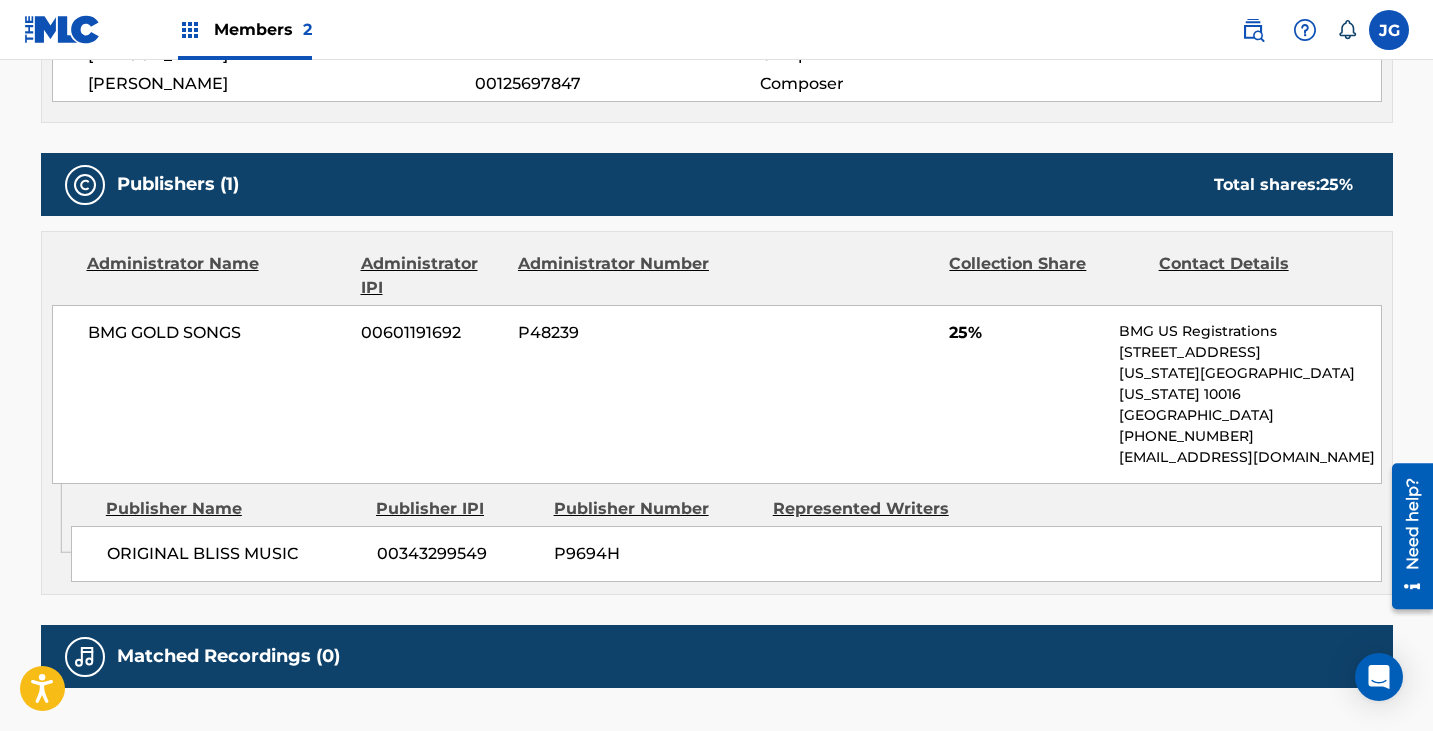 scroll, scrollTop: 800, scrollLeft: 0, axis: vertical 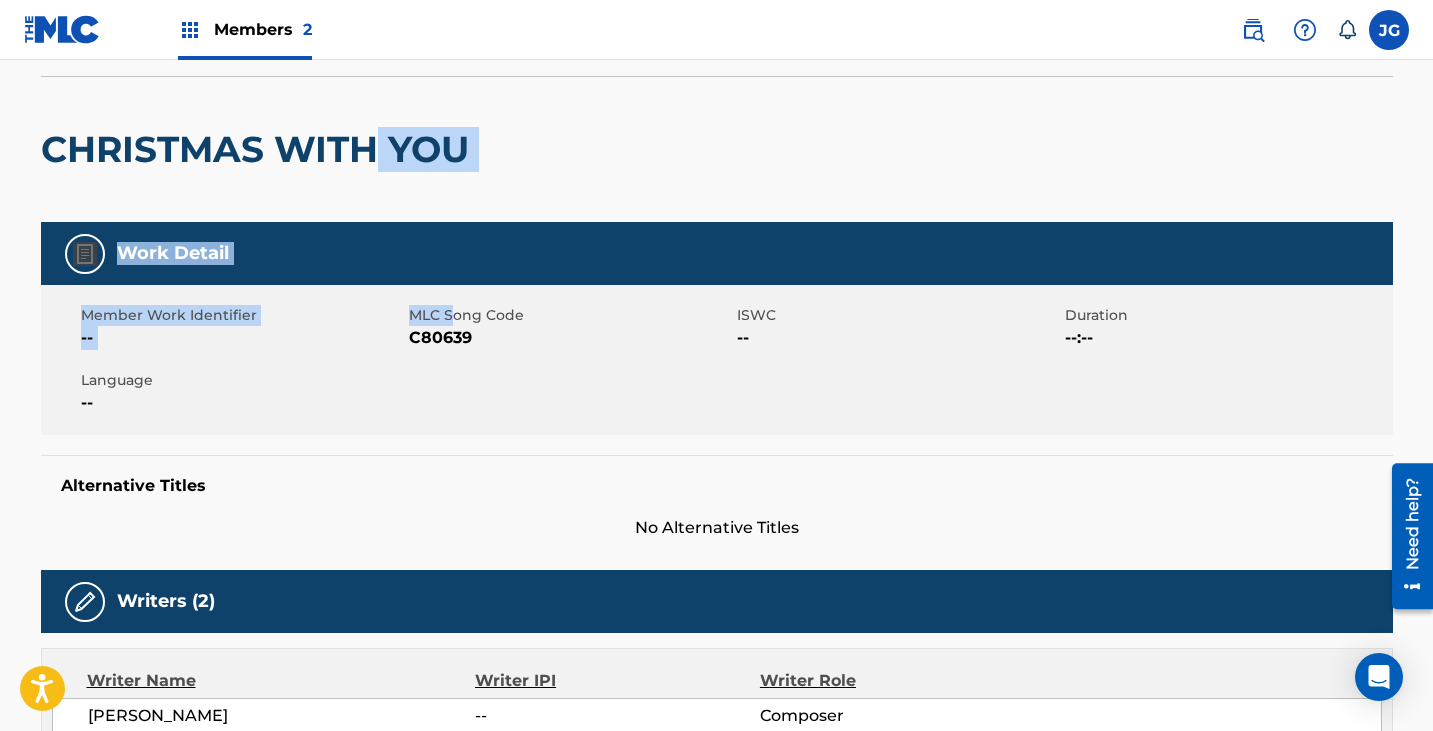 drag, startPoint x: 412, startPoint y: 237, endPoint x: 529, endPoint y: 254, distance: 118.22859 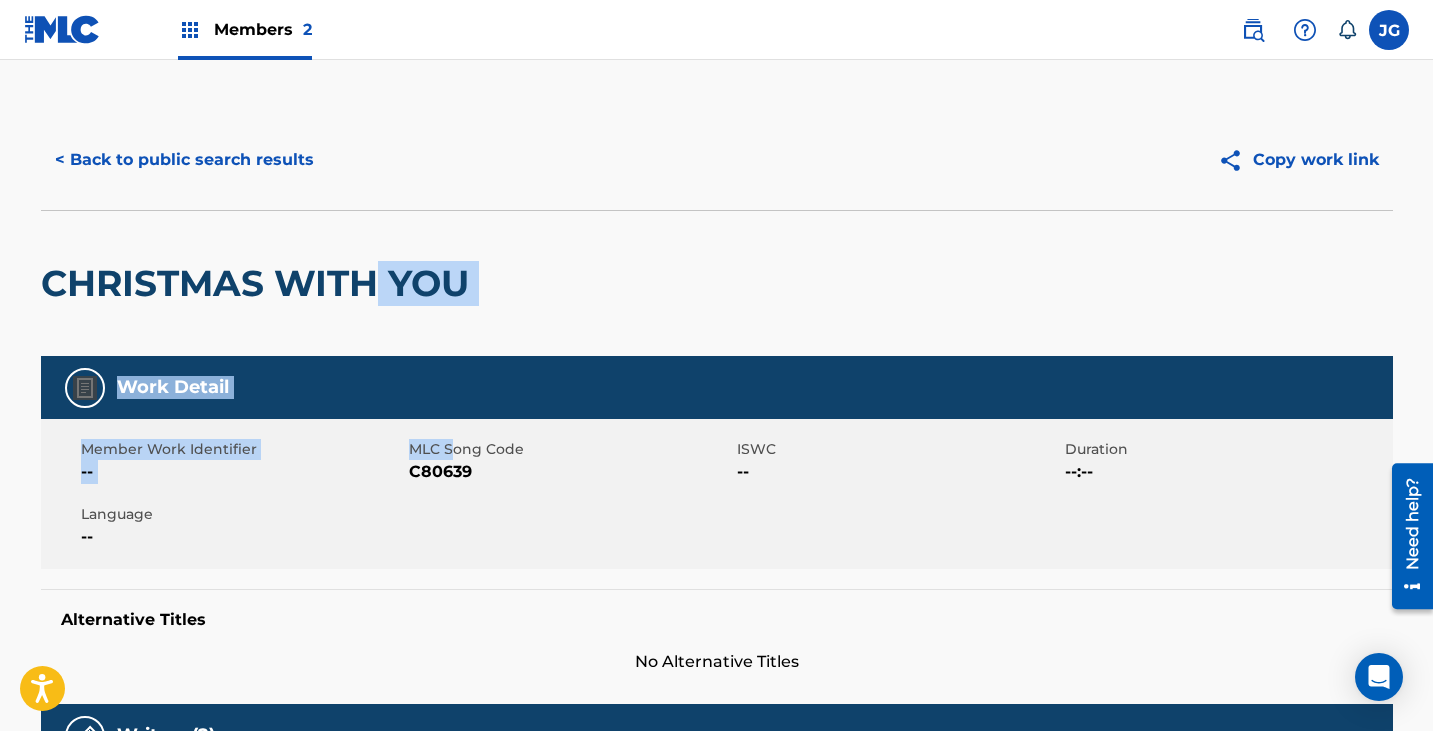 click on "< Back to public search results" at bounding box center [184, 160] 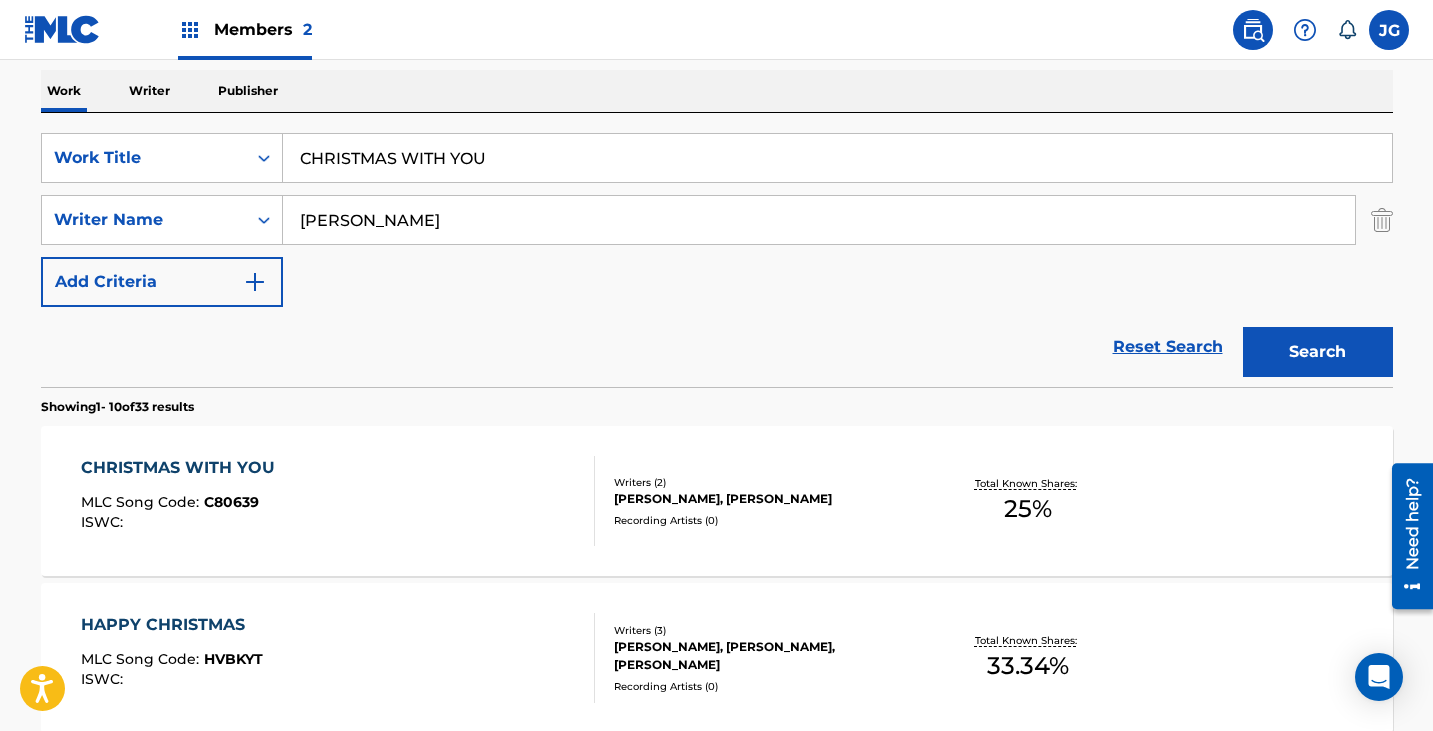 scroll, scrollTop: 114, scrollLeft: 0, axis: vertical 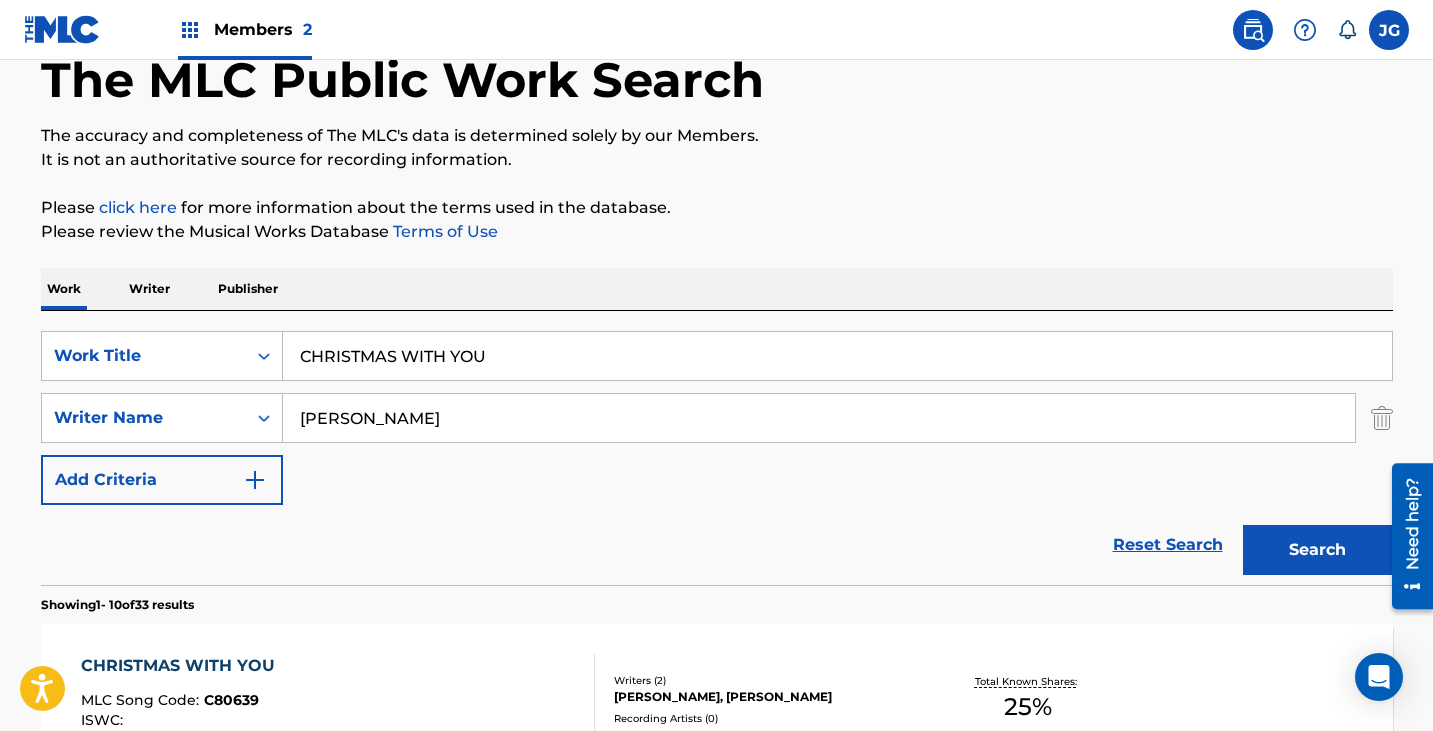 drag, startPoint x: 510, startPoint y: 332, endPoint x: 465, endPoint y: 351, distance: 48.8467 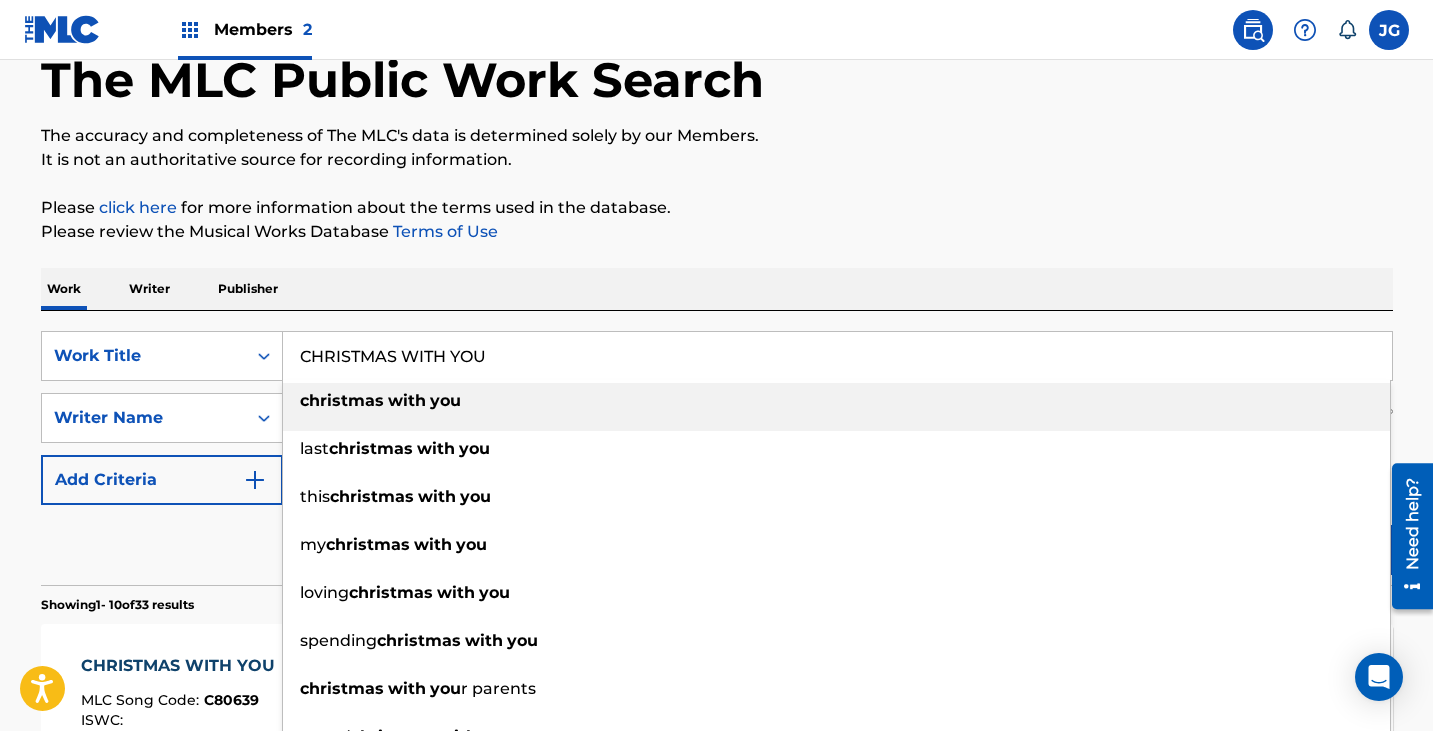 click on "CHRISTMAS WITH YOU" at bounding box center (837, 356) 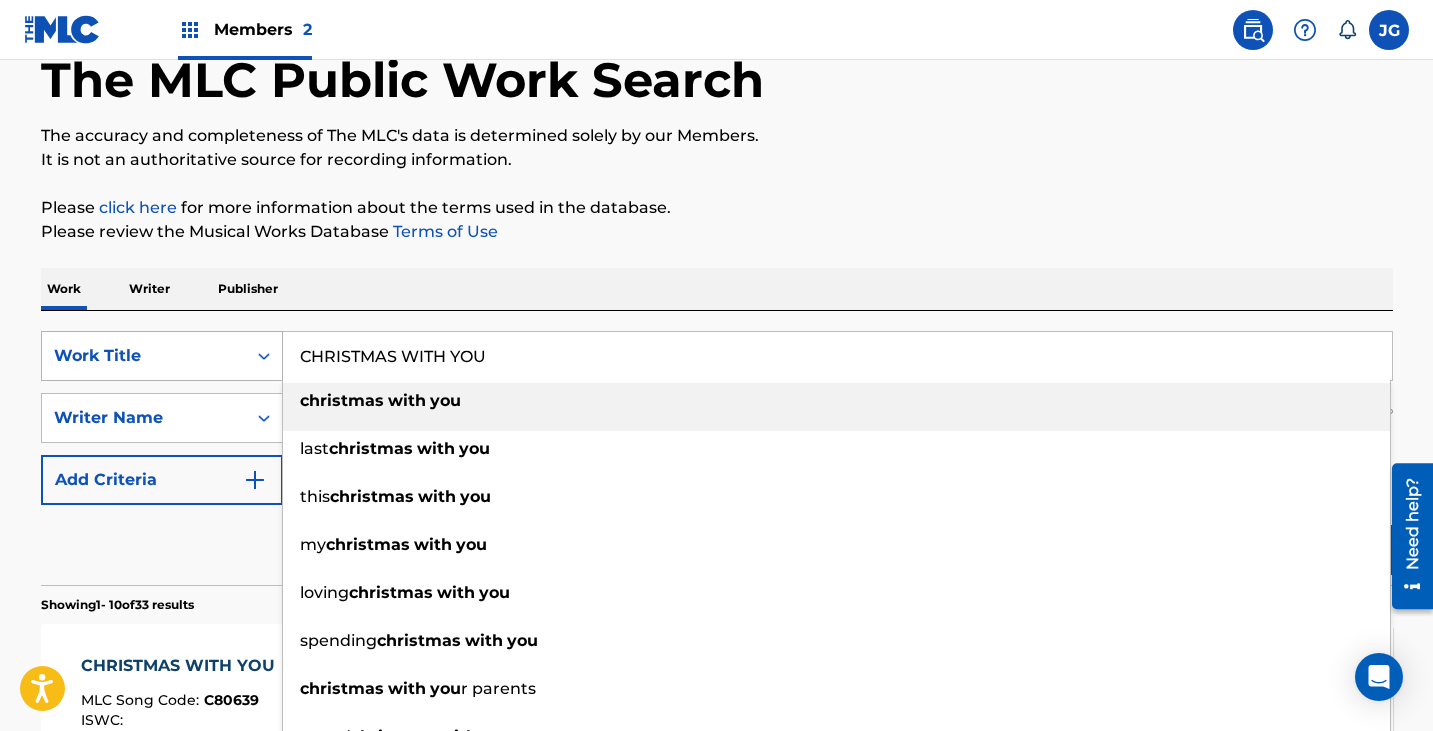 drag, startPoint x: 278, startPoint y: 349, endPoint x: 244, endPoint y: 356, distance: 34.713108 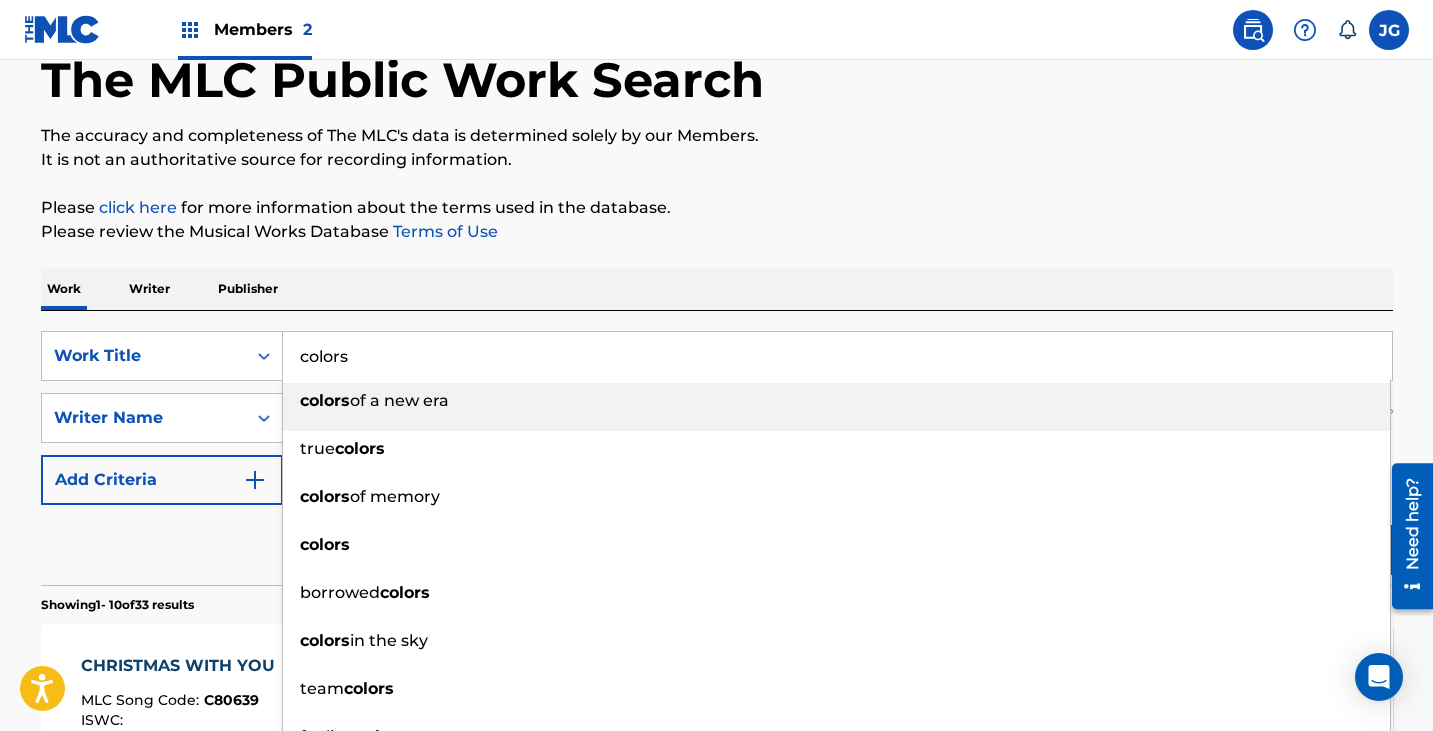 type on "colors" 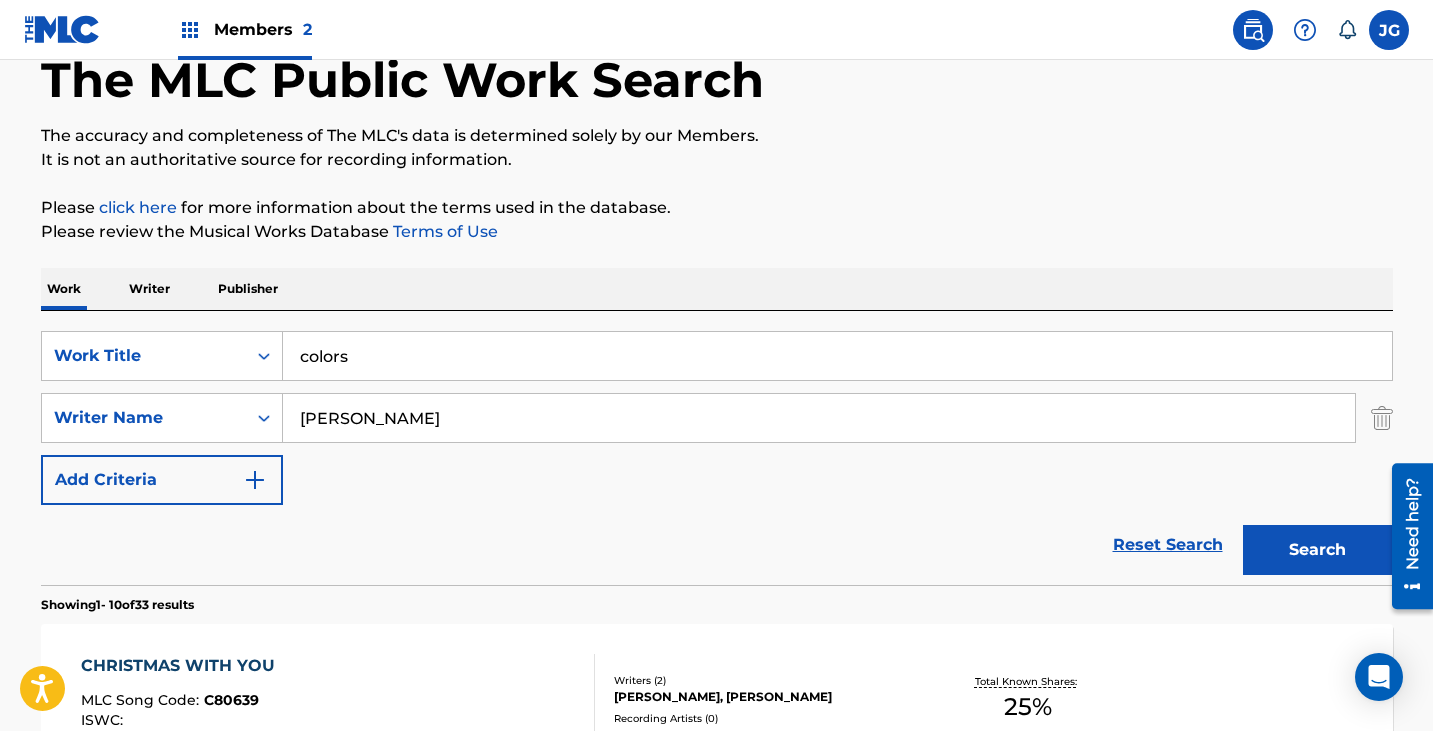 click on "Work Writer Publisher" at bounding box center [717, 289] 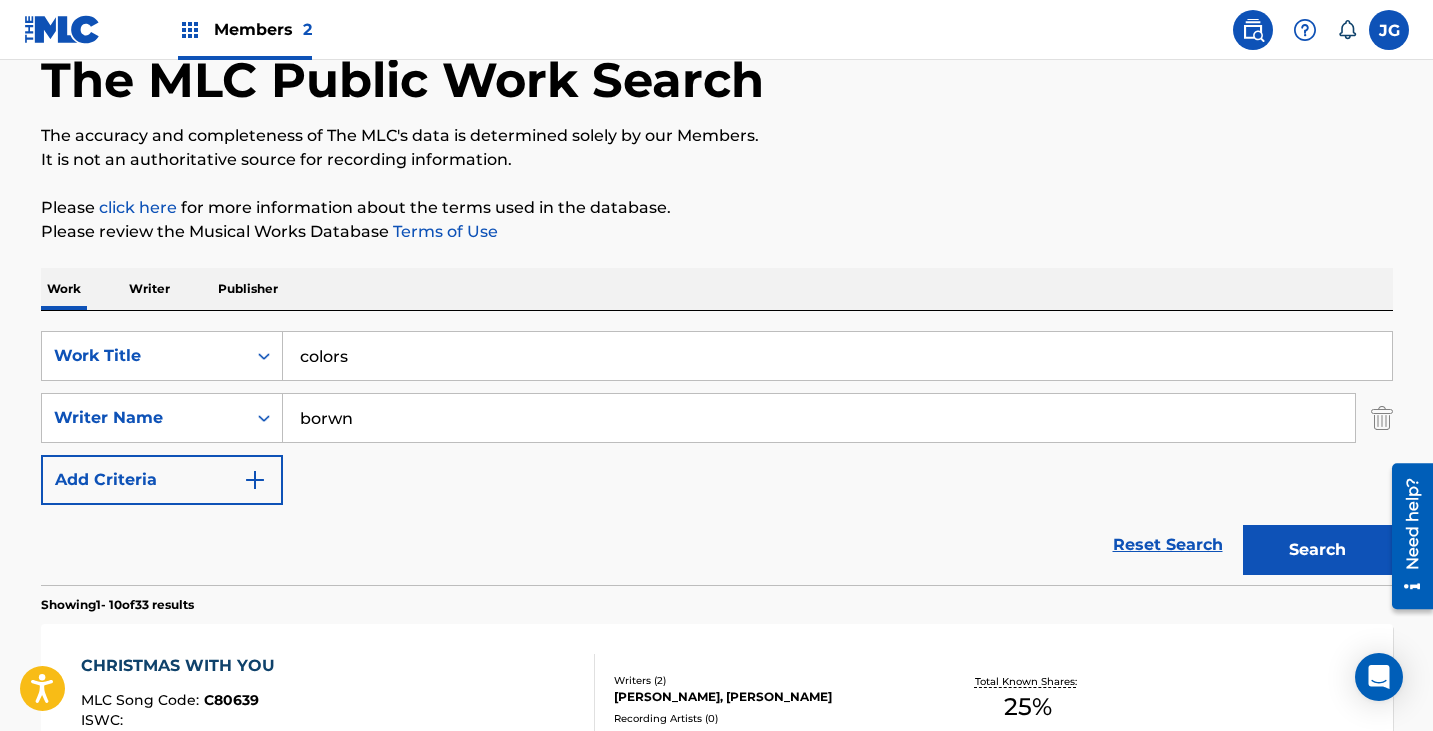click on "Search" at bounding box center (1318, 550) 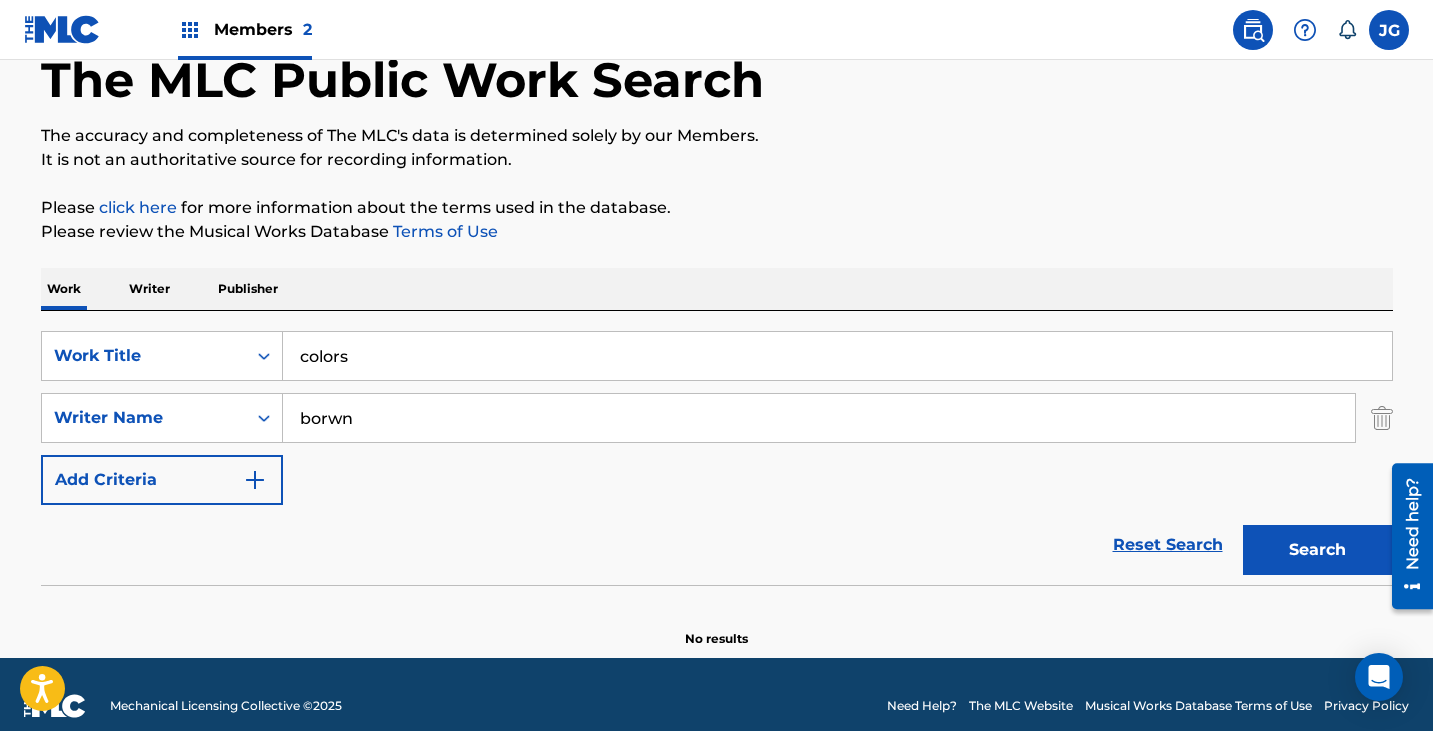 drag, startPoint x: 427, startPoint y: 415, endPoint x: 91, endPoint y: 459, distance: 338.8687 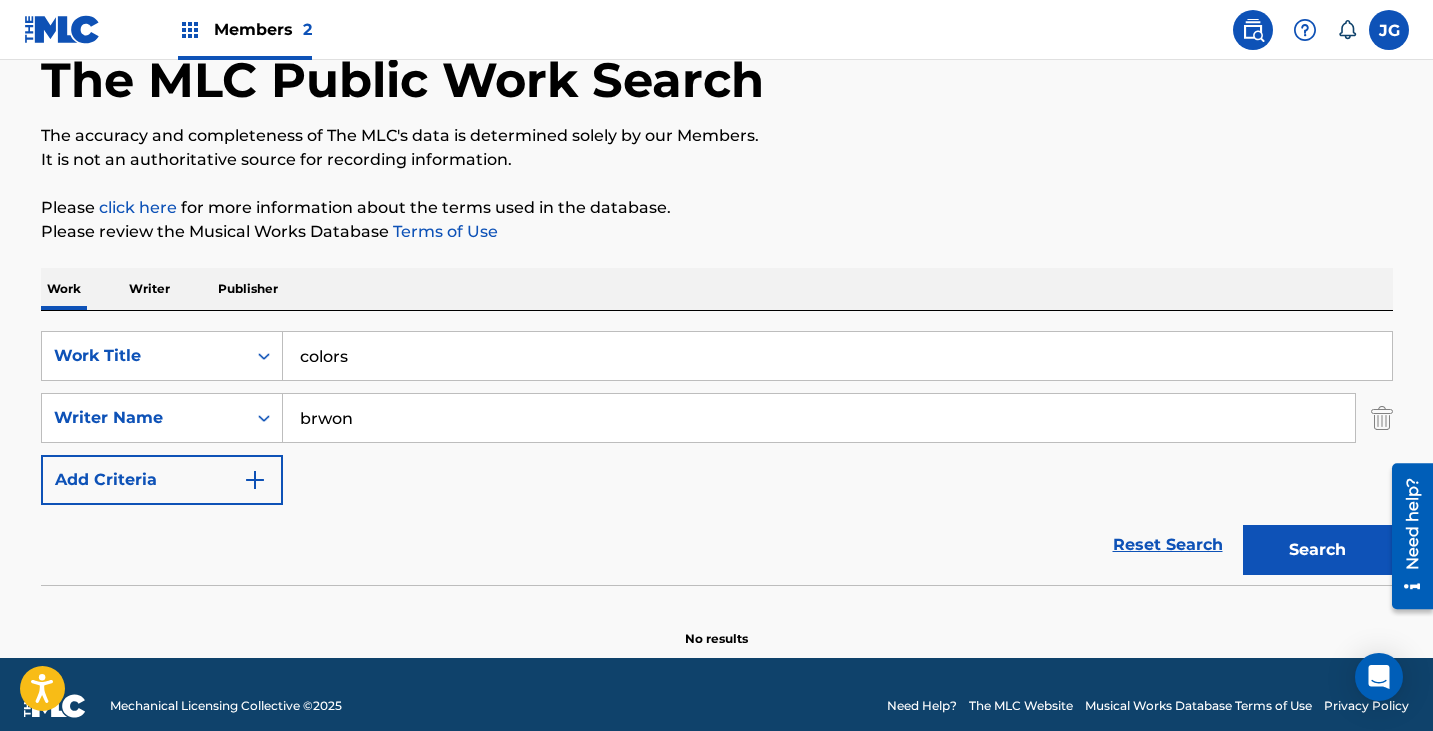 click on "Search" at bounding box center [1318, 550] 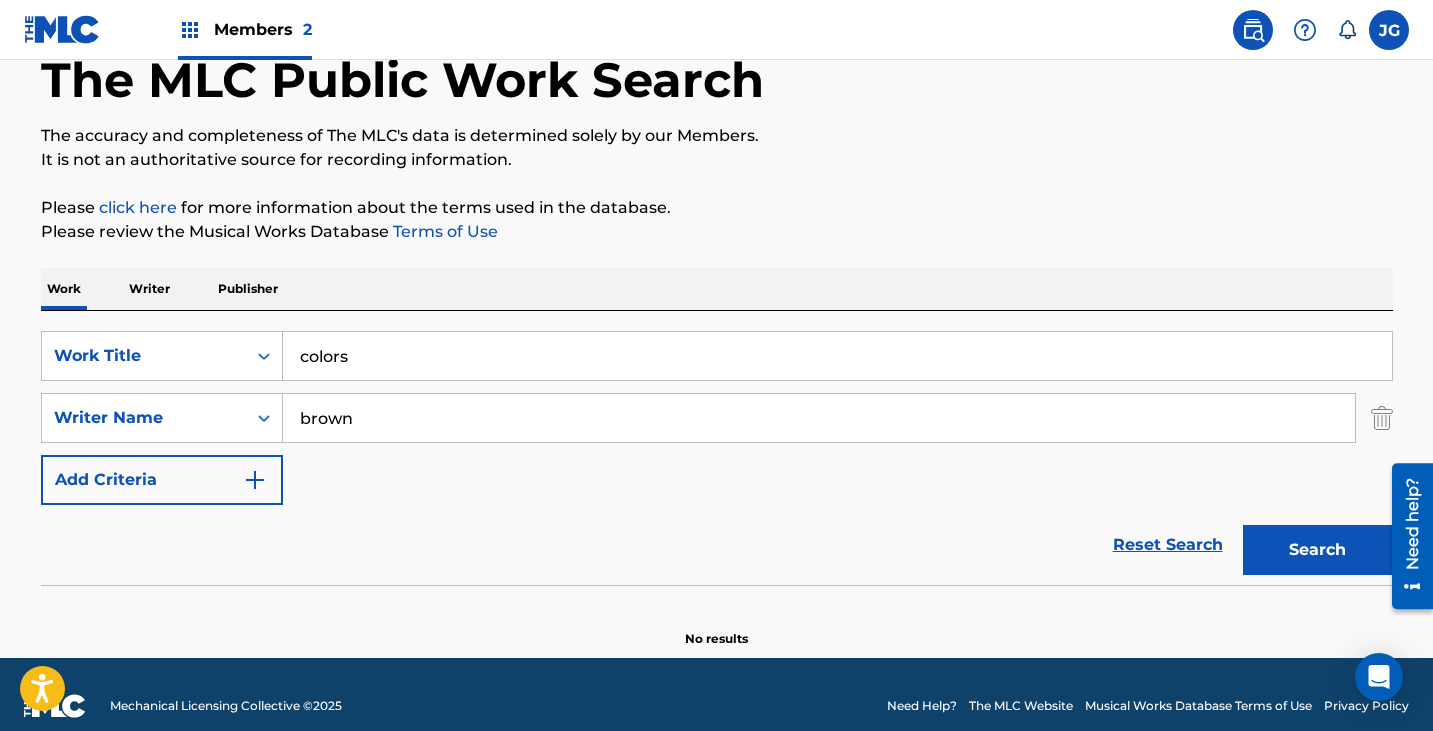 type on "brown" 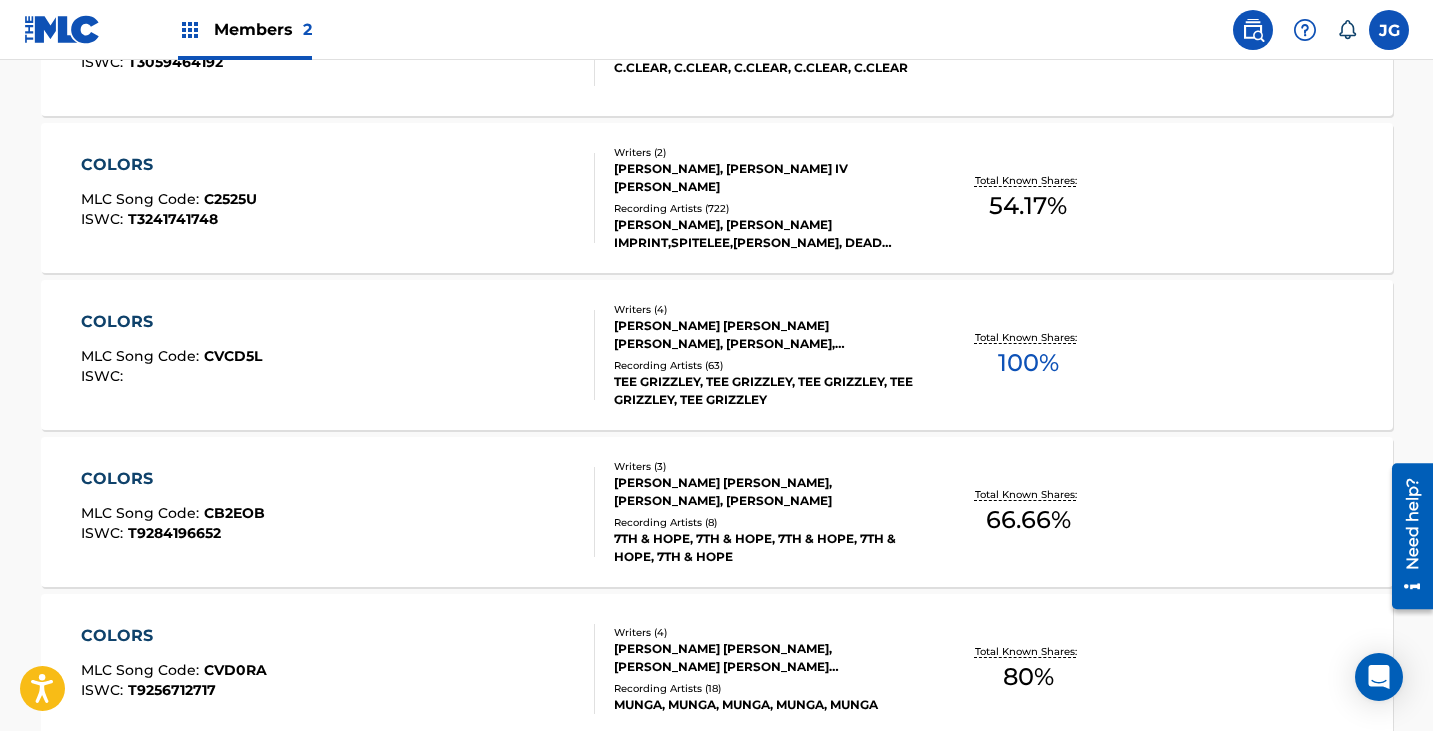 scroll, scrollTop: 814, scrollLeft: 0, axis: vertical 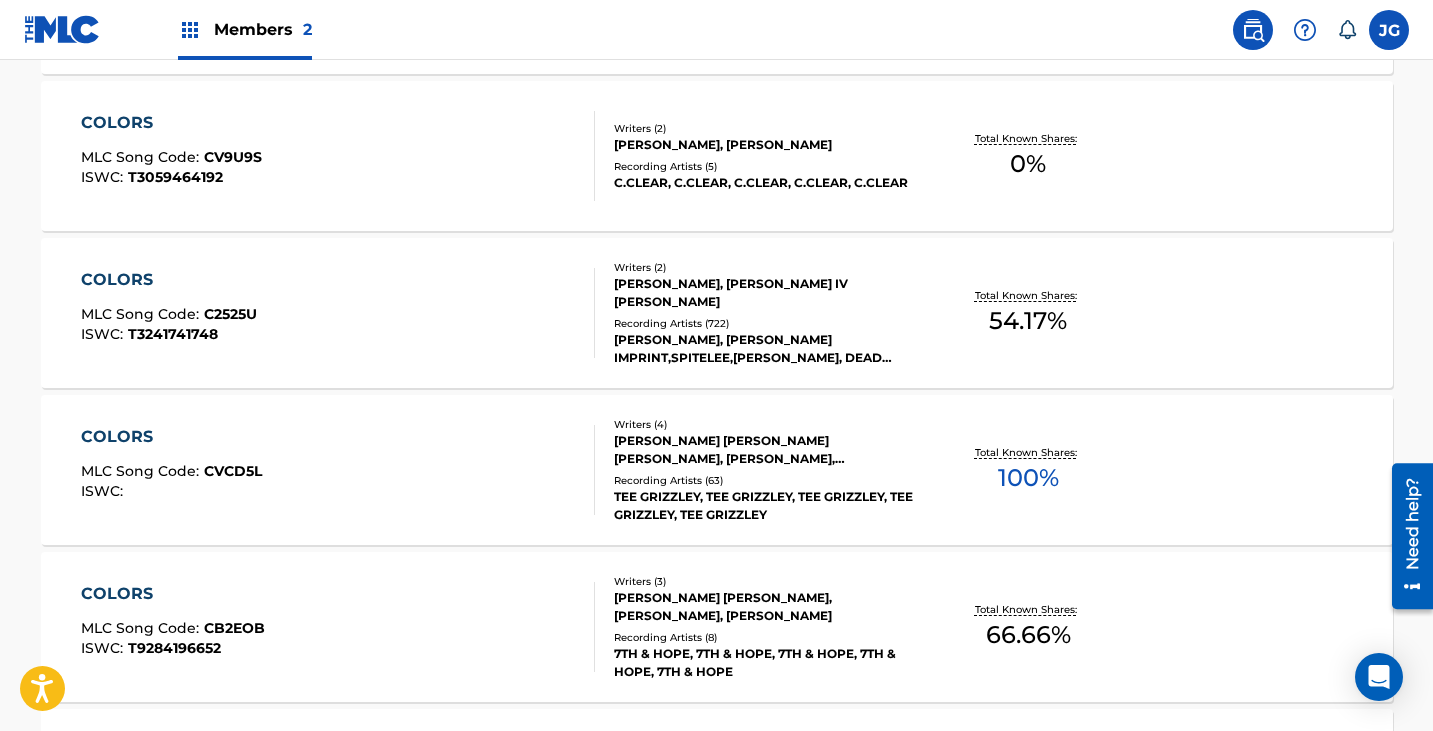 click on "COLORS MLC Song Code : C2525U ISWC : T3241741748" at bounding box center (338, 313) 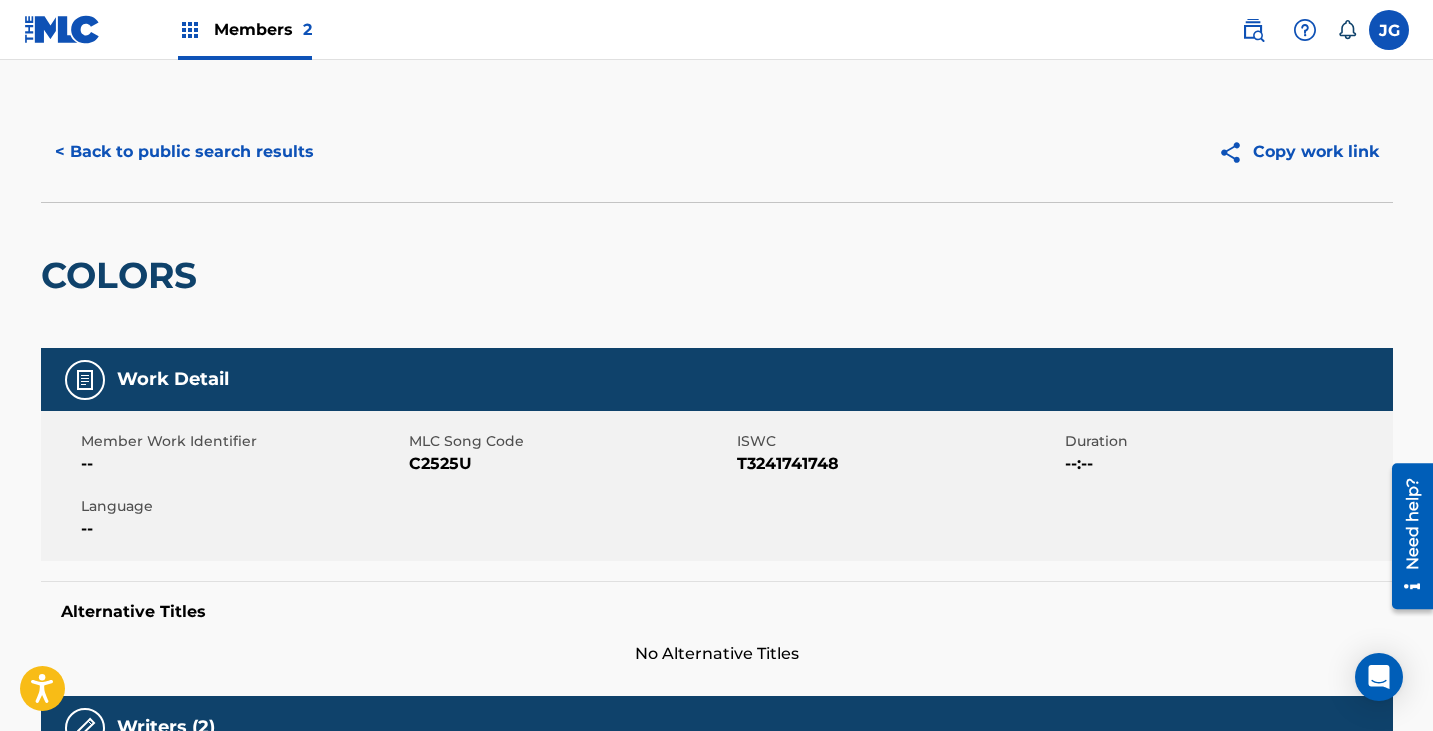 scroll, scrollTop: 0, scrollLeft: 0, axis: both 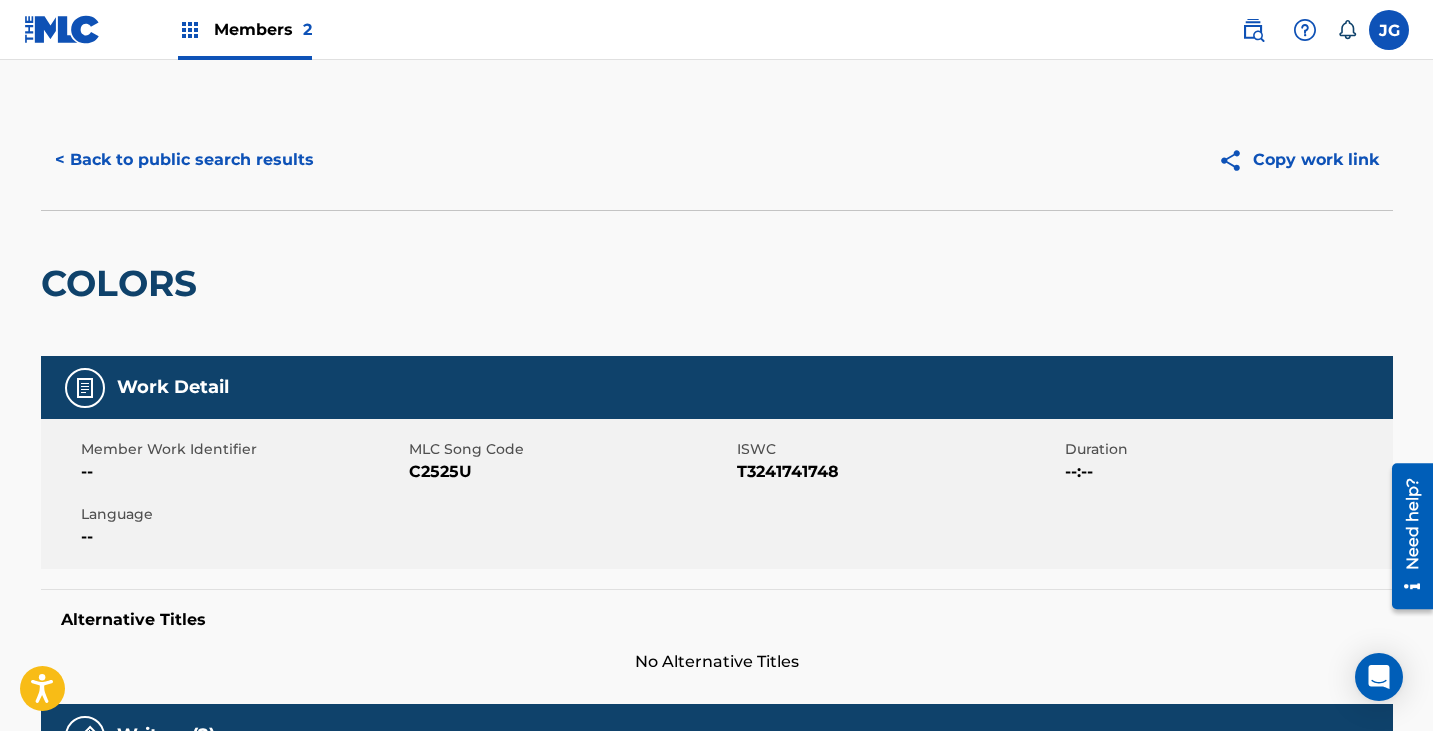 click on "< Back to public search results" at bounding box center [184, 160] 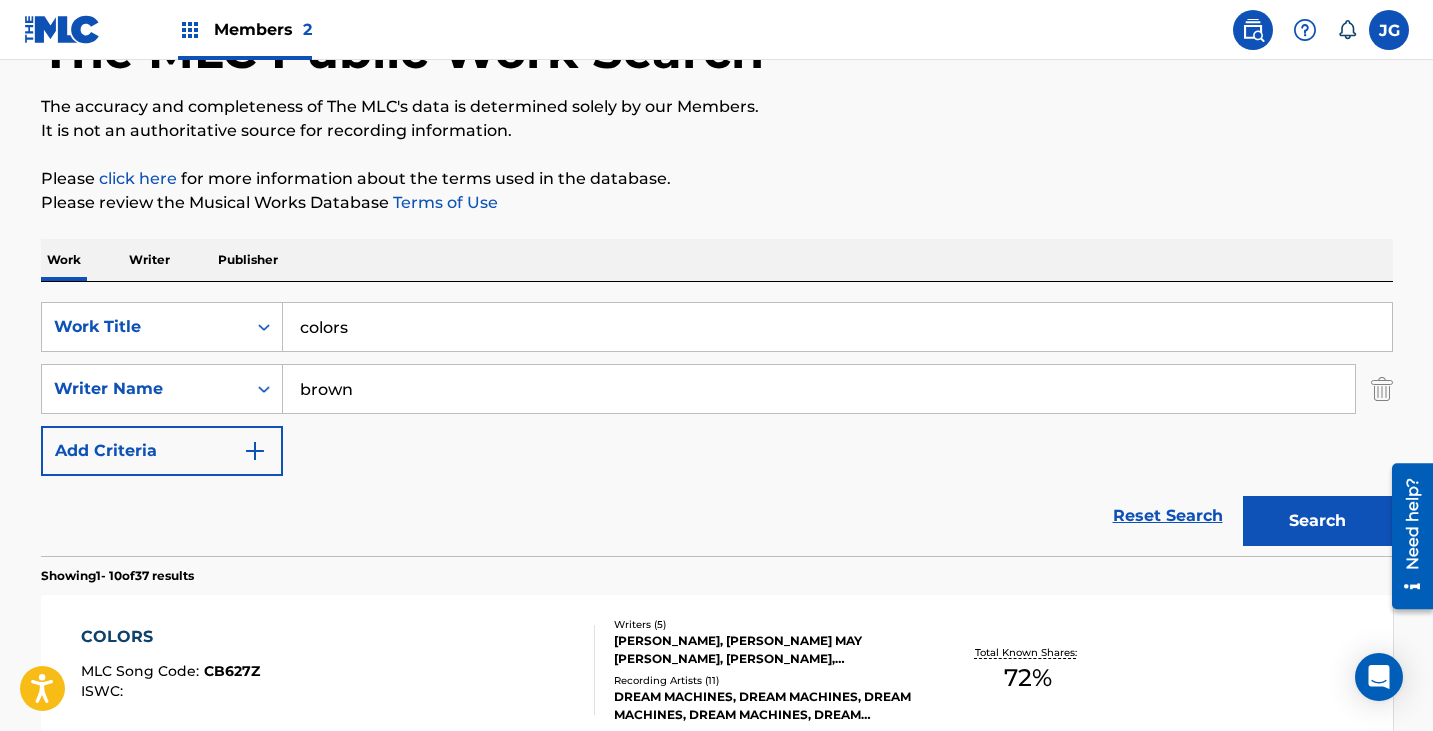 scroll, scrollTop: 28, scrollLeft: 0, axis: vertical 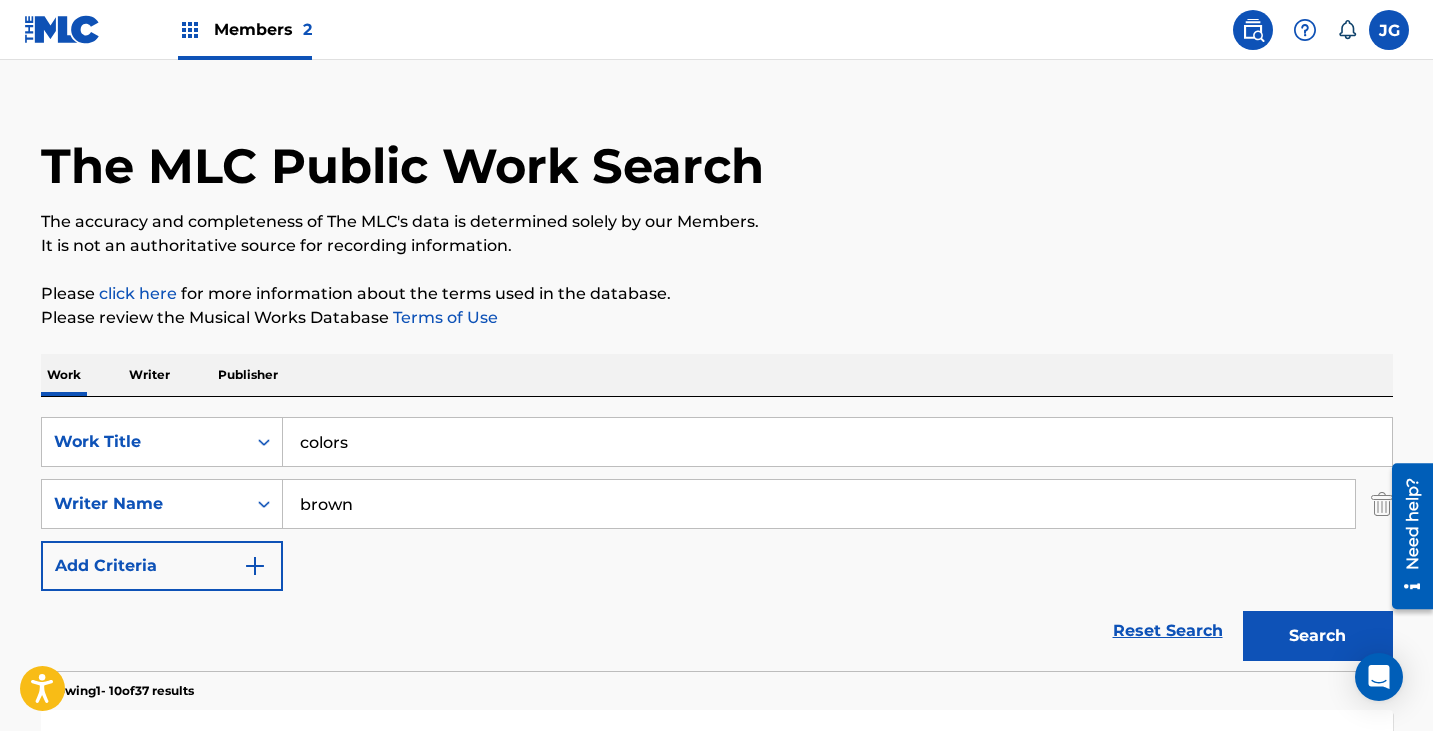 click on "brown" at bounding box center [819, 504] 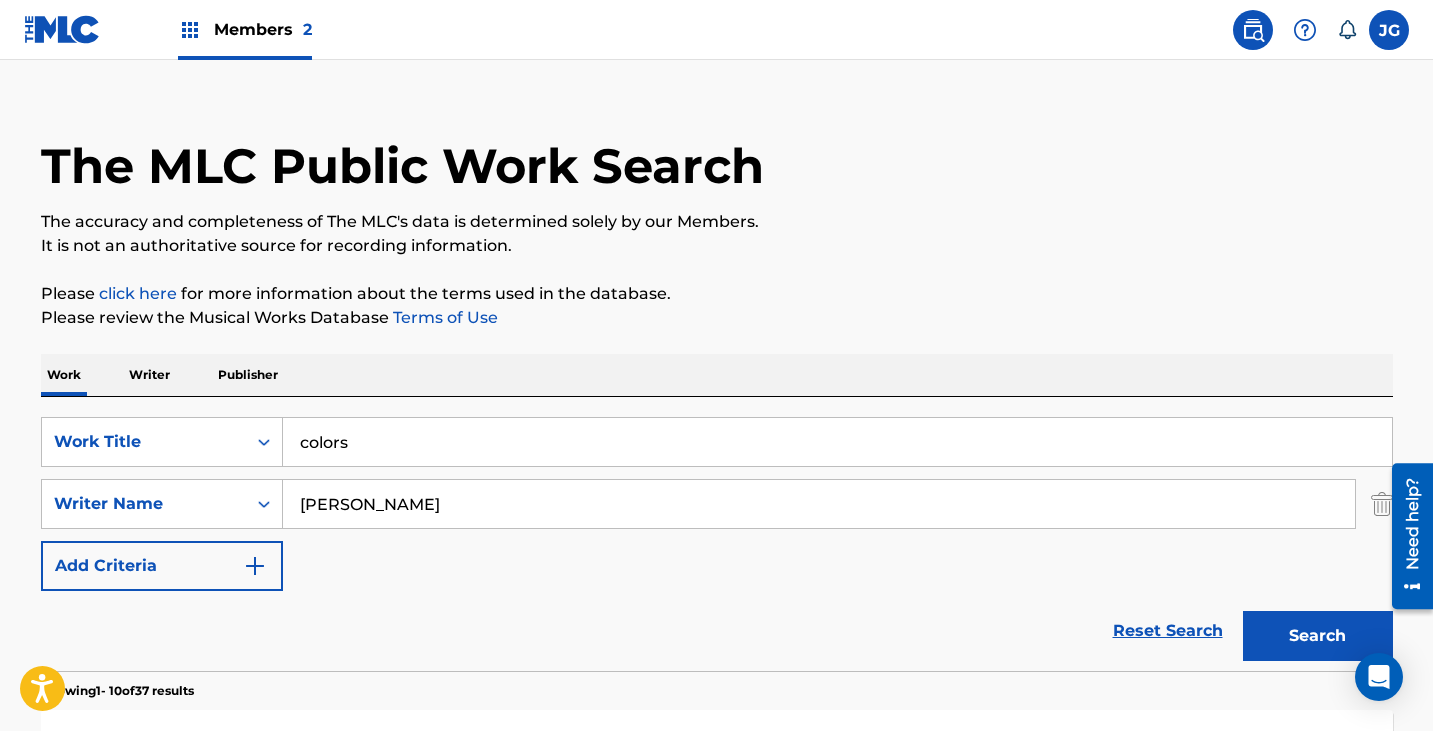 type on "[PERSON_NAME]" 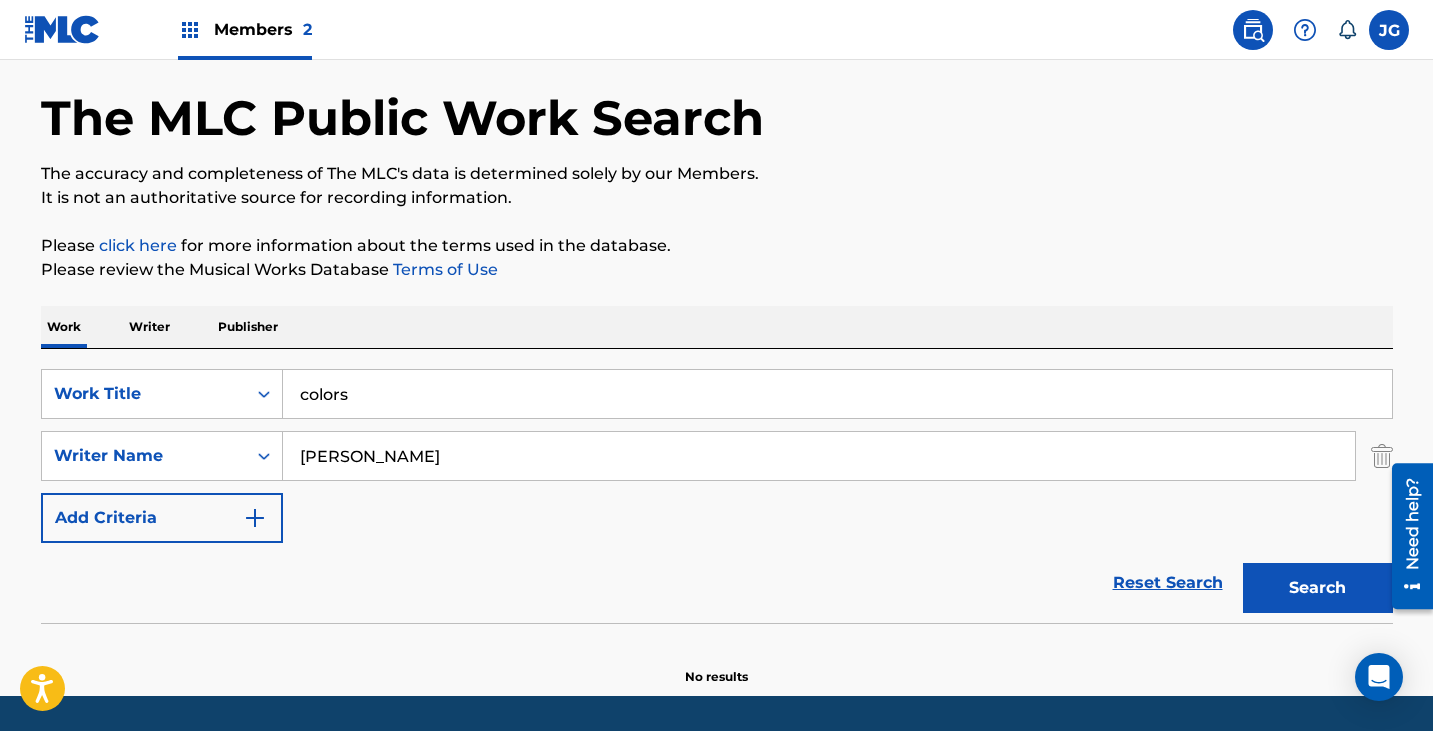 scroll, scrollTop: 137, scrollLeft: 0, axis: vertical 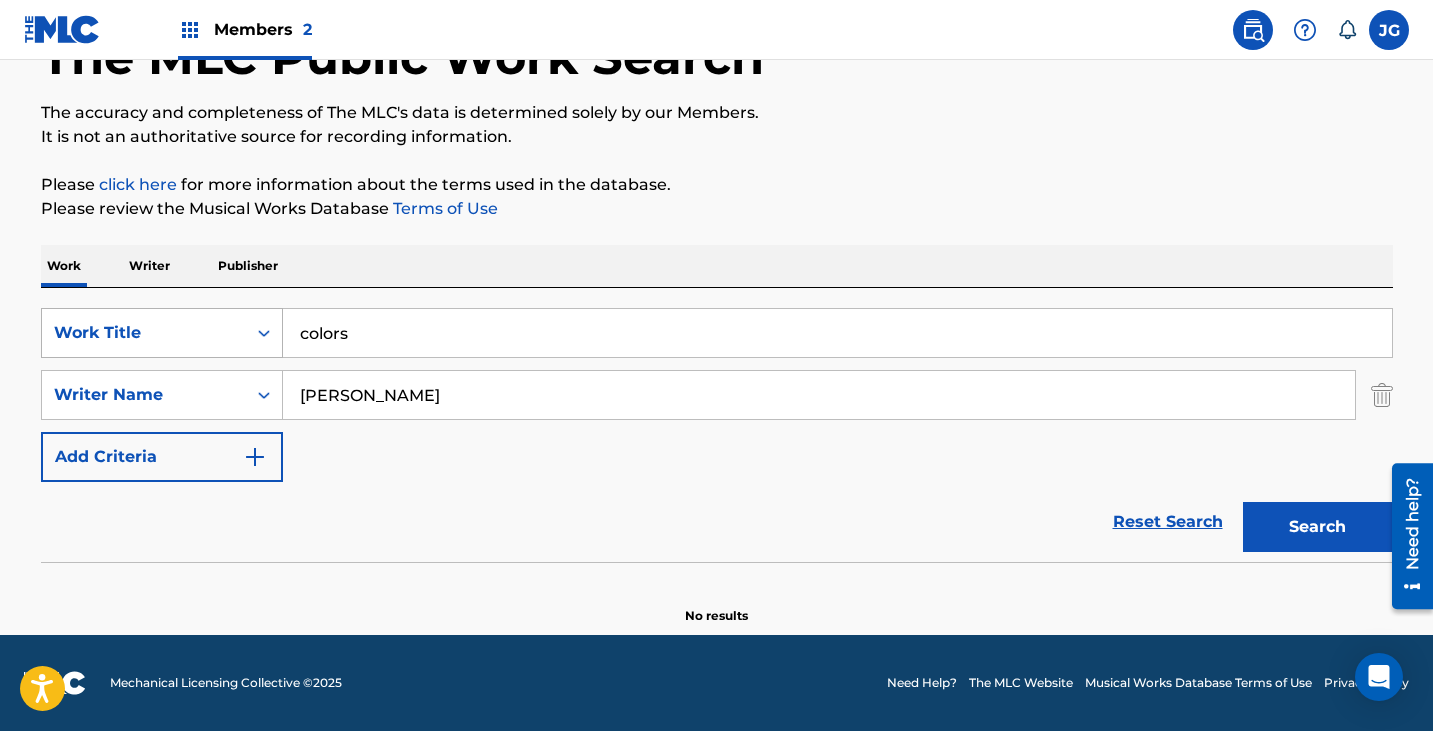 drag, startPoint x: 398, startPoint y: 323, endPoint x: 172, endPoint y: 334, distance: 226.26755 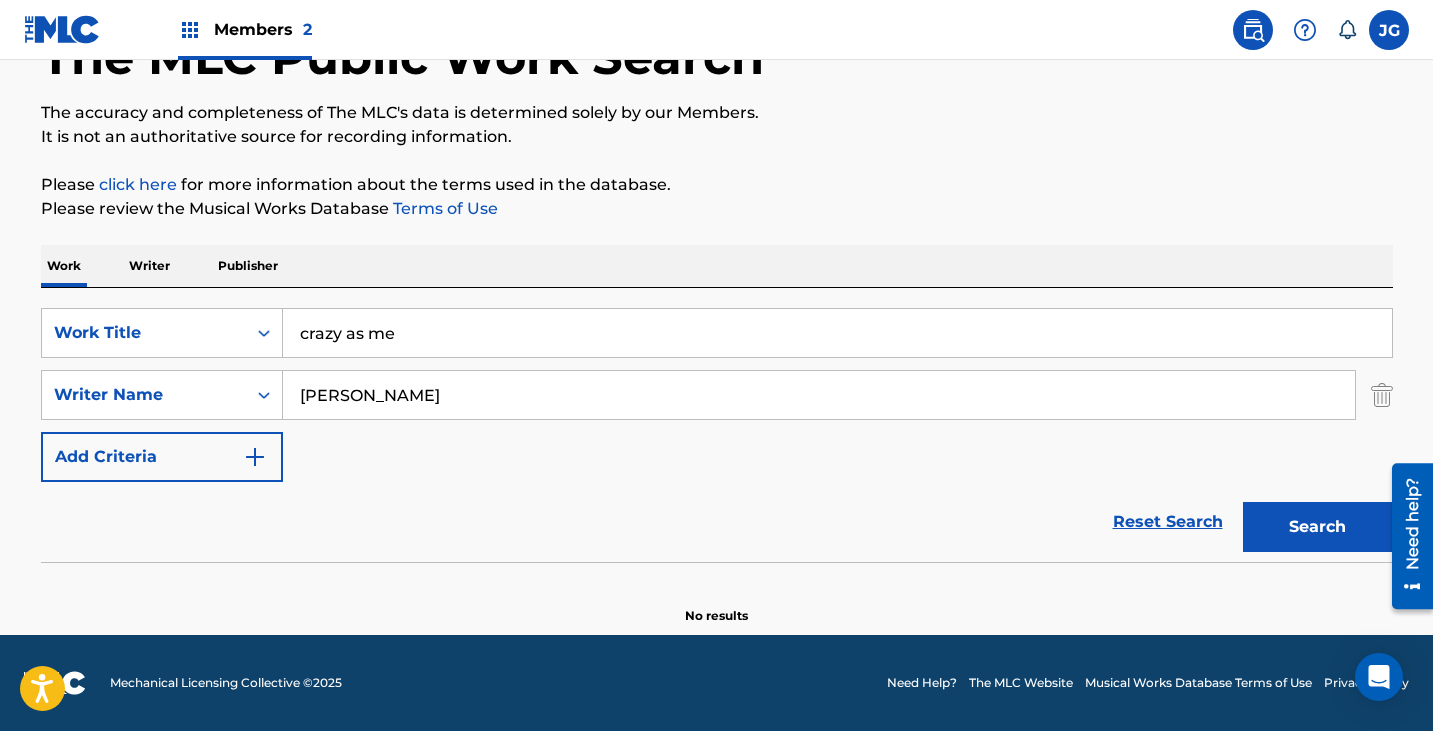 type on "crazy as me" 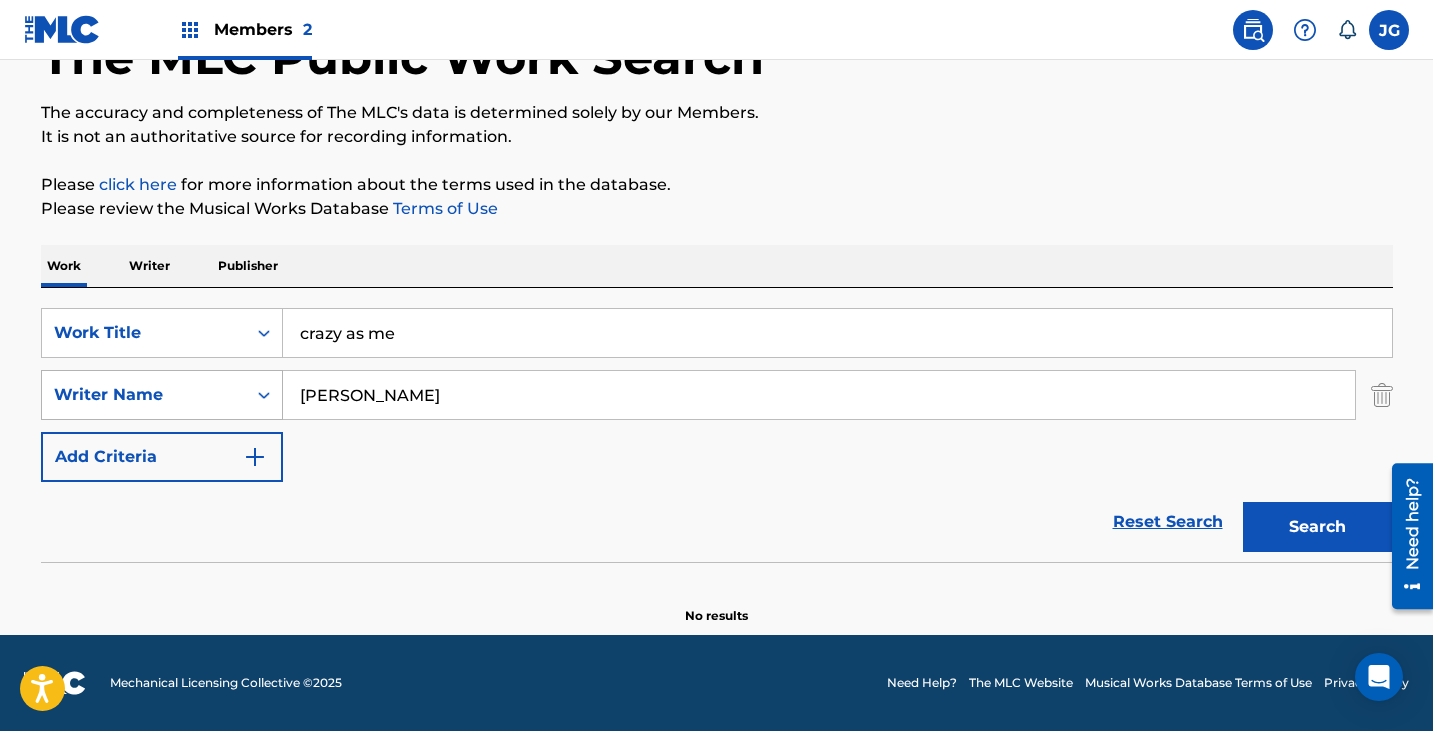 drag, startPoint x: 378, startPoint y: 407, endPoint x: 254, endPoint y: 417, distance: 124.40257 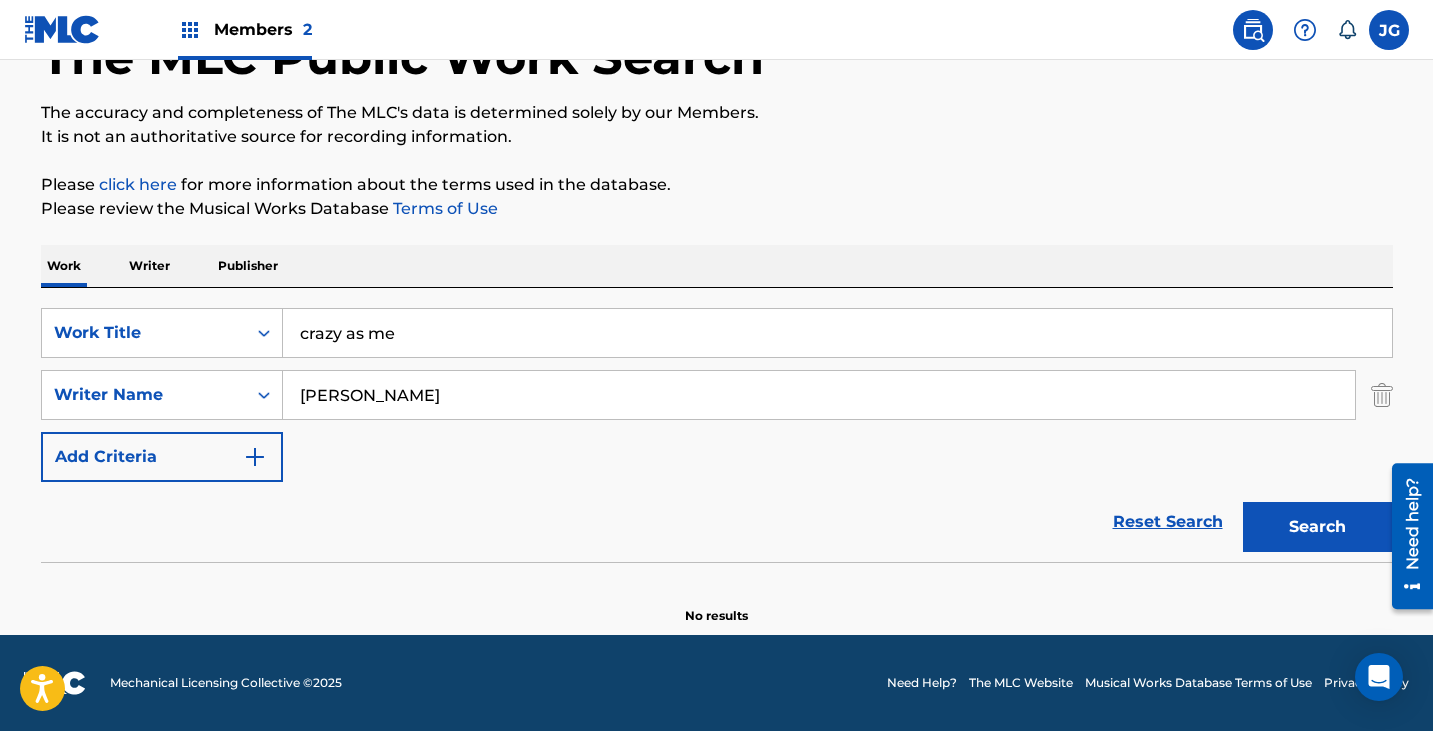 type on "[PERSON_NAME]" 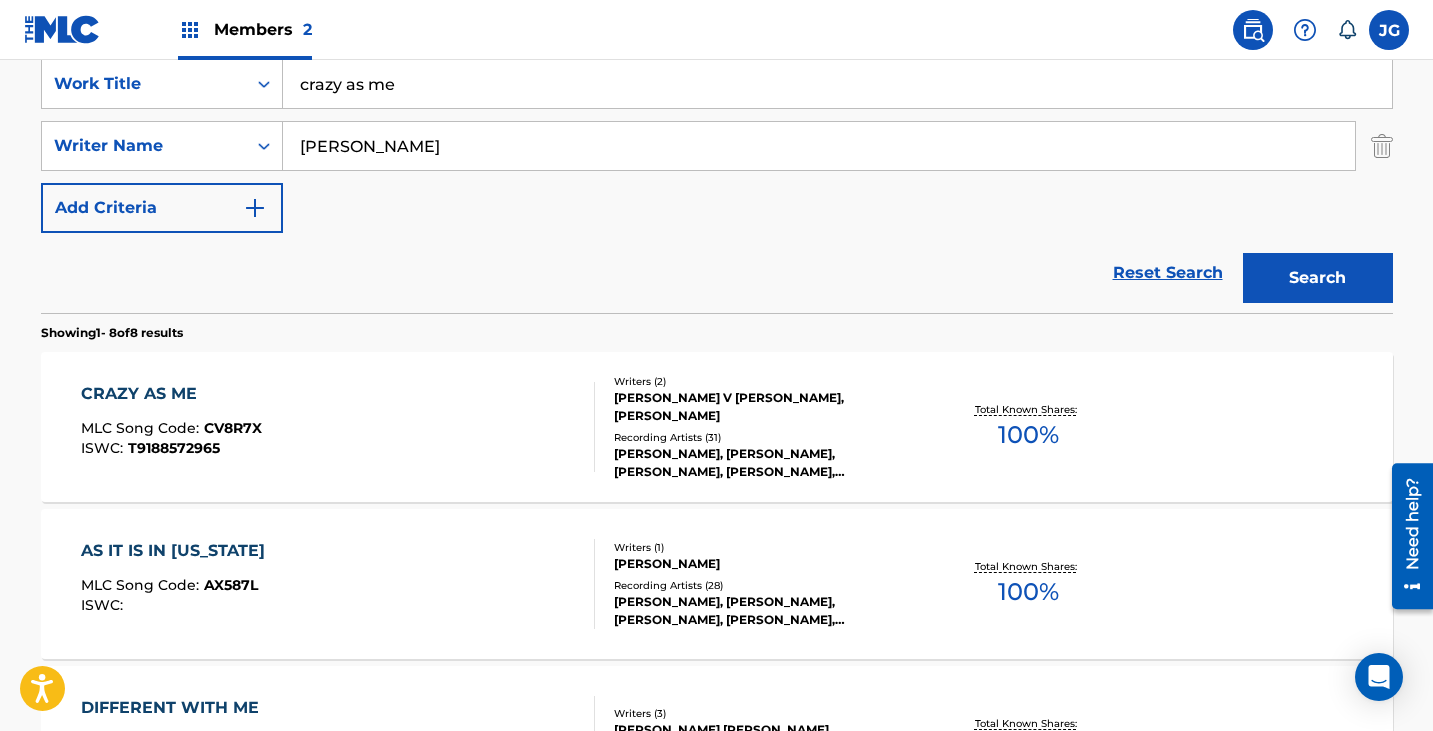 scroll, scrollTop: 437, scrollLeft: 0, axis: vertical 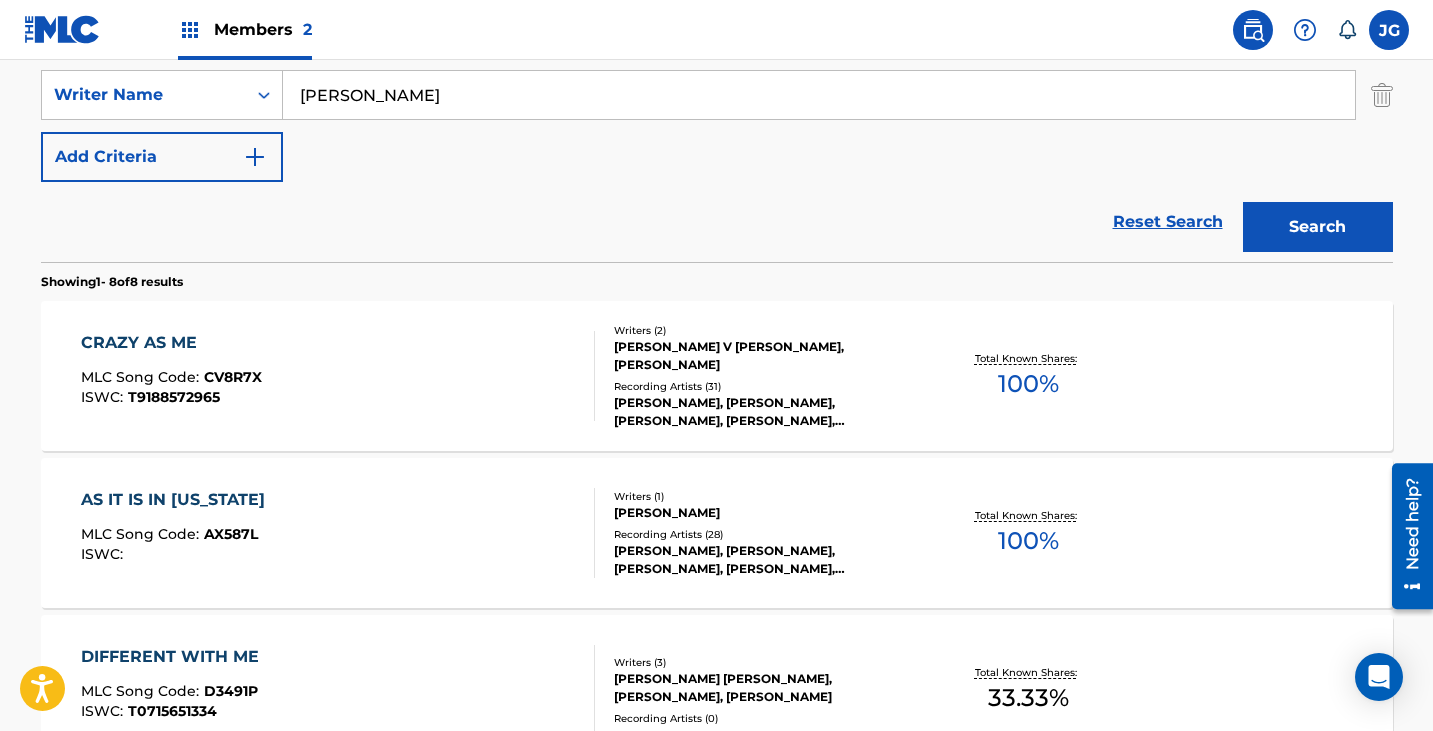 click on "CRAZY AS ME MLC Song Code : CV8R7X ISWC : T9188572965" at bounding box center [338, 376] 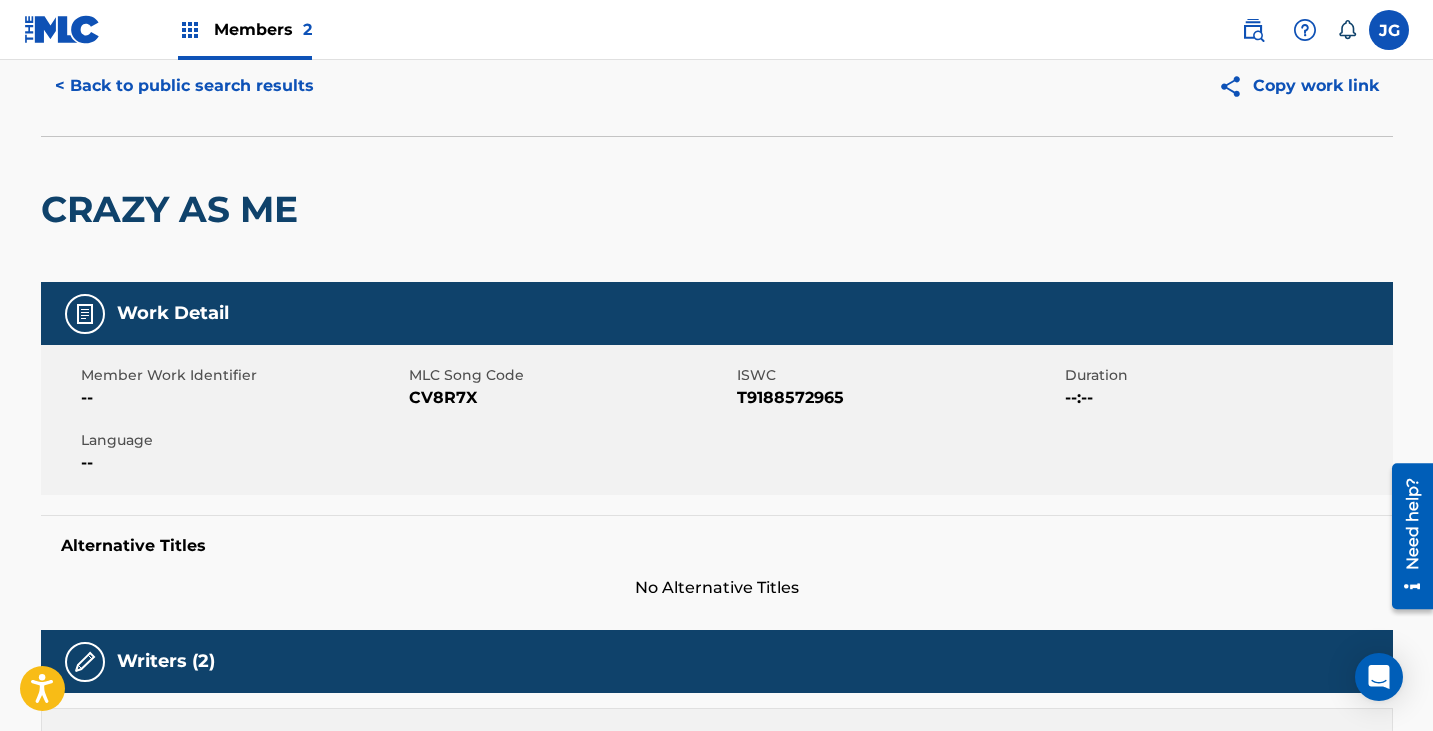 scroll, scrollTop: 0, scrollLeft: 0, axis: both 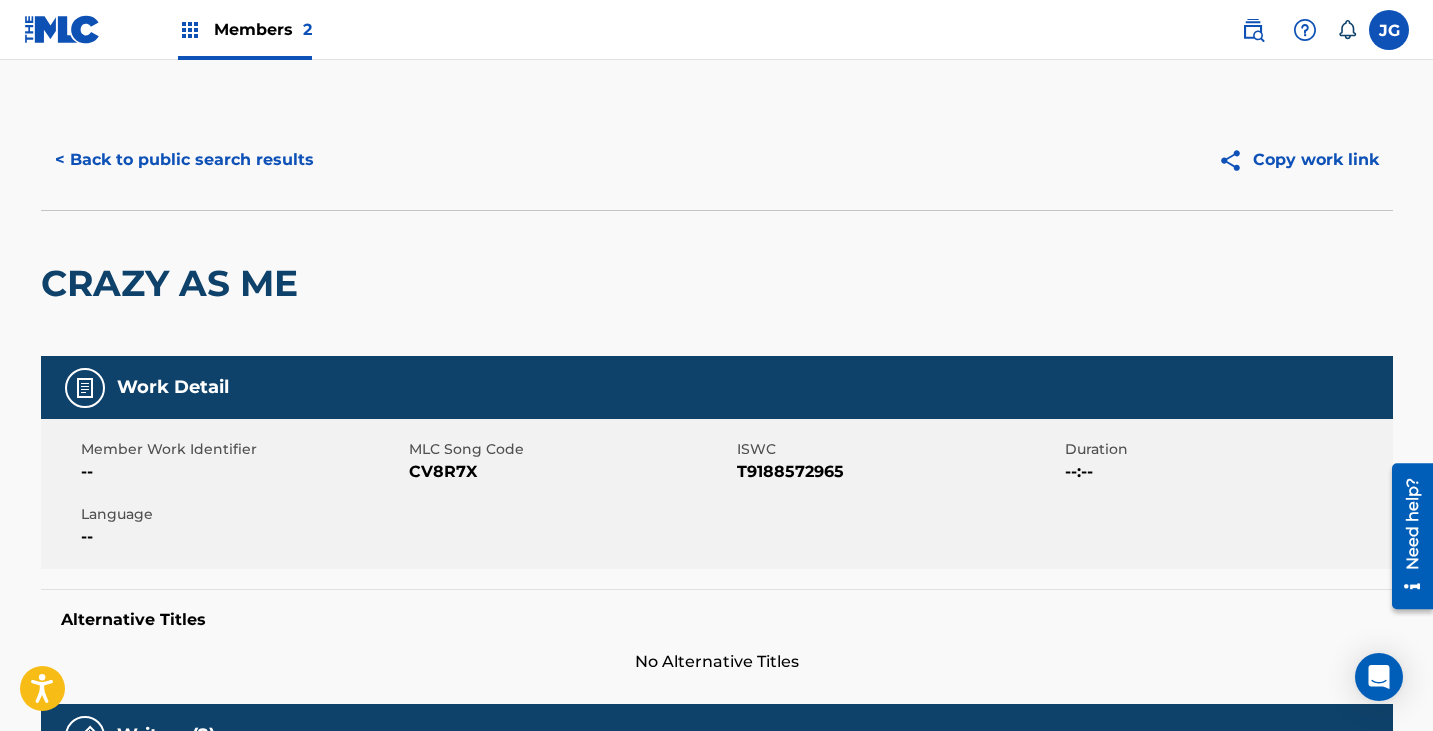 click on "< Back to public search results" at bounding box center (184, 160) 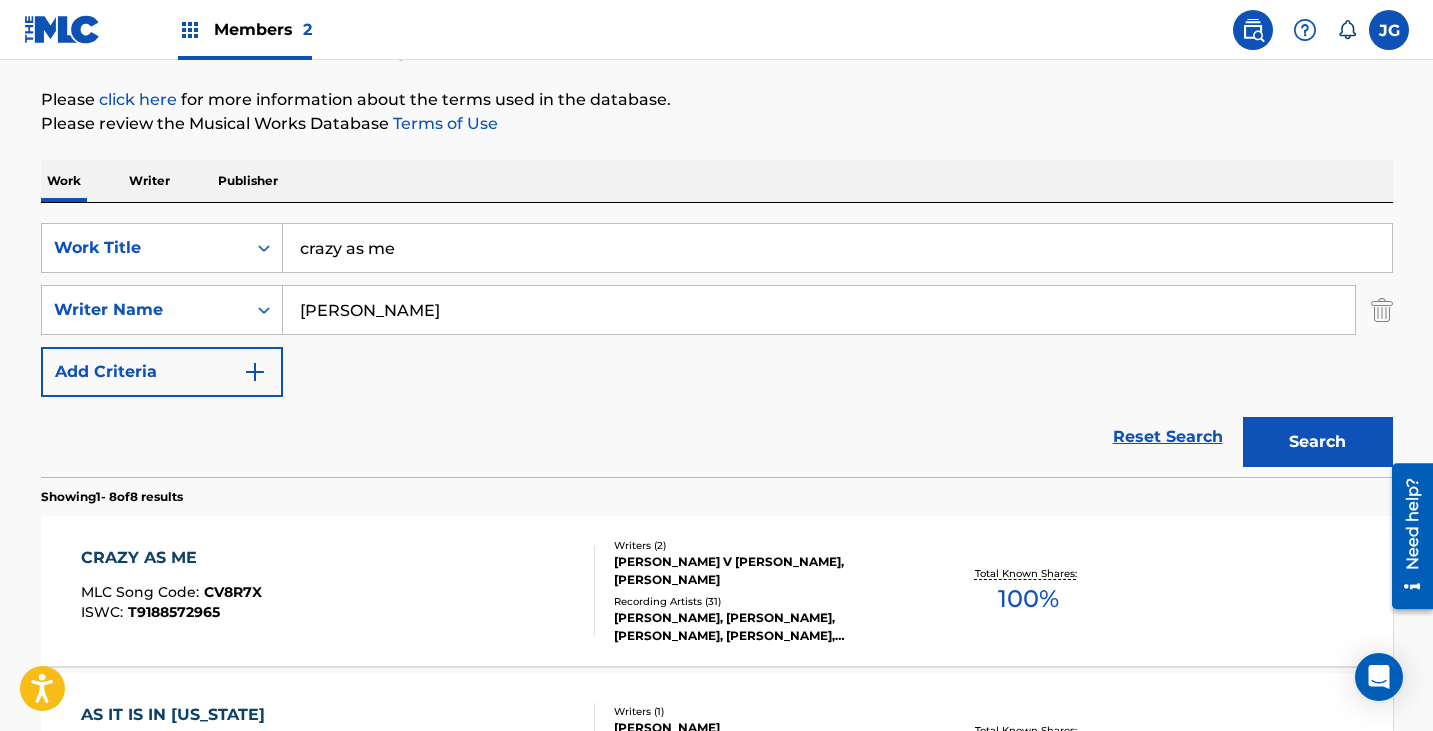 scroll, scrollTop: 37, scrollLeft: 0, axis: vertical 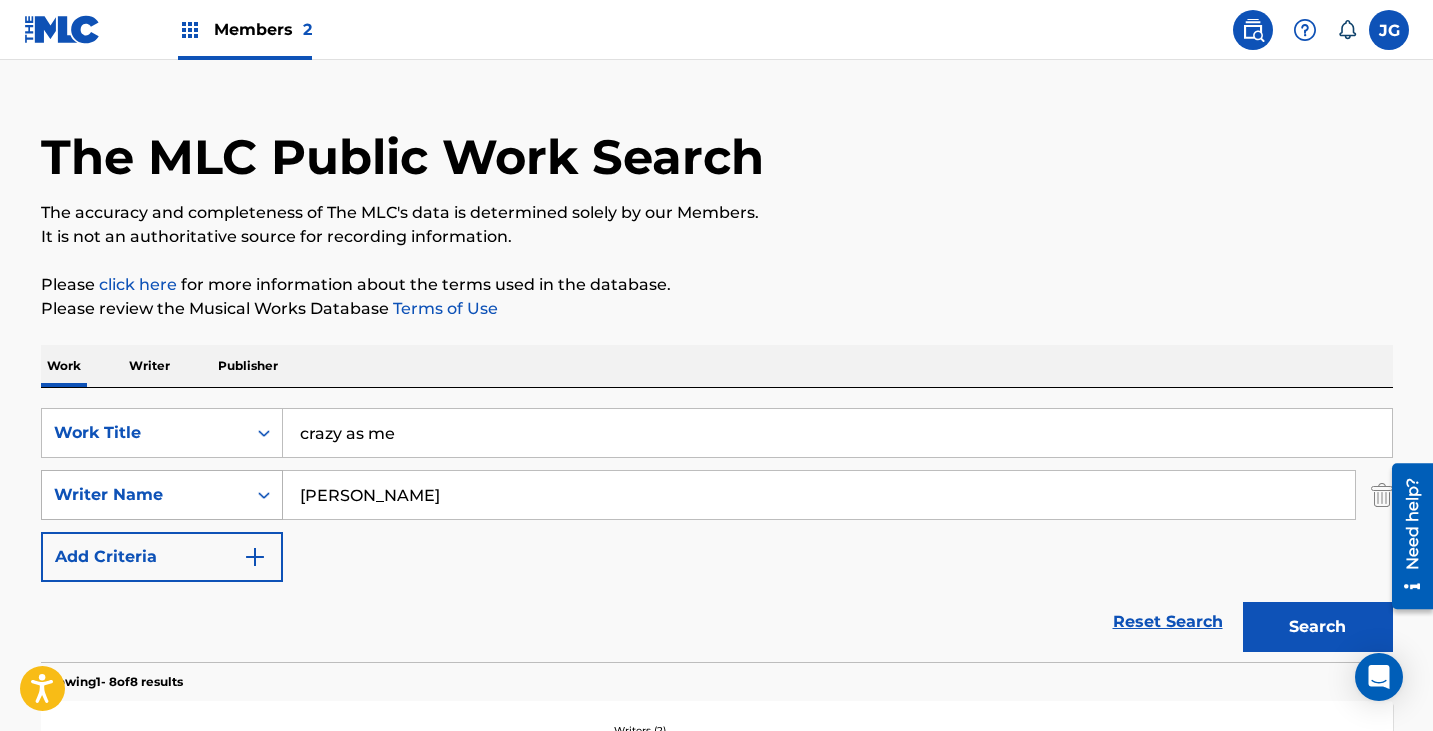 drag, startPoint x: 233, startPoint y: 468, endPoint x: 223, endPoint y: 471, distance: 10.440307 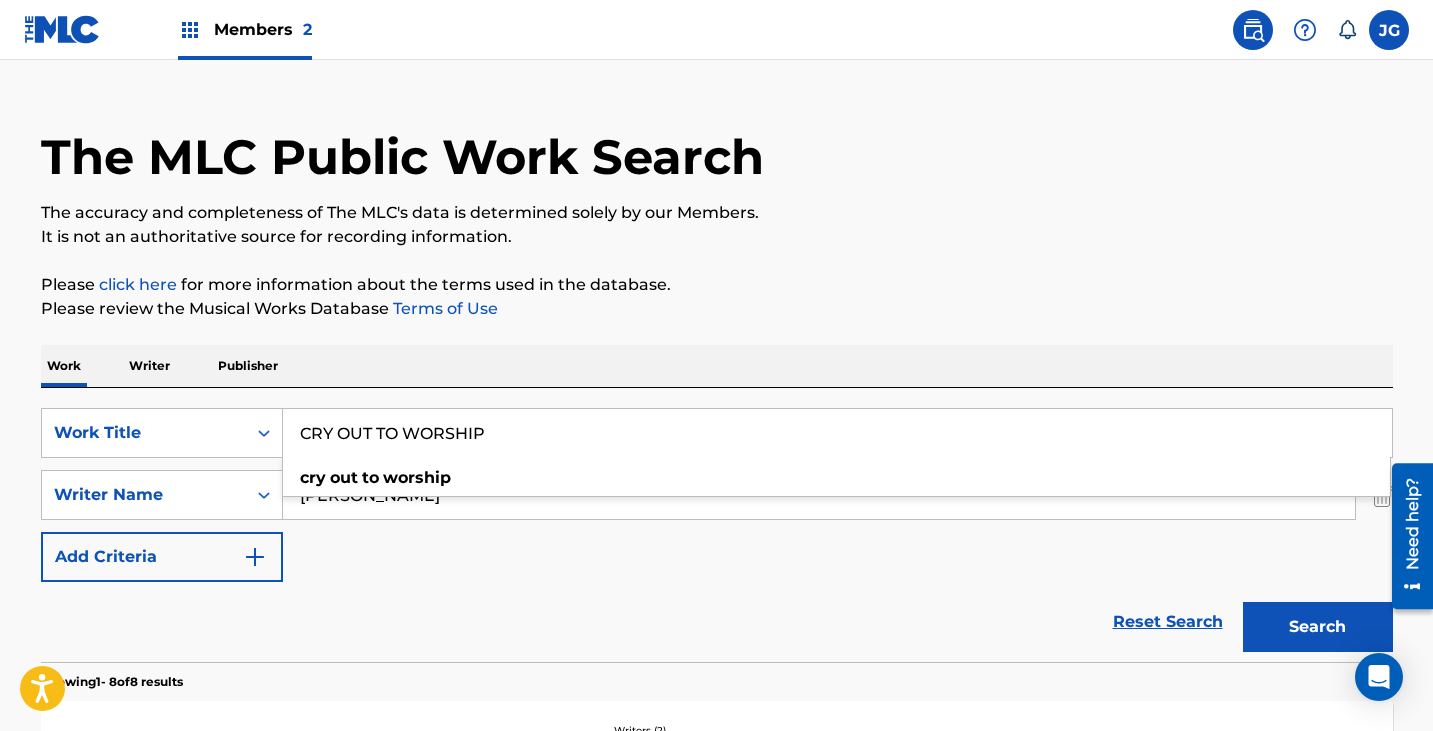 type on "CRY OUT TO WORSHIP" 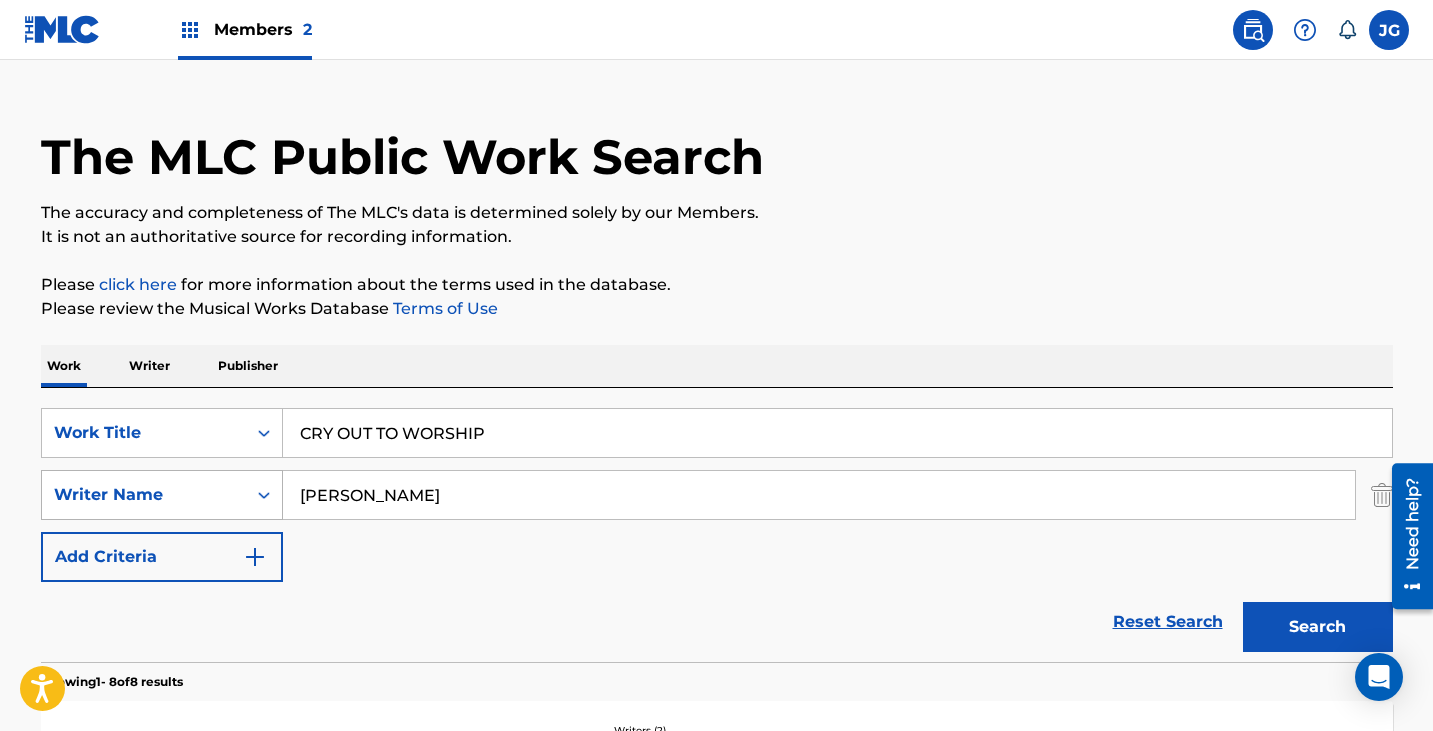drag, startPoint x: 473, startPoint y: 496, endPoint x: 87, endPoint y: 509, distance: 386.21884 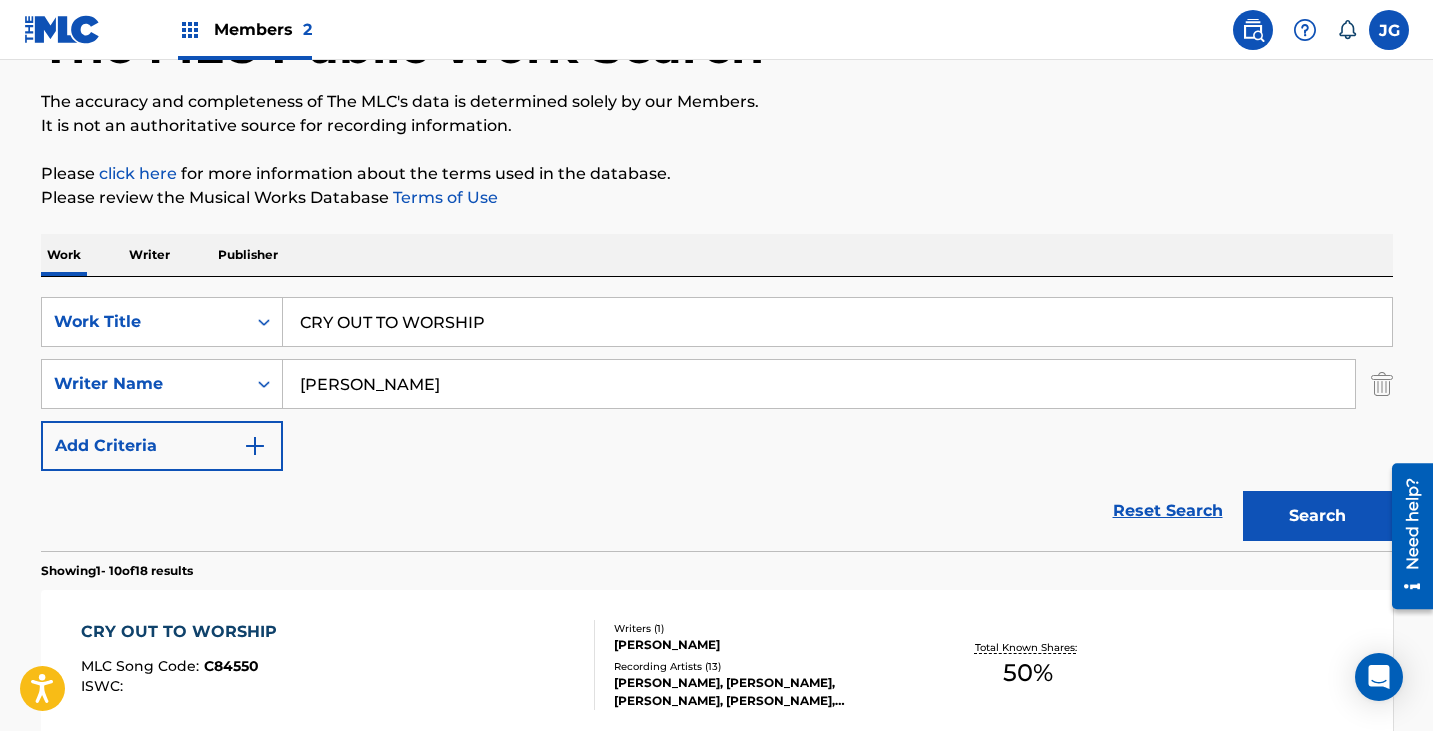 scroll, scrollTop: 237, scrollLeft: 0, axis: vertical 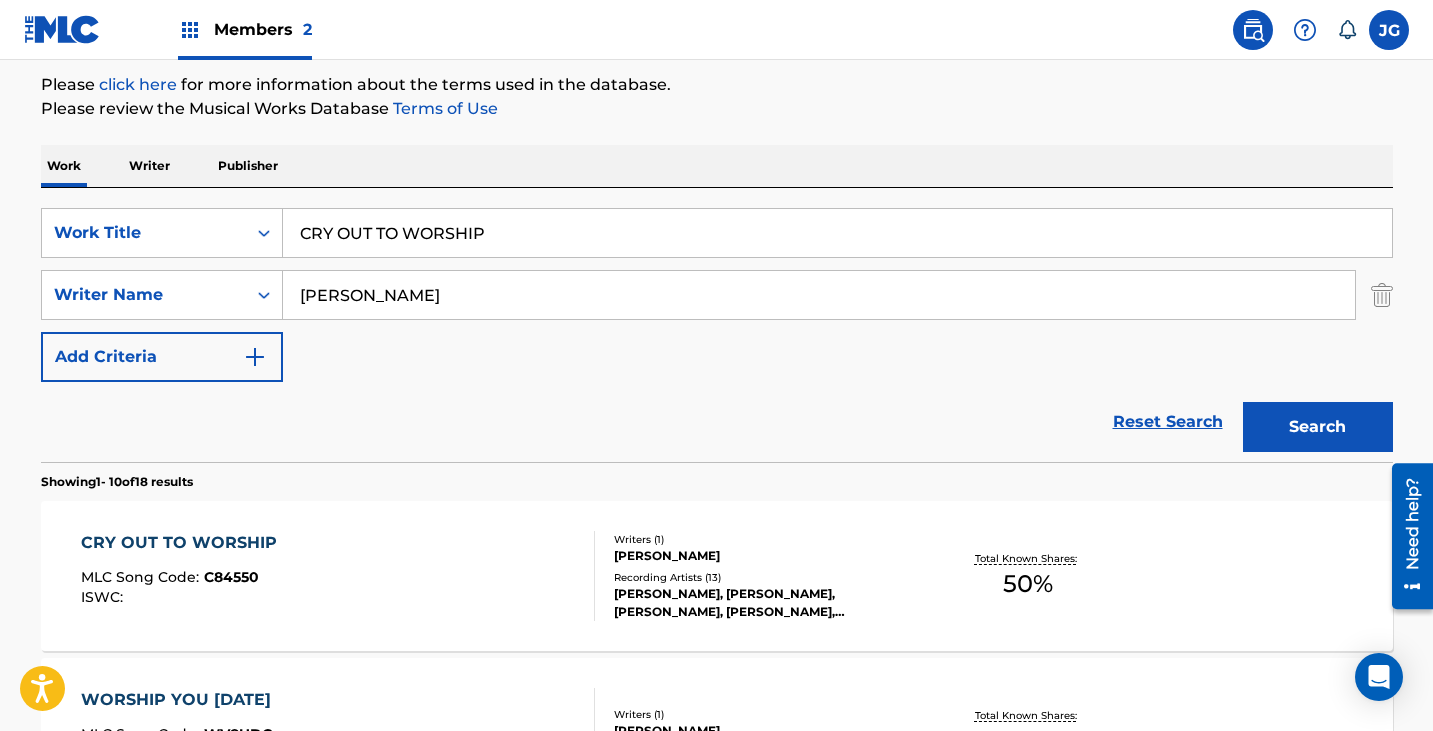 click on "CRY OUT TO WORSHIP MLC Song Code : C84550 ISWC :" at bounding box center [338, 576] 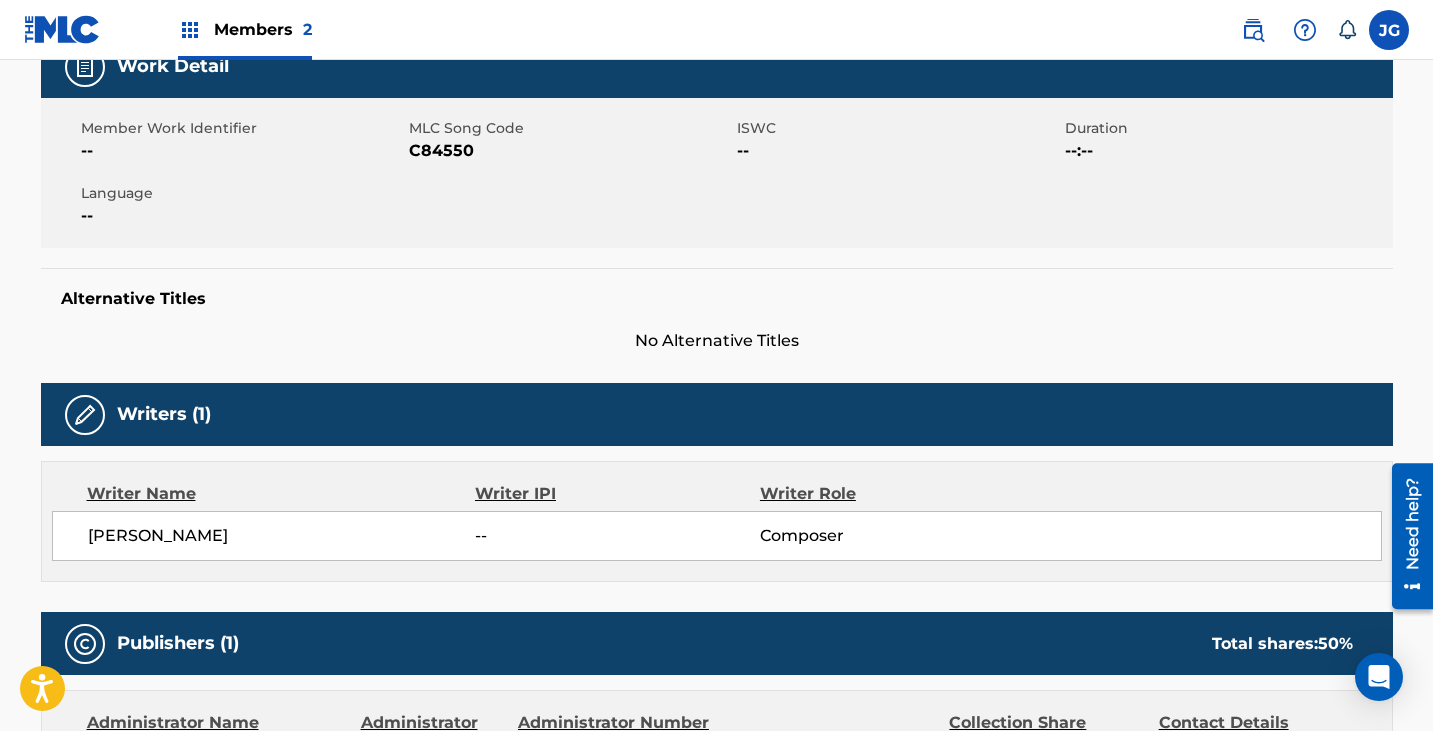 scroll, scrollTop: 300, scrollLeft: 0, axis: vertical 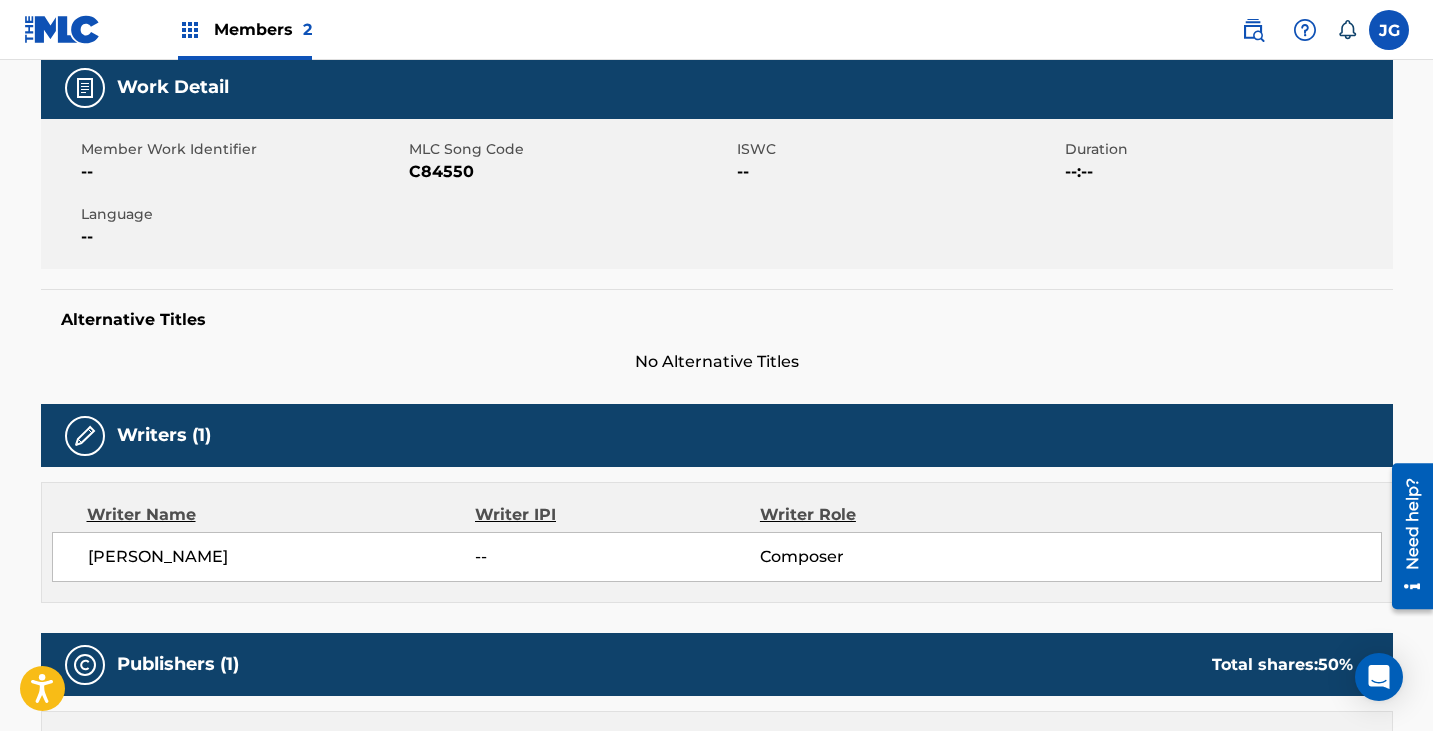 click on "Alternative Titles No Alternative Titles" at bounding box center (717, 331) 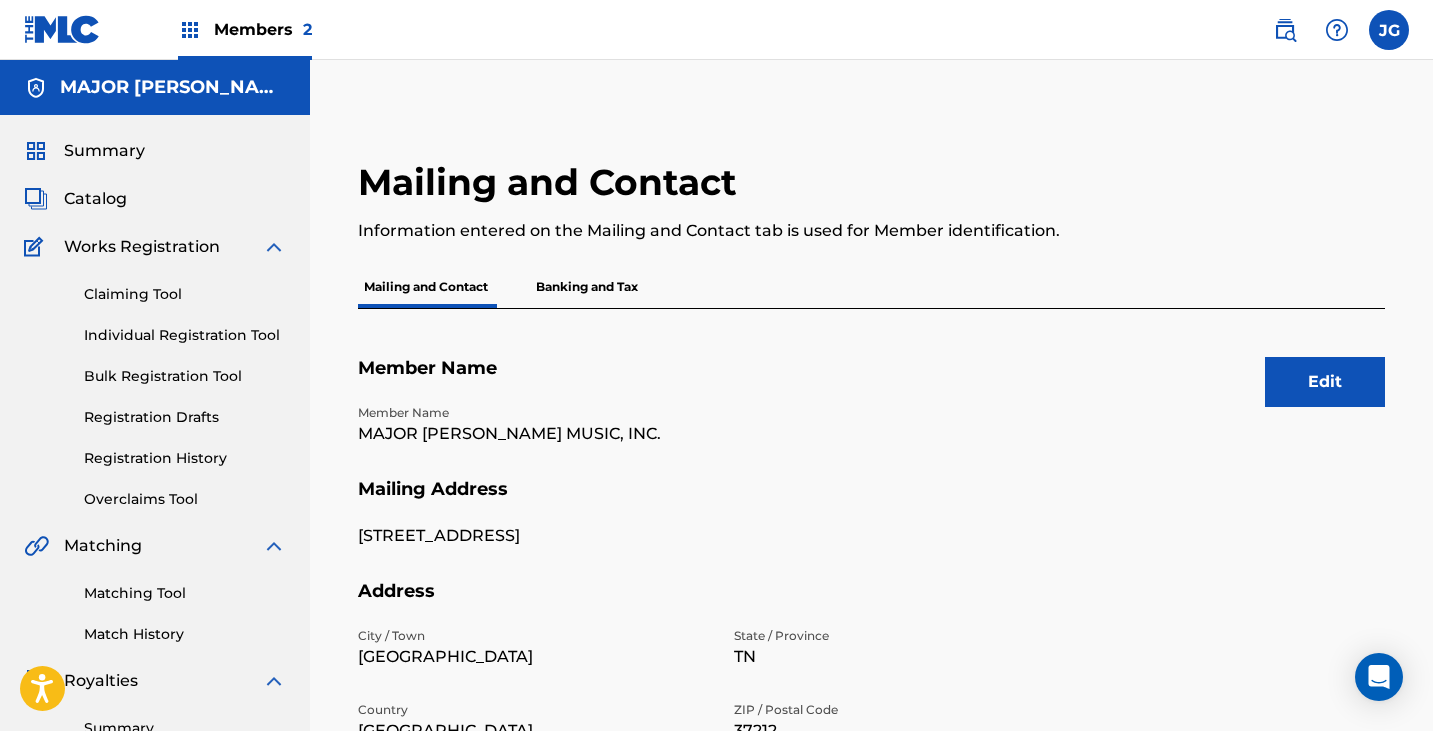 scroll, scrollTop: 0, scrollLeft: 0, axis: both 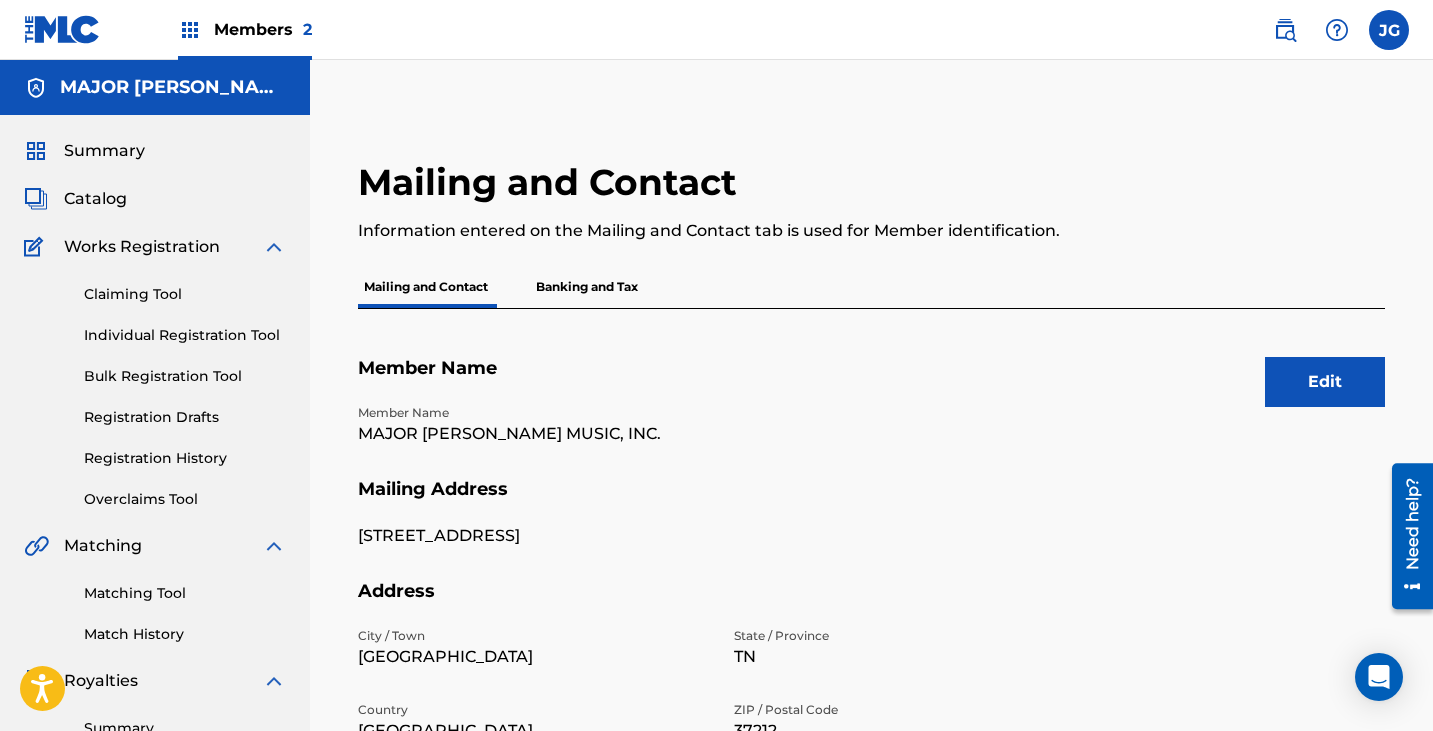 click at bounding box center [62, 29] 